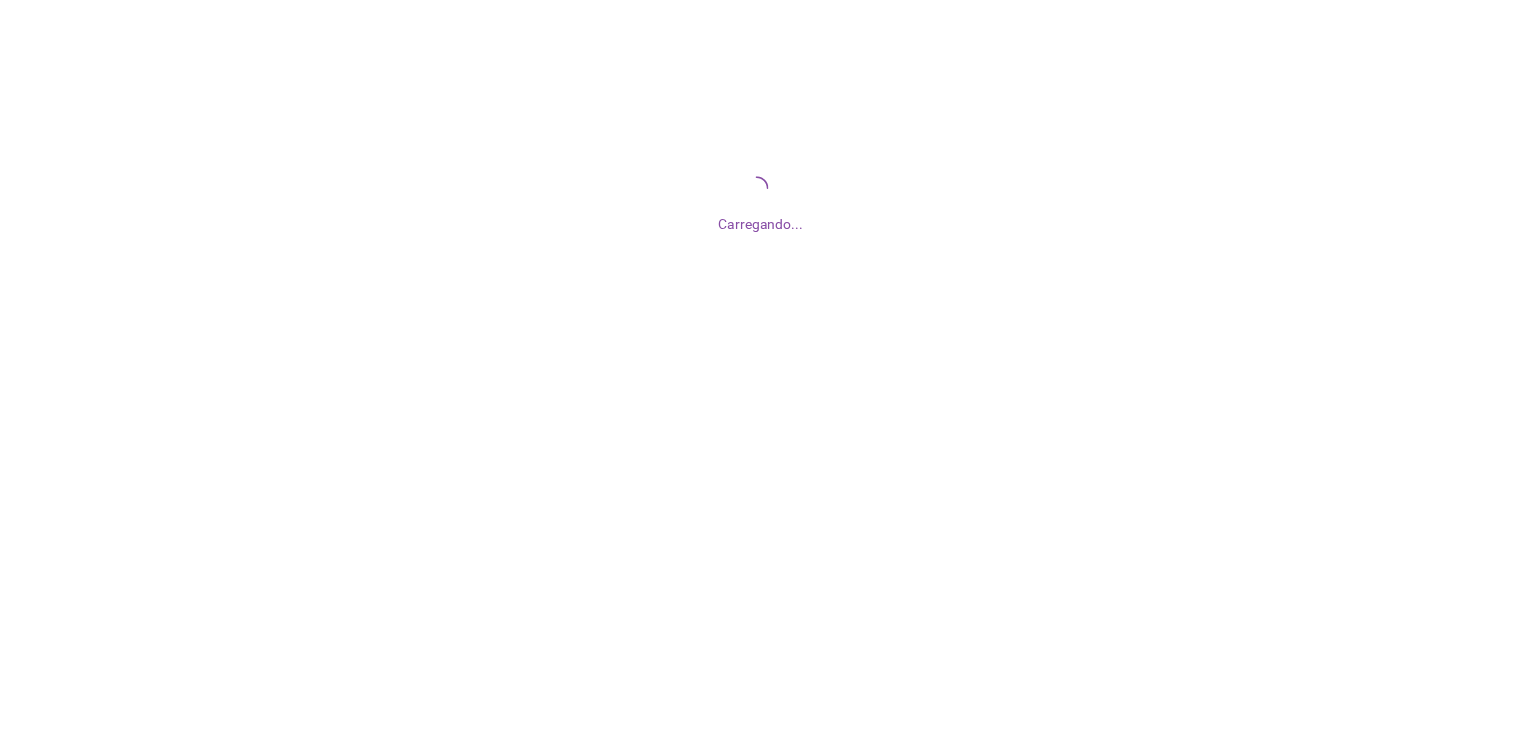 scroll, scrollTop: 0, scrollLeft: 0, axis: both 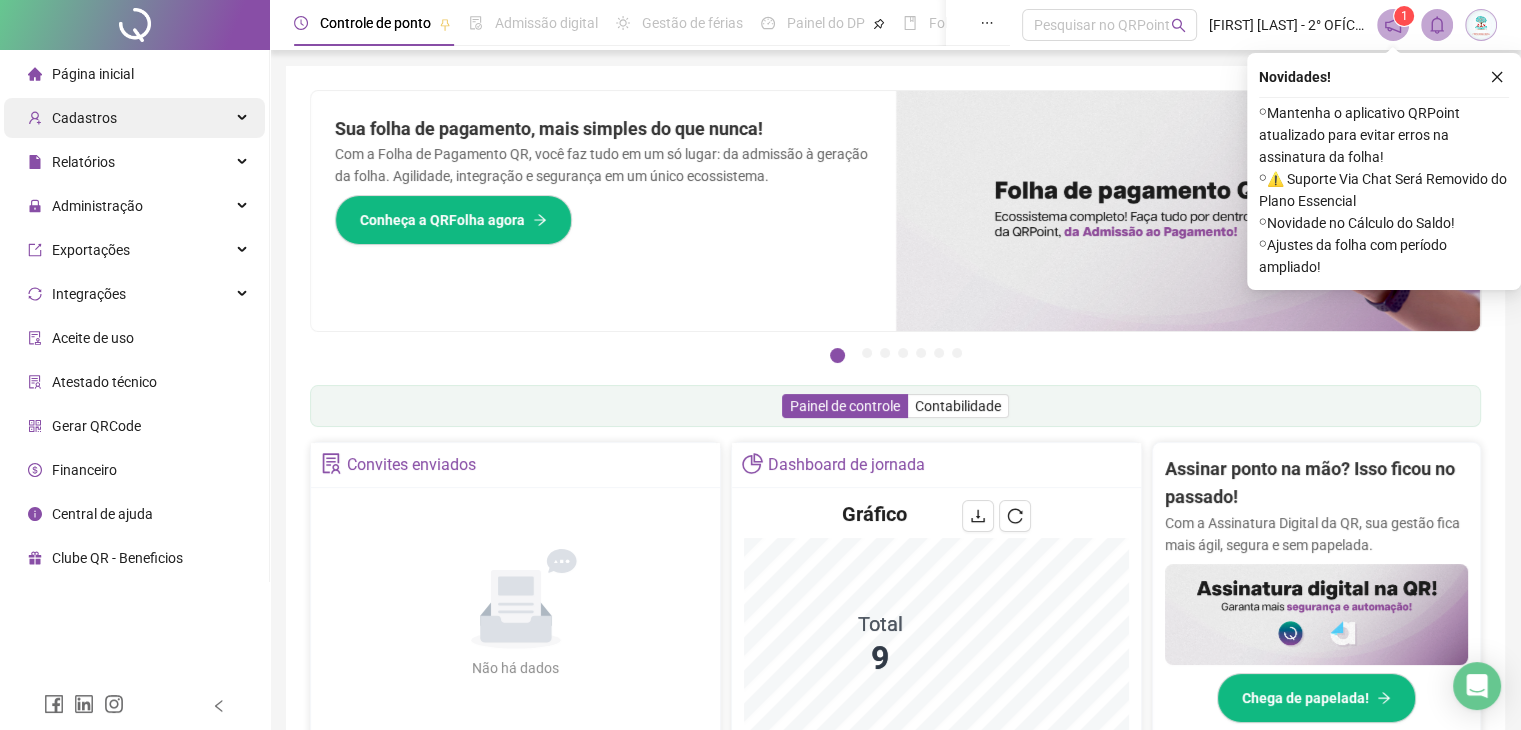 click on "Cadastros" at bounding box center [134, 118] 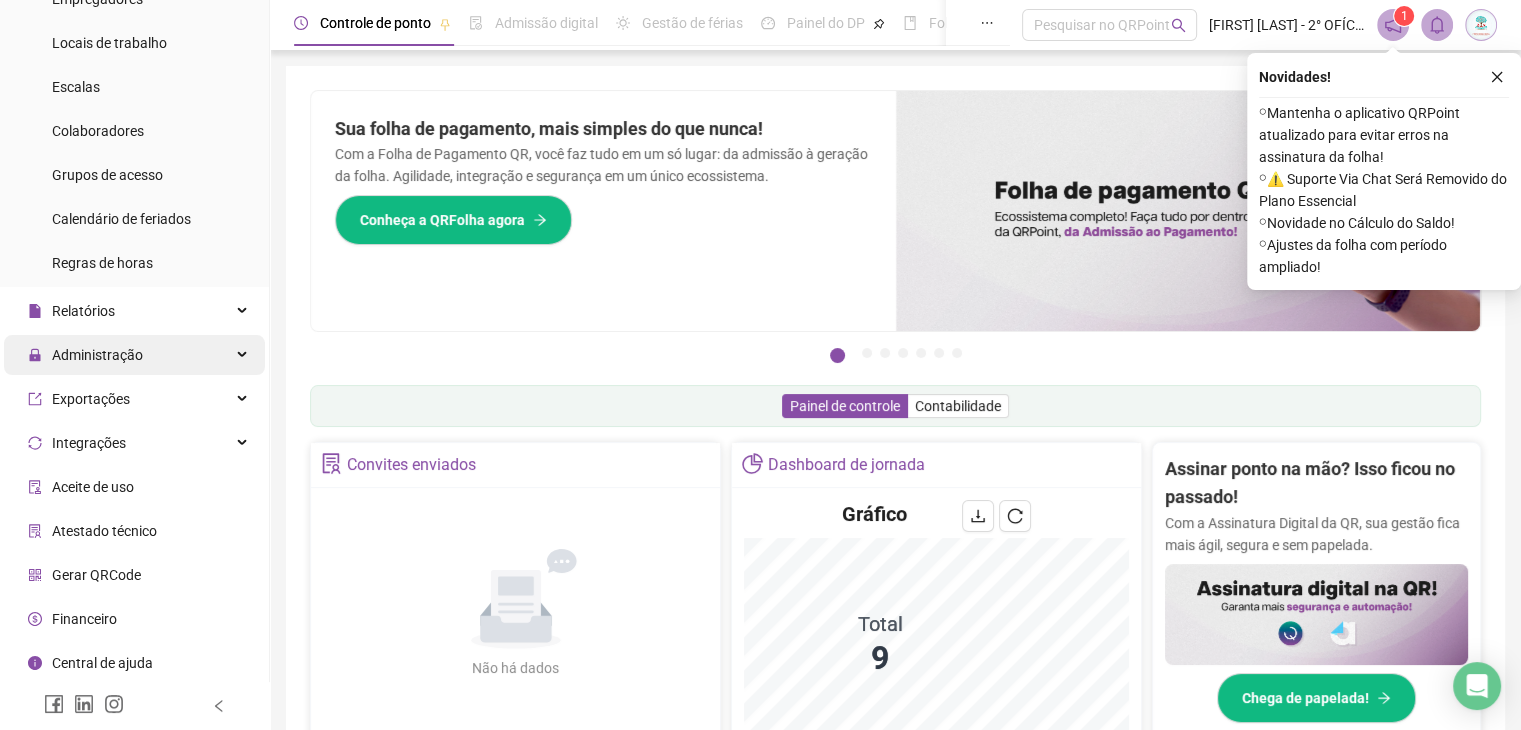 scroll, scrollTop: 168, scrollLeft: 0, axis: vertical 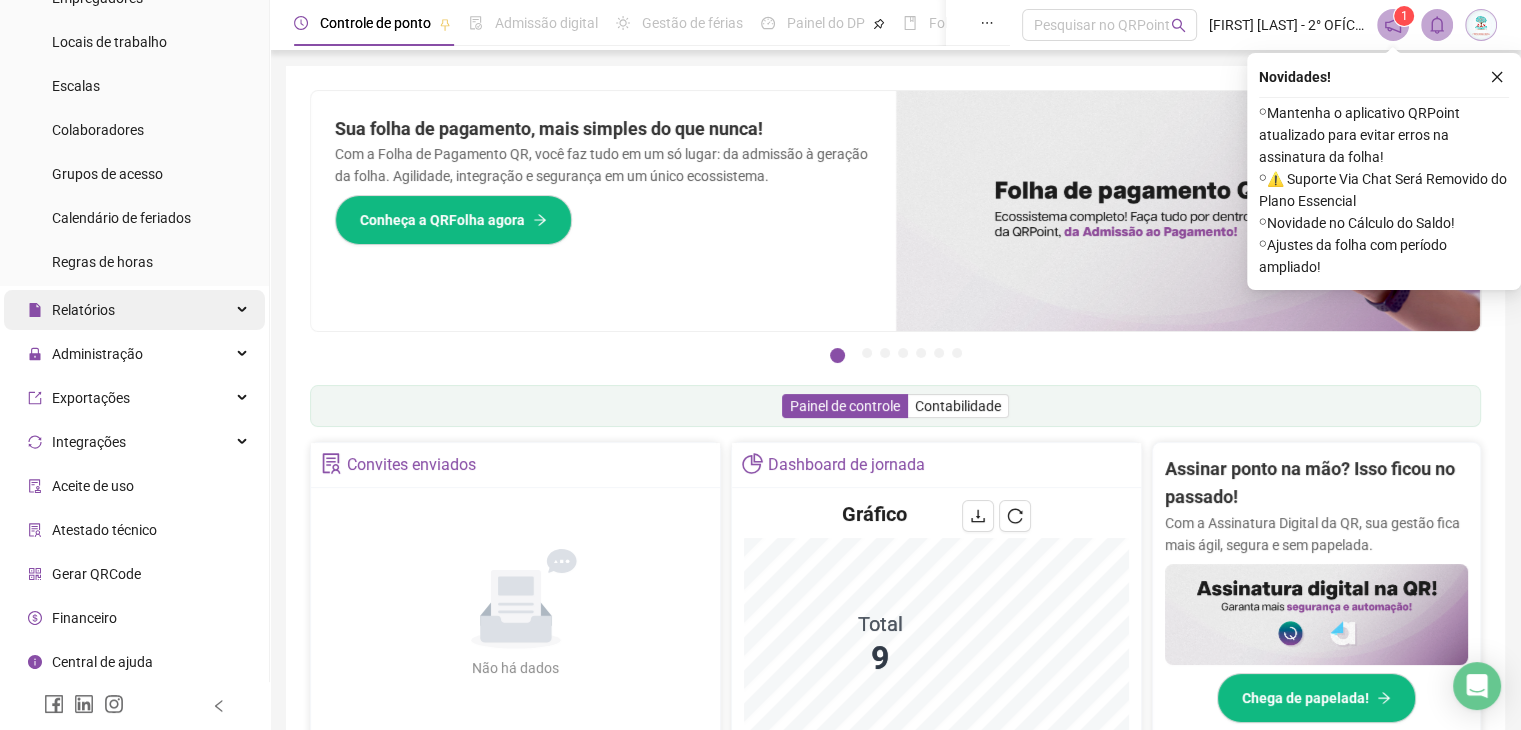 click on "Relatórios" at bounding box center (134, 310) 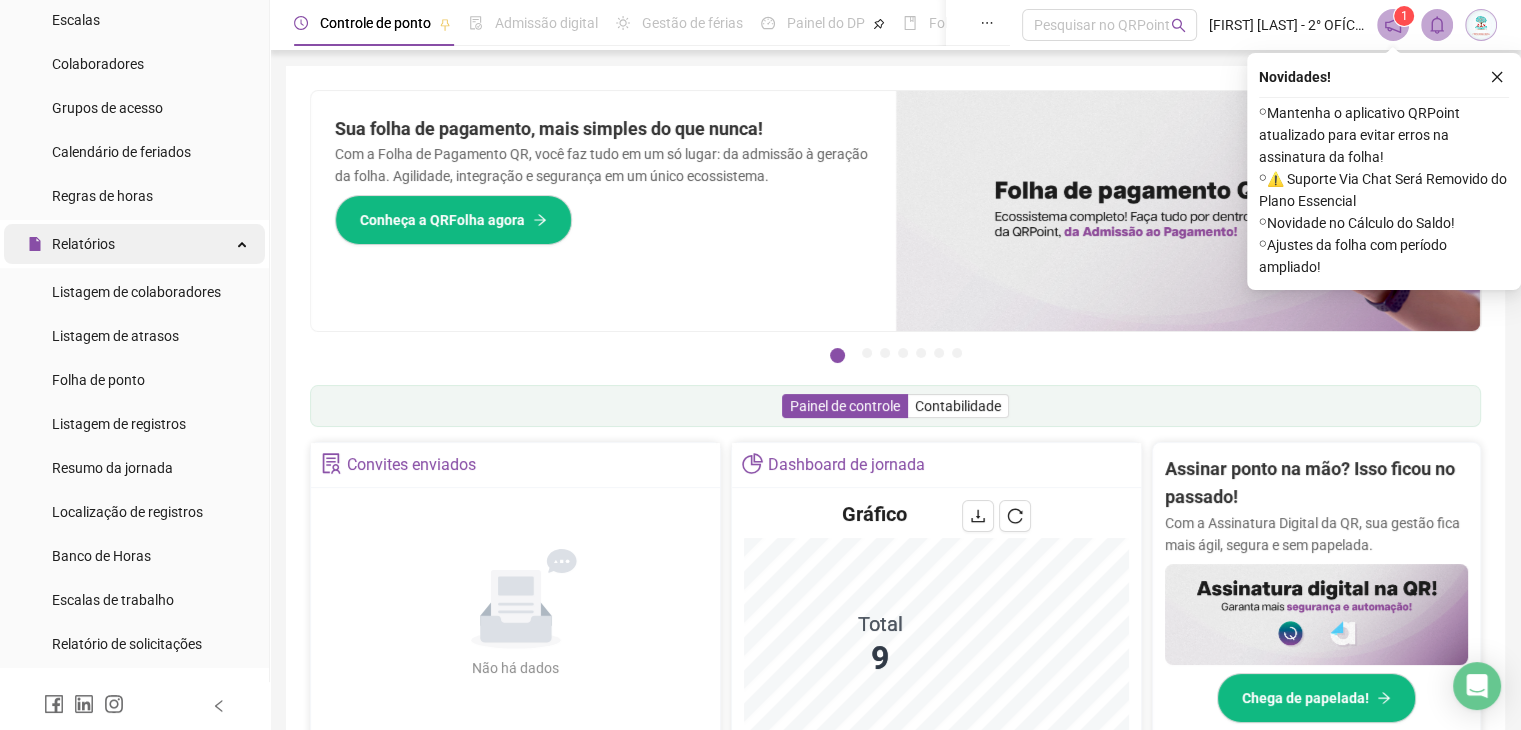 scroll, scrollTop: 268, scrollLeft: 0, axis: vertical 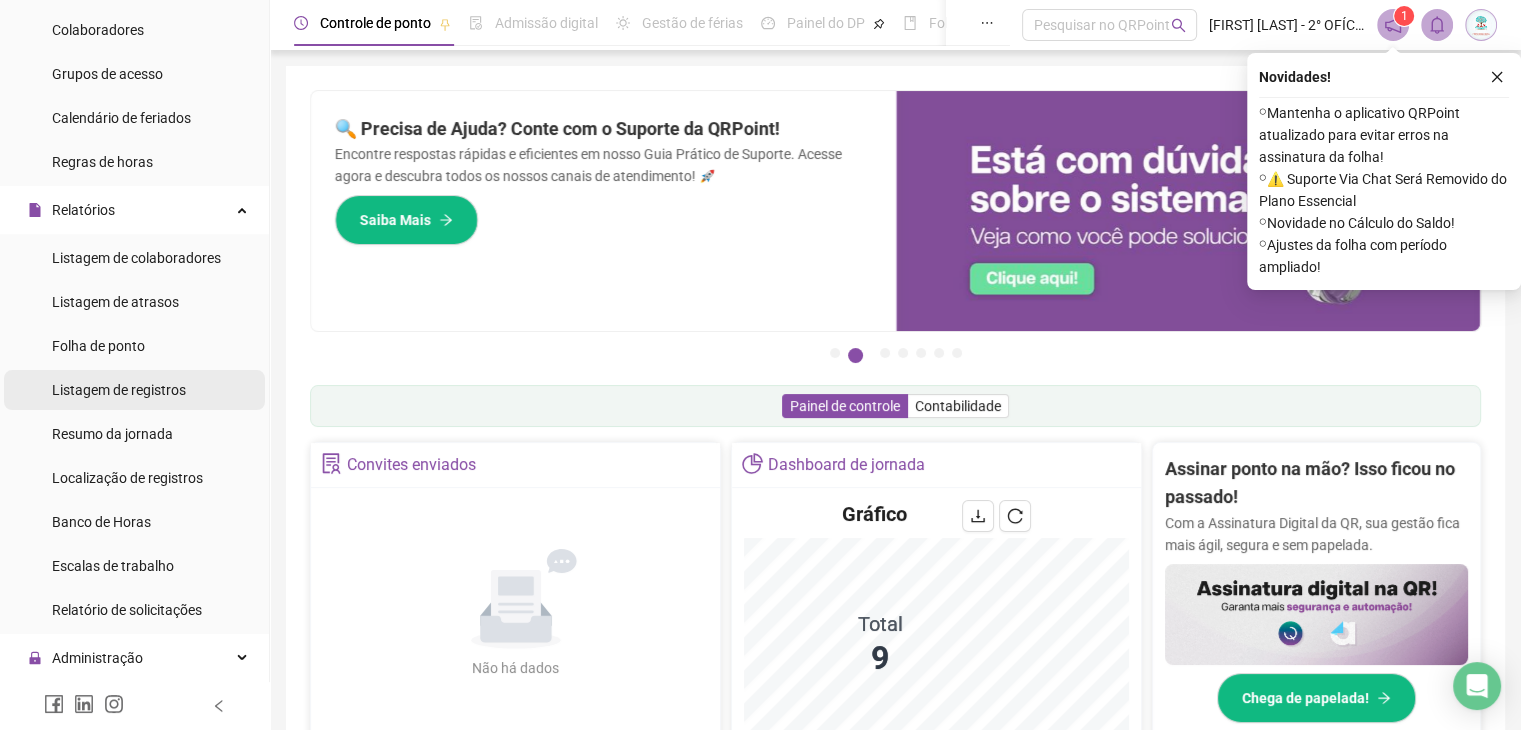 click on "Listagem de registros" at bounding box center (119, 390) 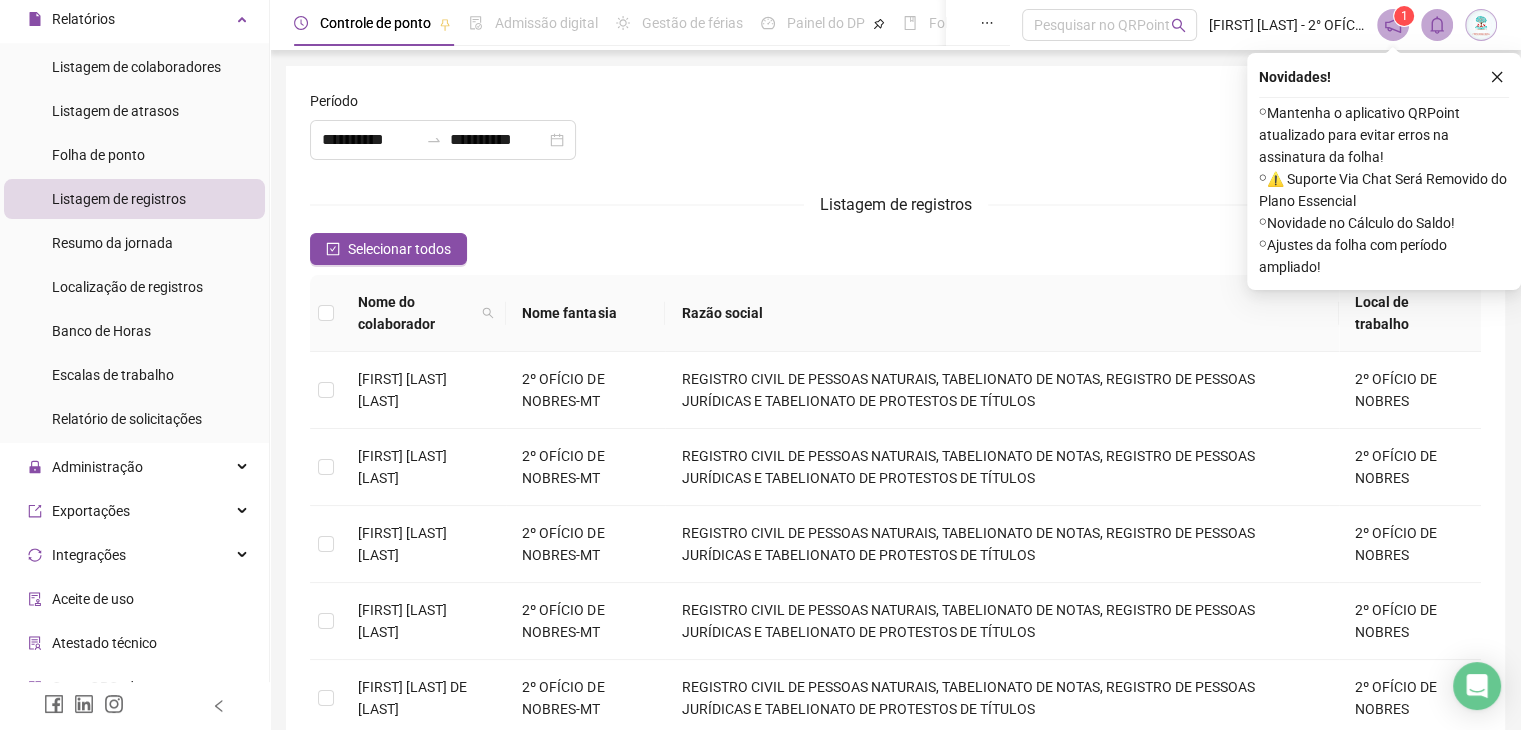 scroll, scrollTop: 468, scrollLeft: 0, axis: vertical 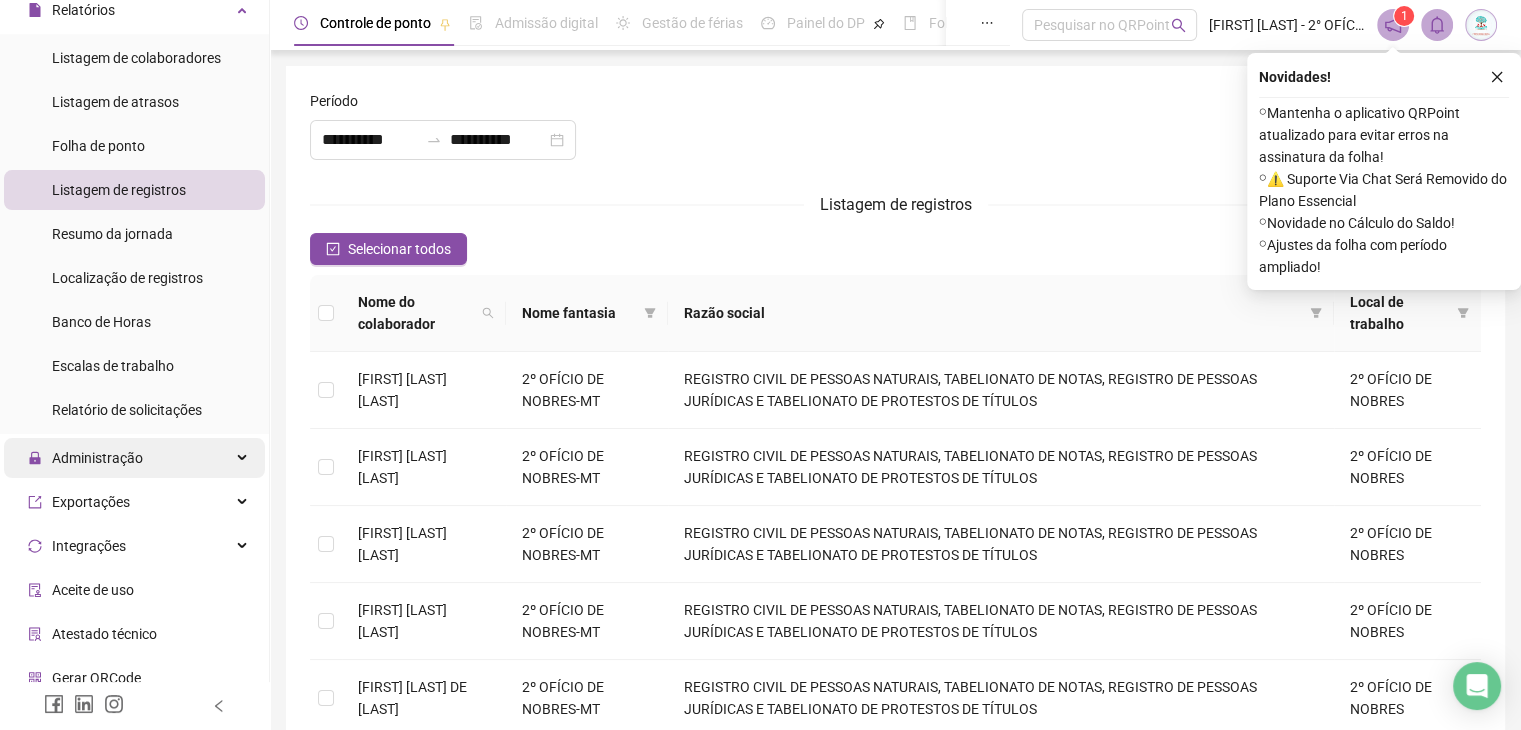 click on "Administração" at bounding box center (134, 458) 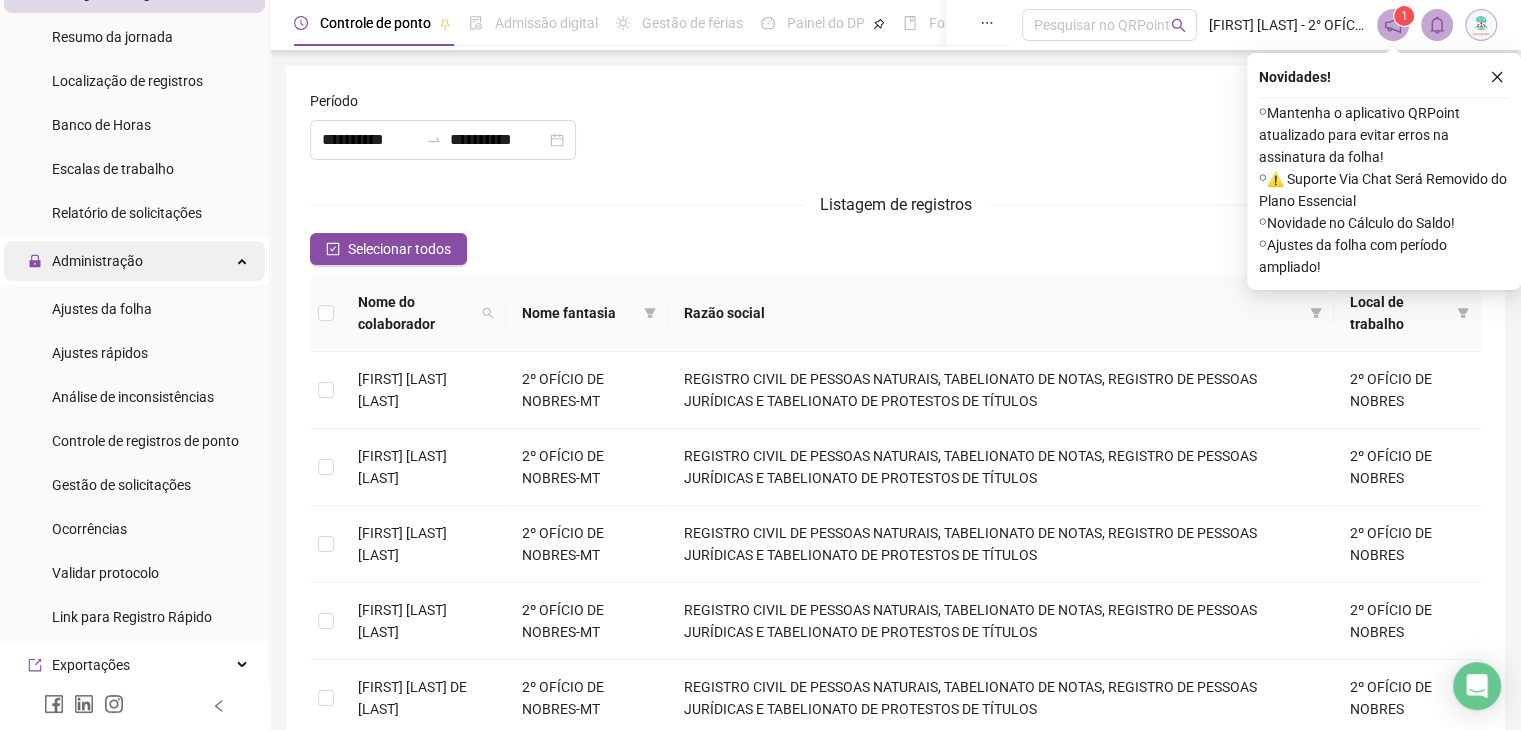 scroll, scrollTop: 668, scrollLeft: 0, axis: vertical 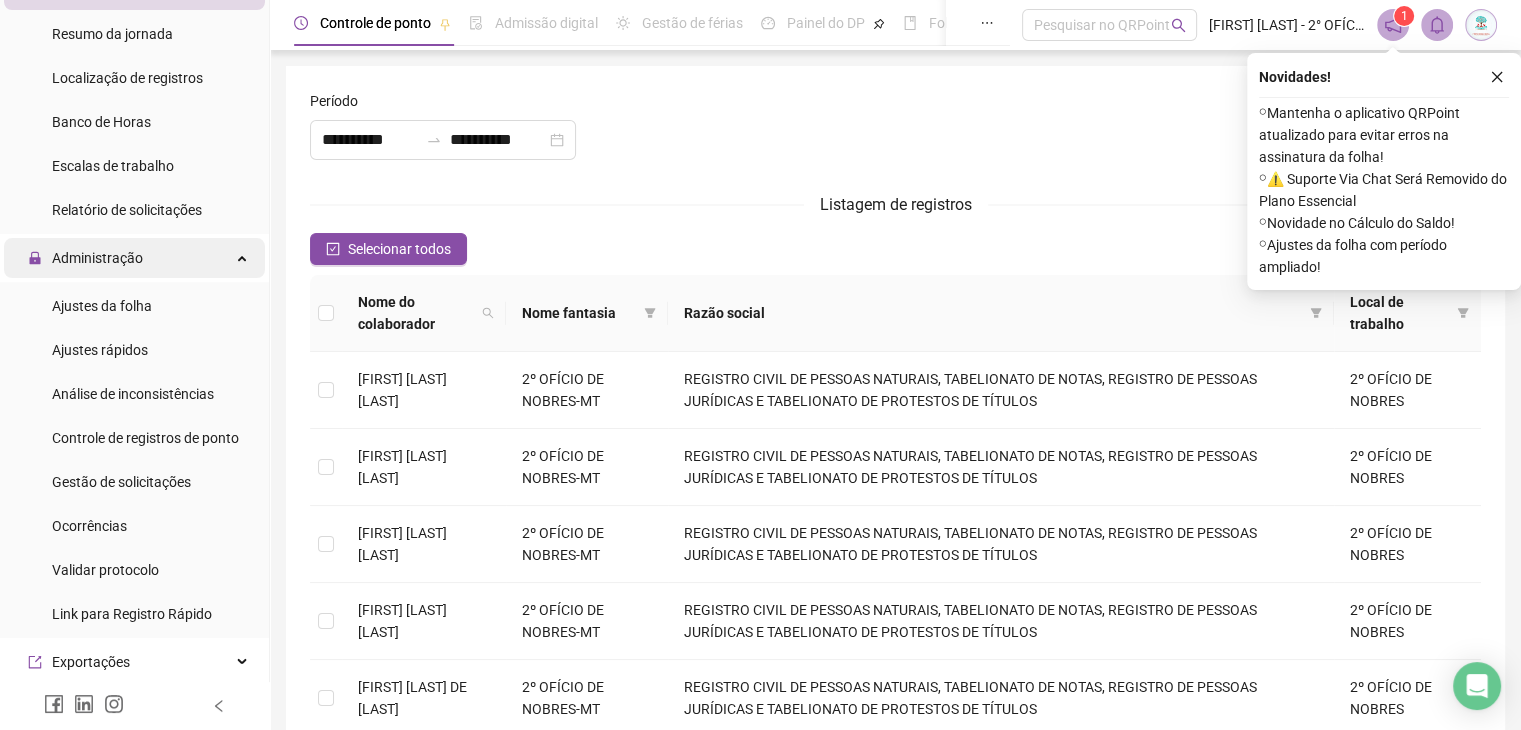 click on "Controle de registros de ponto" at bounding box center (145, 438) 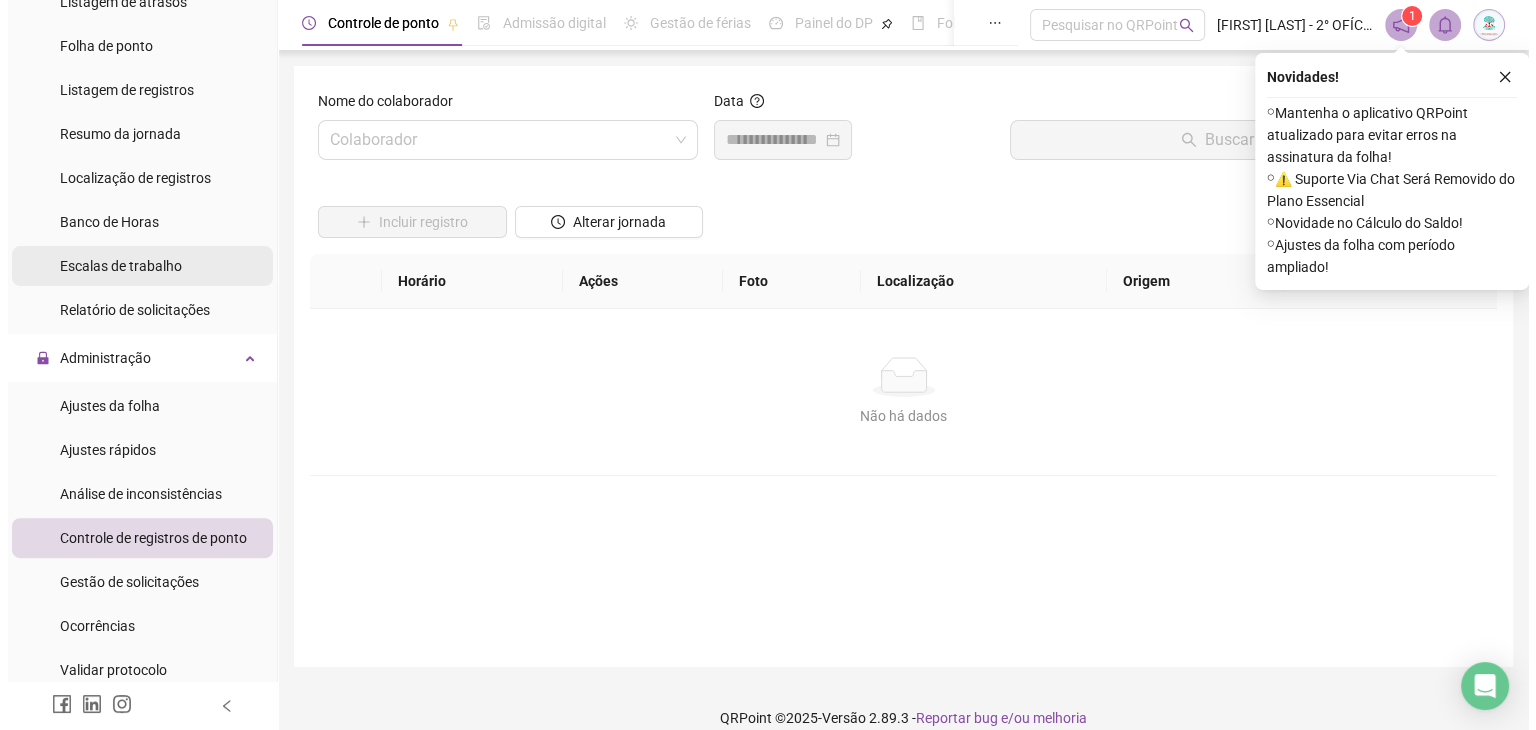 scroll, scrollTop: 468, scrollLeft: 0, axis: vertical 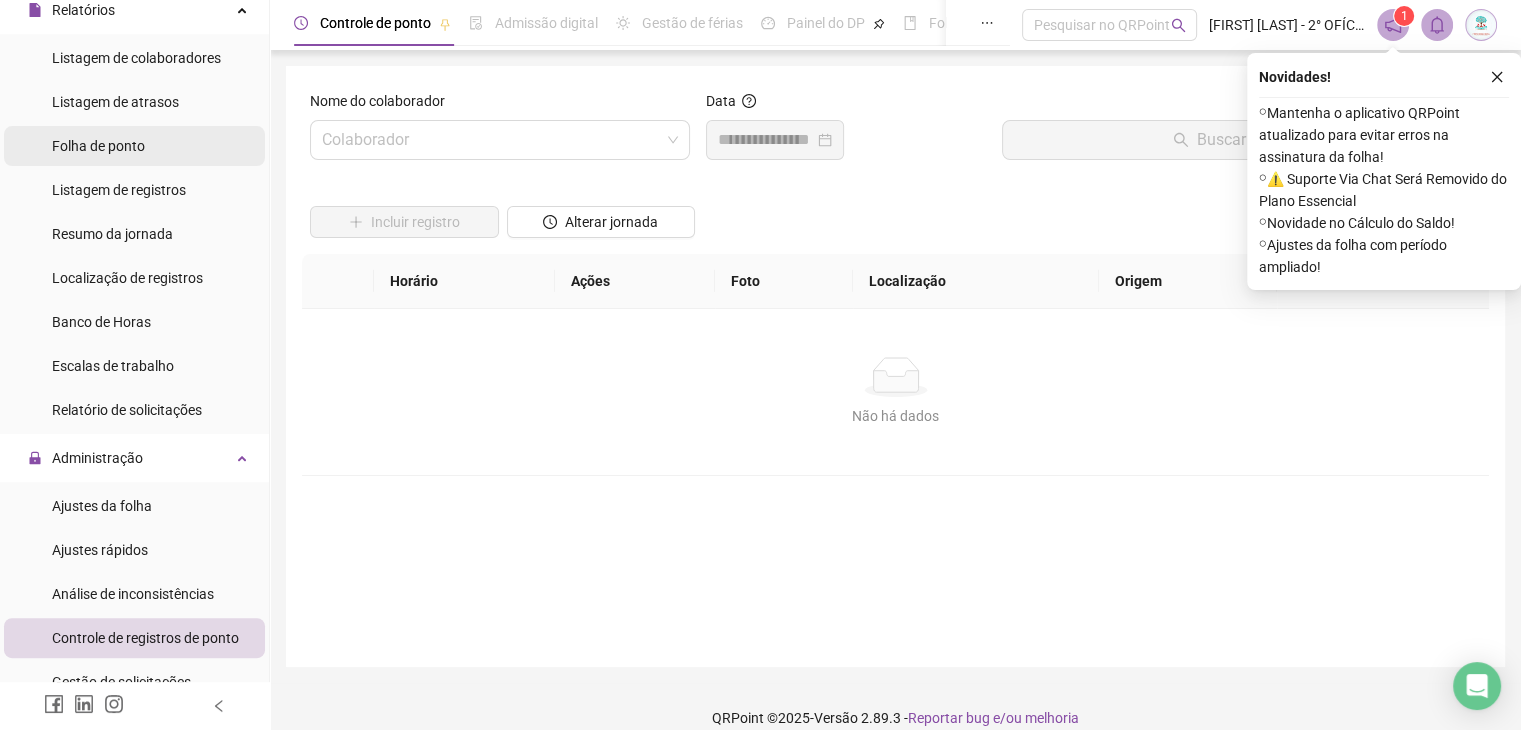 click on "Folha de ponto" at bounding box center [98, 146] 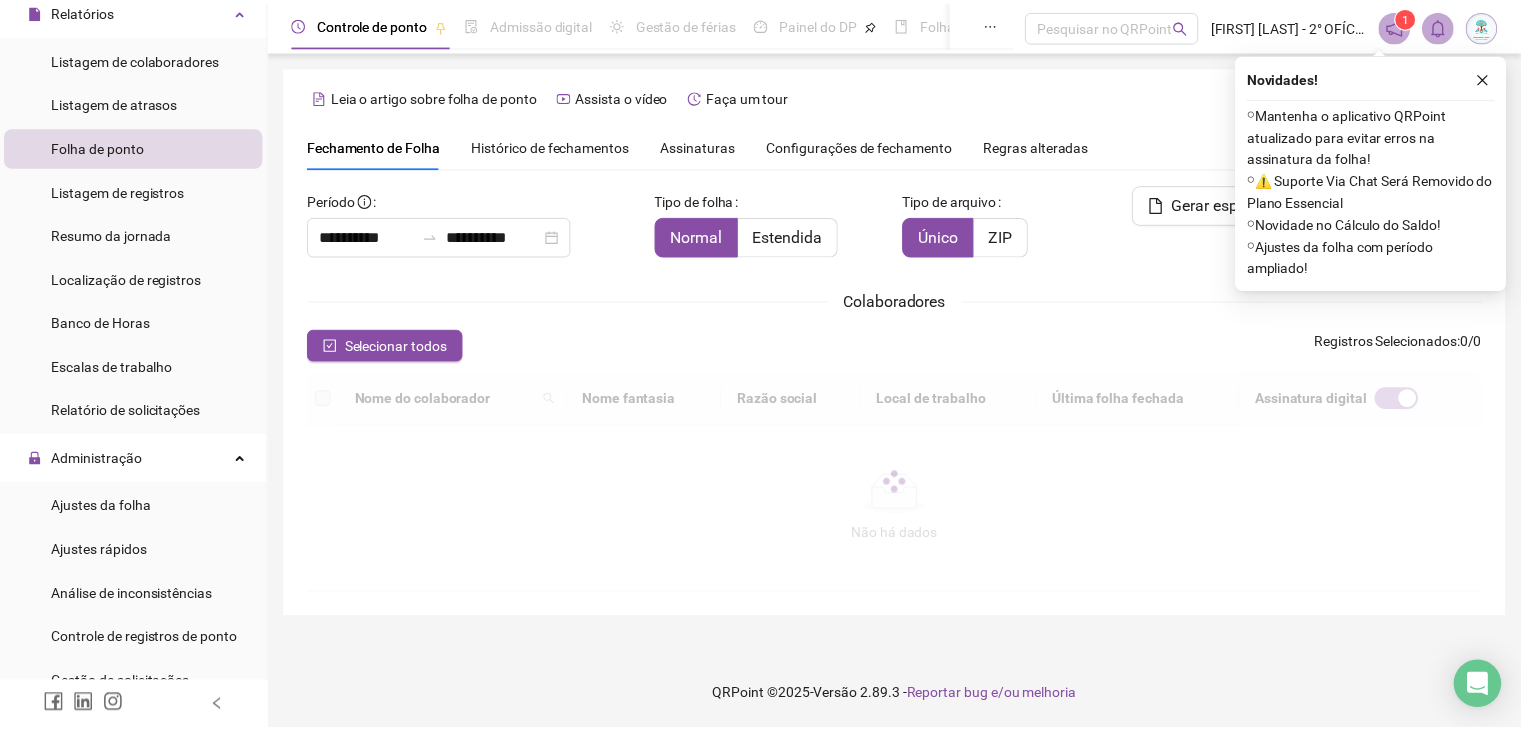 scroll, scrollTop: 44, scrollLeft: 0, axis: vertical 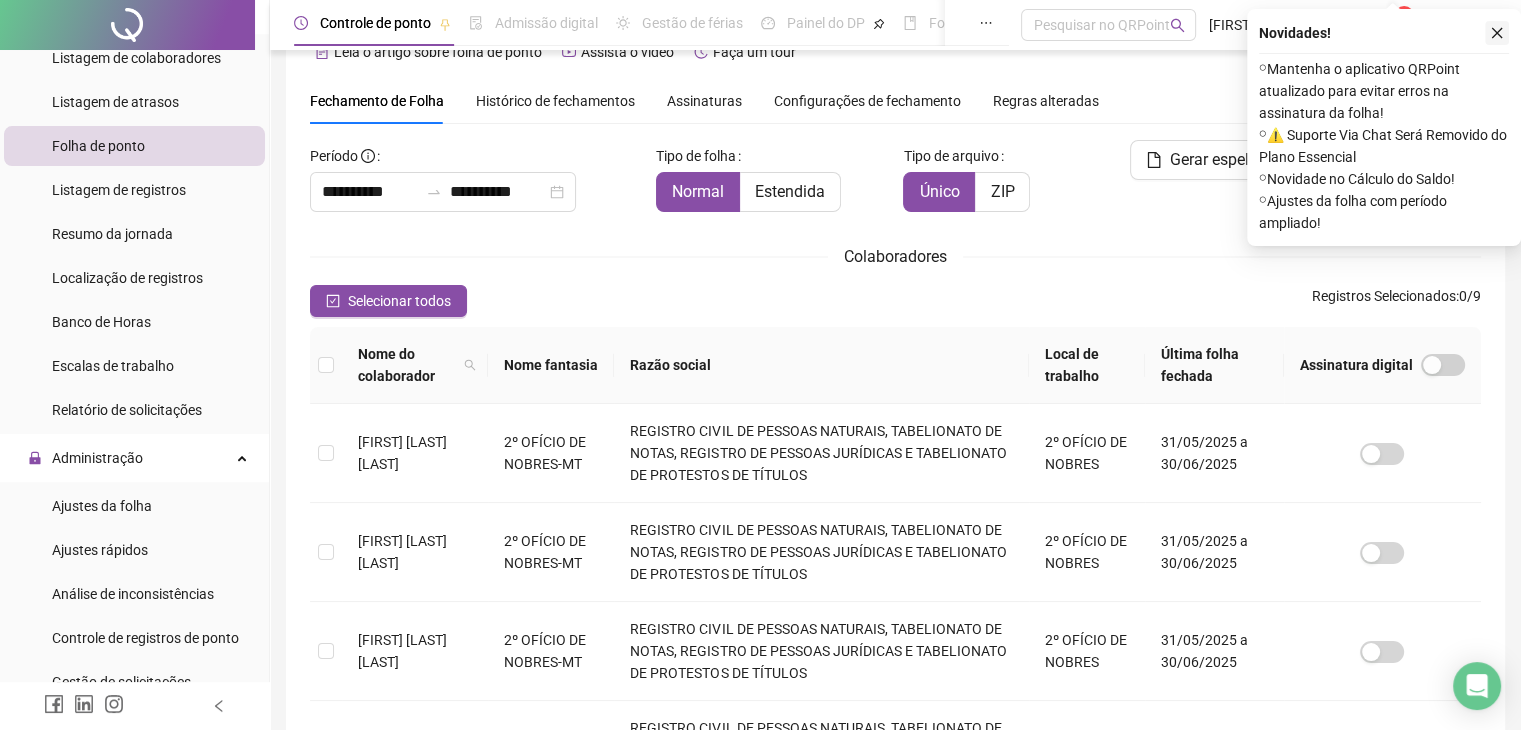 click 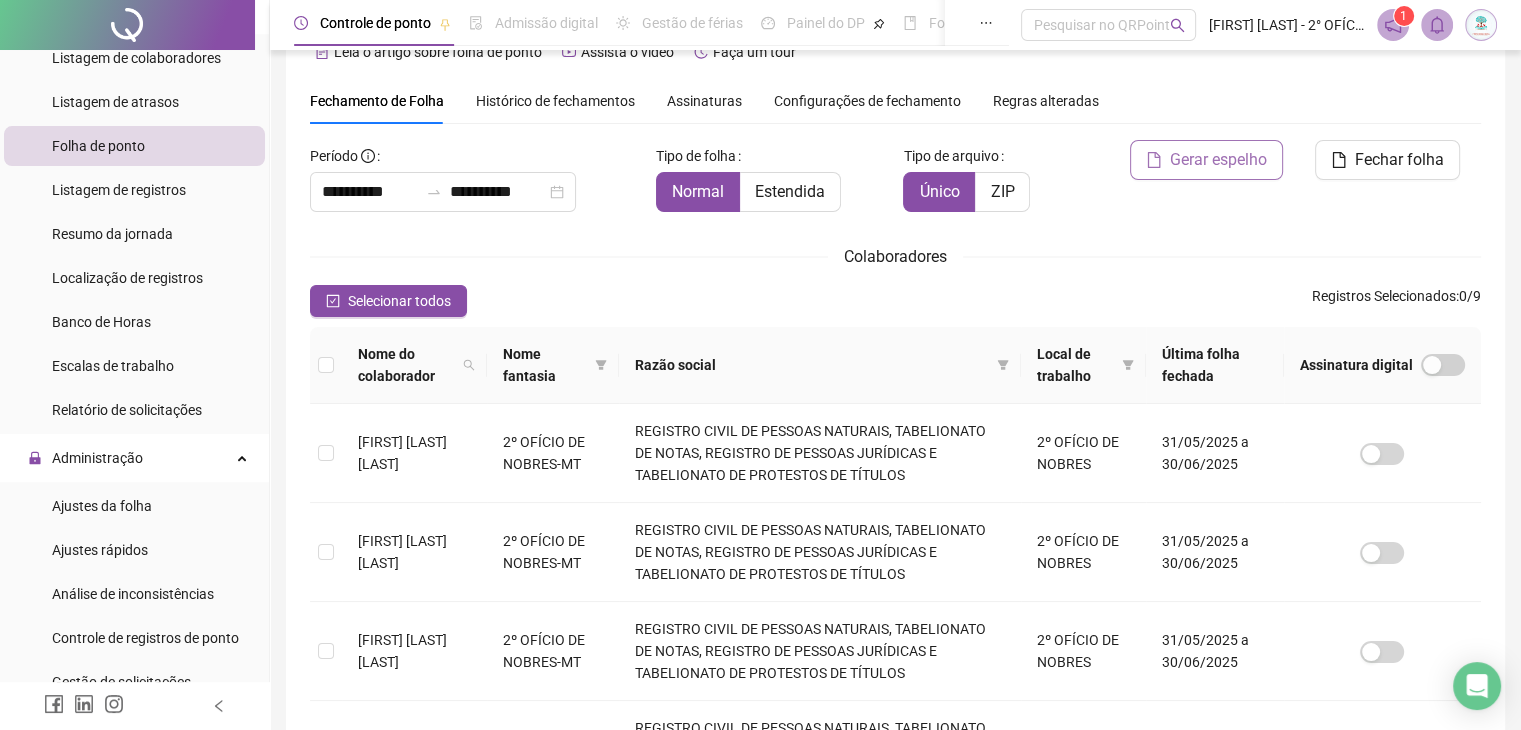 click on "Gerar espelho" at bounding box center [1218, 160] 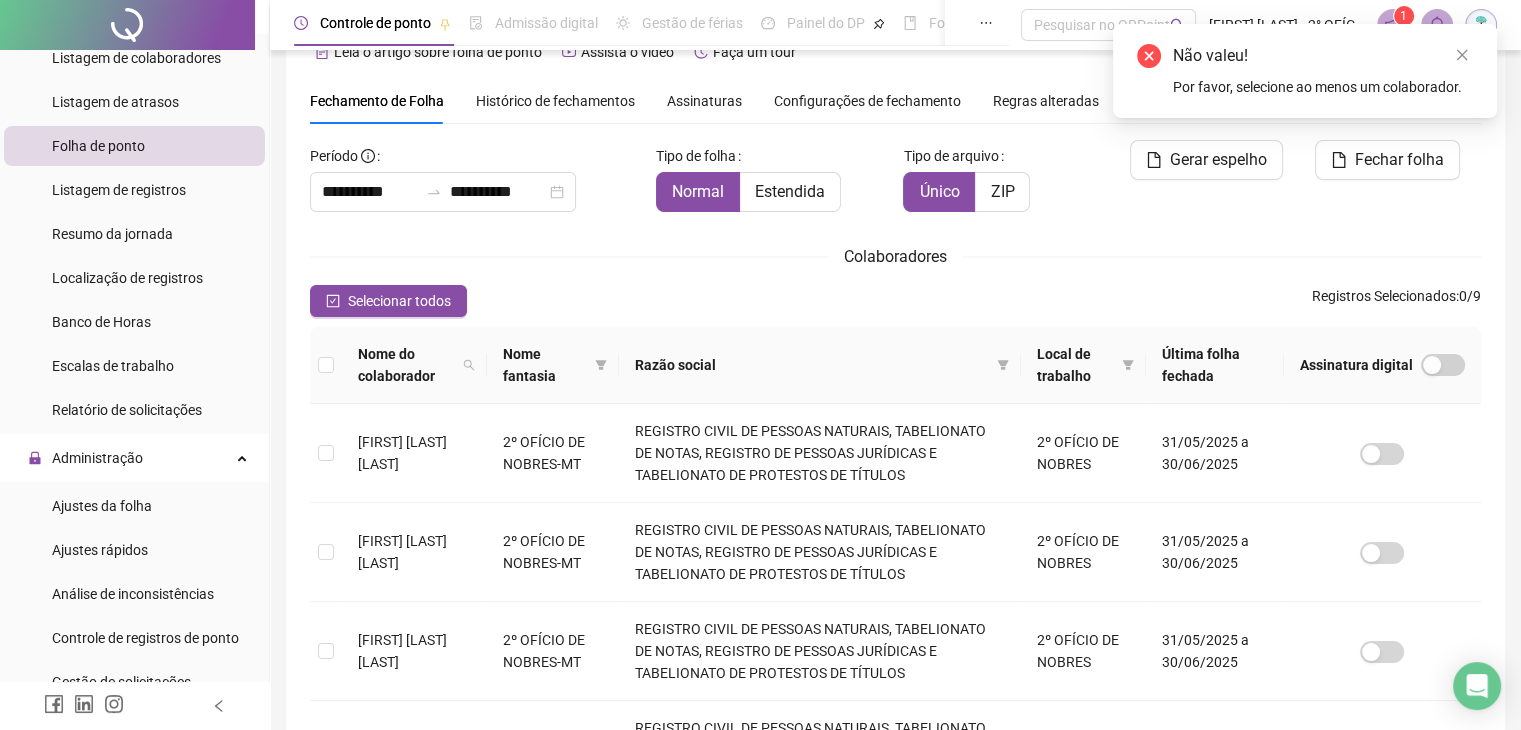 click on "Não valeu! Por favor, selecione ao menos um colaborador." at bounding box center (1305, 71) 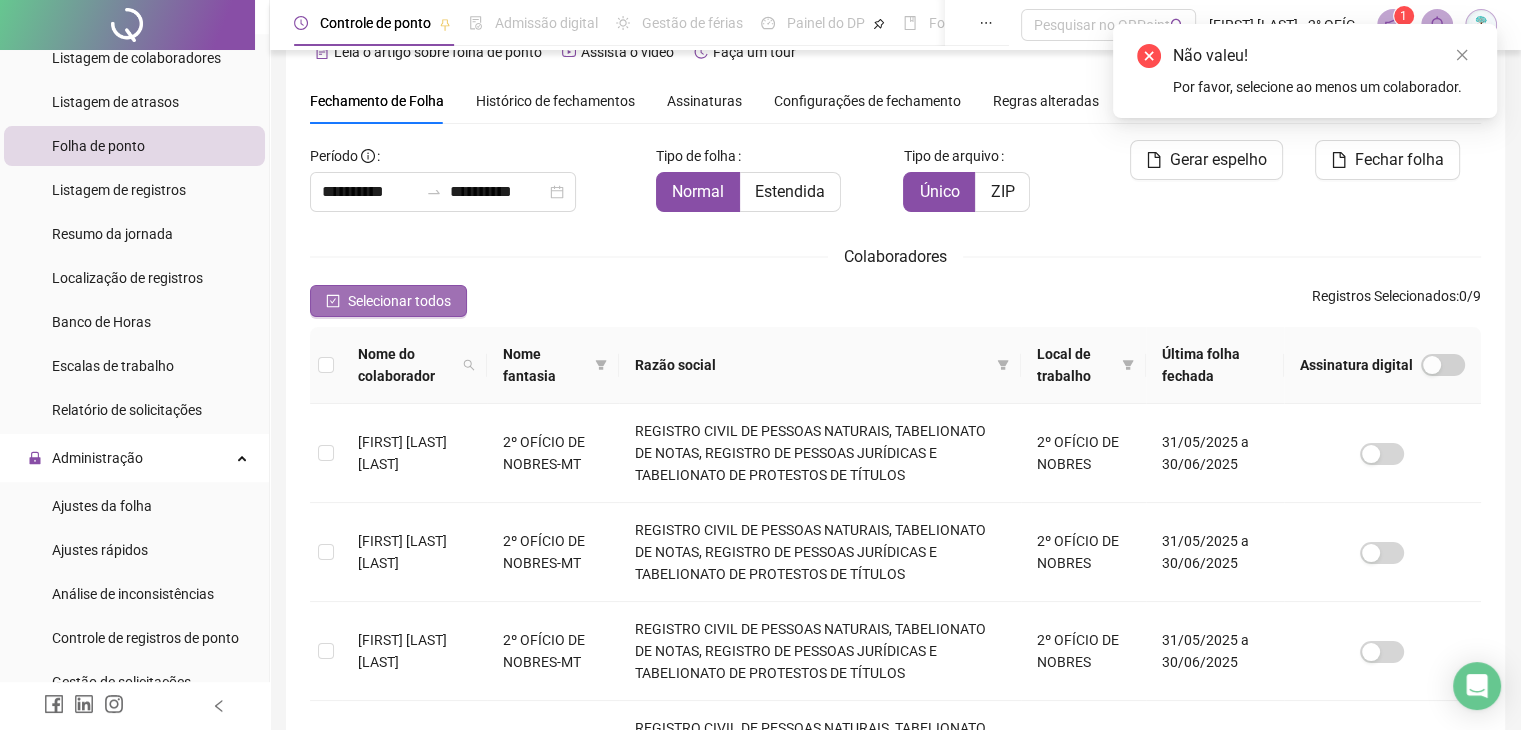 click on "Selecionar todos" at bounding box center (399, 301) 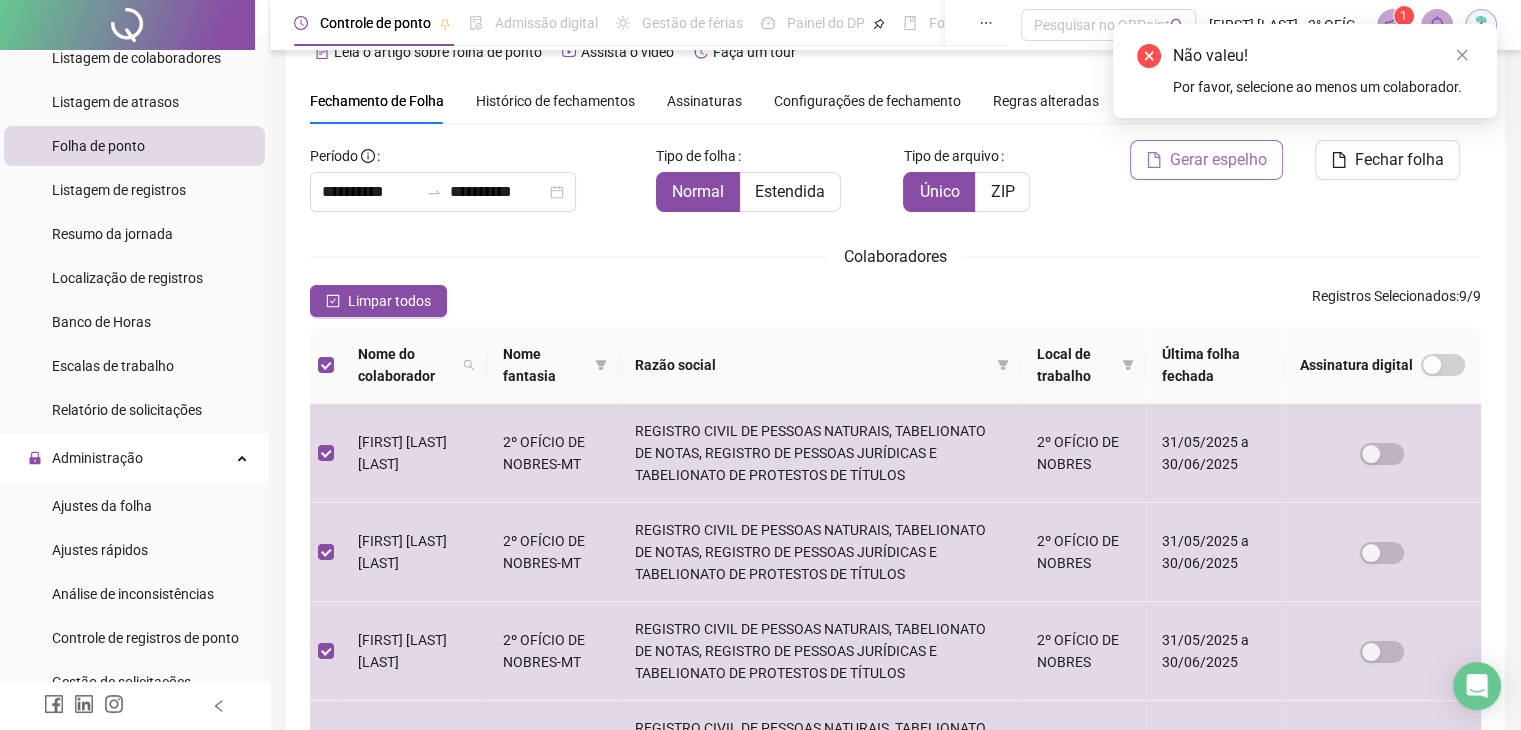 click on "Gerar espelho" at bounding box center (1206, 160) 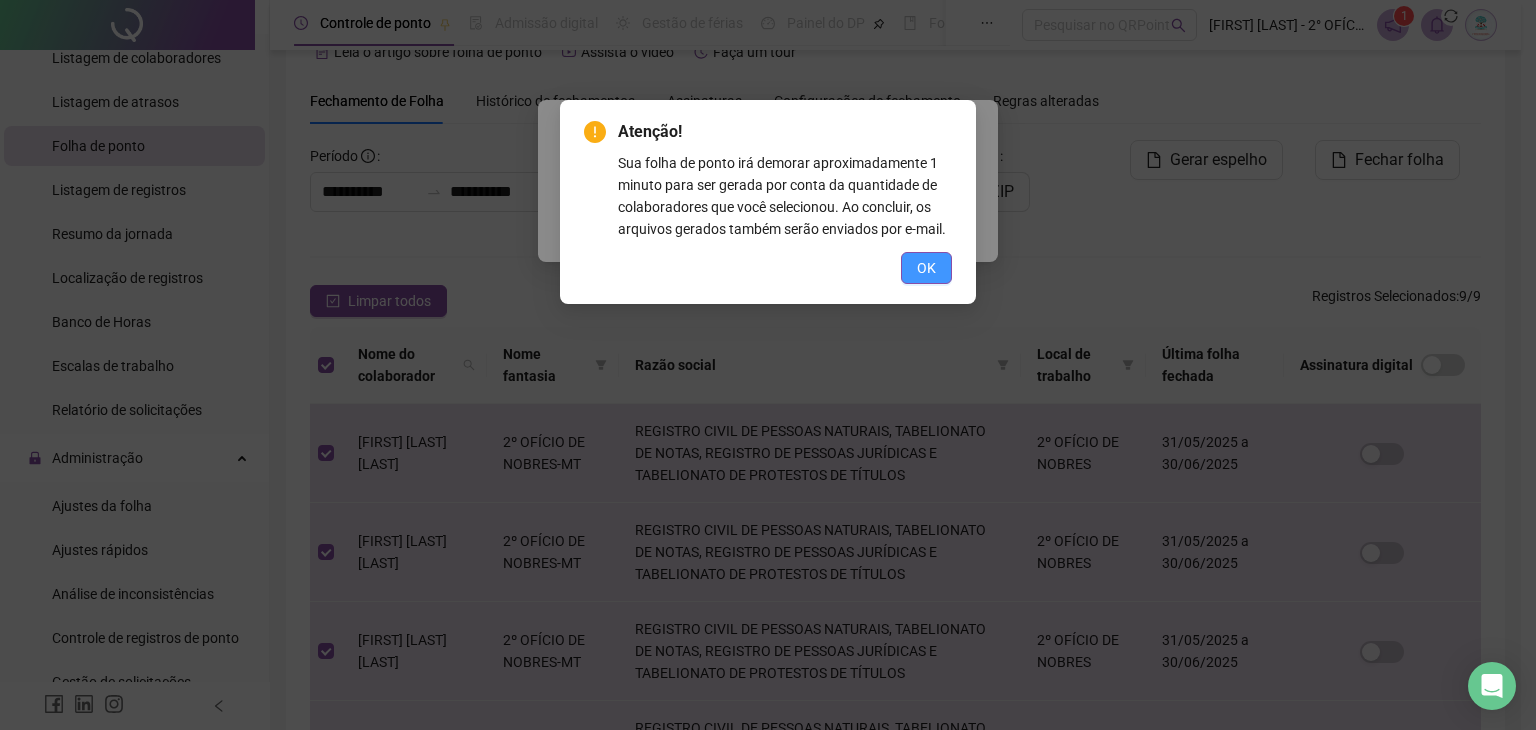 click on "OK" at bounding box center (926, 268) 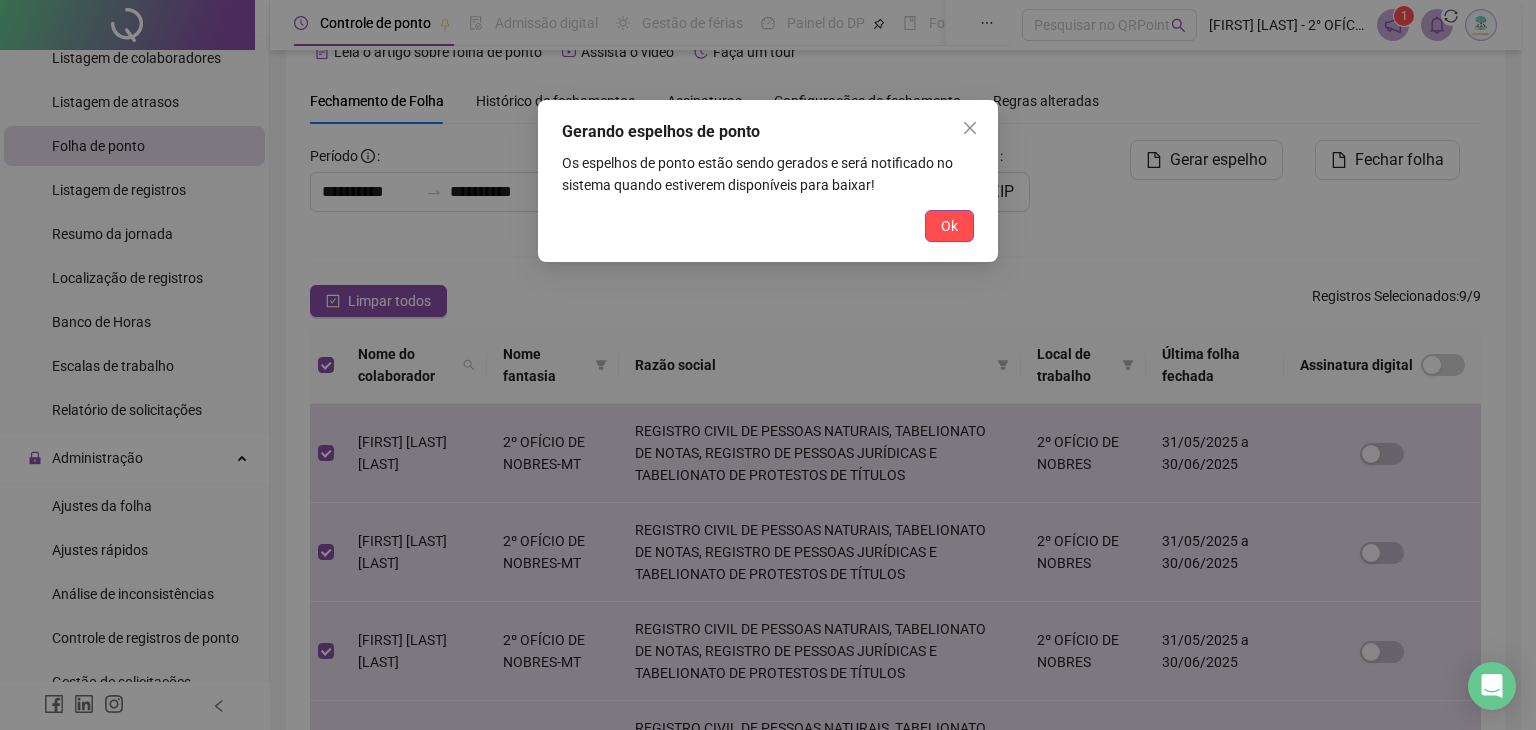 click on "Ok" at bounding box center (949, 226) 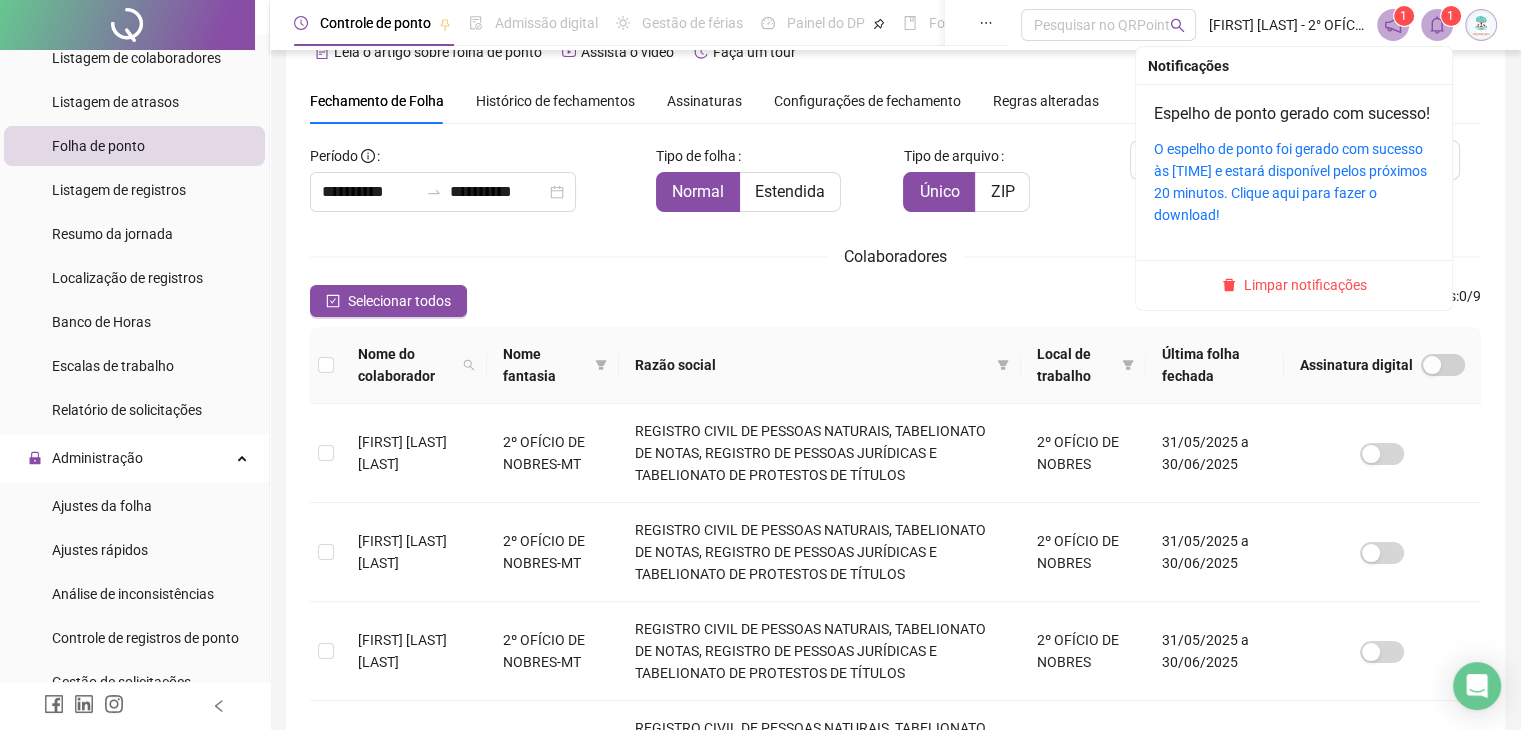 click 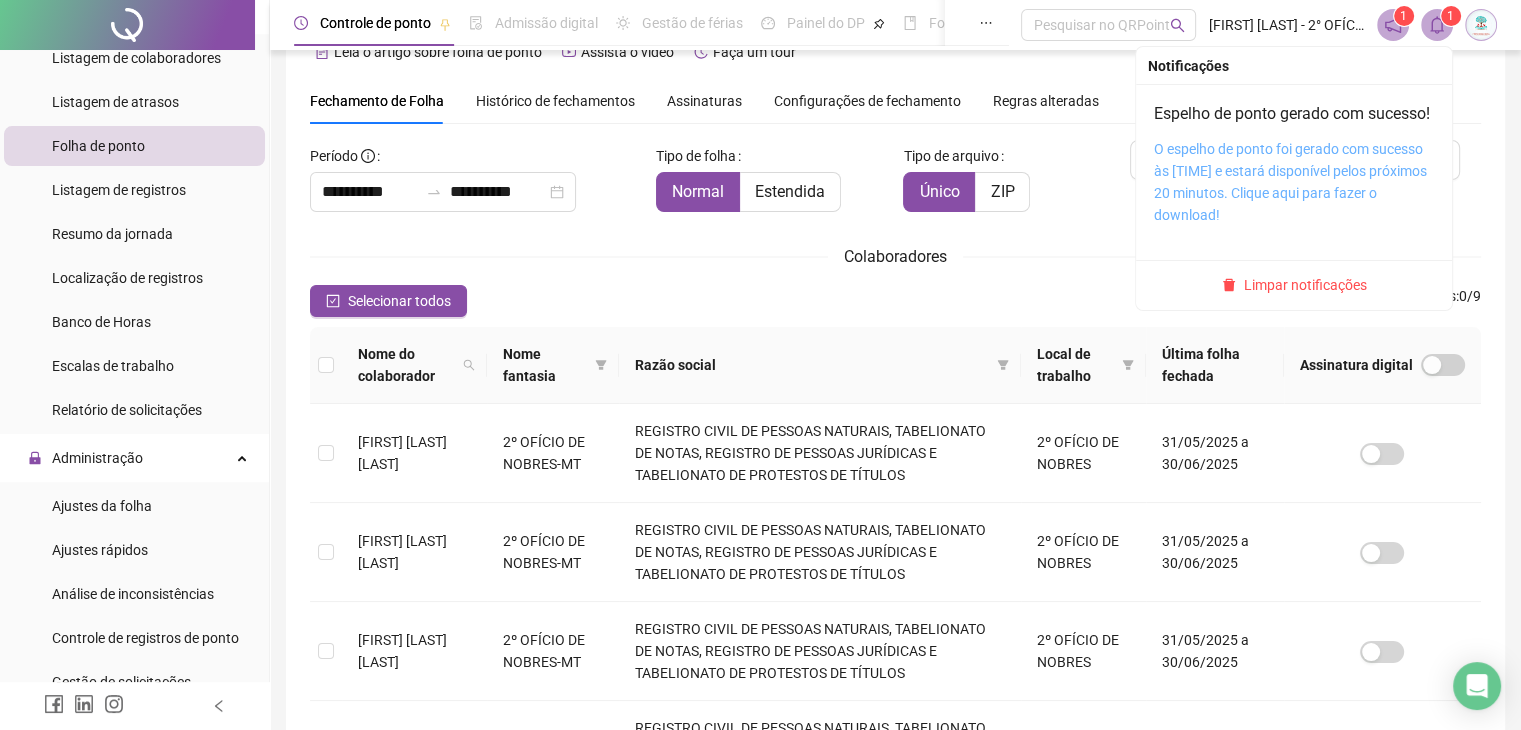 click on "O espelho de ponto foi gerado com sucesso às [TIME] e estará disponível pelos próximos 20 minutos.
Clique aqui para fazer o download!" at bounding box center (1290, 182) 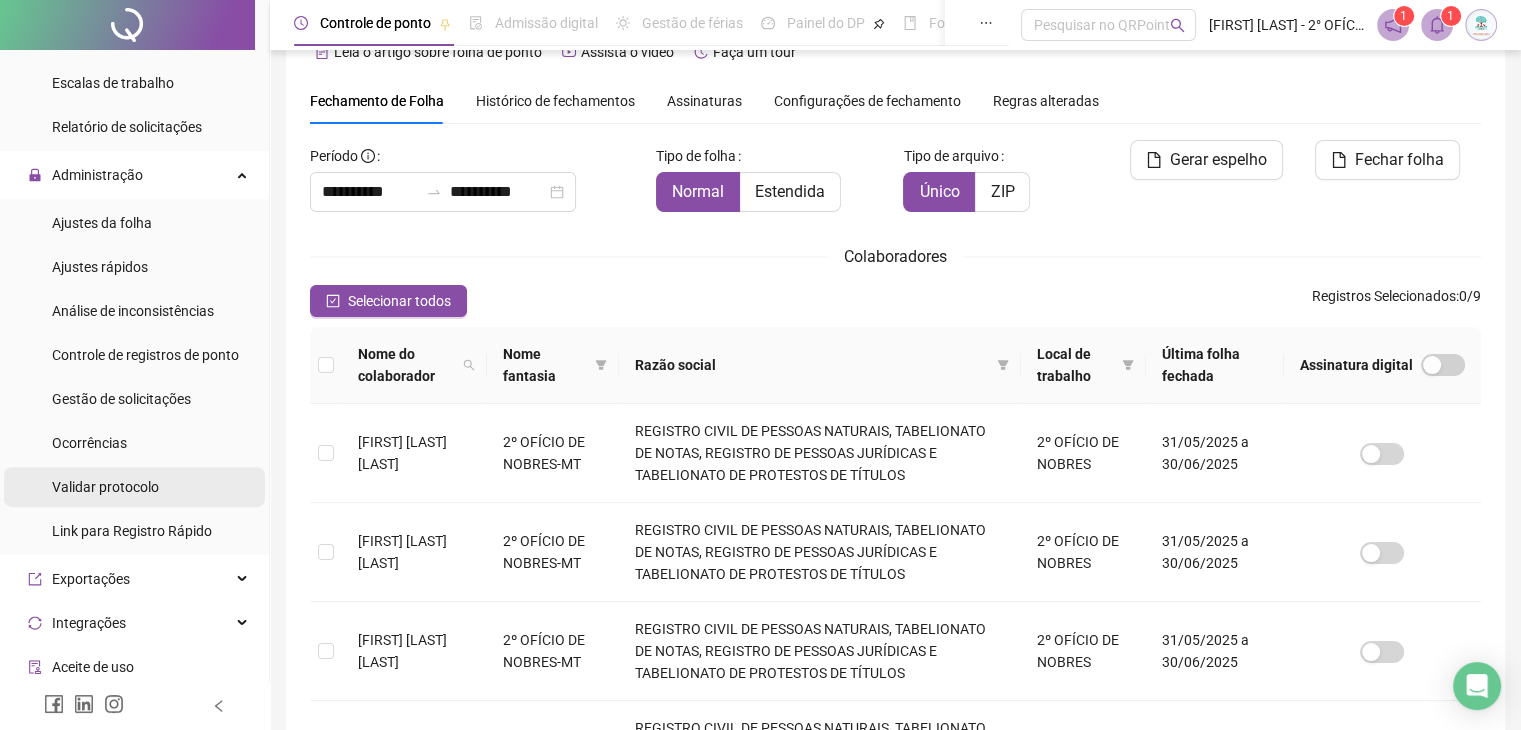 scroll, scrollTop: 868, scrollLeft: 0, axis: vertical 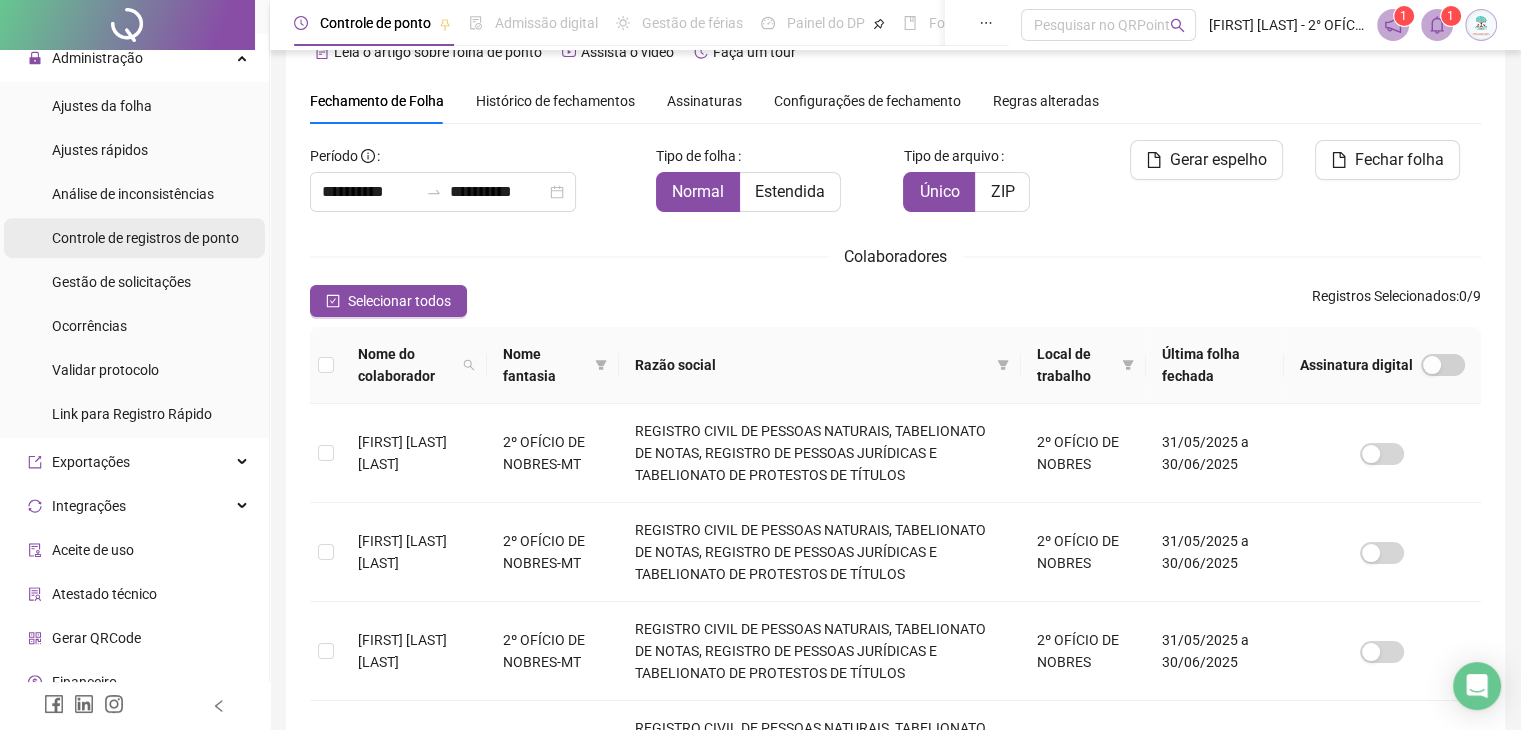 click on "Controle de registros de ponto" at bounding box center [145, 238] 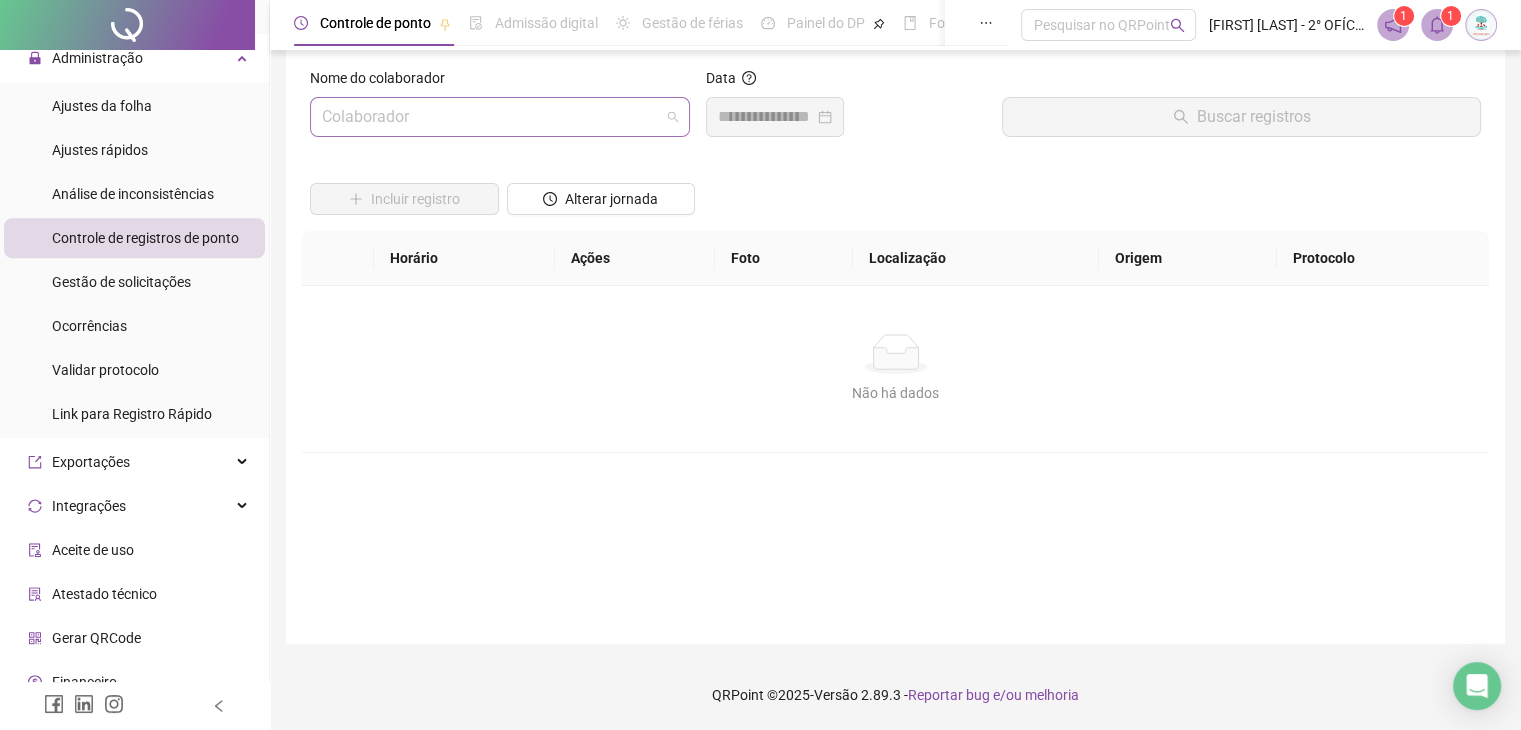 click at bounding box center (500, 117) 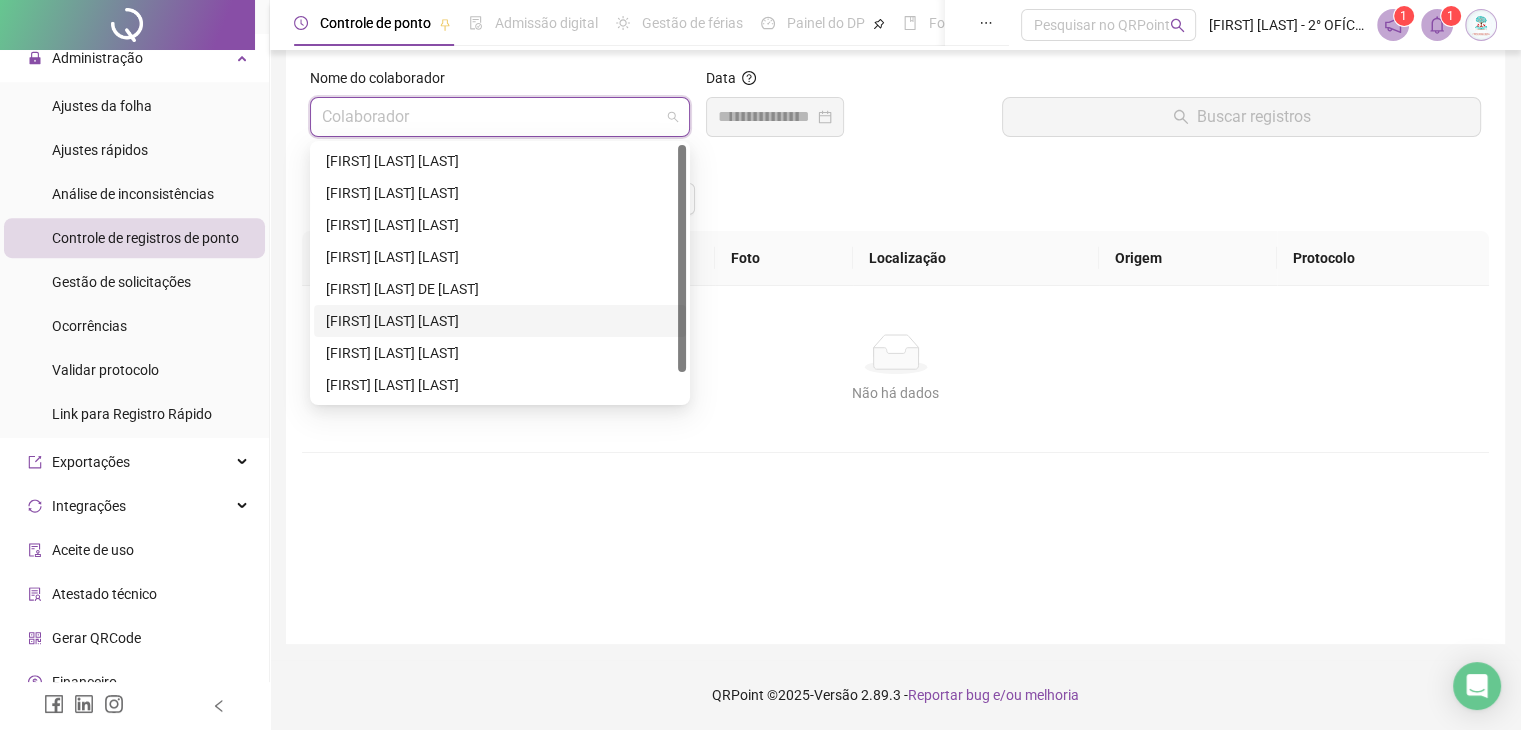 click on "[FIRST] [LAST] [LAST]" at bounding box center [500, 321] 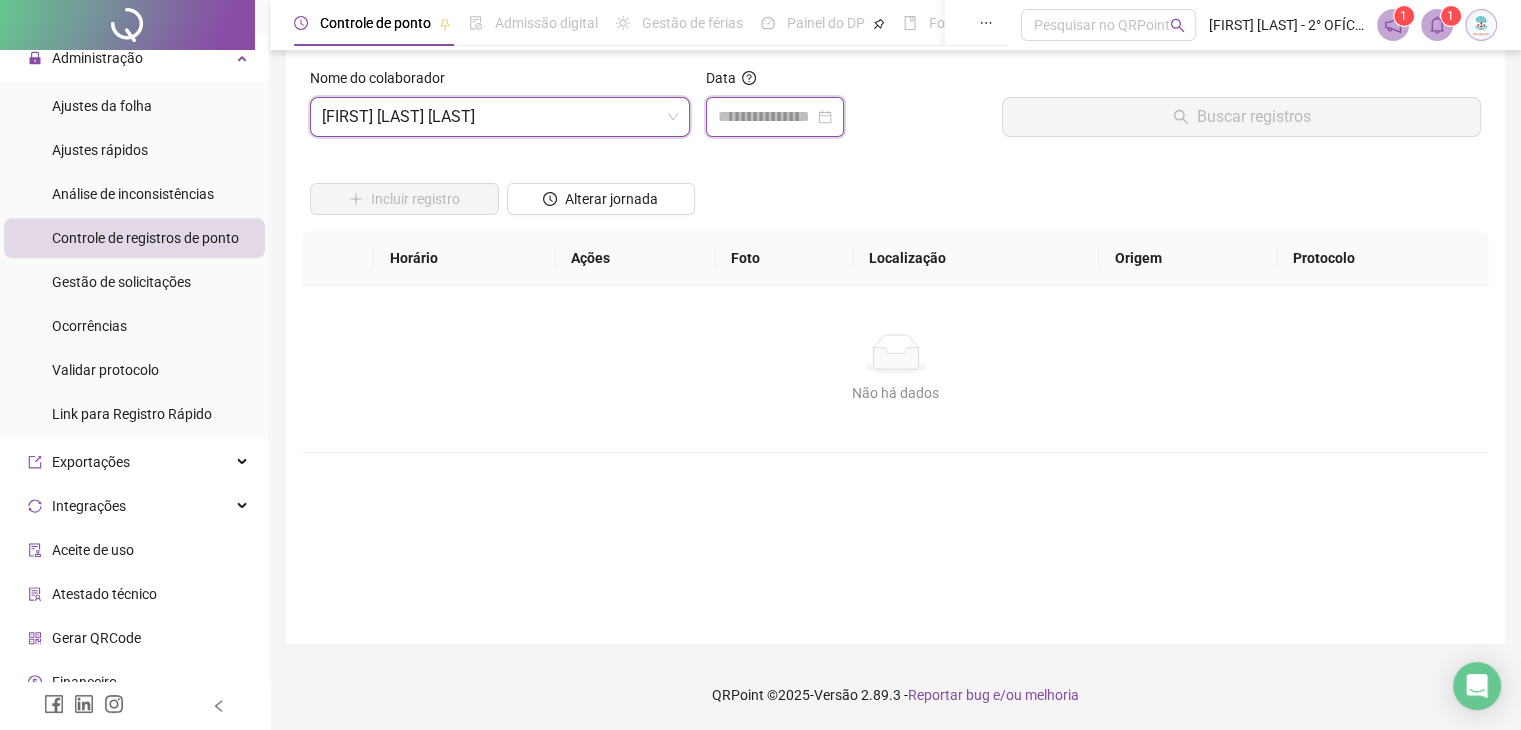 click at bounding box center (766, 117) 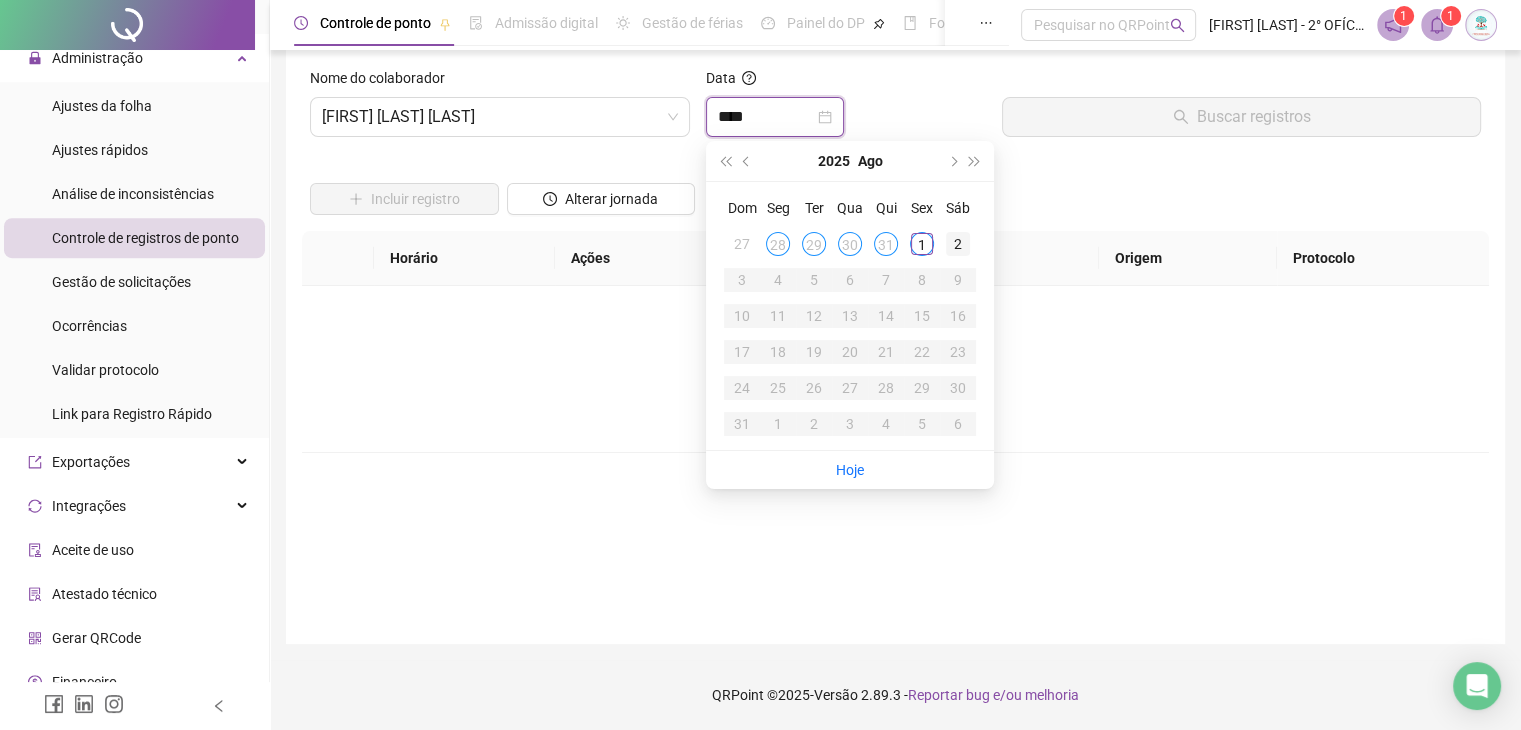 type on "**********" 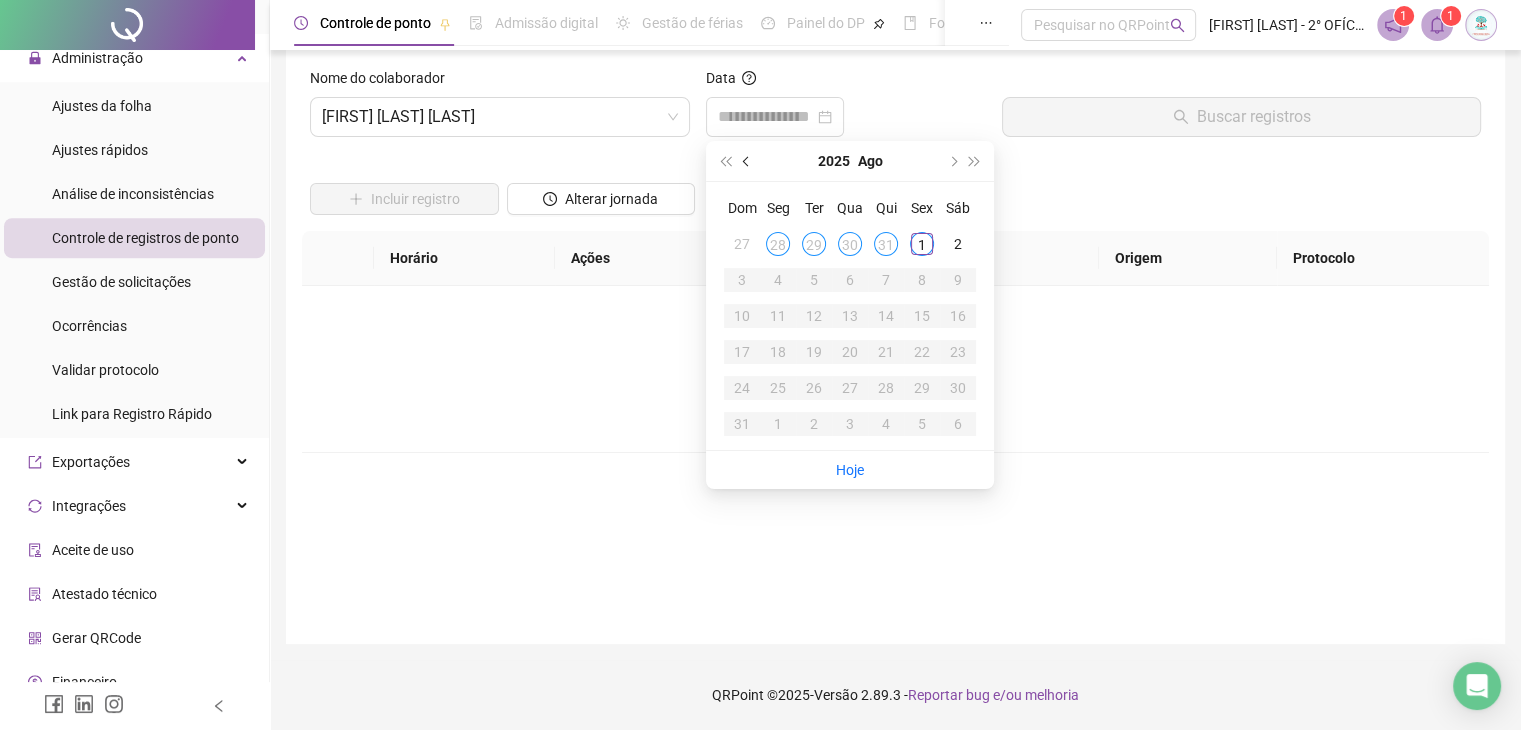 click at bounding box center (748, 161) 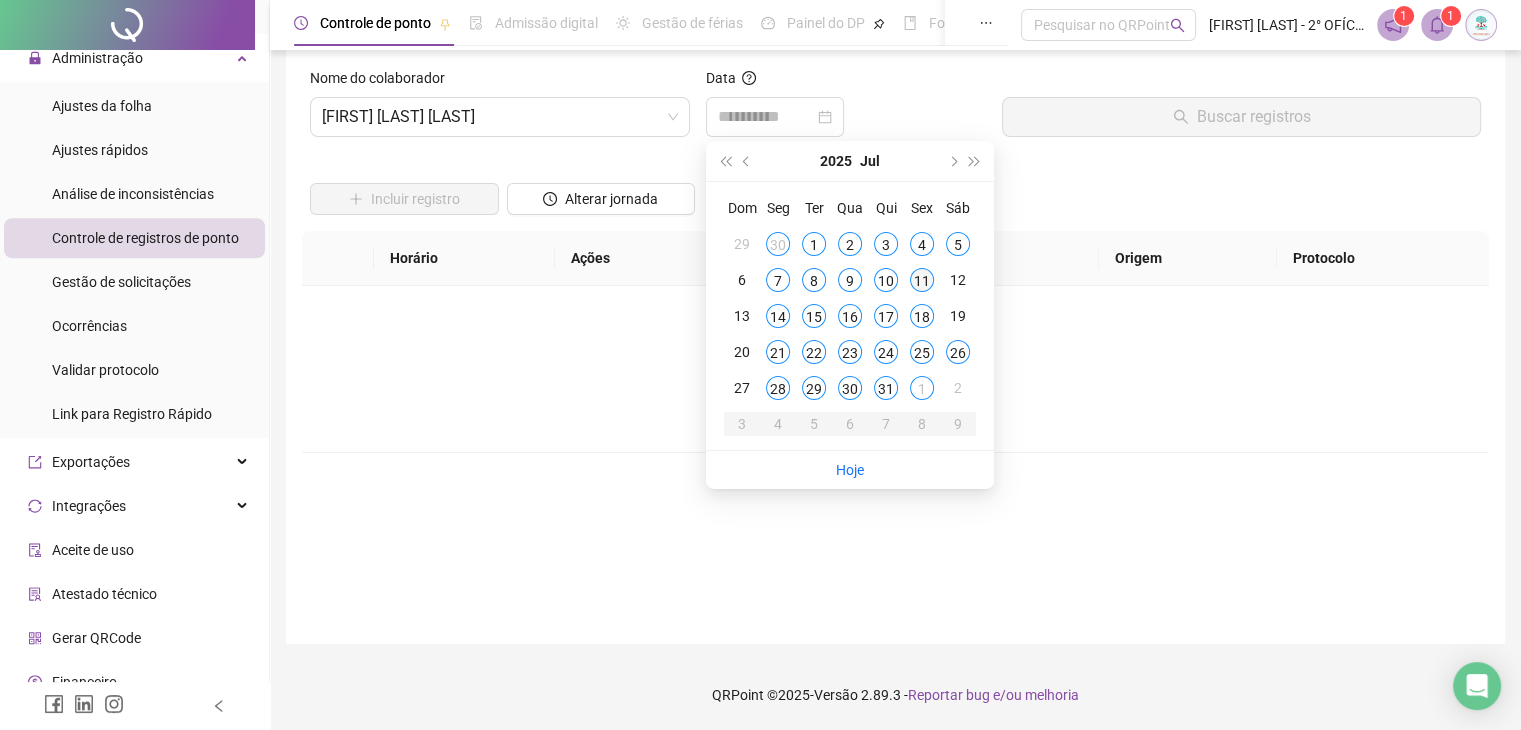 type on "**********" 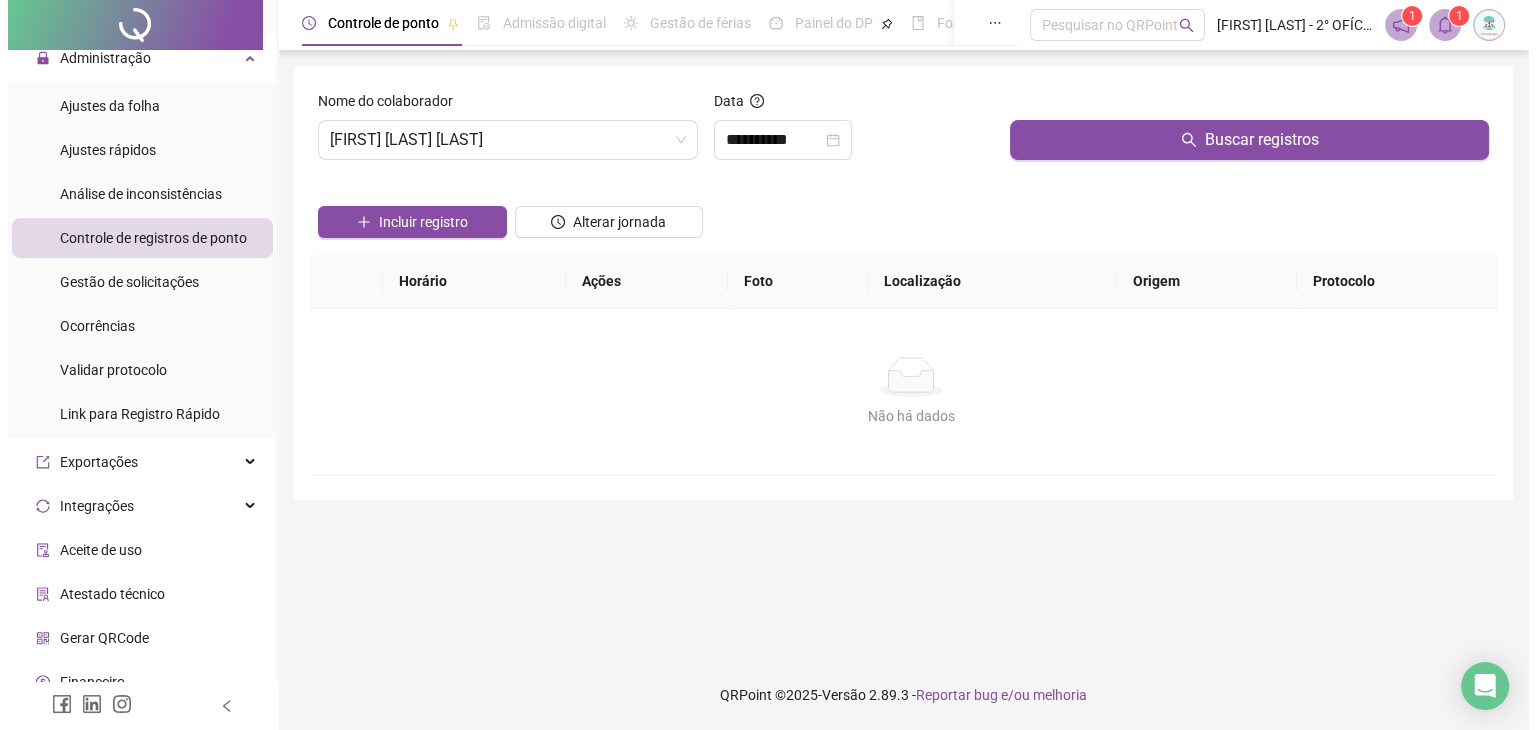 scroll, scrollTop: 0, scrollLeft: 0, axis: both 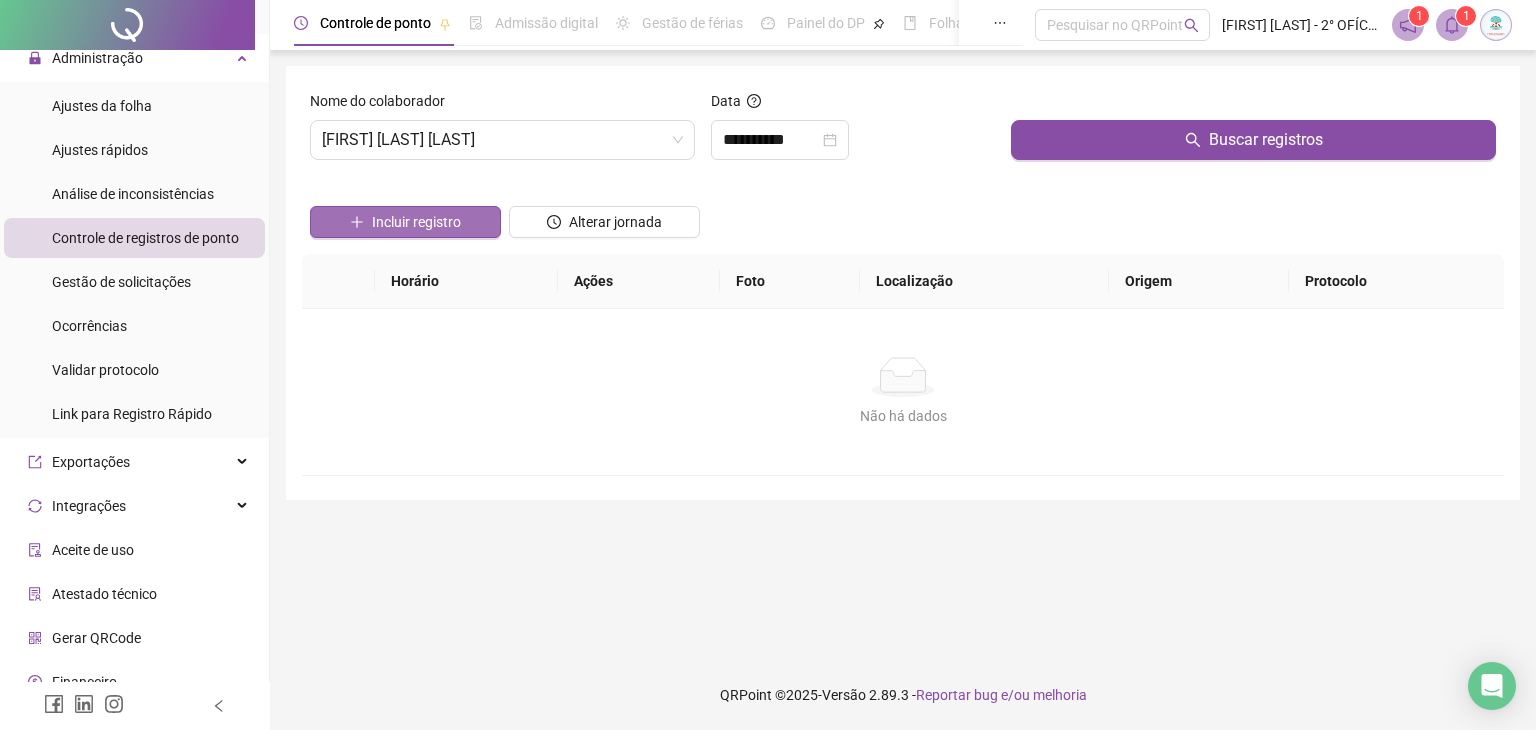 click on "Incluir registro" at bounding box center [416, 222] 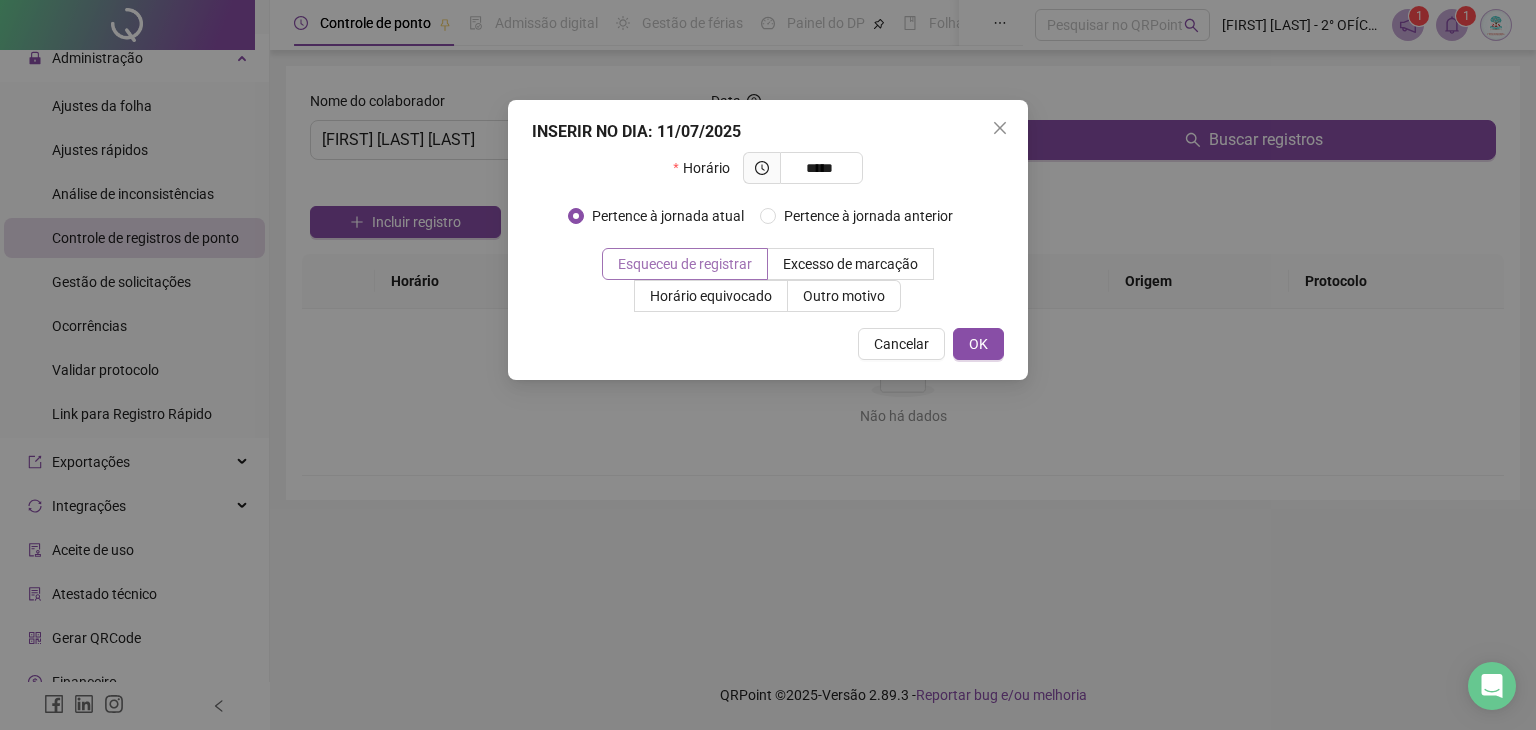 type on "*****" 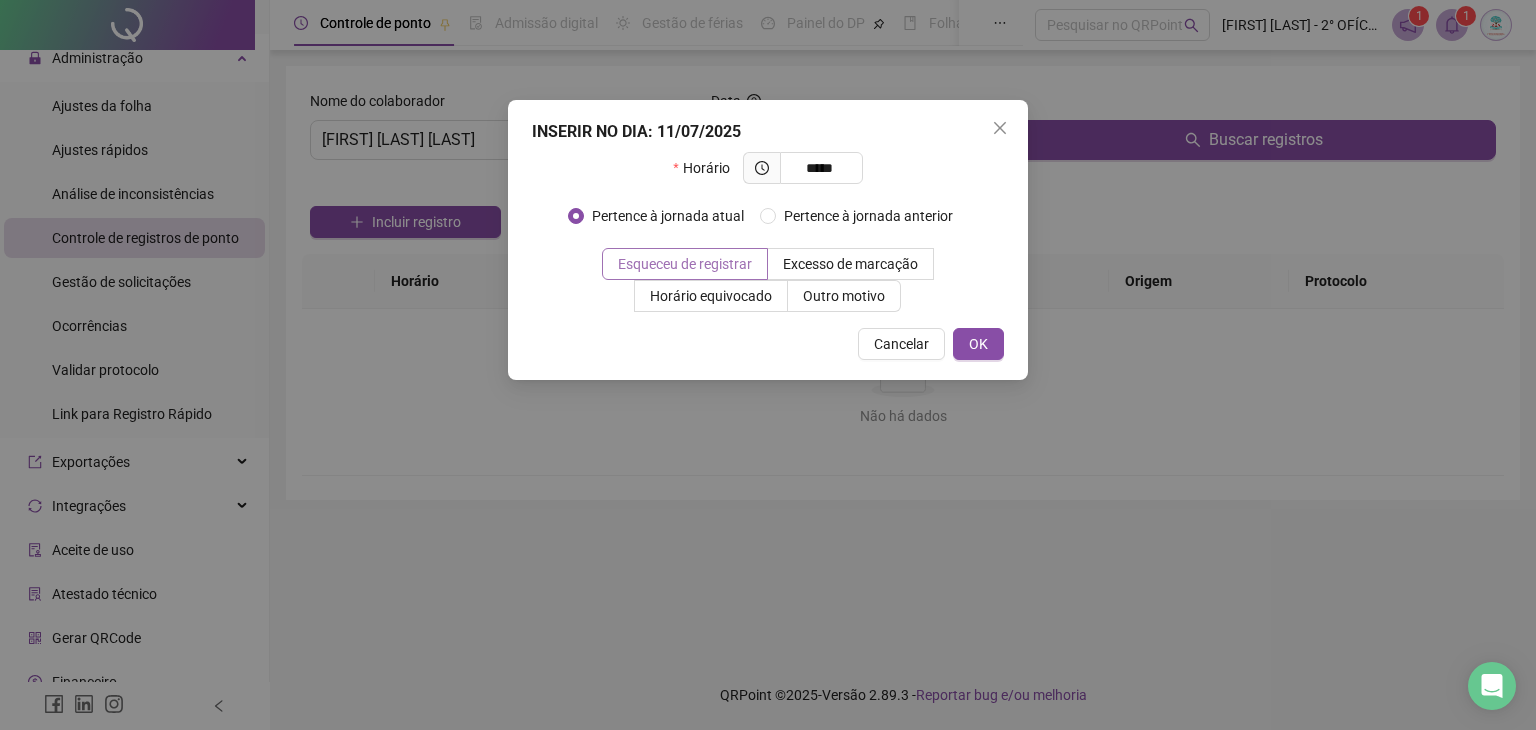 click on "Esqueceu de registrar" at bounding box center (685, 264) 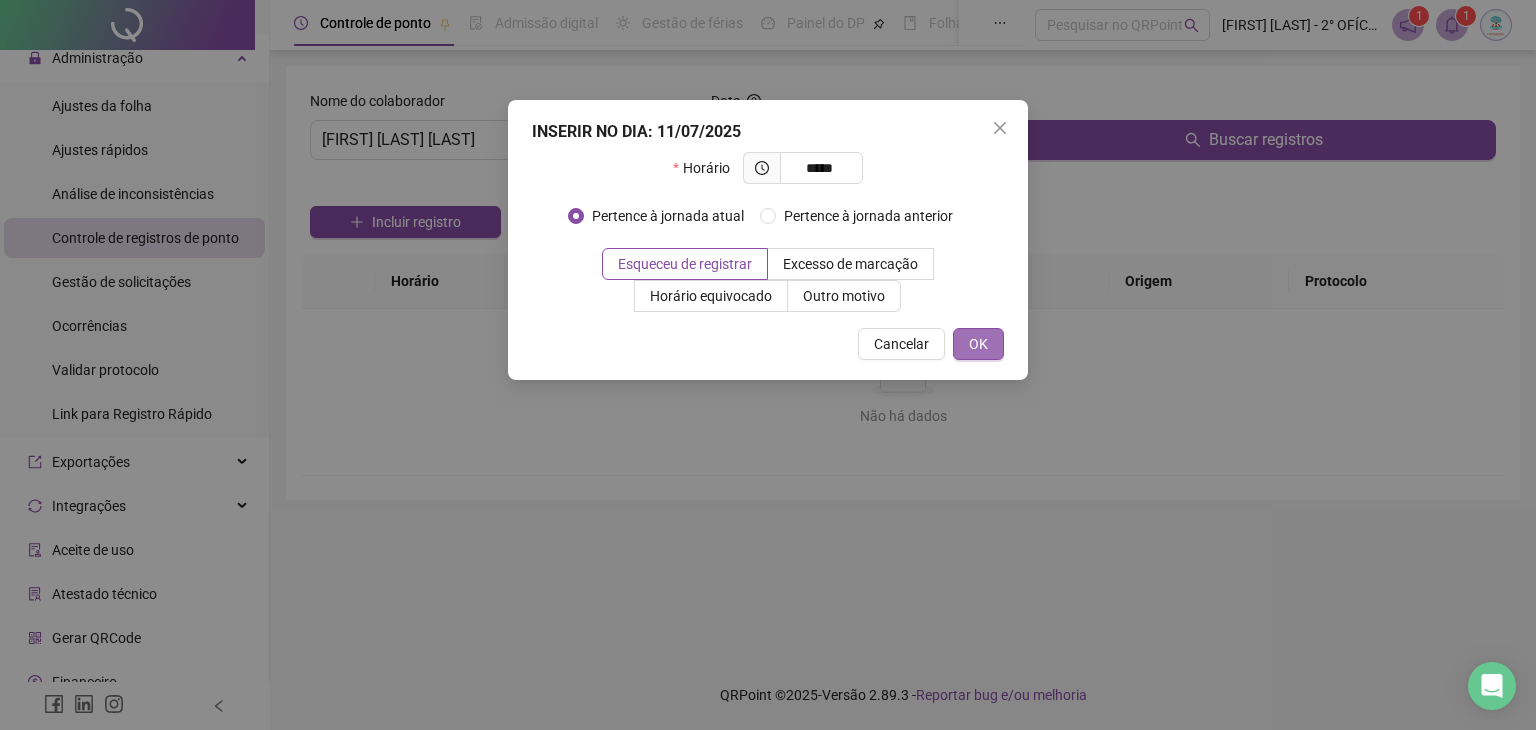 click on "OK" at bounding box center [978, 344] 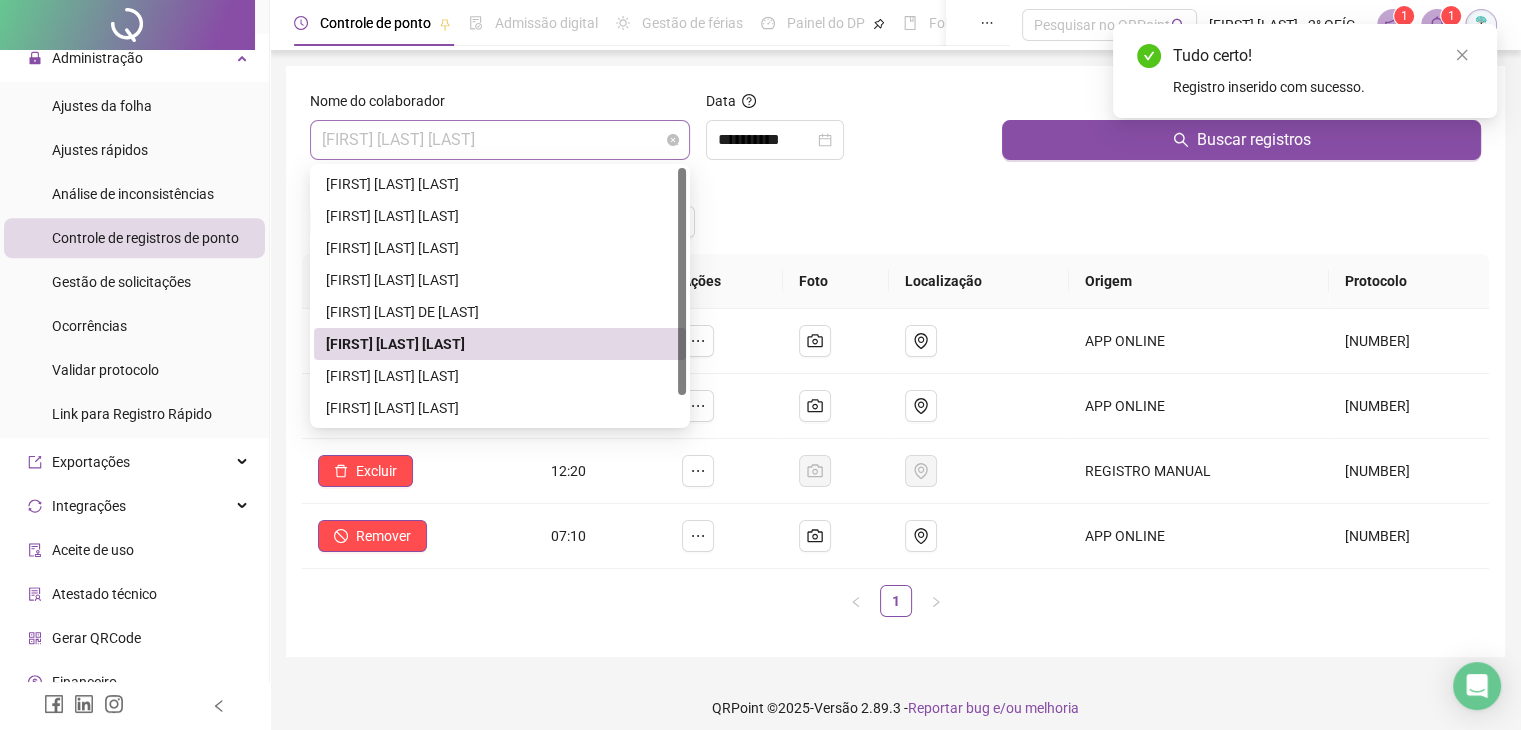 click on "[FIRST] [LAST] [LAST]" at bounding box center [500, 140] 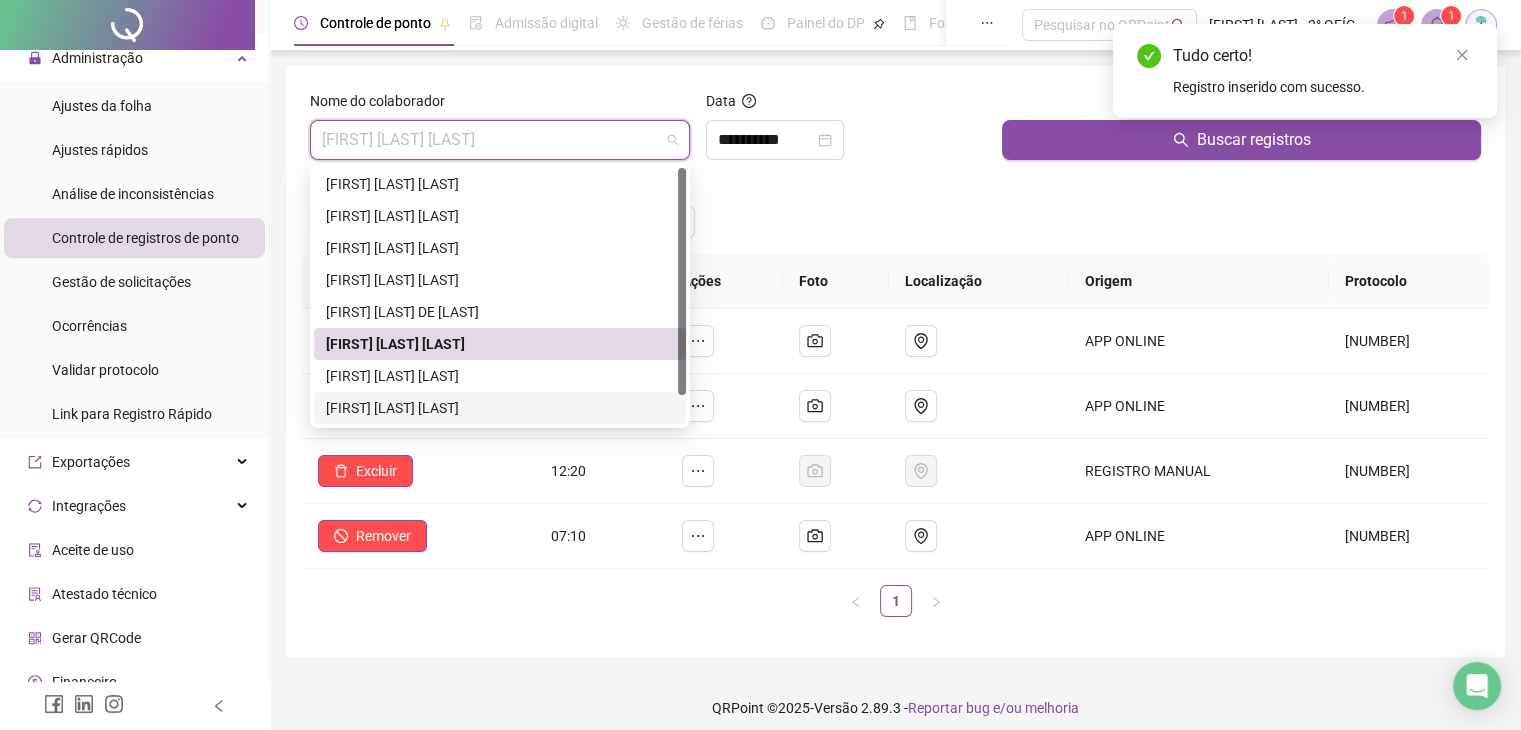 click on "[FIRST] [LAST] [LAST]" at bounding box center (500, 408) 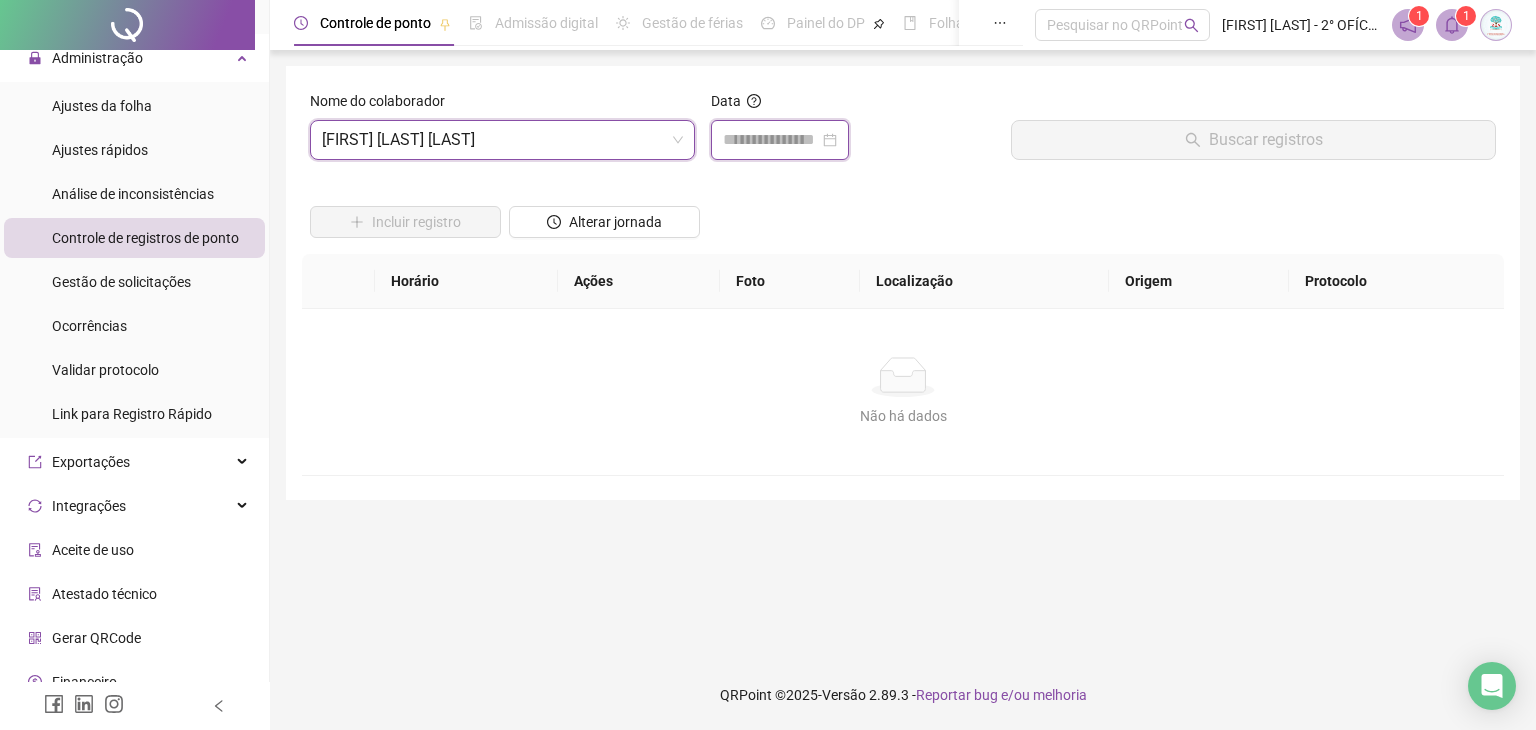 click at bounding box center (771, 140) 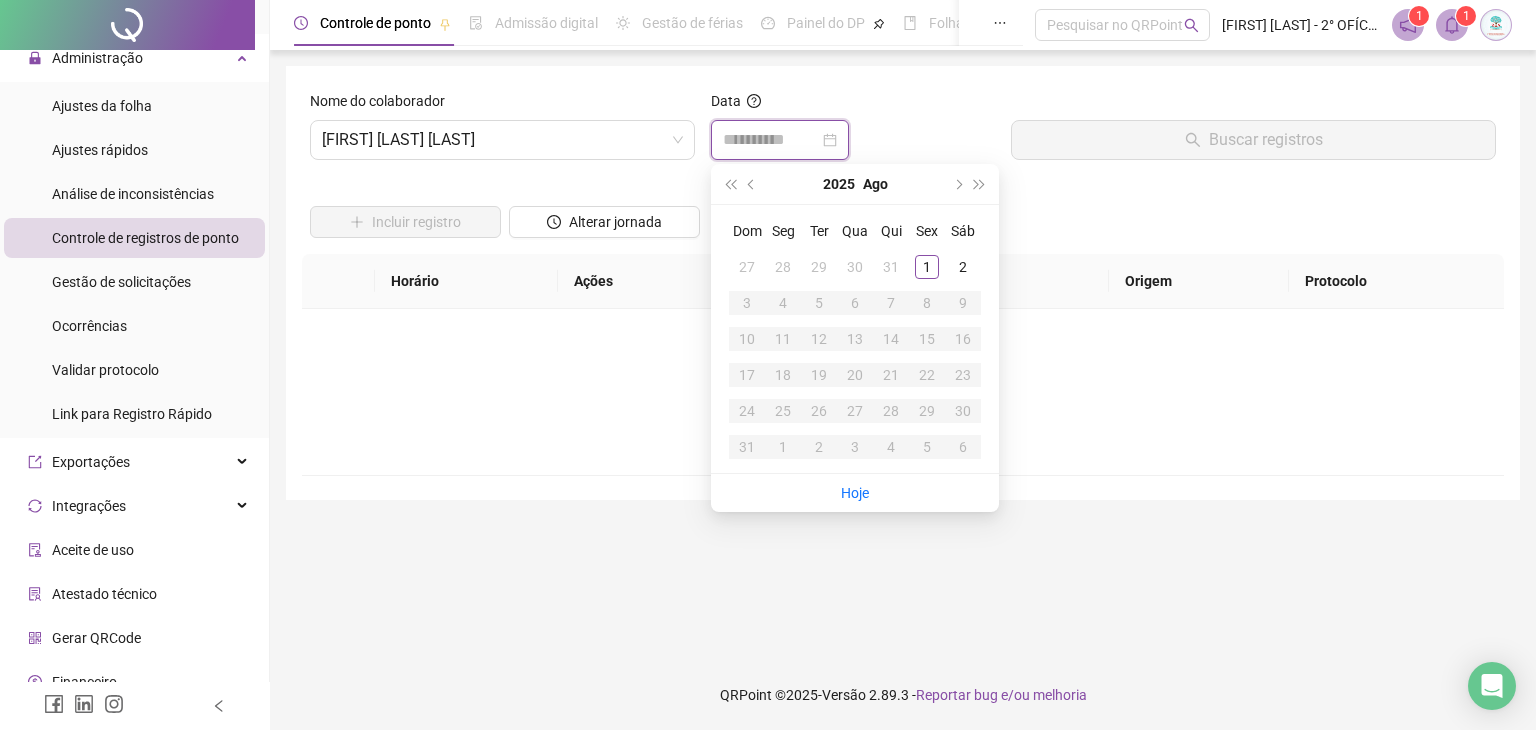 type on "**********" 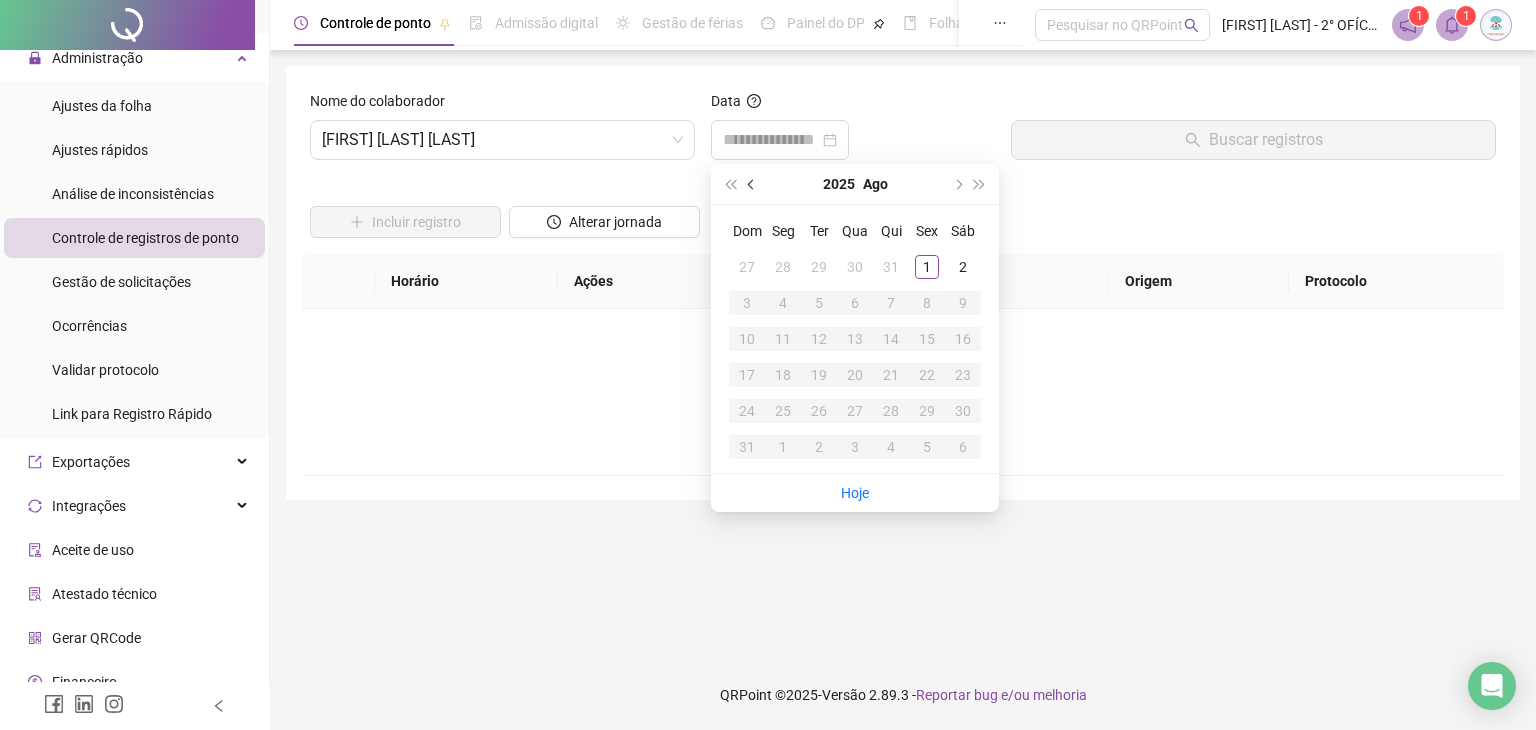 click at bounding box center (752, 184) 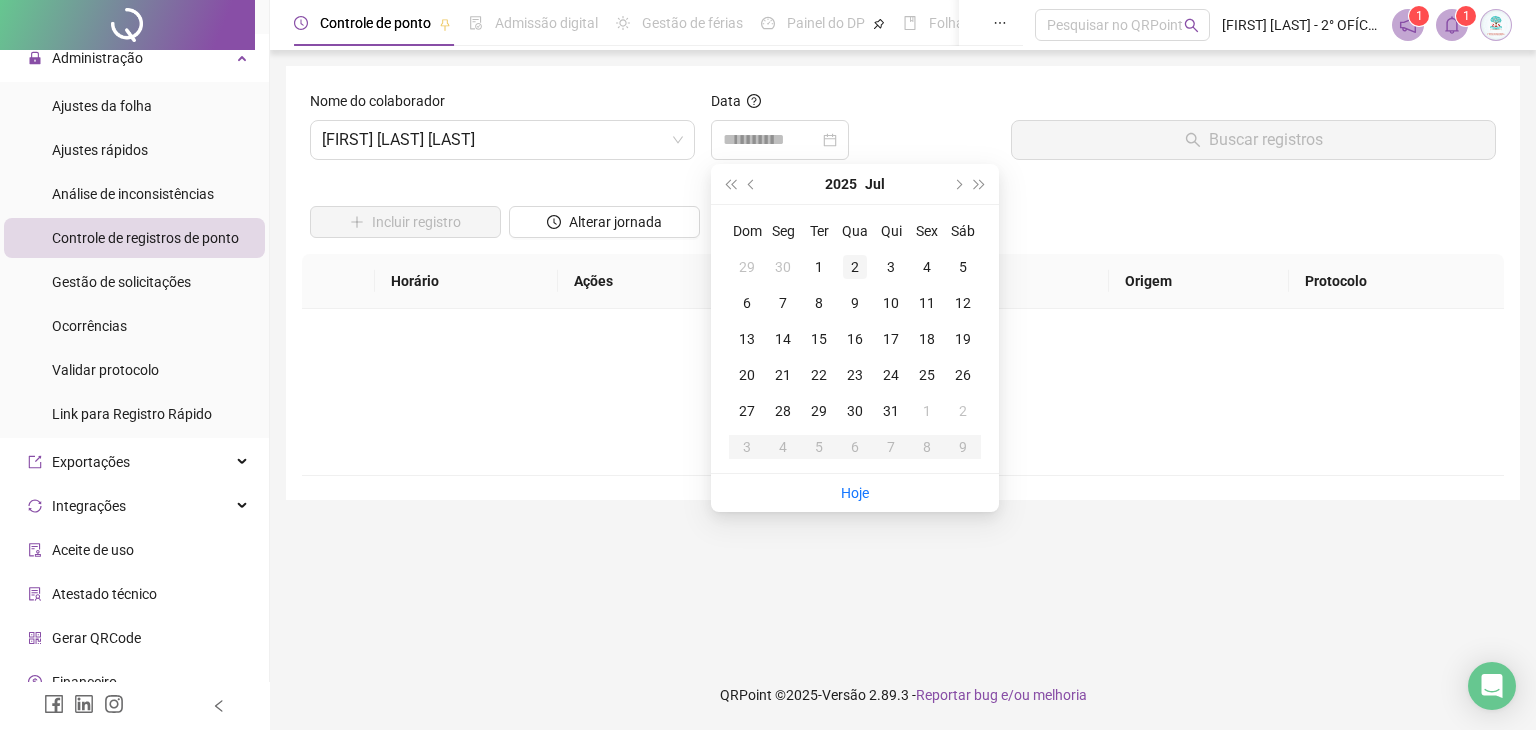 type on "**********" 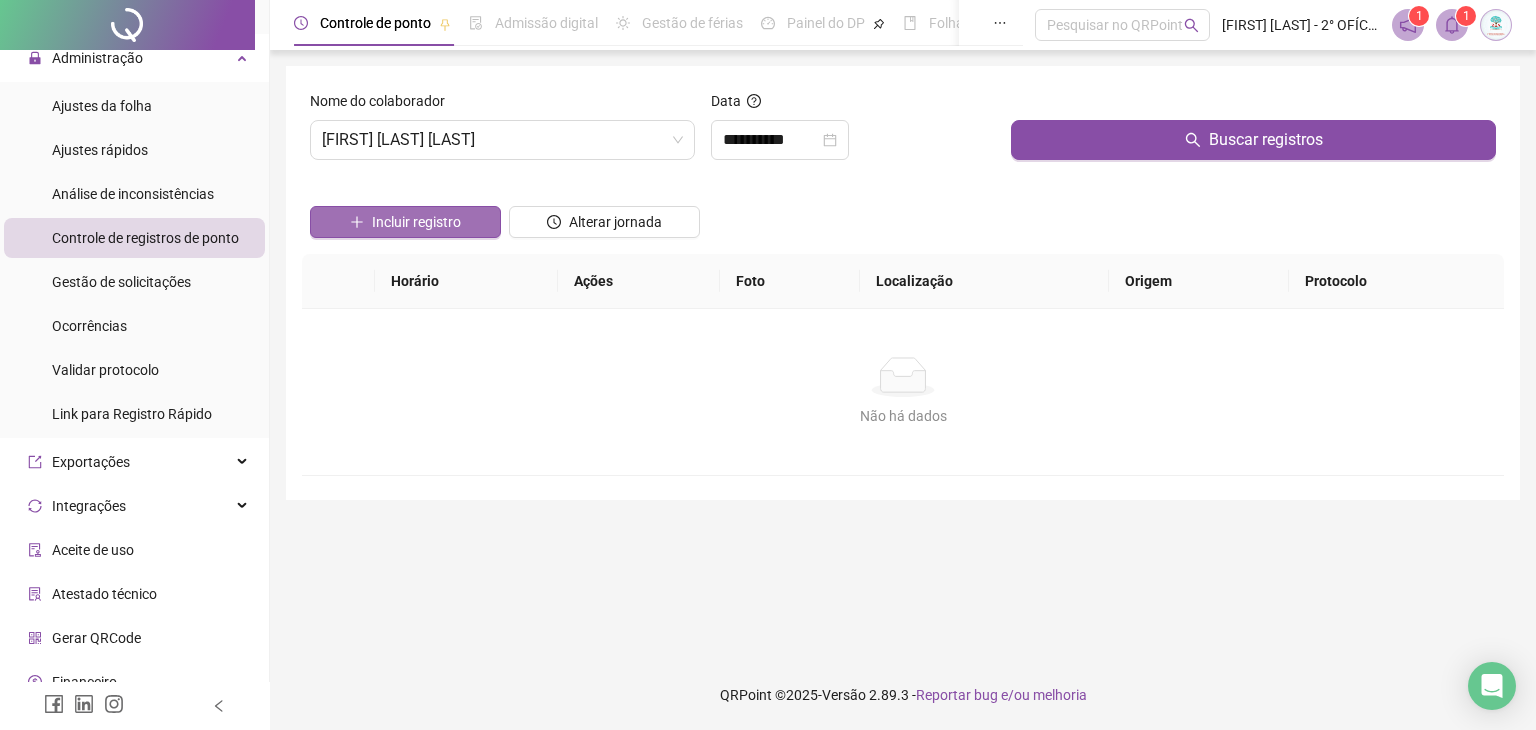 click on "Incluir registro" at bounding box center [416, 222] 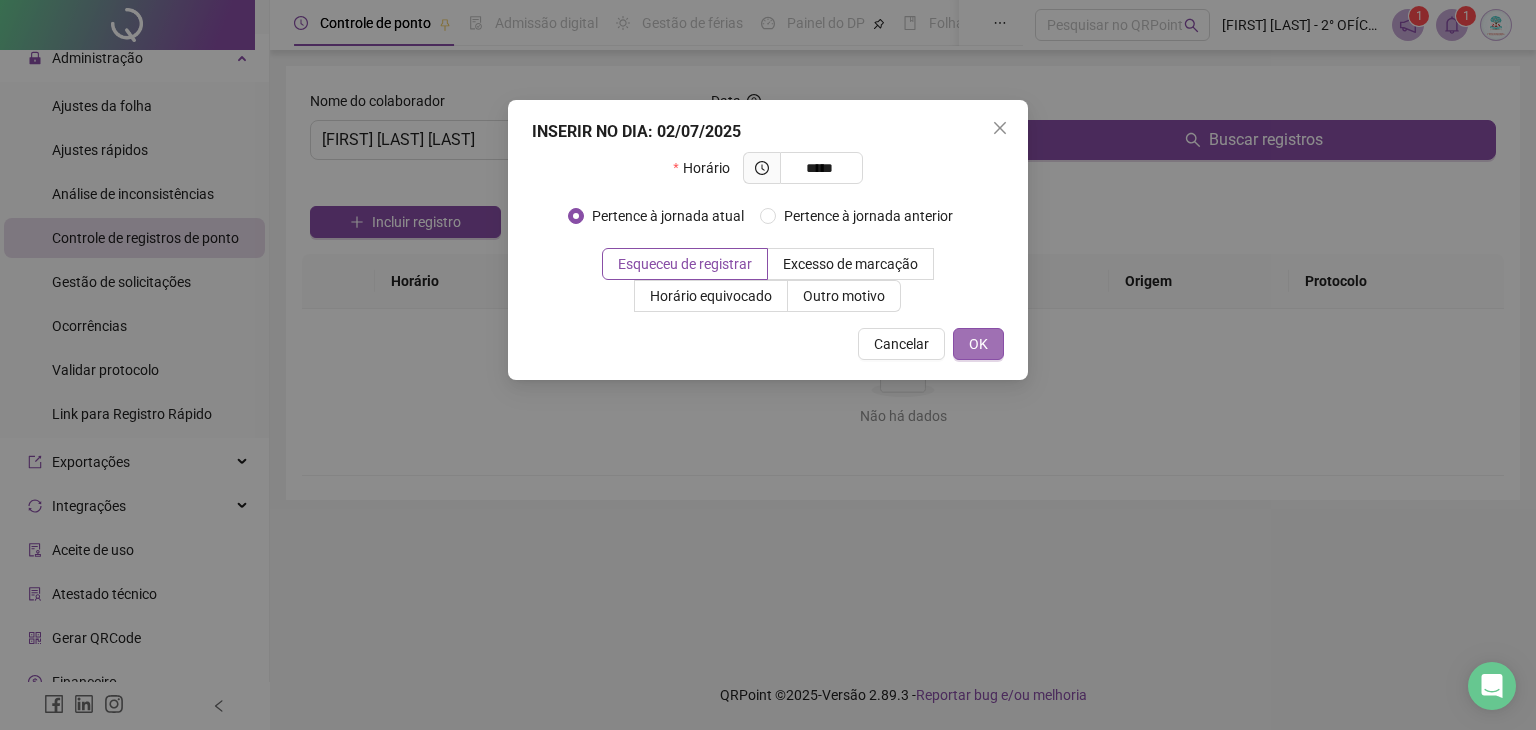 type on "*****" 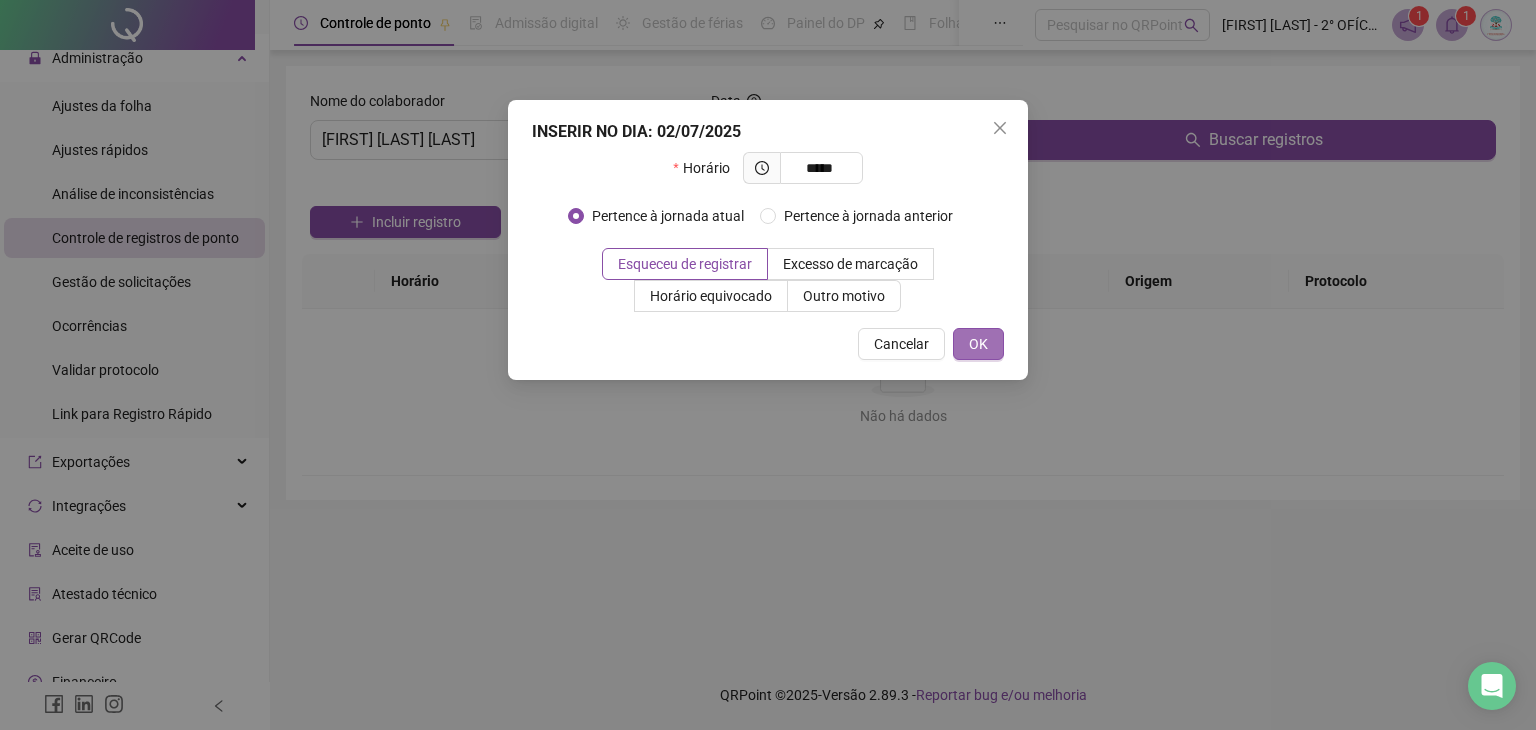 click on "OK" at bounding box center [978, 344] 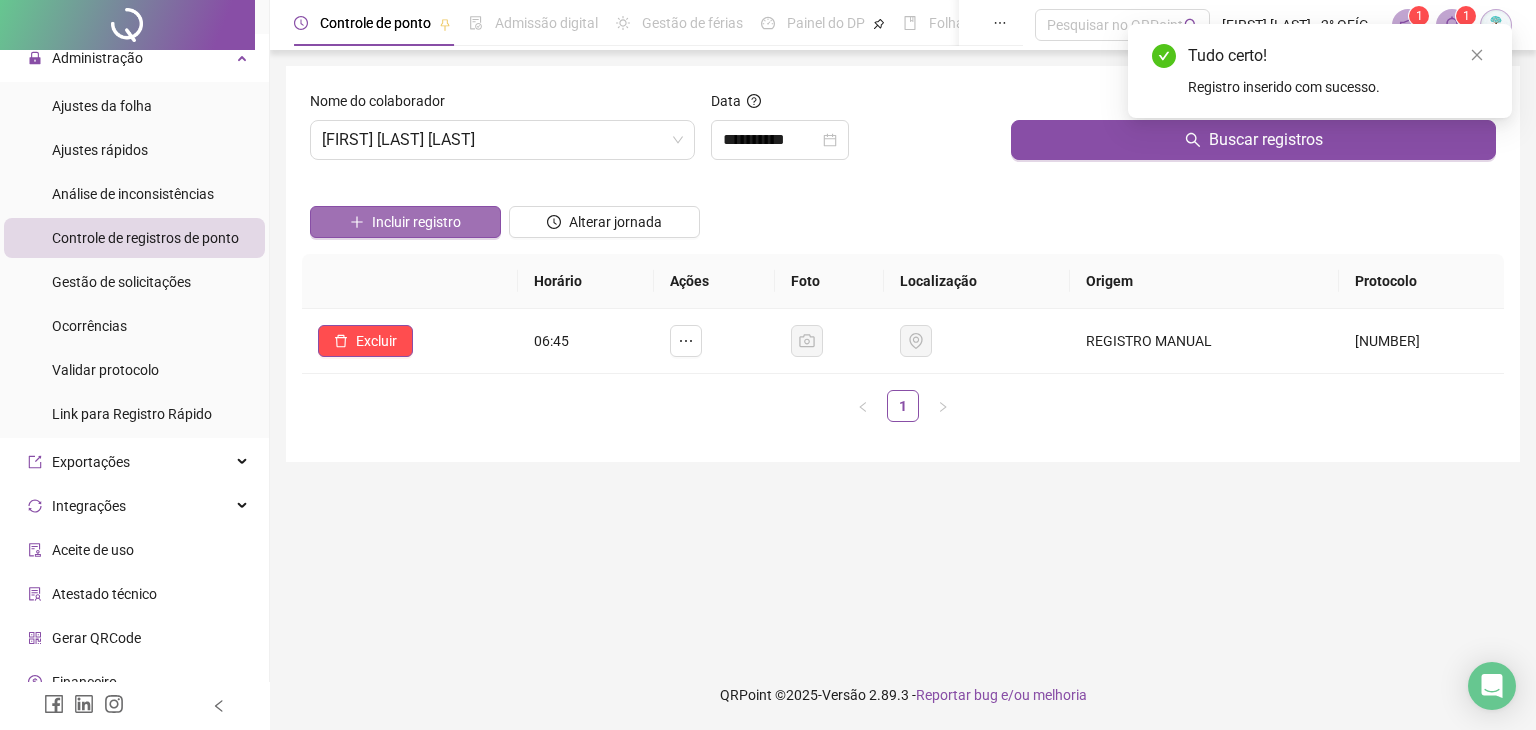 click on "Incluir registro" at bounding box center (416, 222) 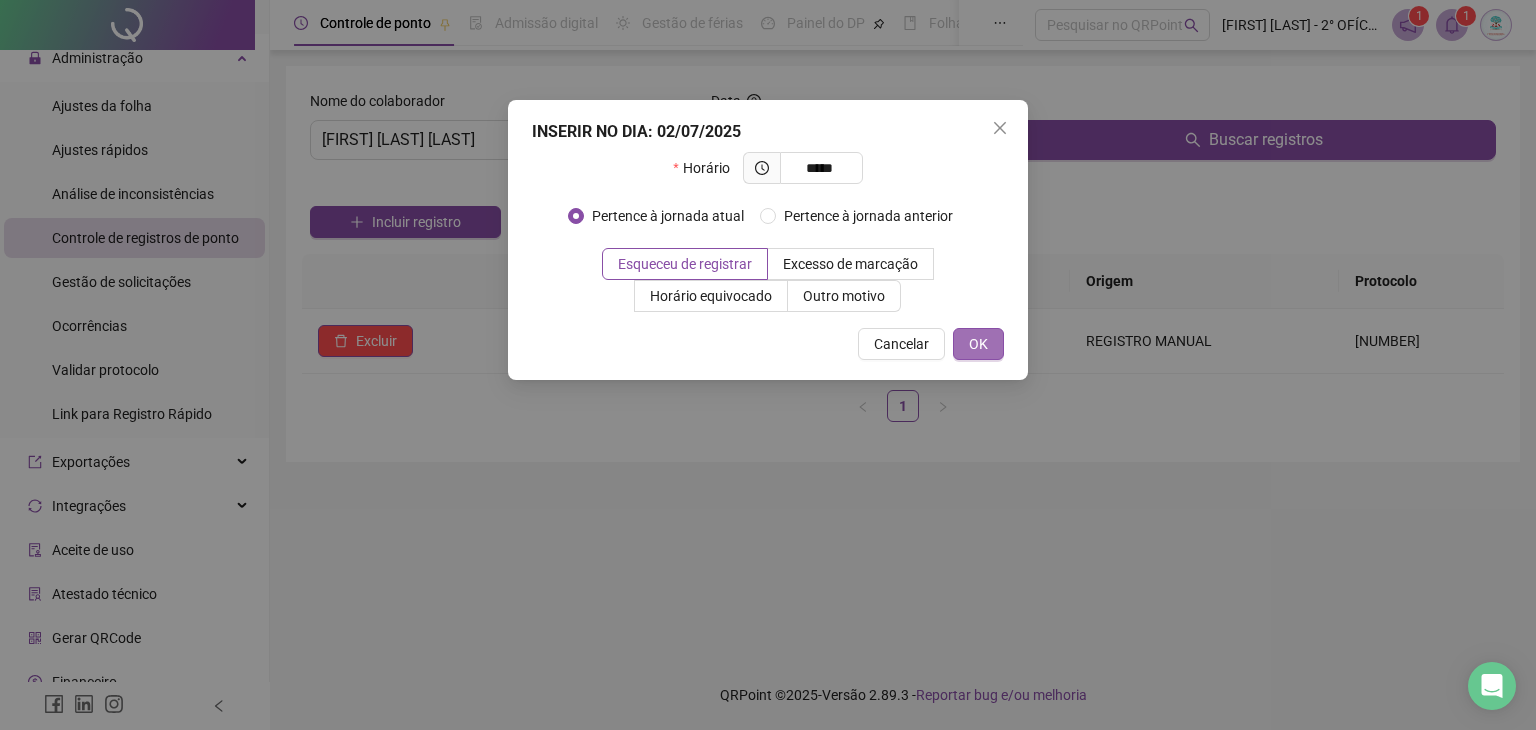 type on "*****" 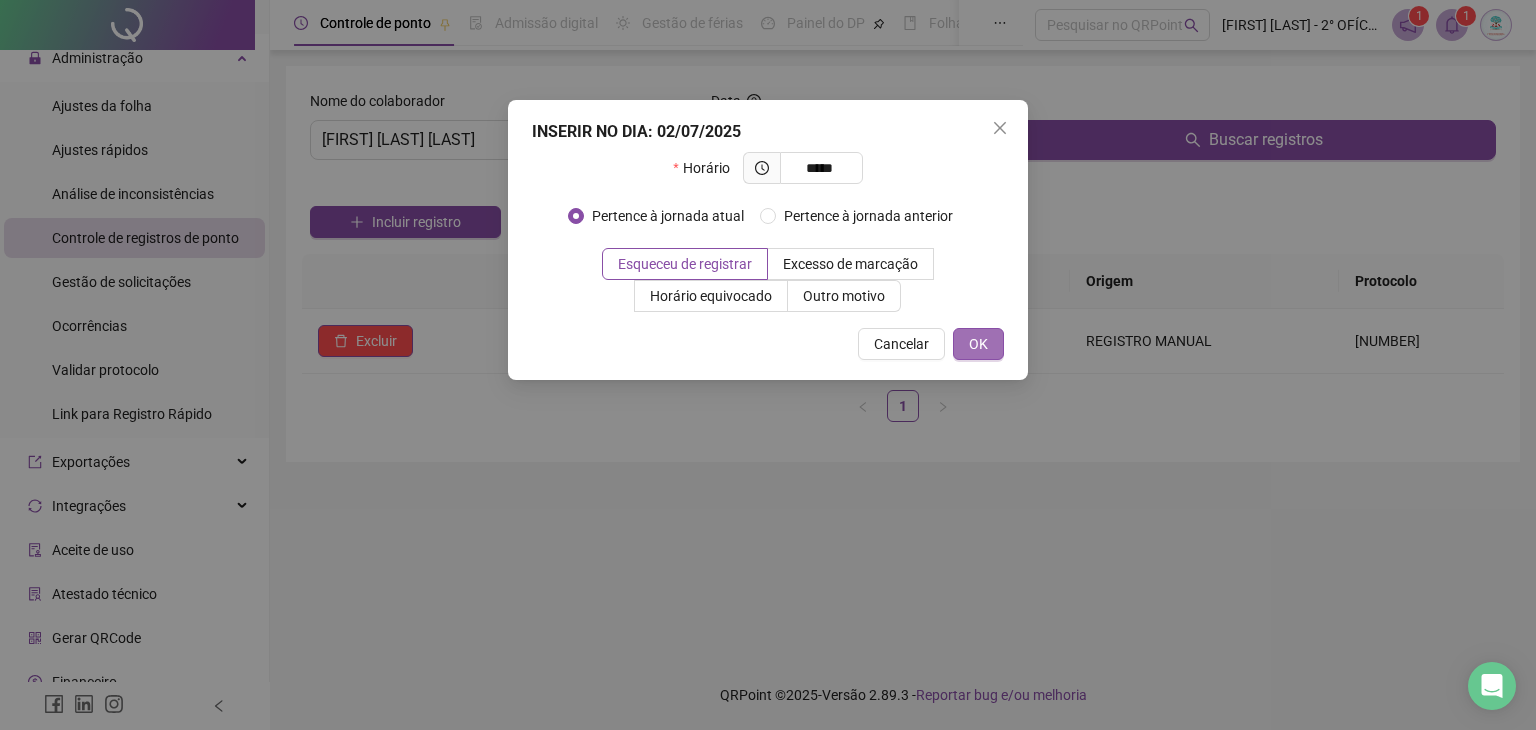 click on "OK" at bounding box center [978, 344] 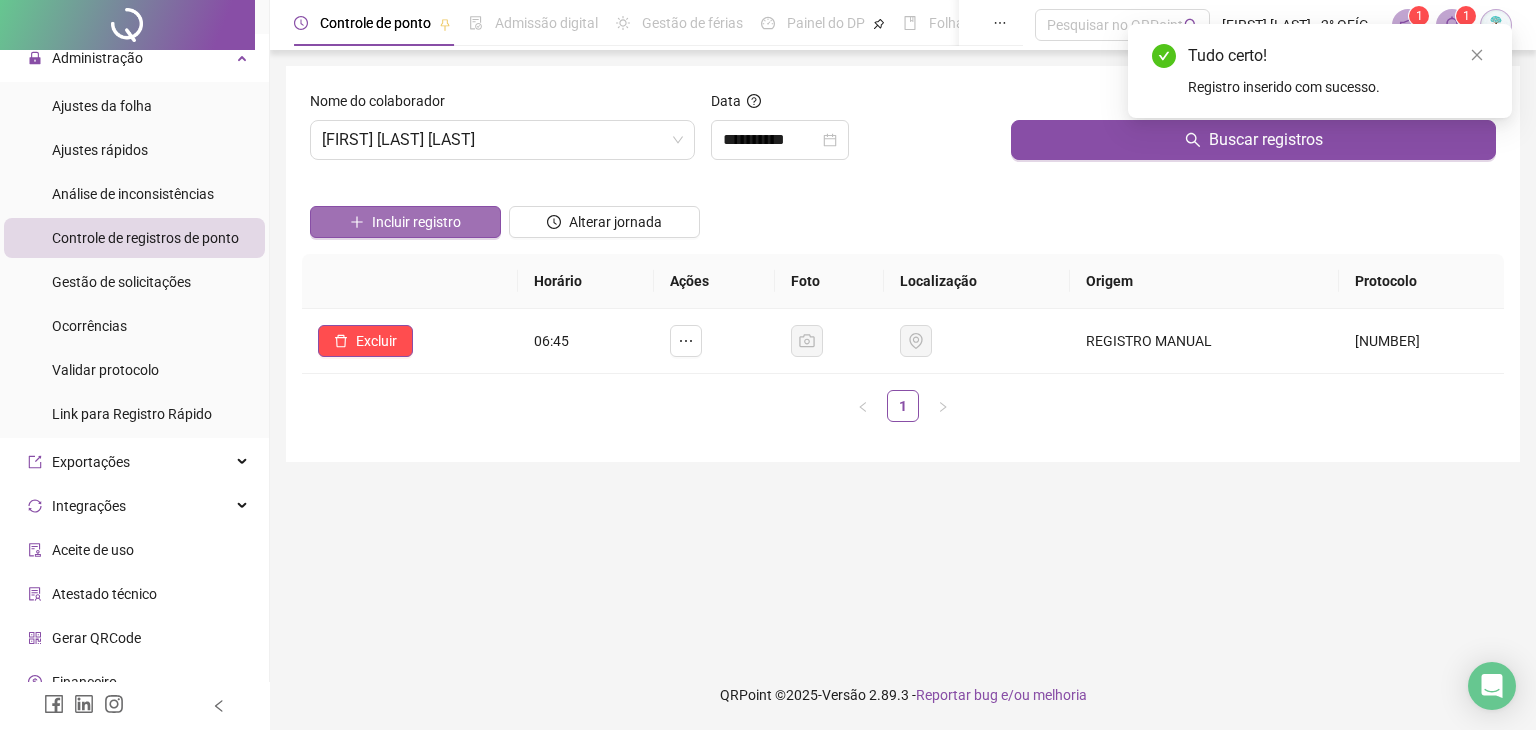 click on "Incluir registro" at bounding box center (416, 222) 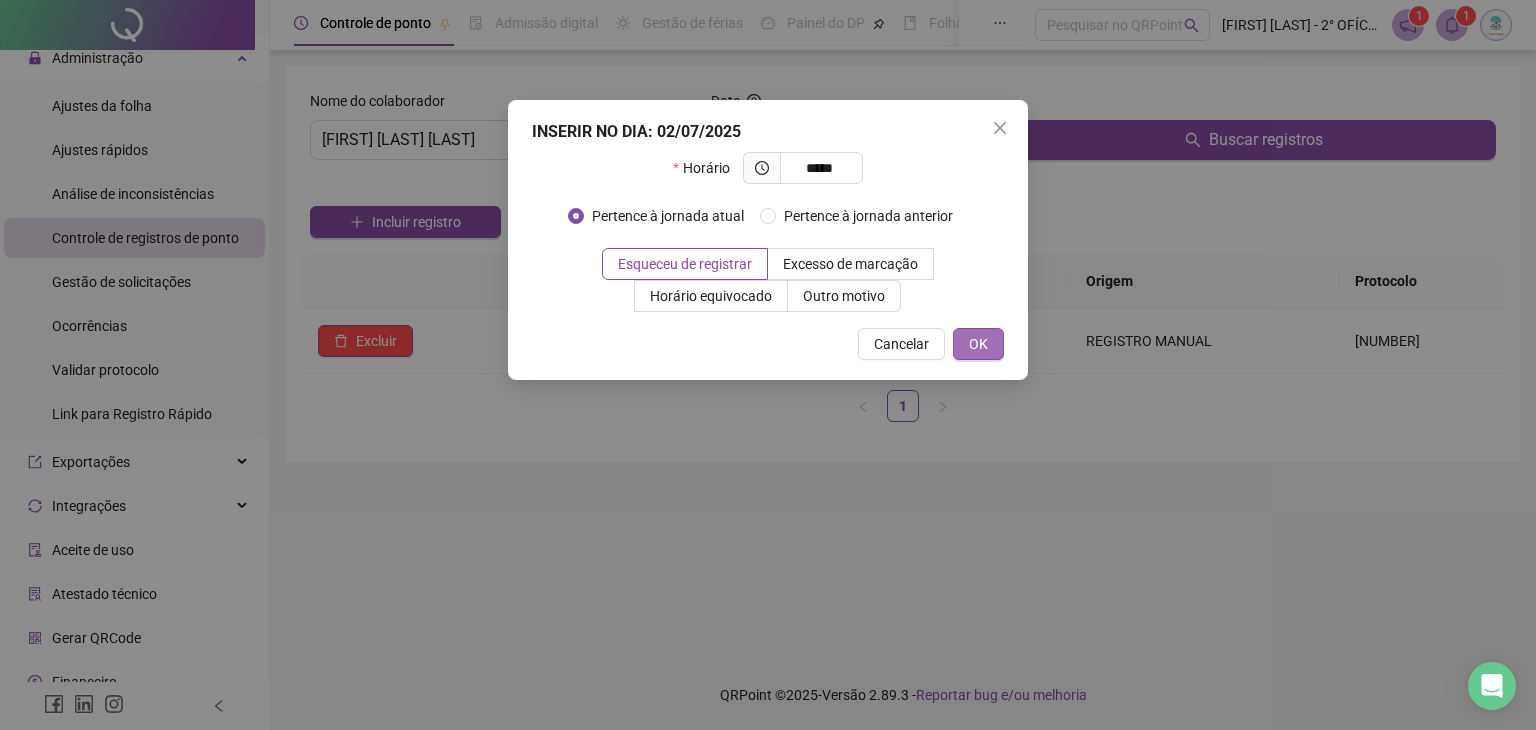 type on "*****" 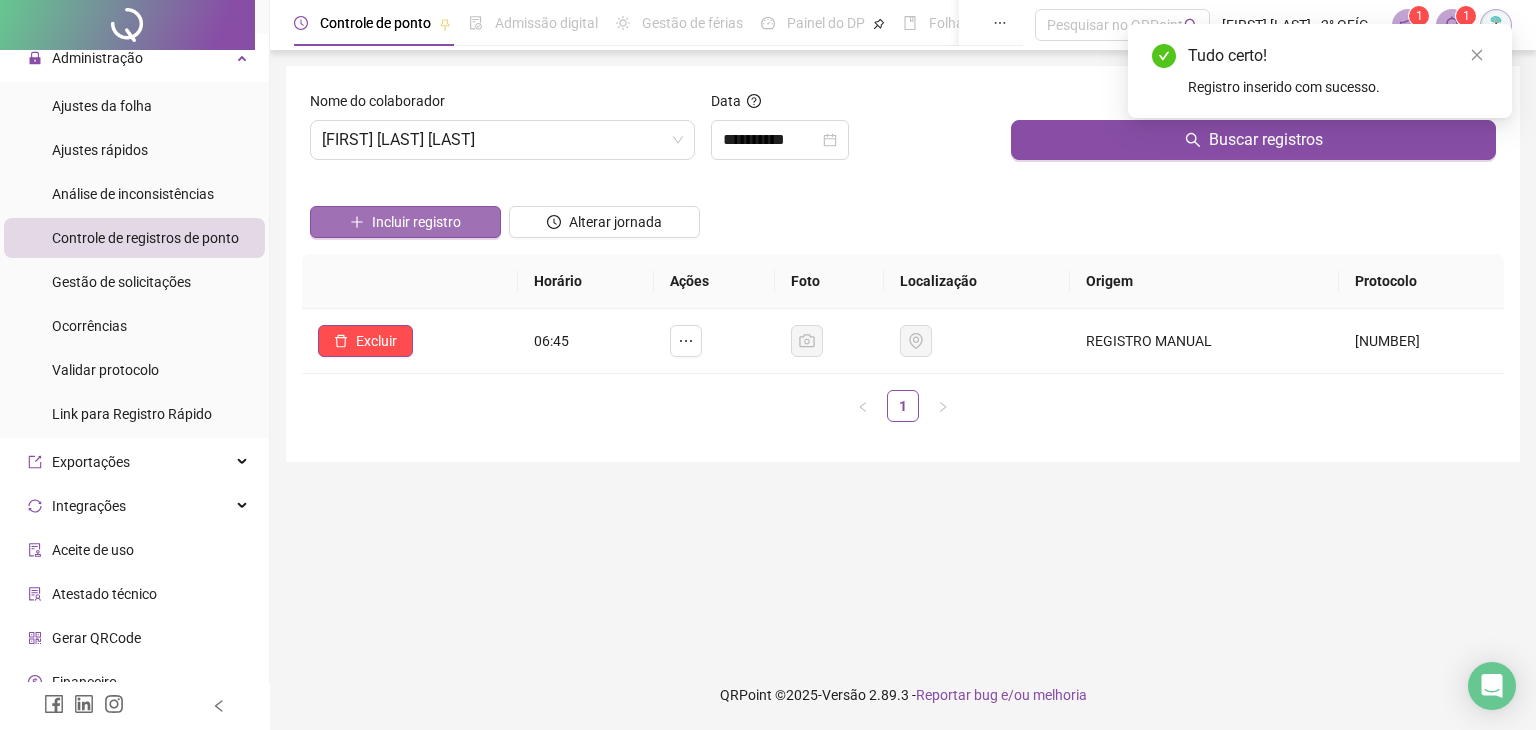 click on "Incluir registro" at bounding box center (416, 222) 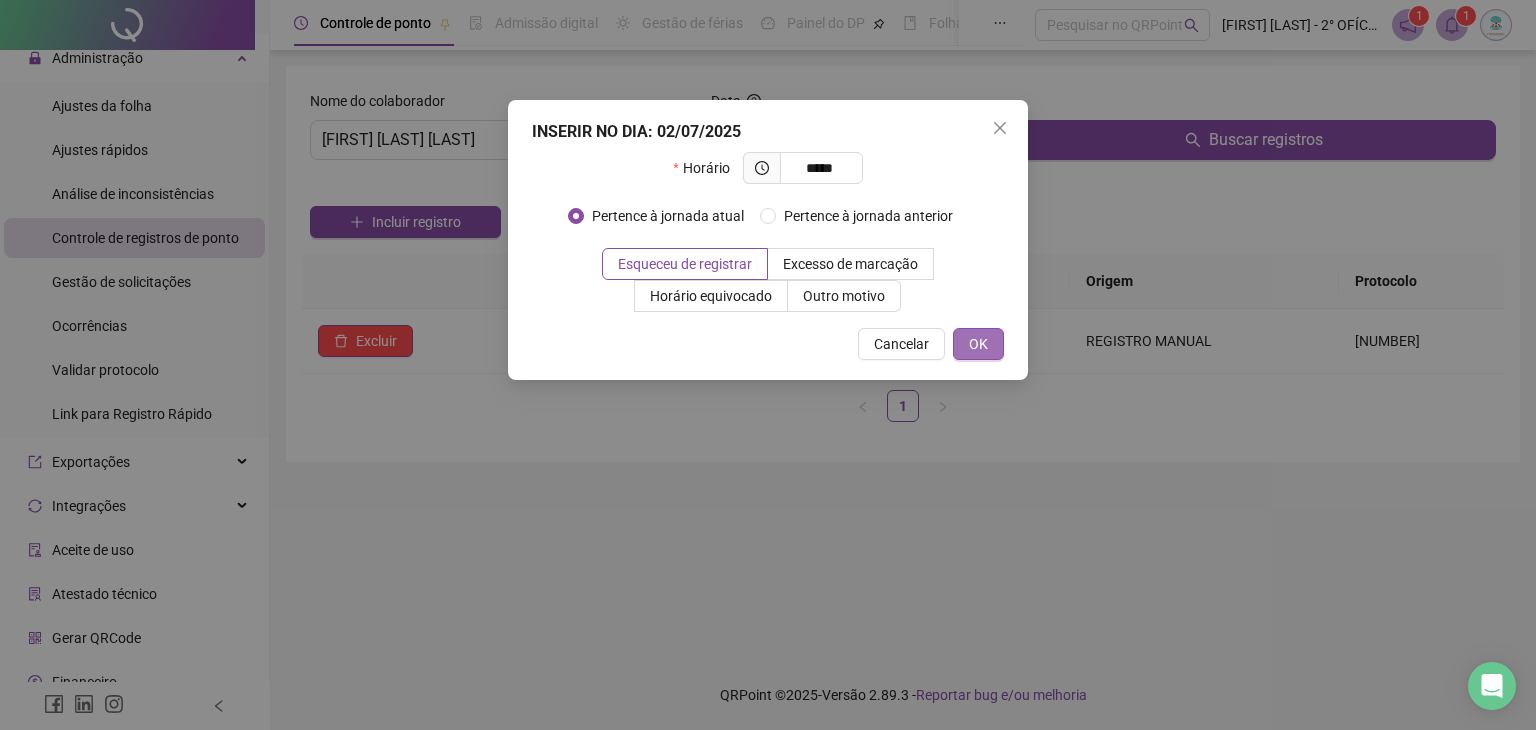 type on "*****" 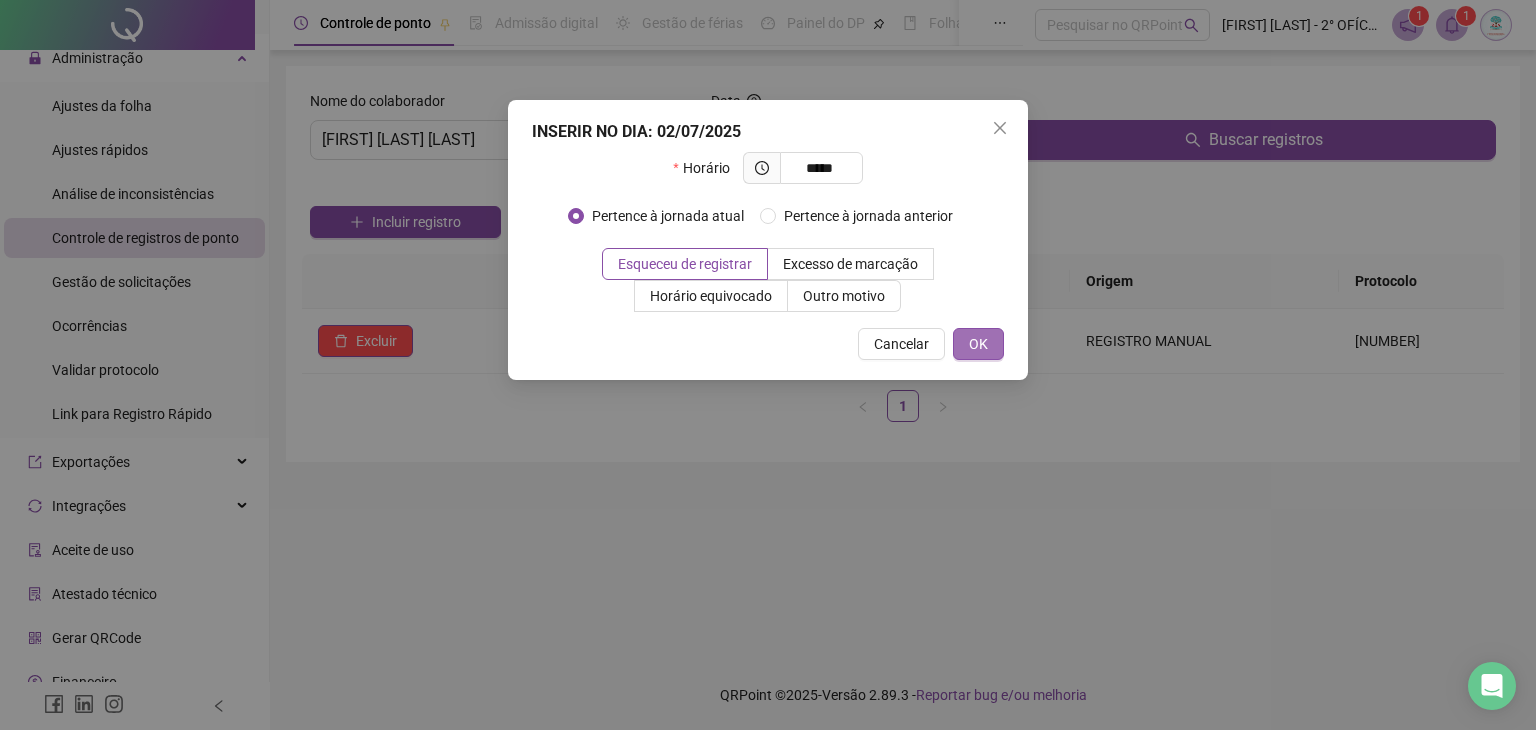 click on "OK" at bounding box center (978, 344) 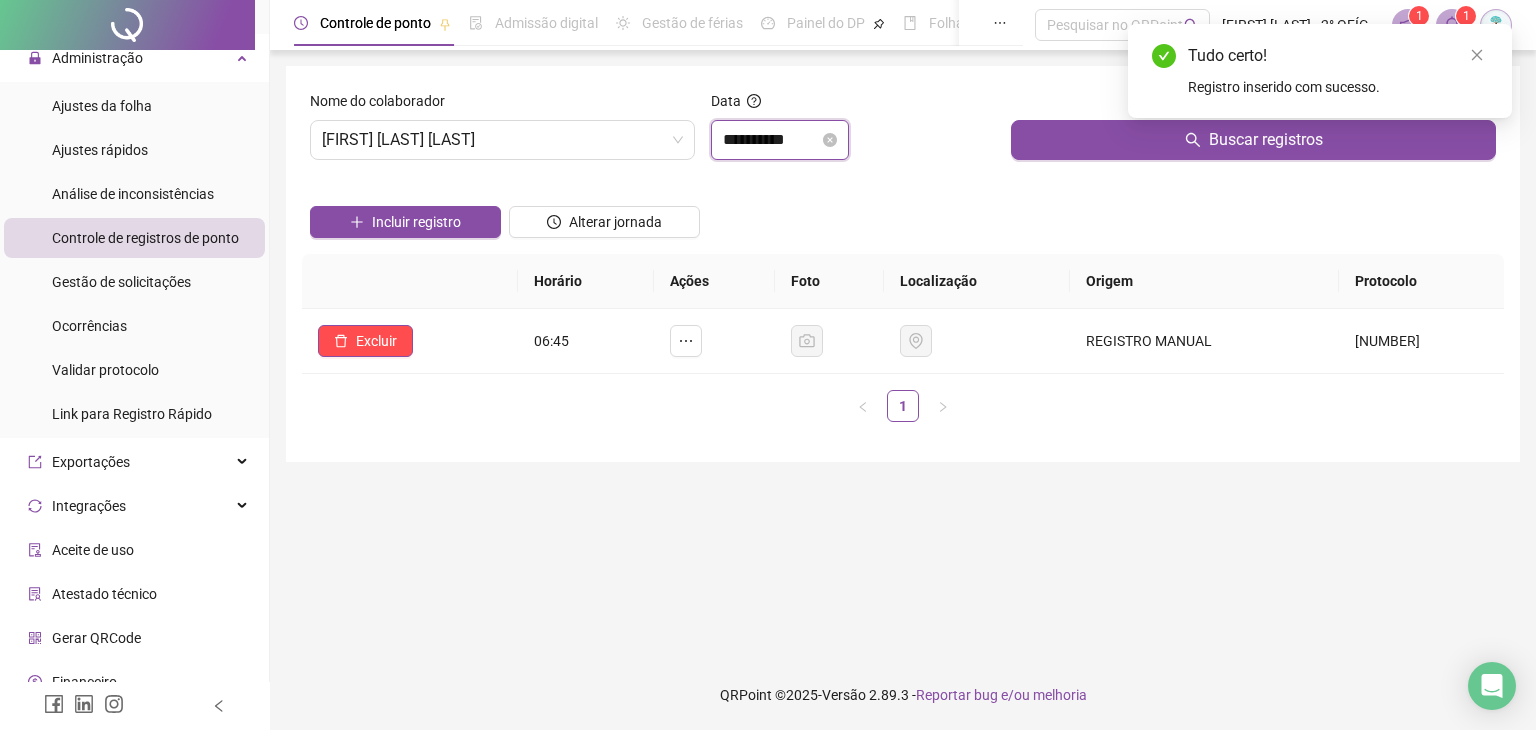 click on "**********" at bounding box center (771, 140) 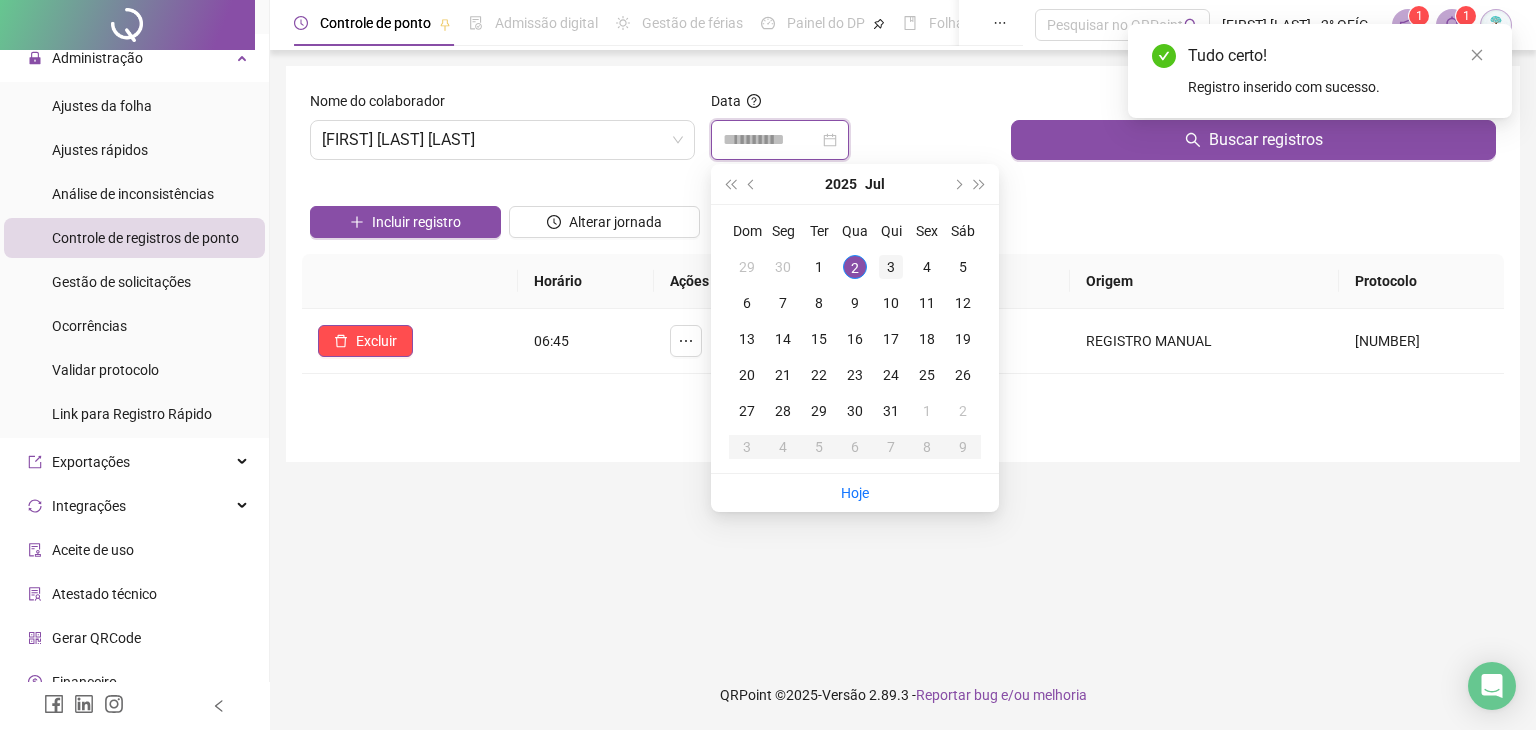 type on "**********" 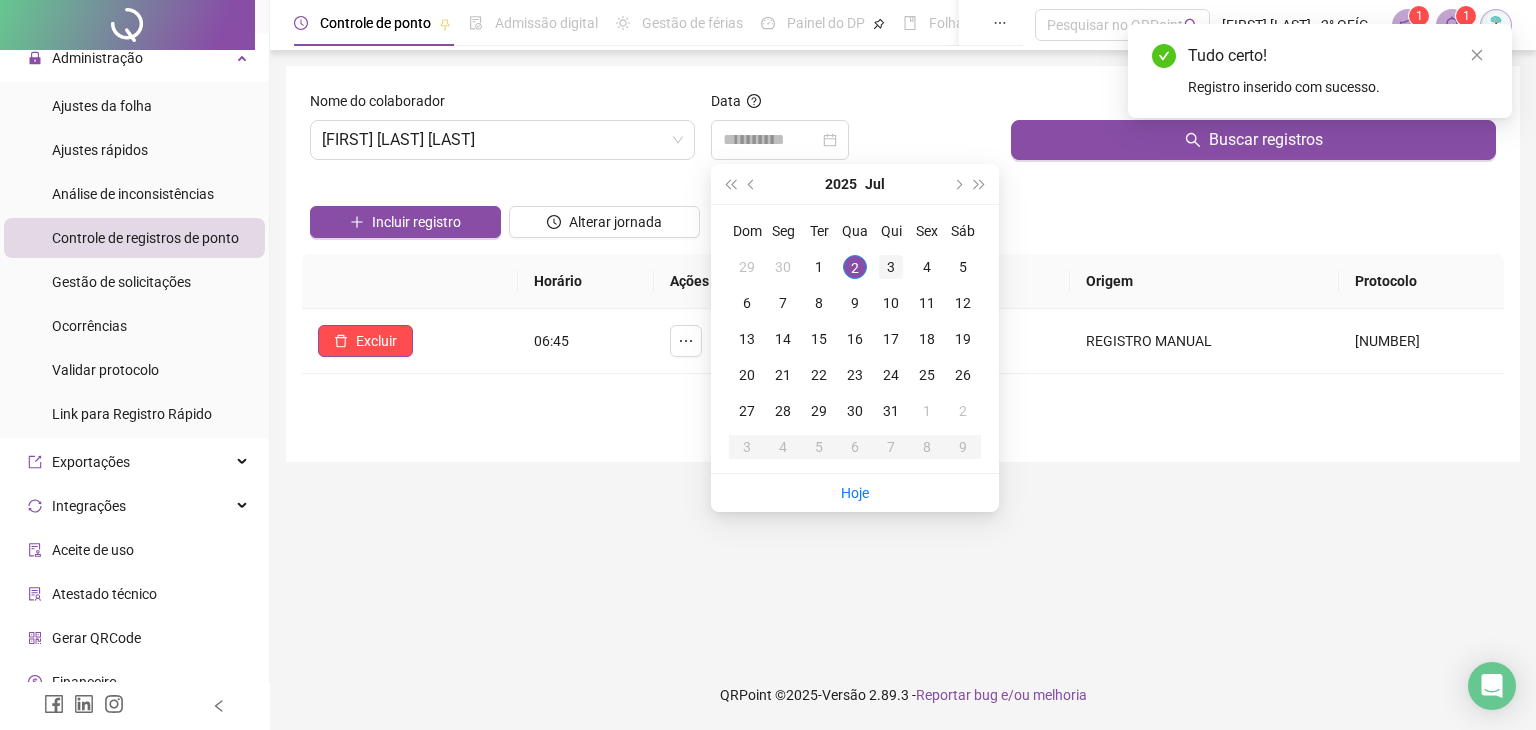 click on "3" at bounding box center [891, 267] 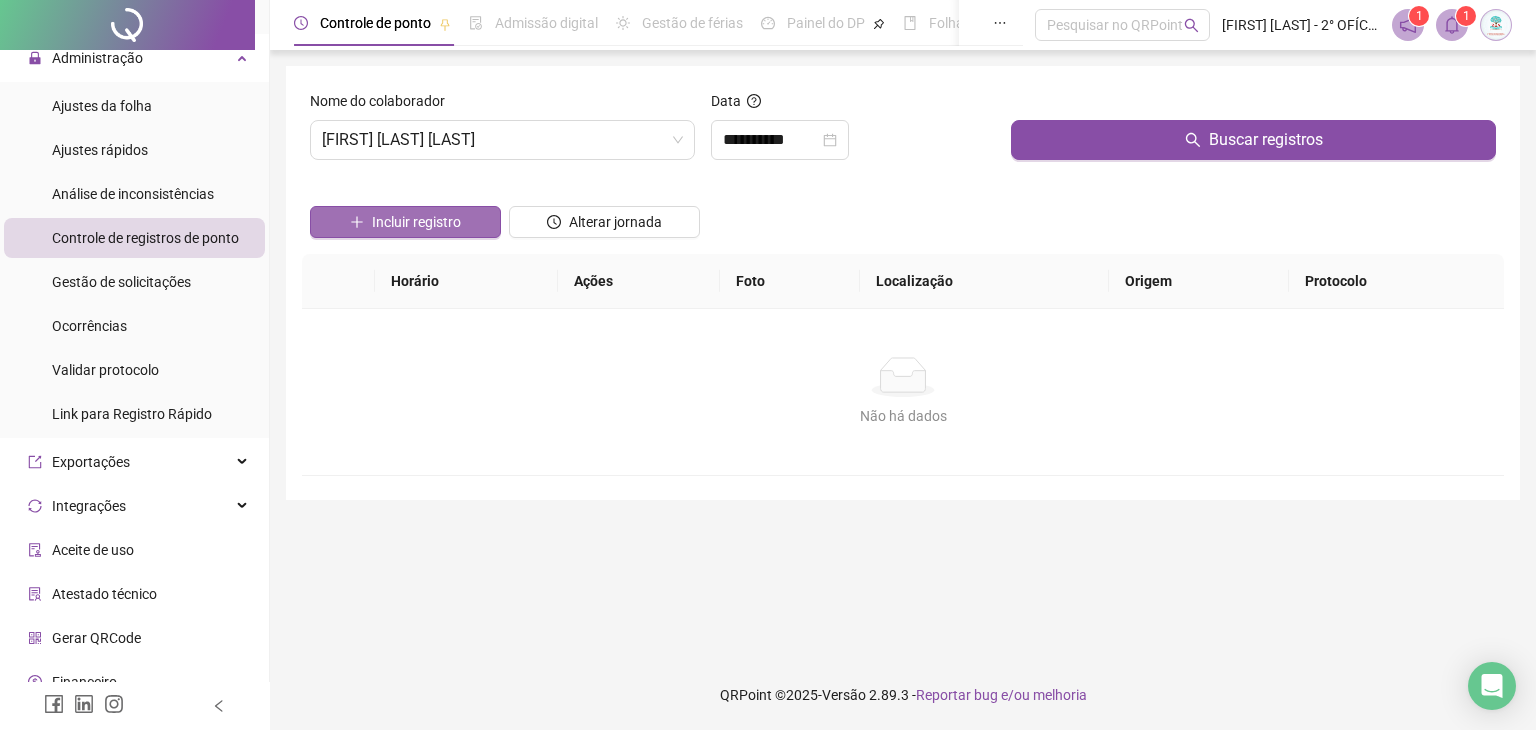 click on "Incluir registro" at bounding box center [416, 222] 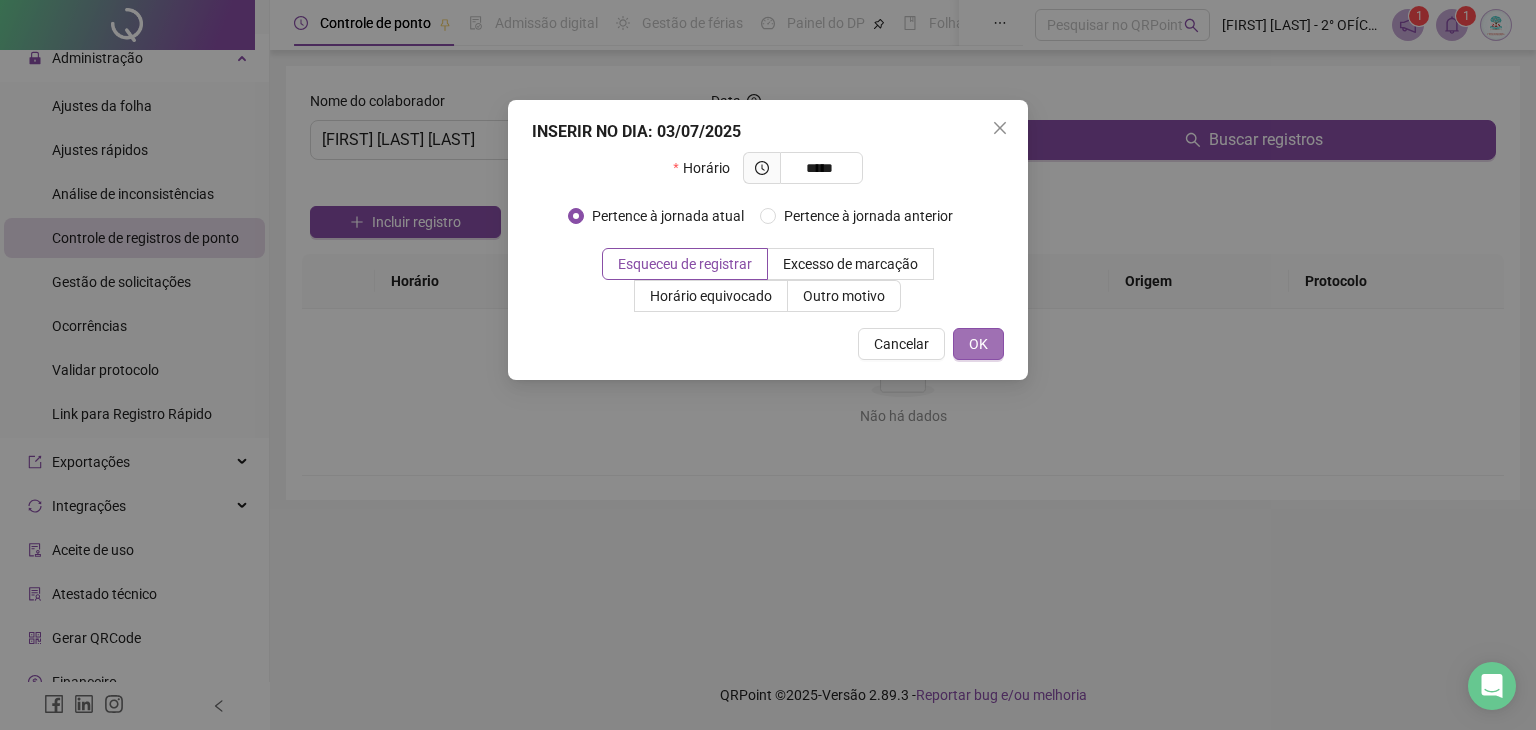 type on "*****" 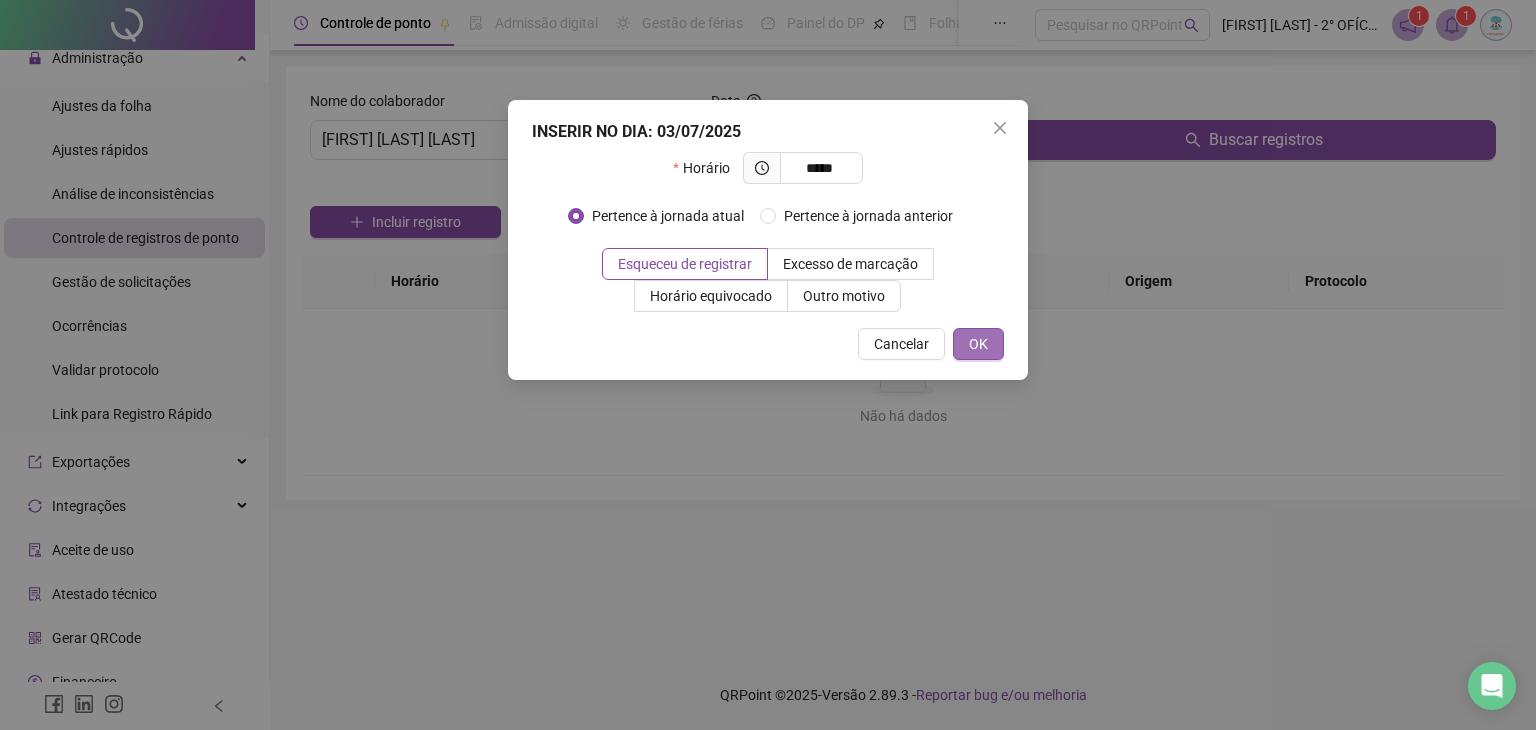 click on "OK" at bounding box center [978, 344] 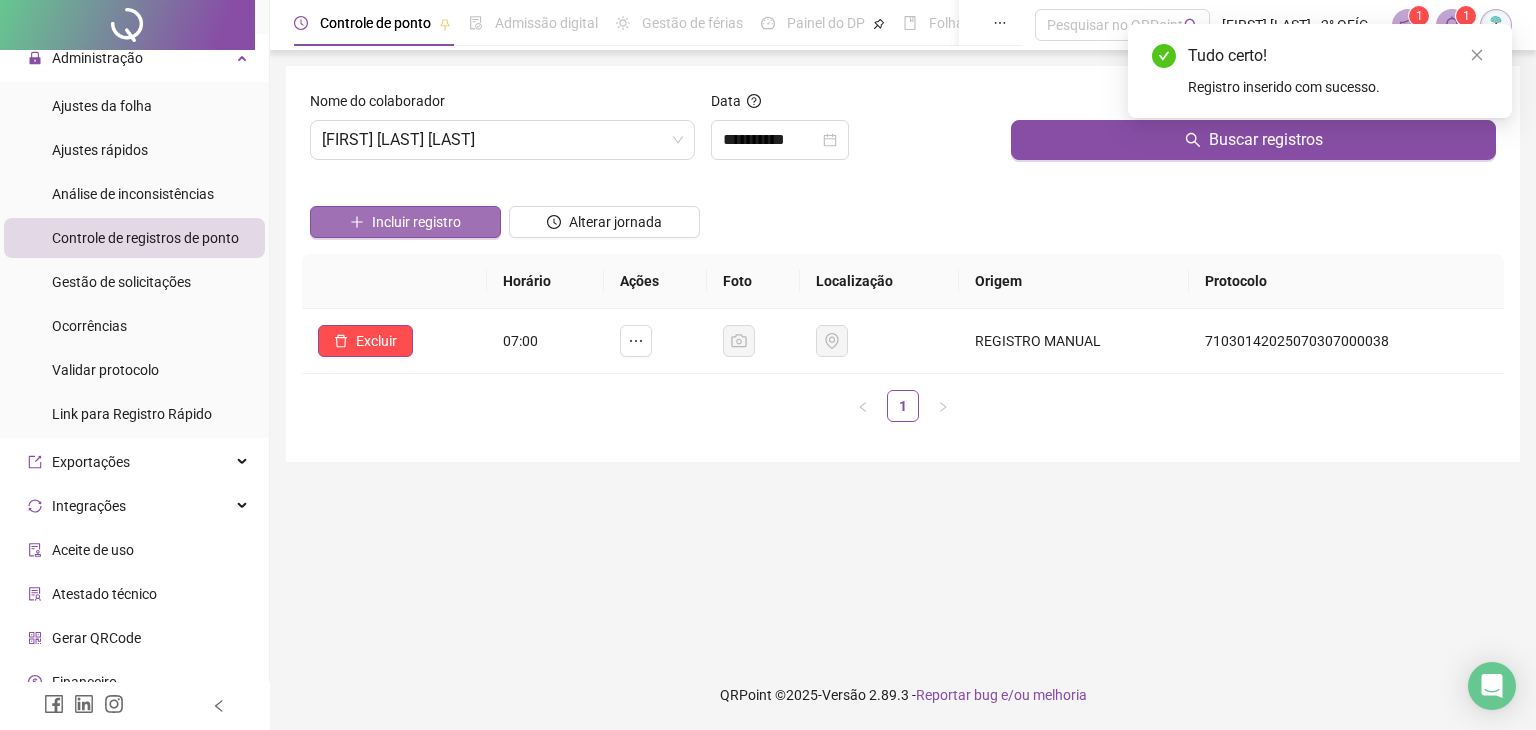 click on "Incluir registro" at bounding box center [416, 222] 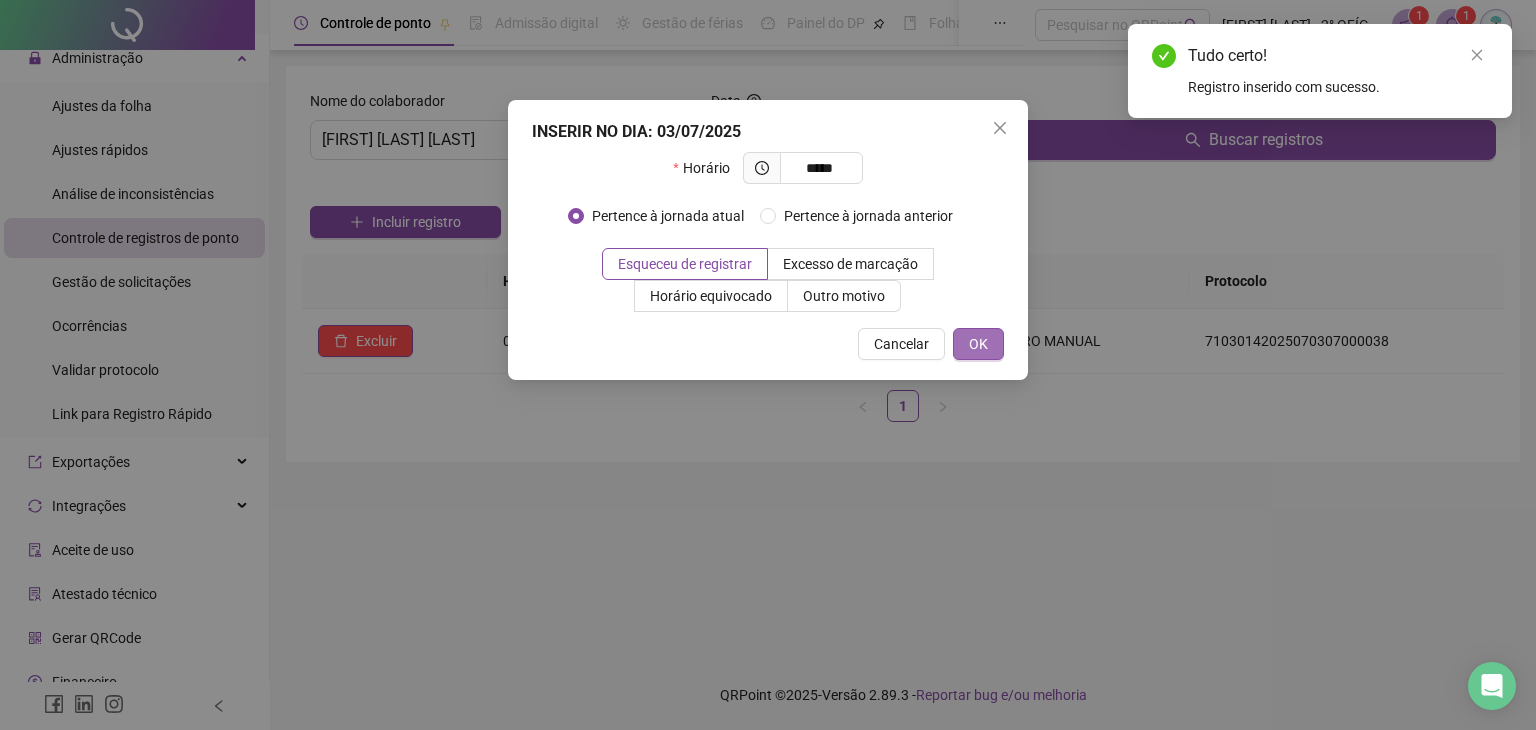 type on "*****" 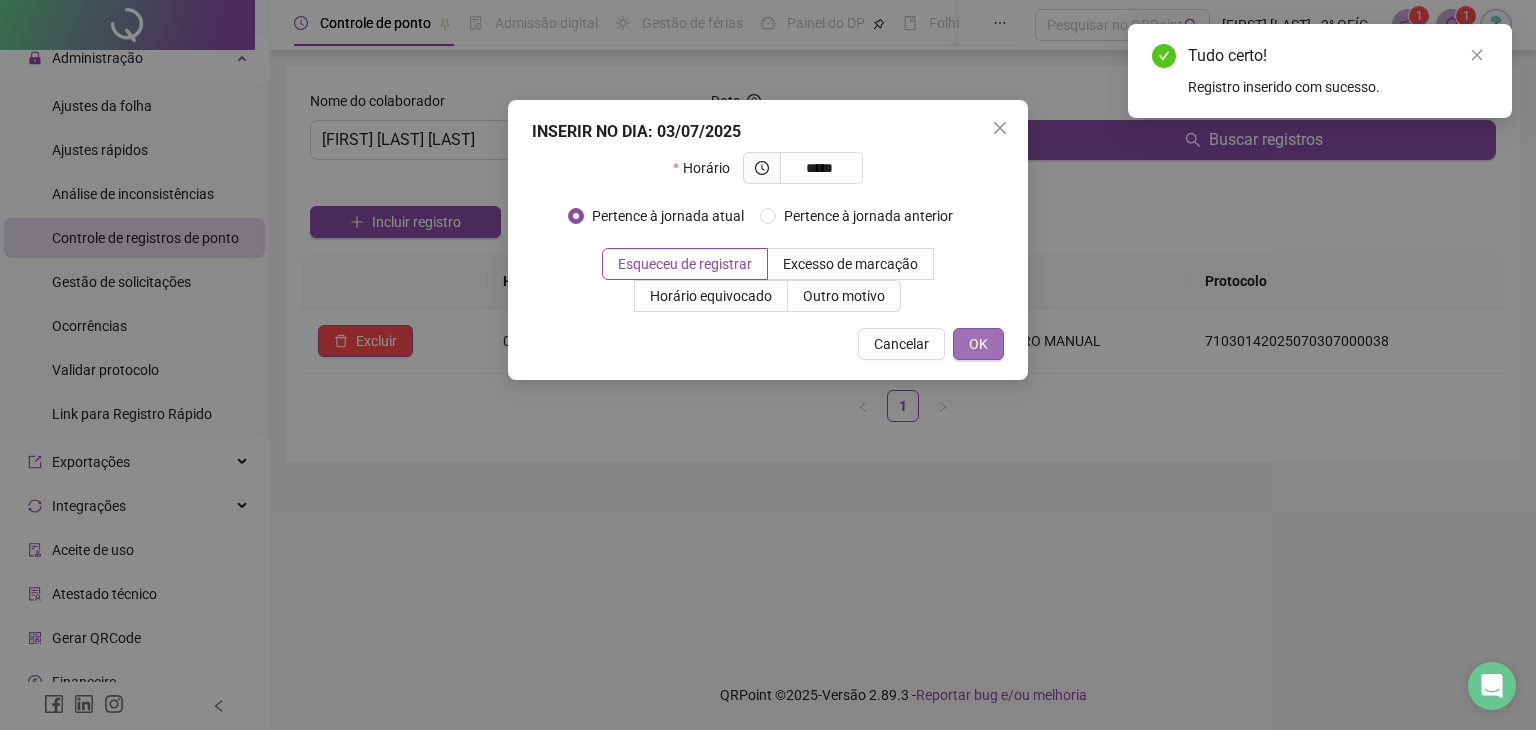 click on "OK" at bounding box center [978, 344] 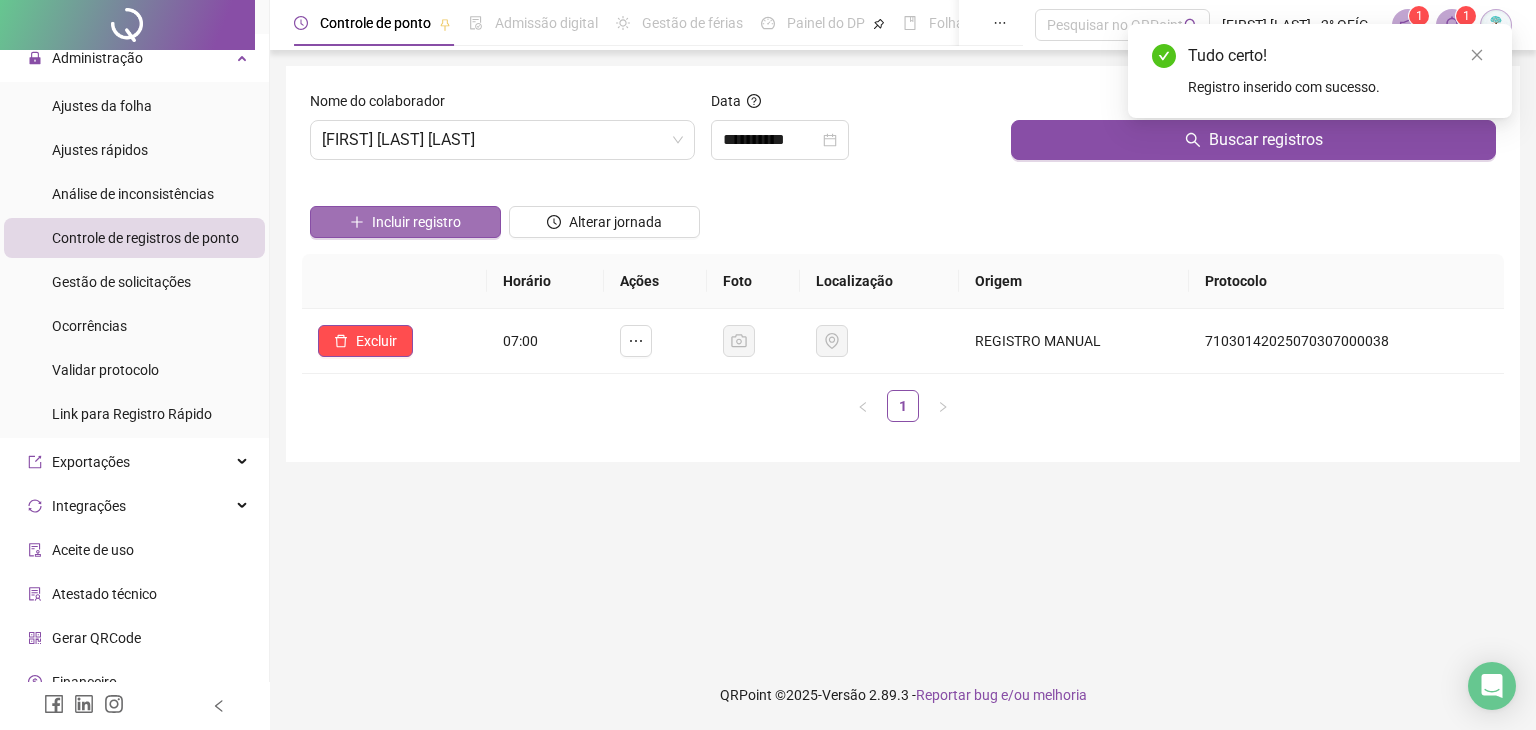 click on "Incluir registro" at bounding box center [416, 222] 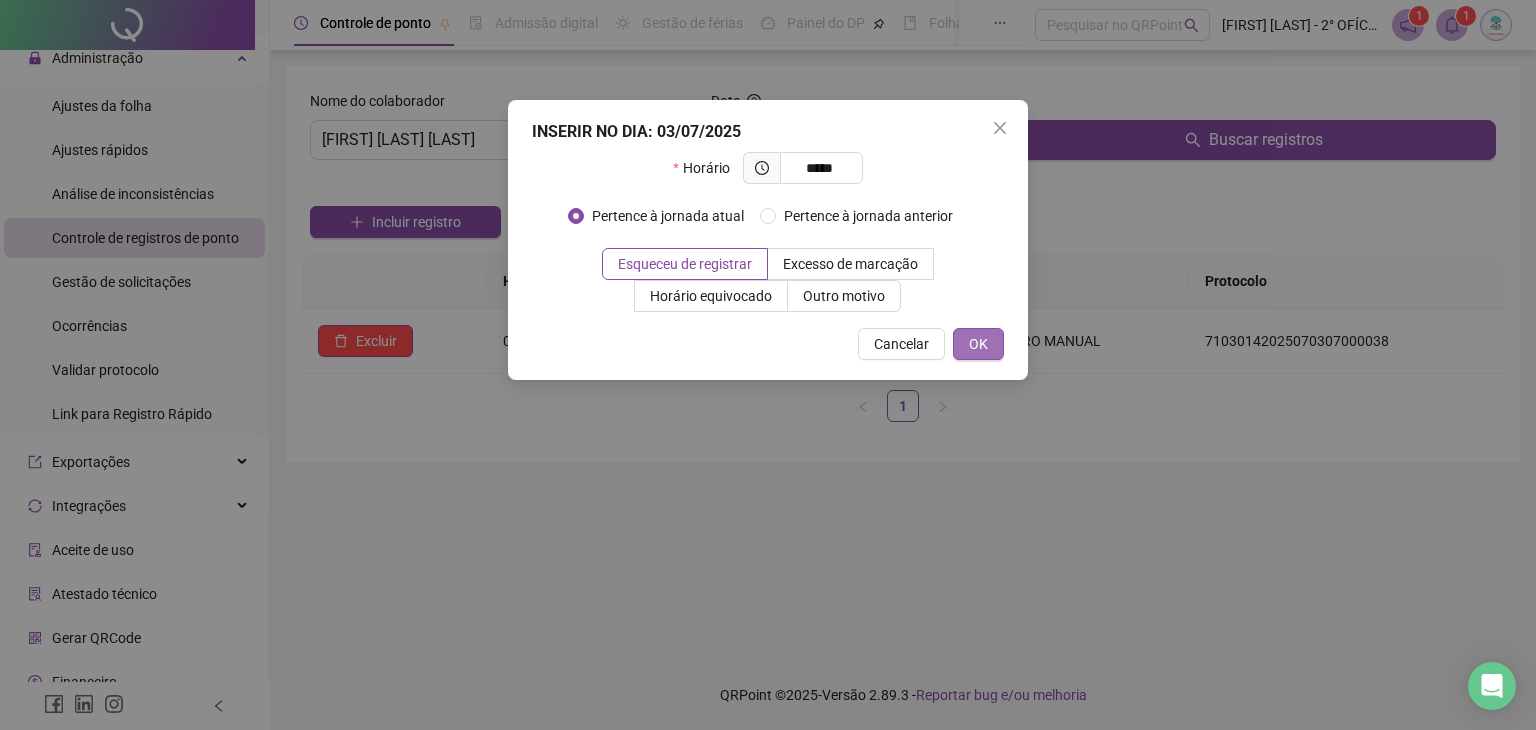 type on "*****" 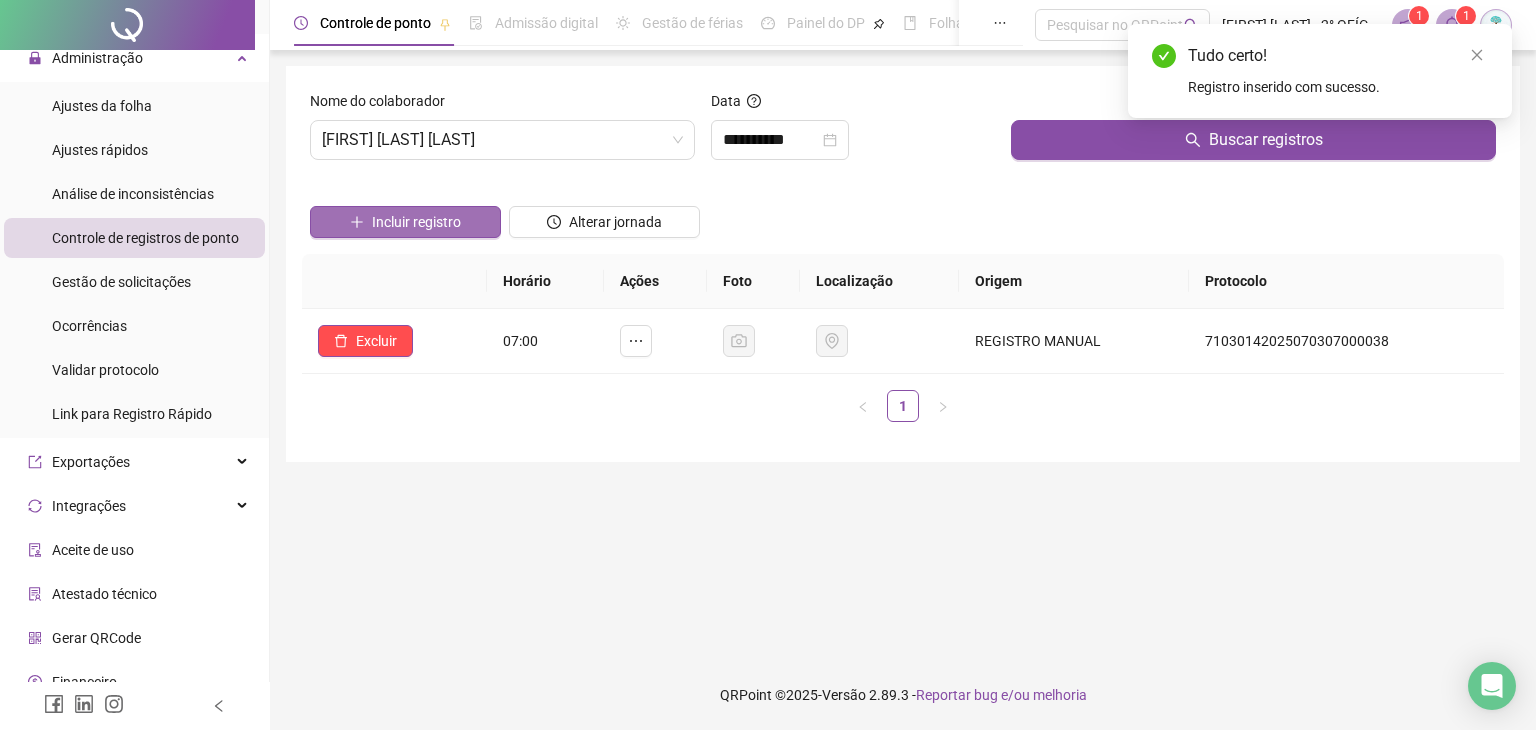 click on "Incluir registro" at bounding box center [416, 222] 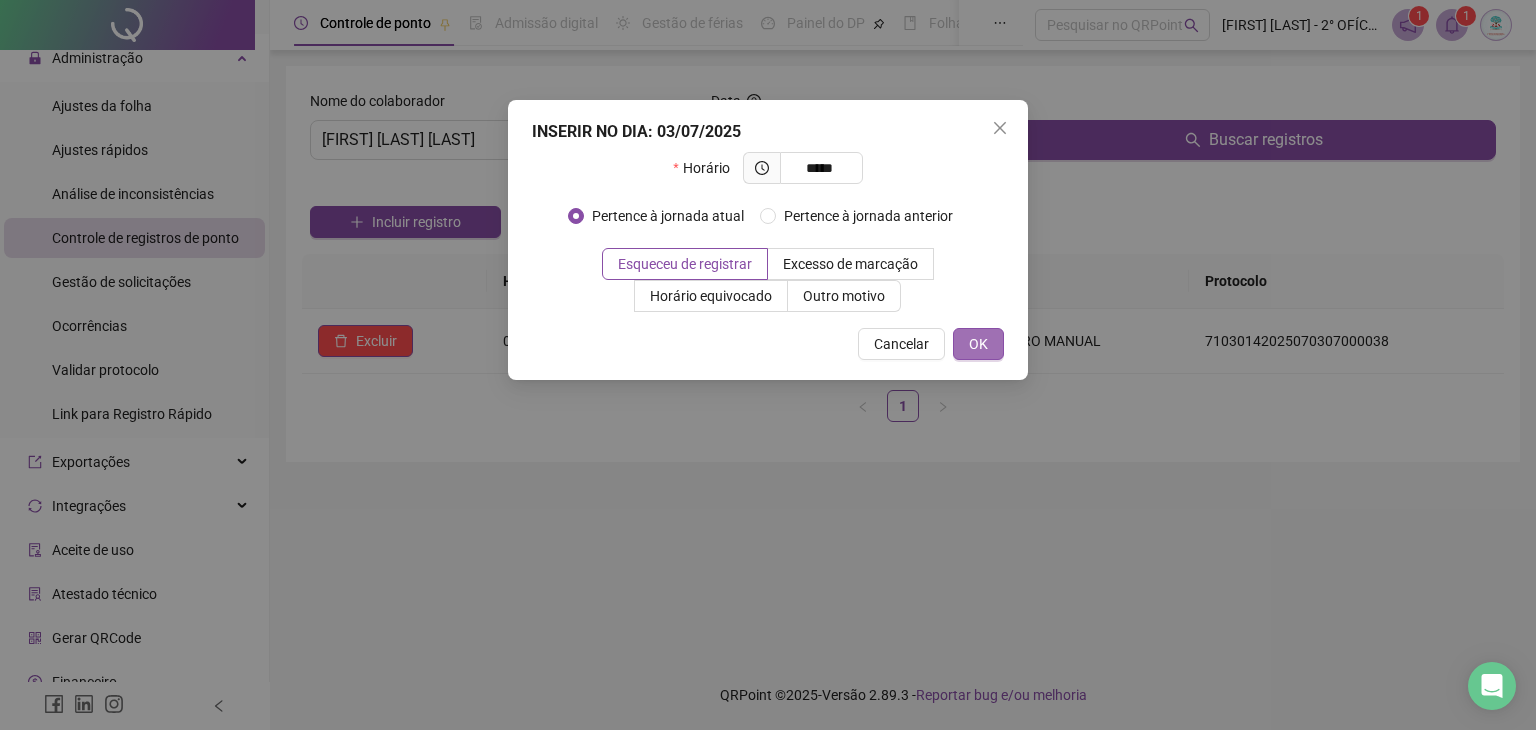 type on "*****" 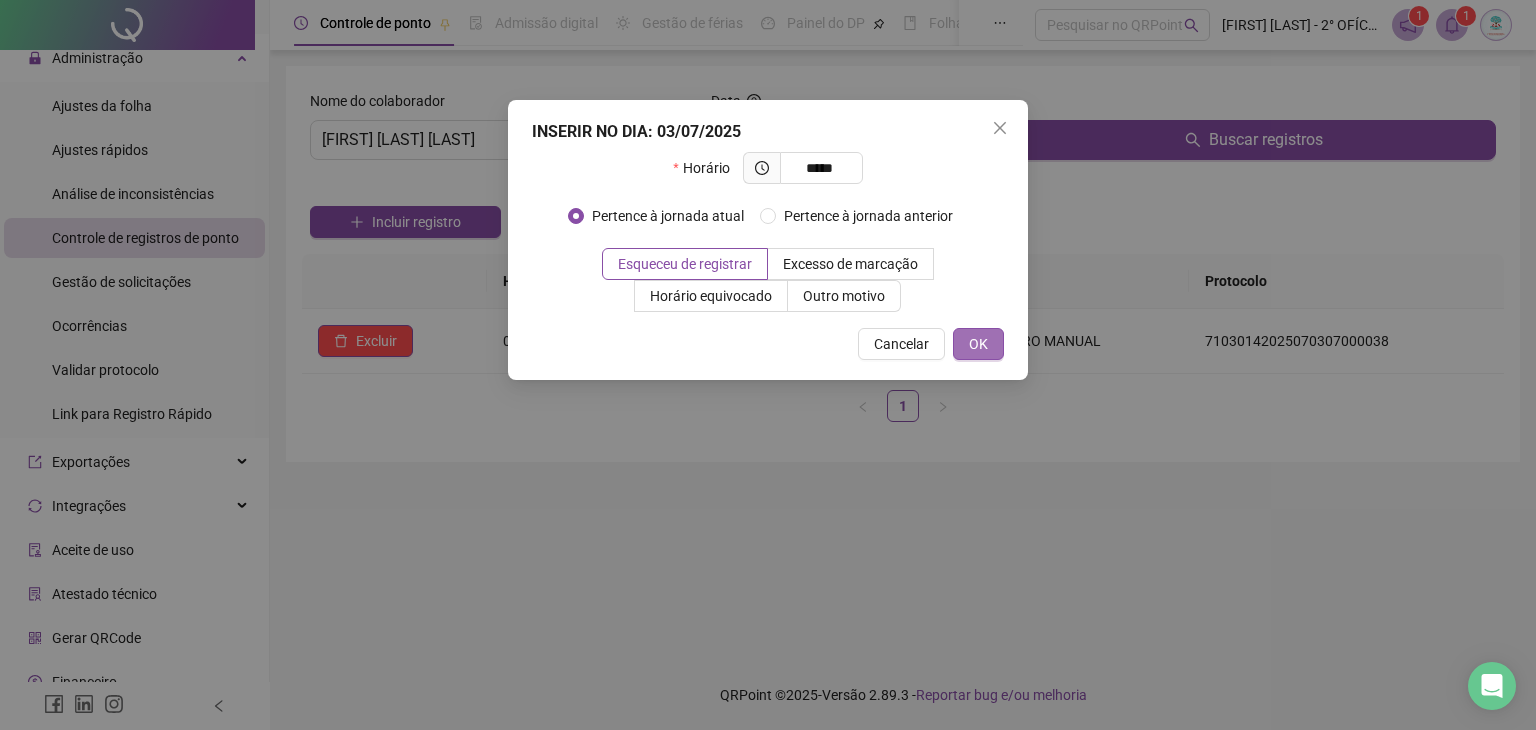 click on "OK" at bounding box center [978, 344] 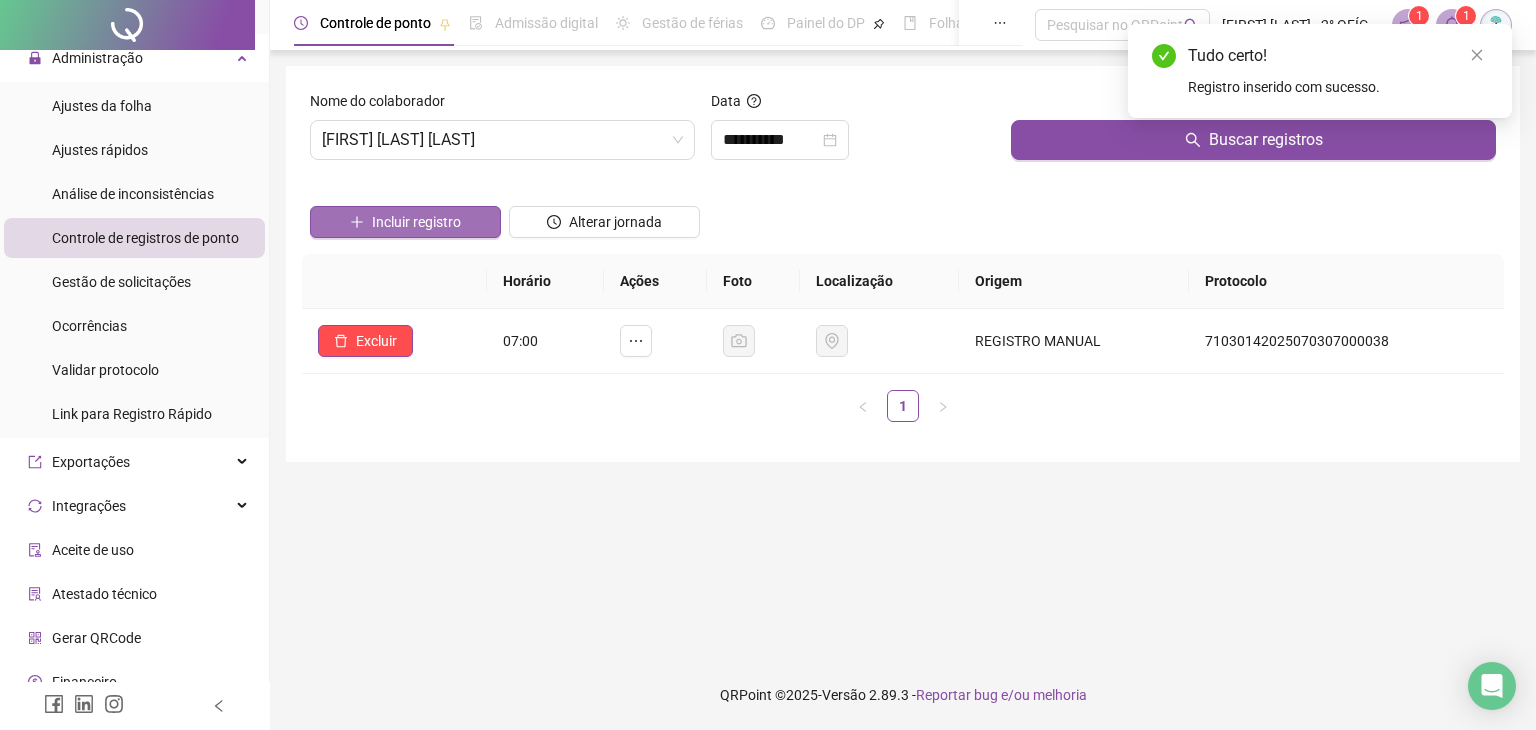 click on "Incluir registro" at bounding box center (416, 222) 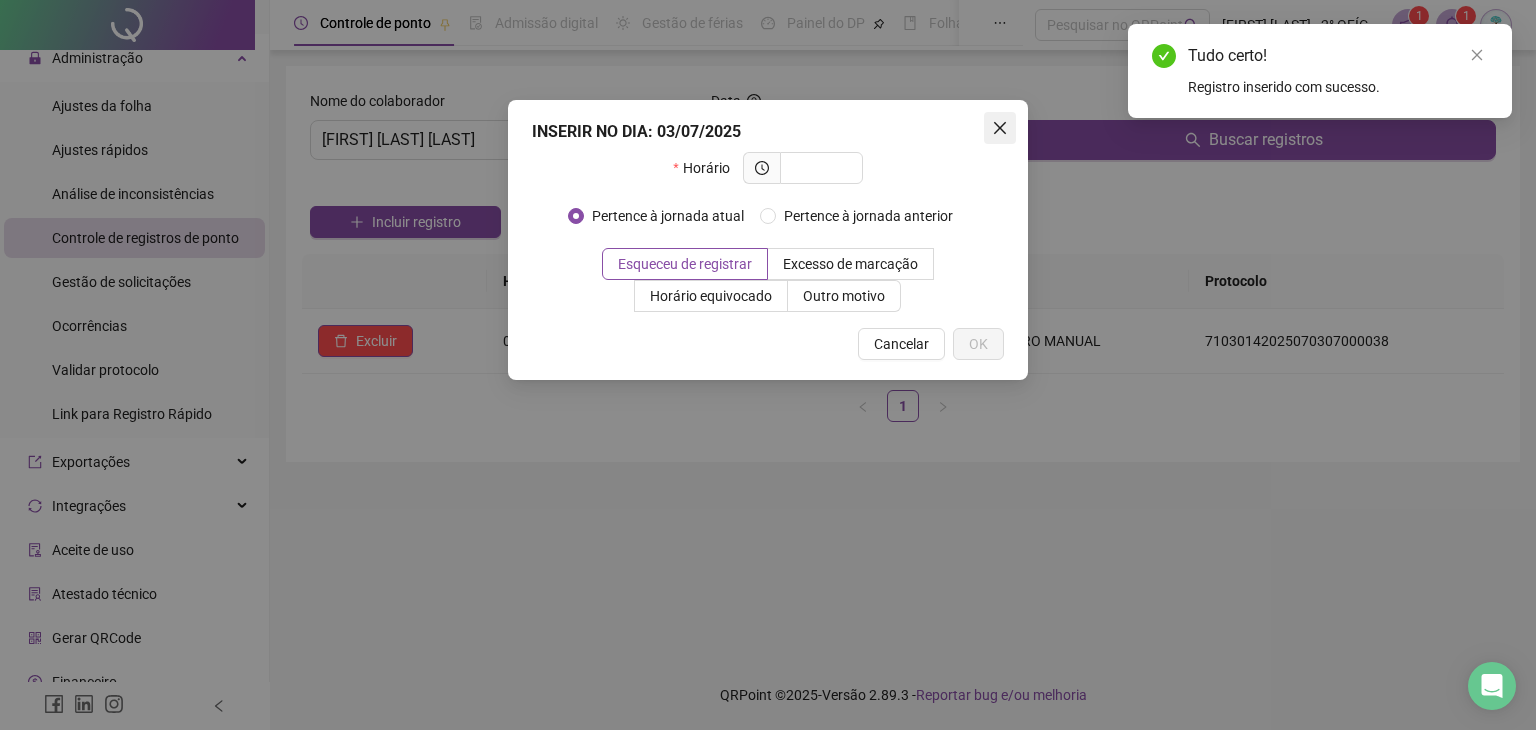 click 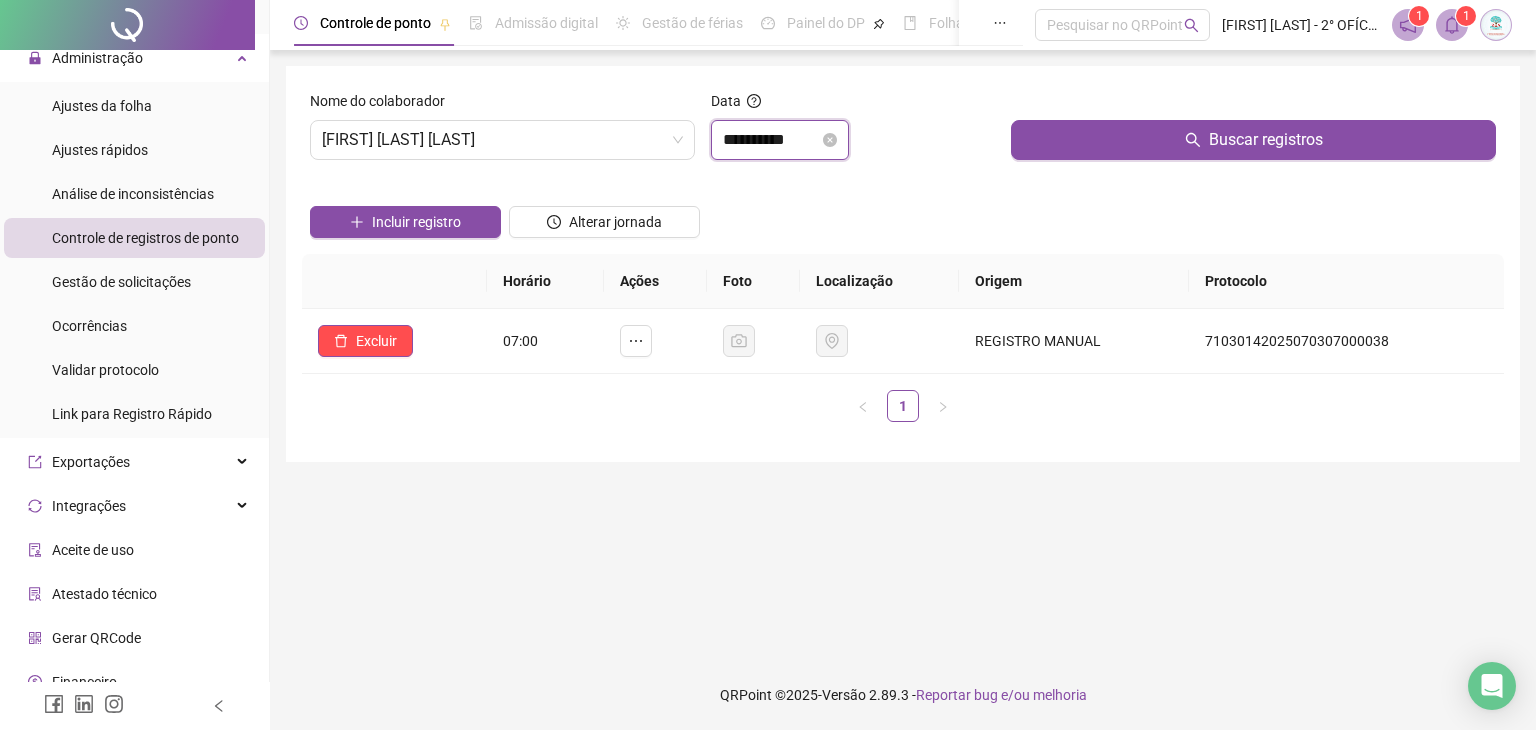 click on "**********" at bounding box center [771, 140] 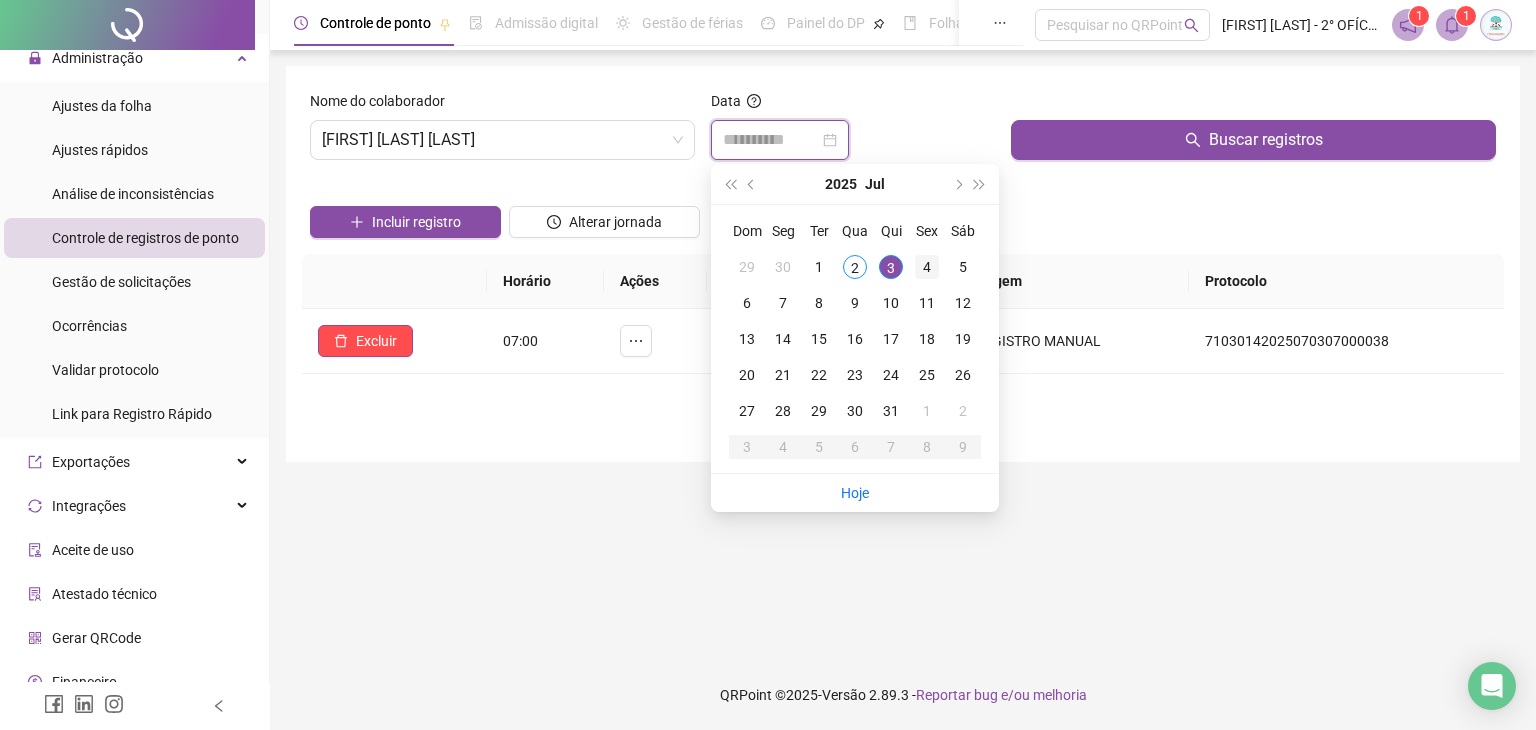 type on "**********" 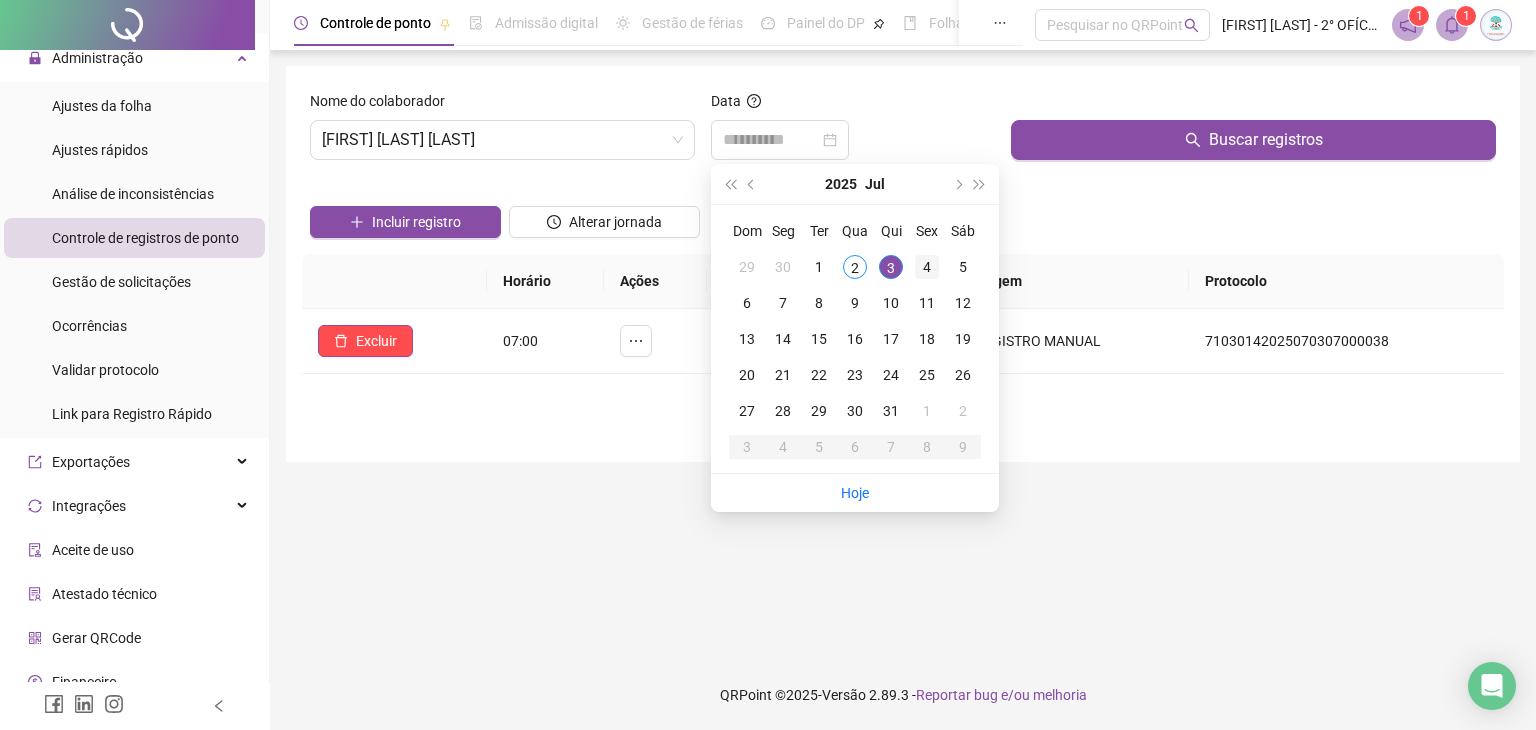click on "4" at bounding box center (927, 267) 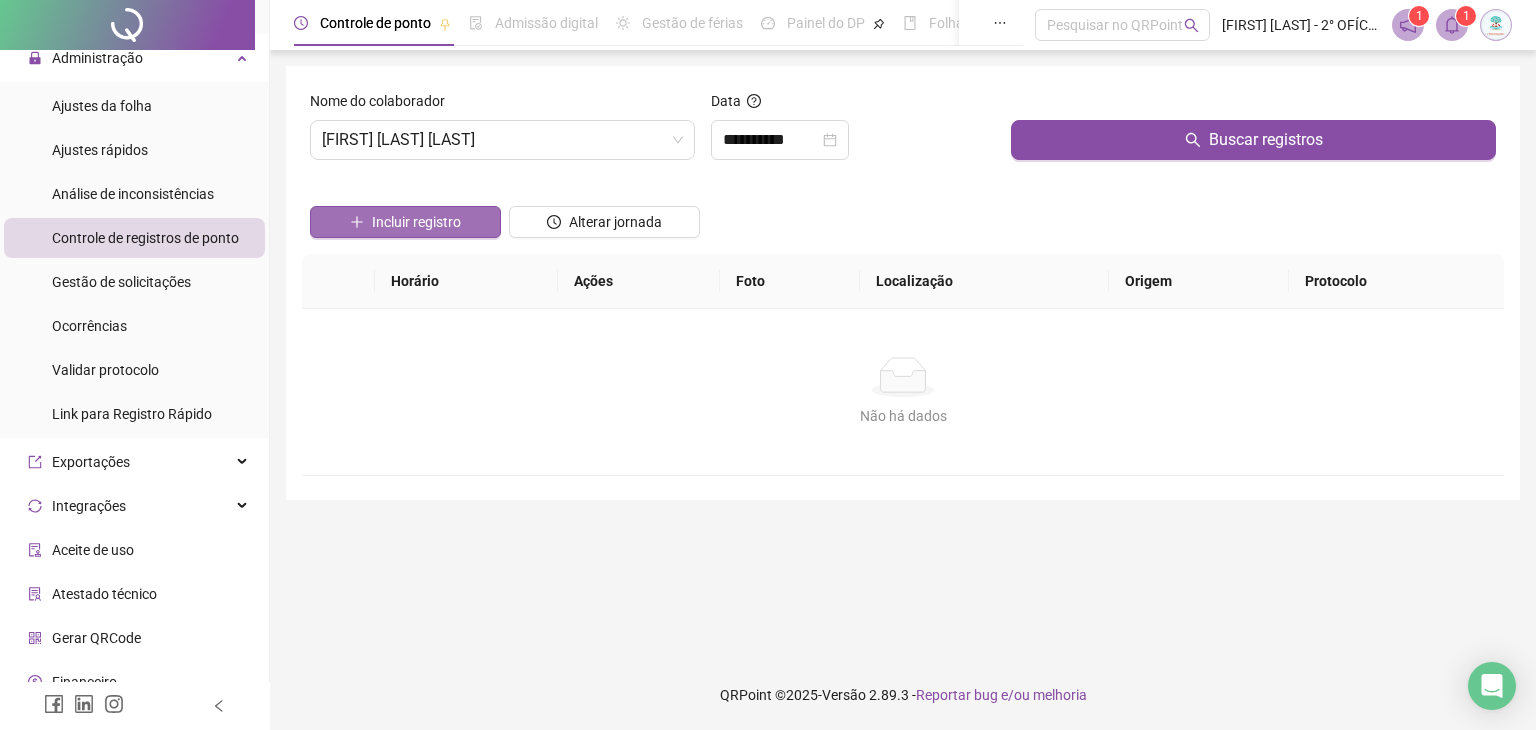 click on "Incluir registro" at bounding box center (405, 222) 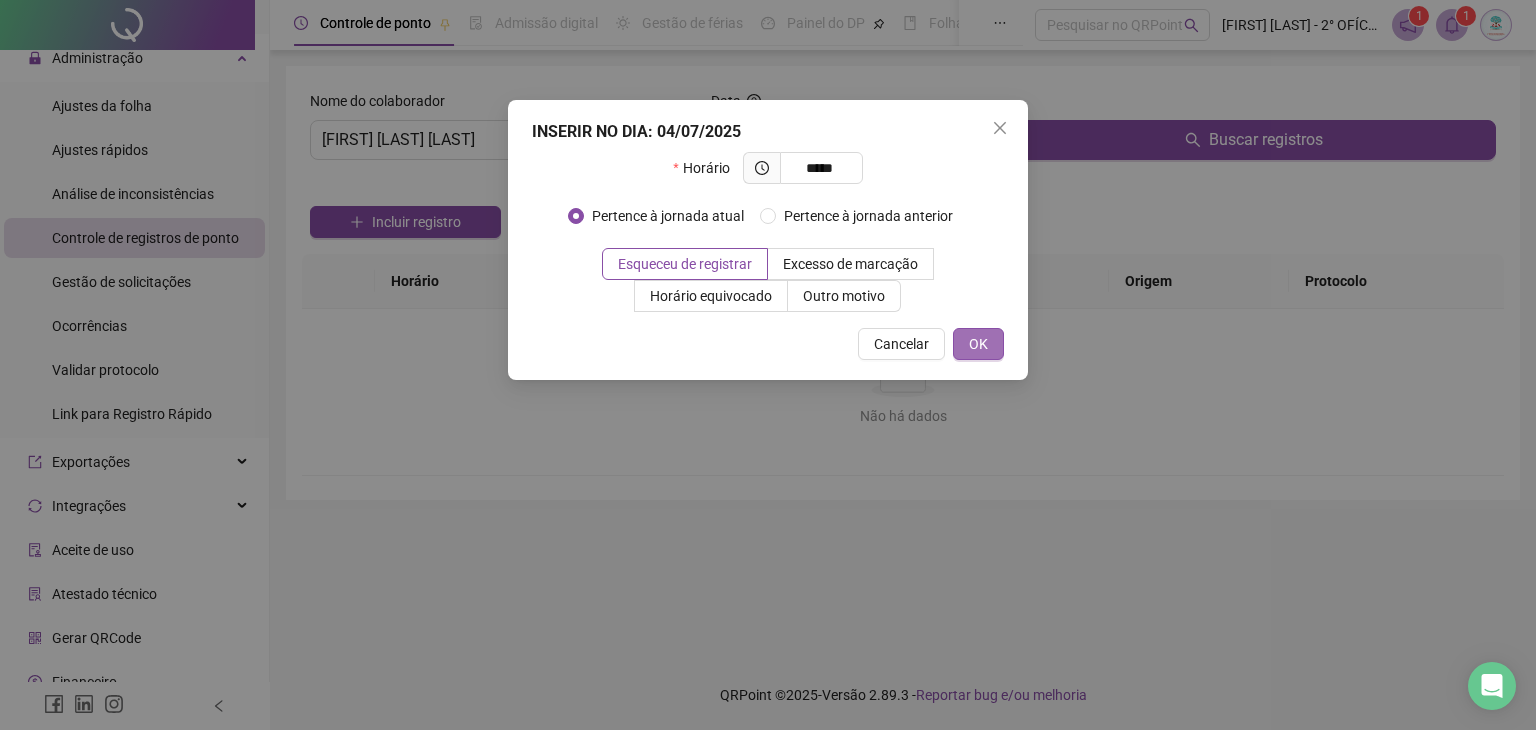 type on "*****" 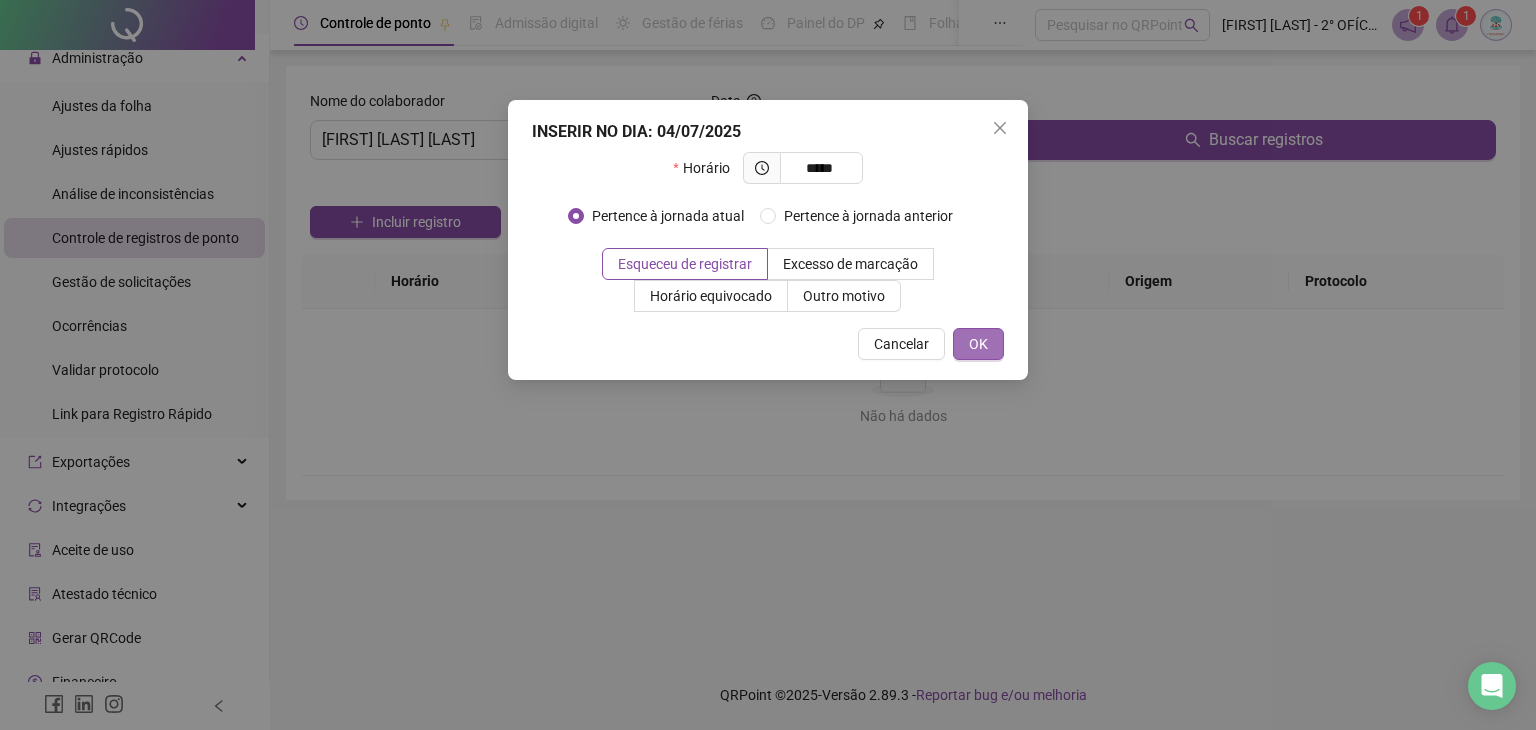 click on "OK" at bounding box center [978, 344] 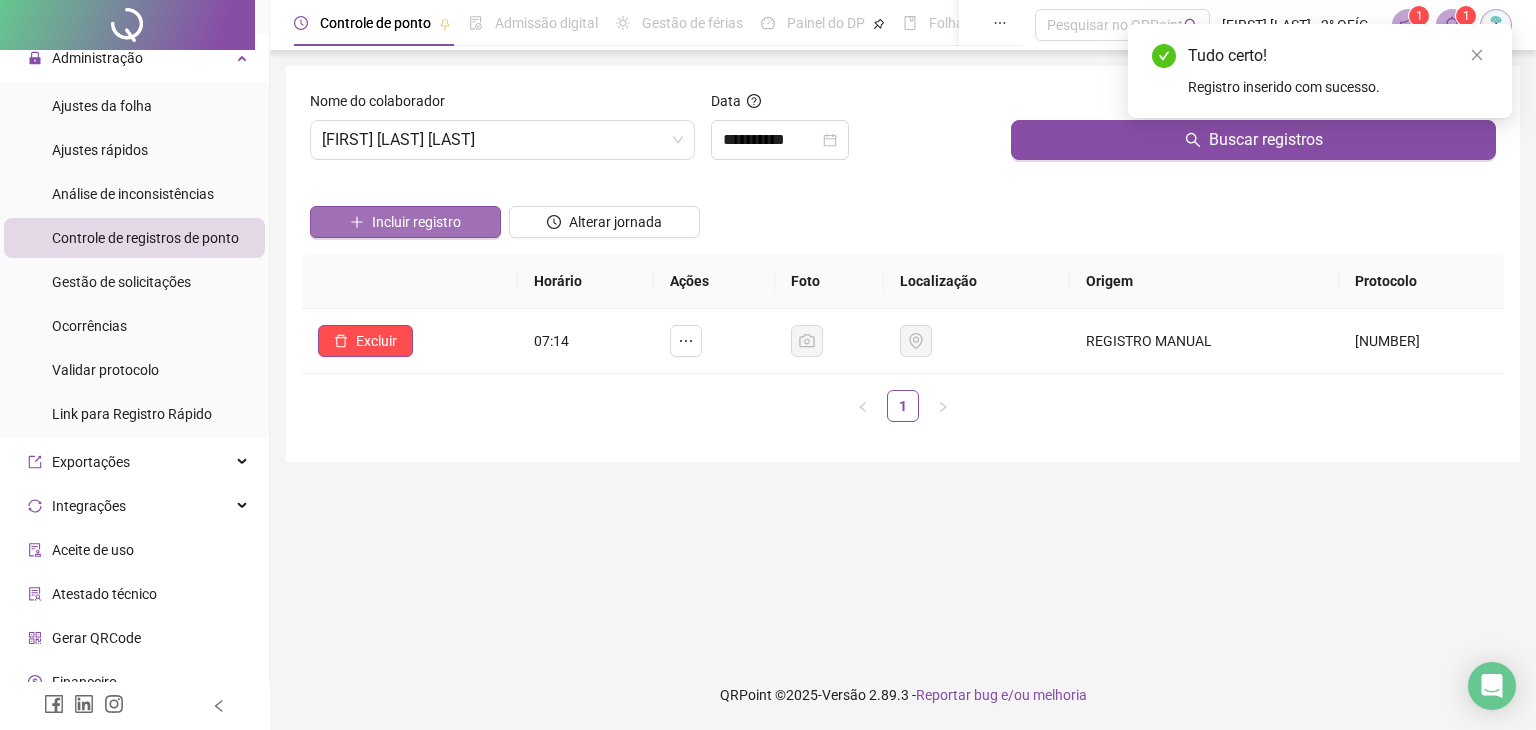 click on "Incluir registro" at bounding box center (405, 222) 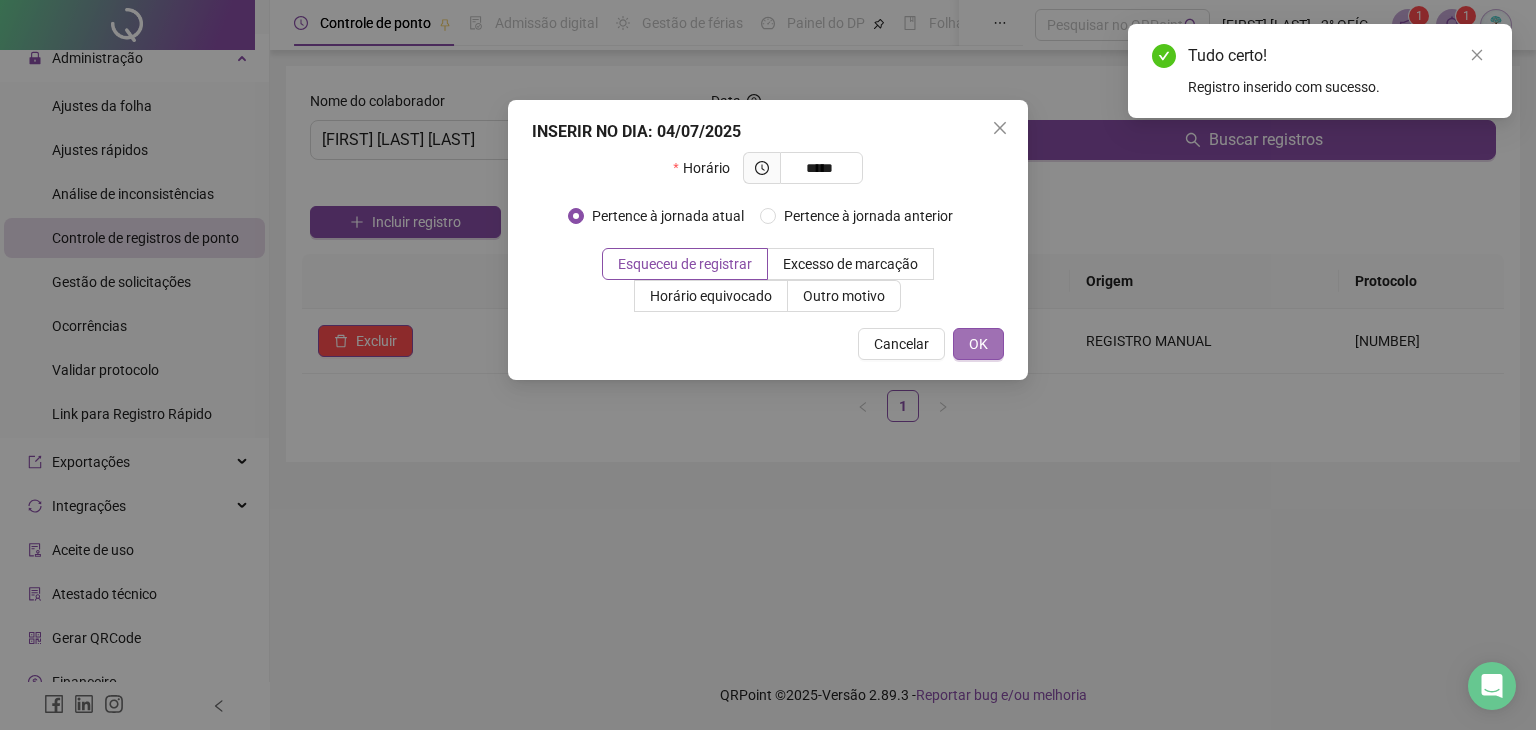 type on "*****" 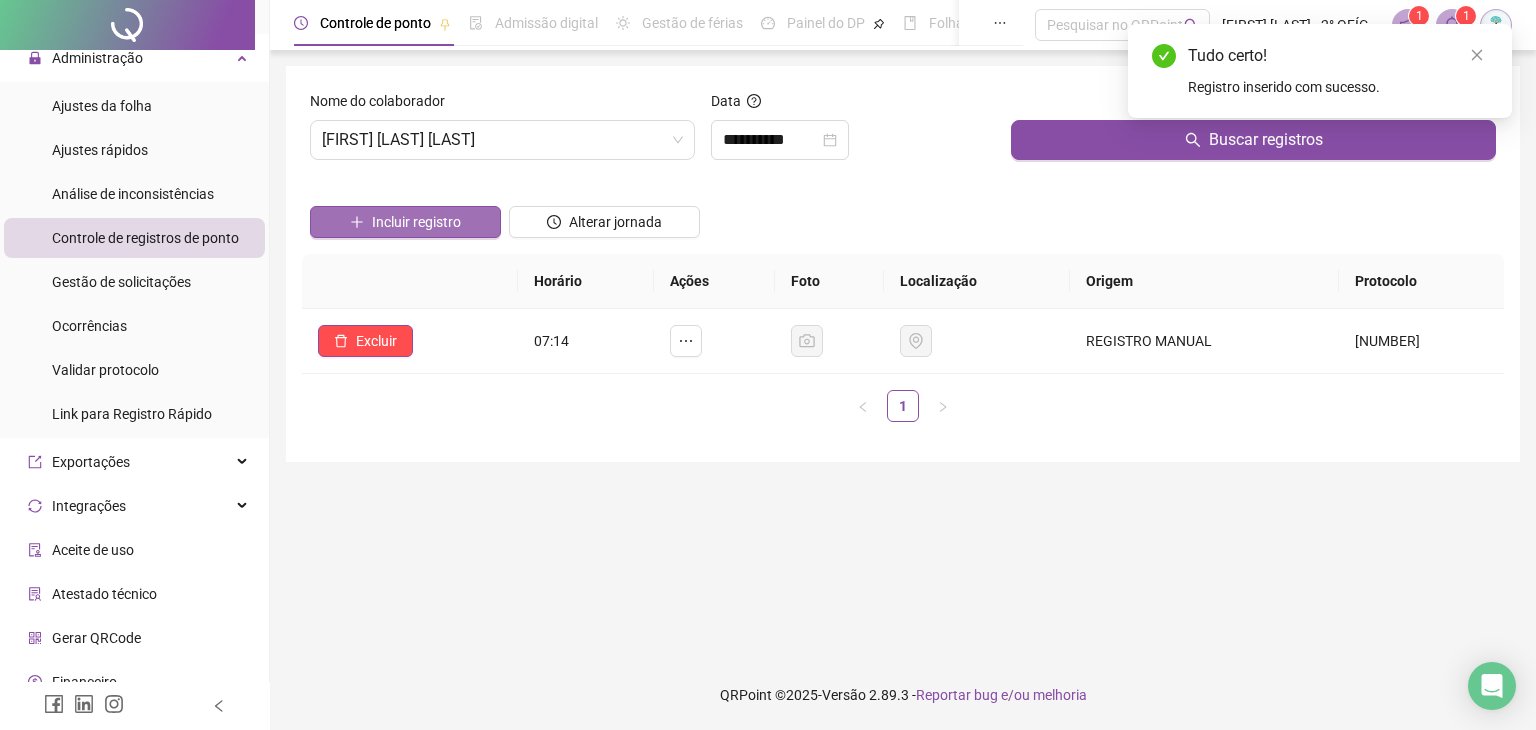 click on "Incluir registro" at bounding box center [416, 222] 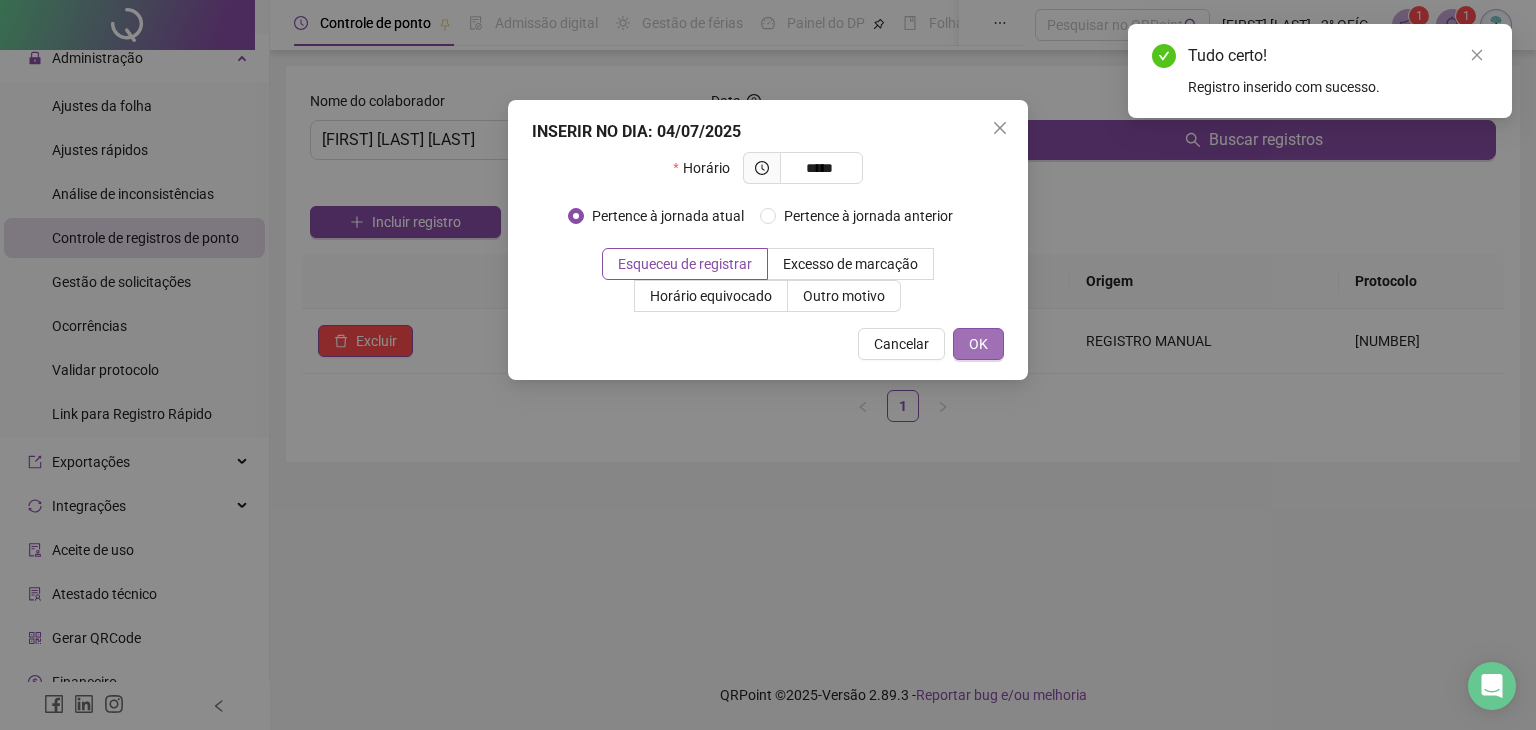 type on "*****" 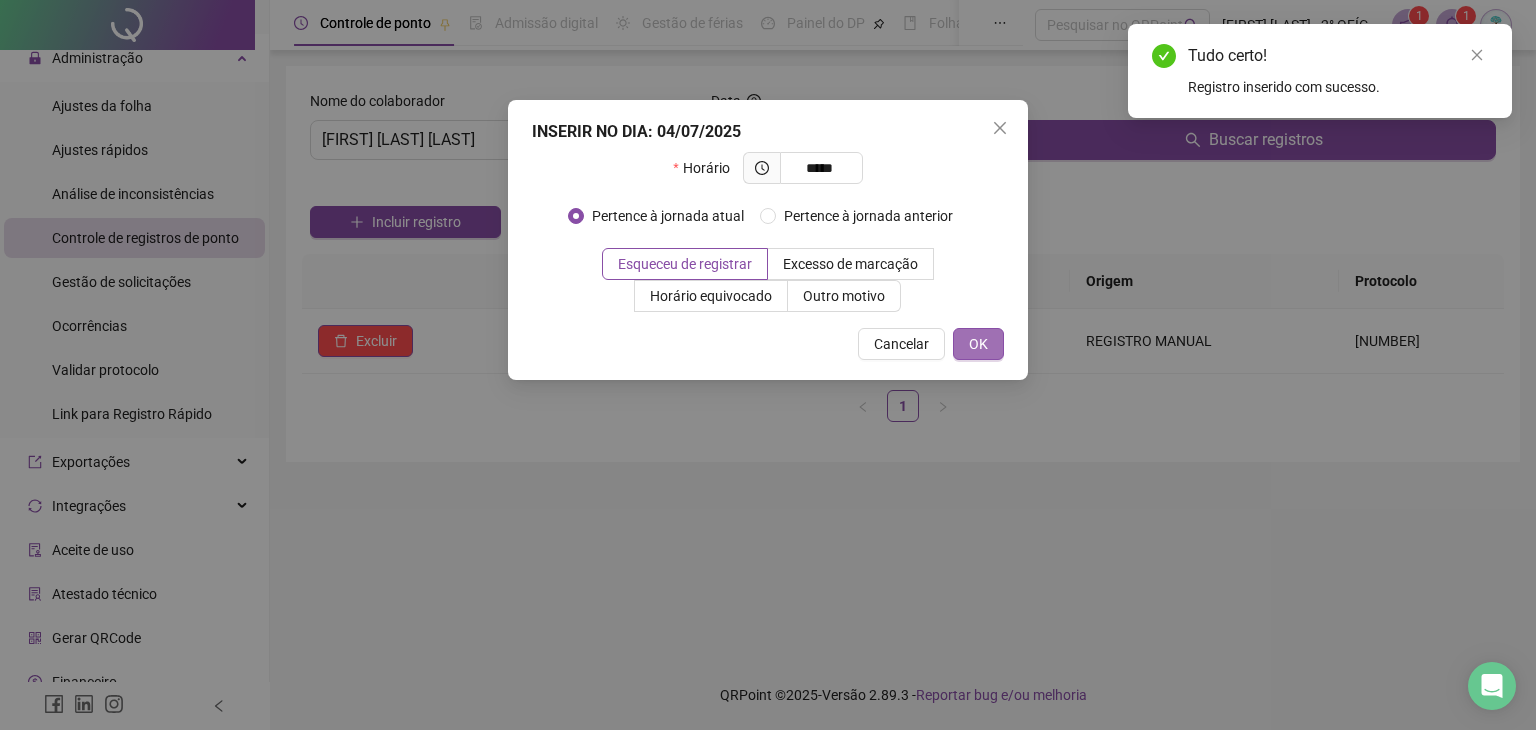 click on "OK" at bounding box center [978, 344] 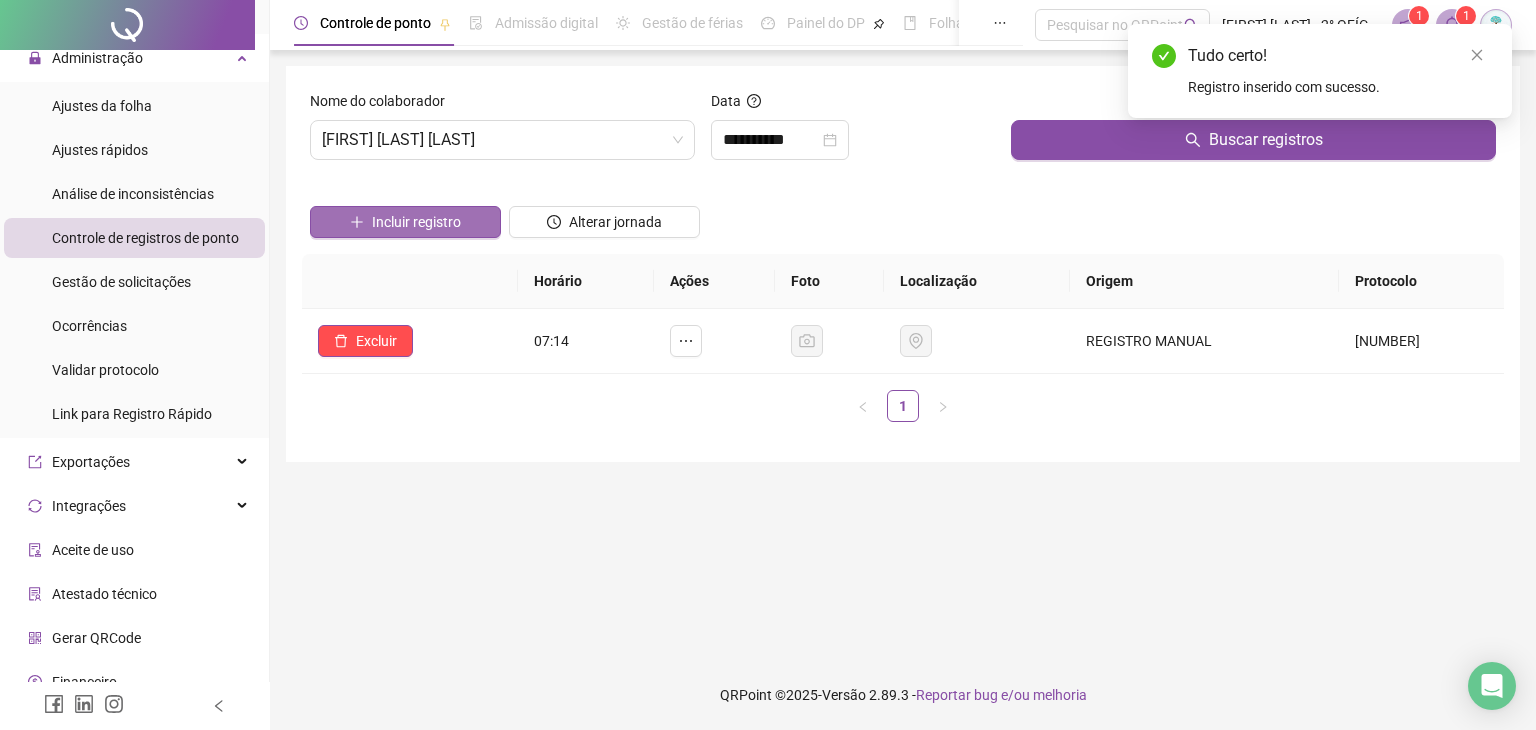 click on "Incluir registro" at bounding box center [416, 222] 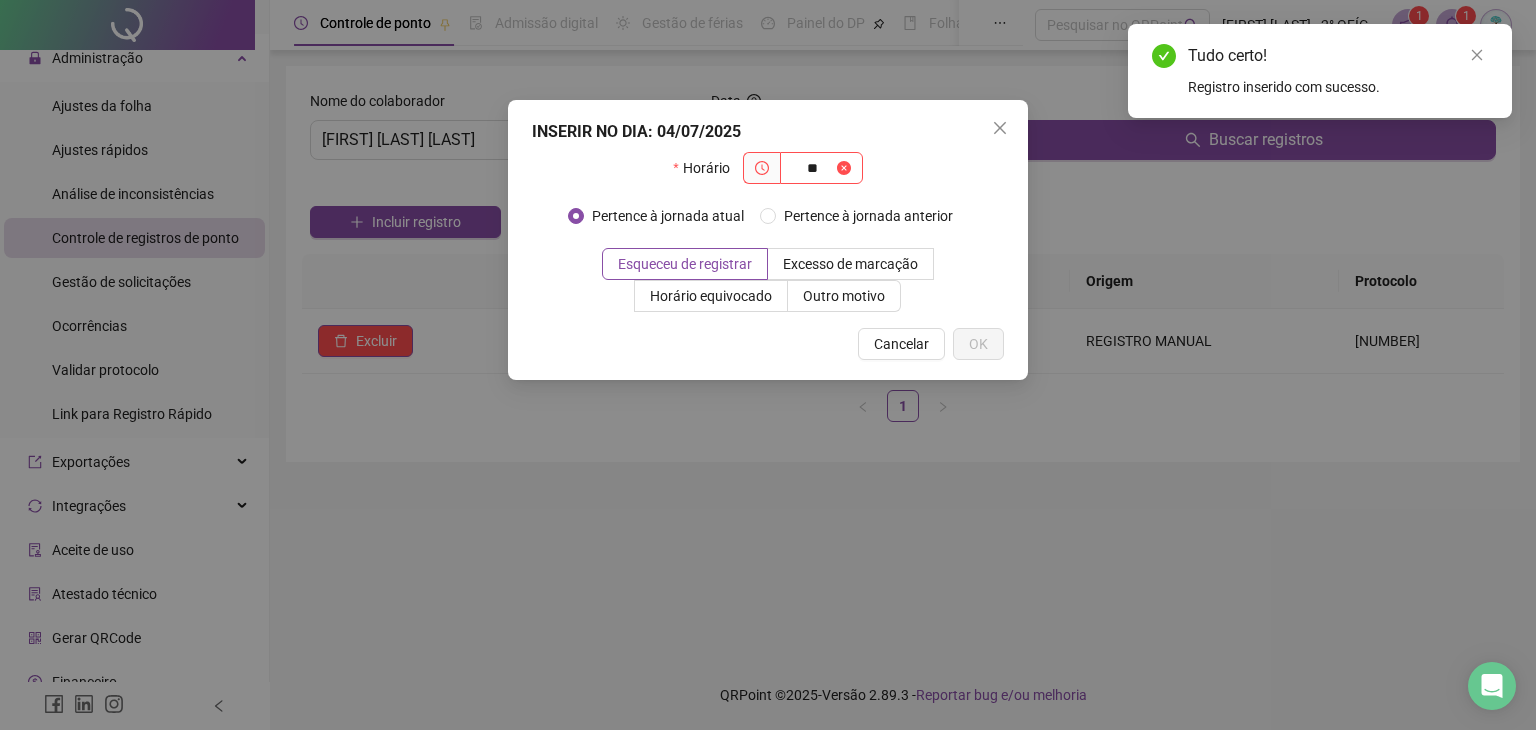 type on "*" 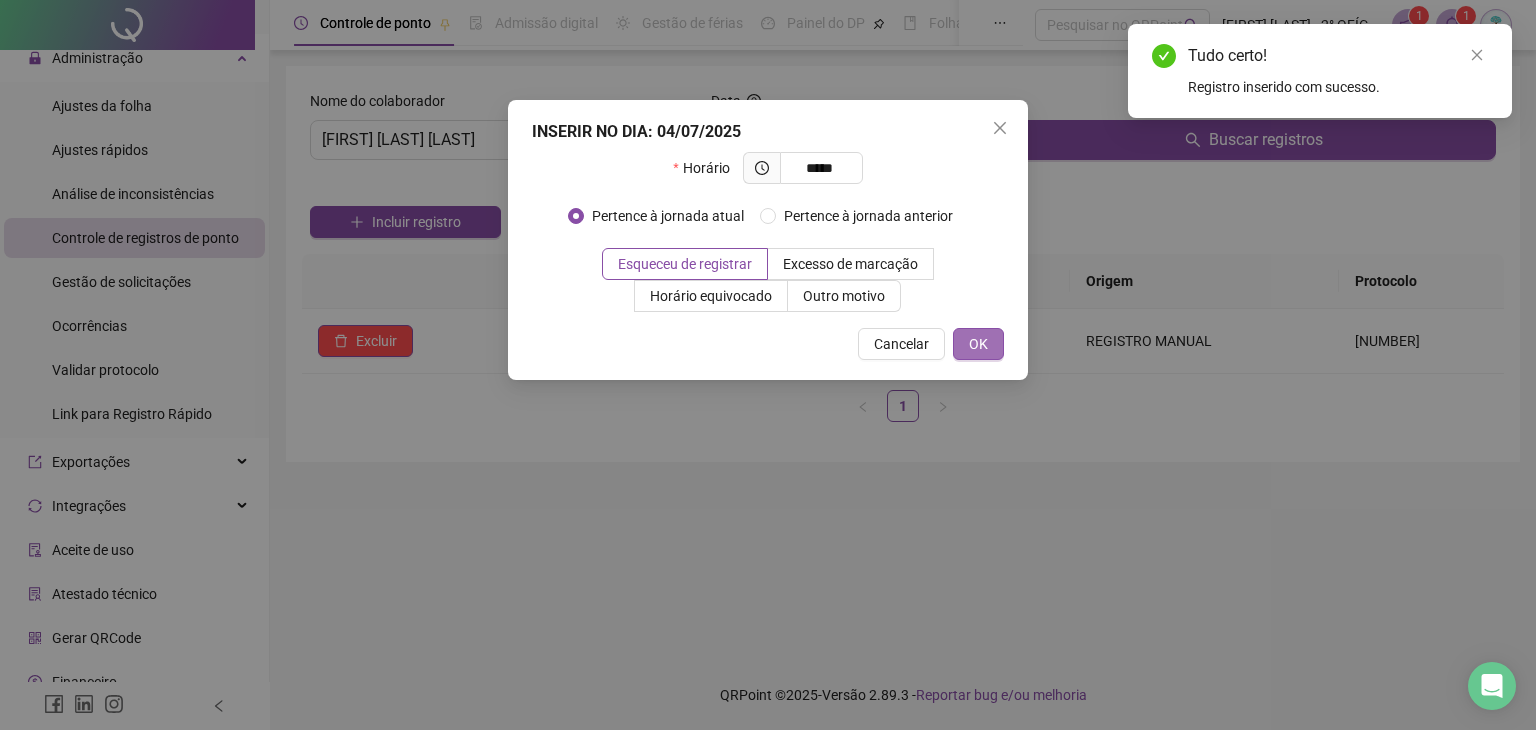 type on "*****" 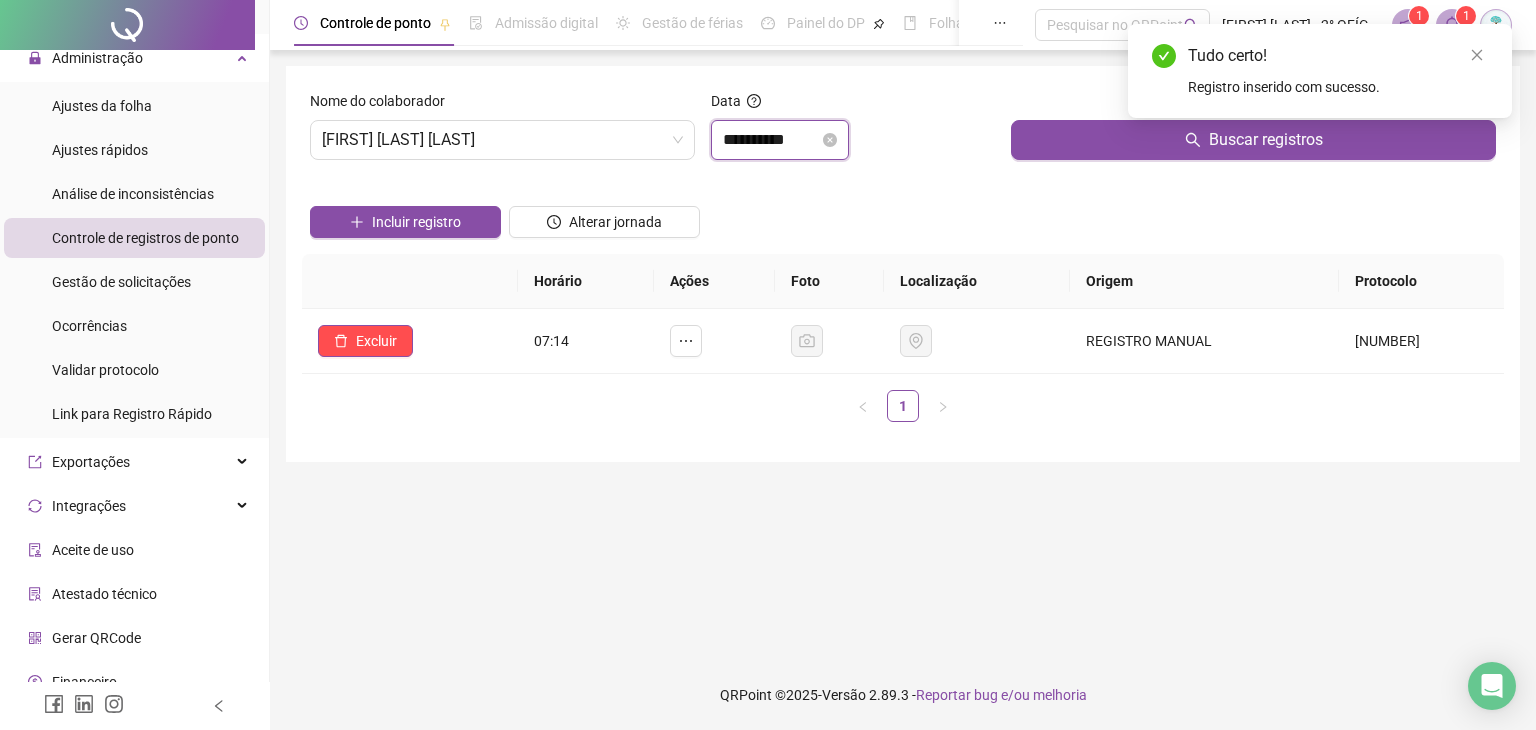 click on "**********" at bounding box center [771, 140] 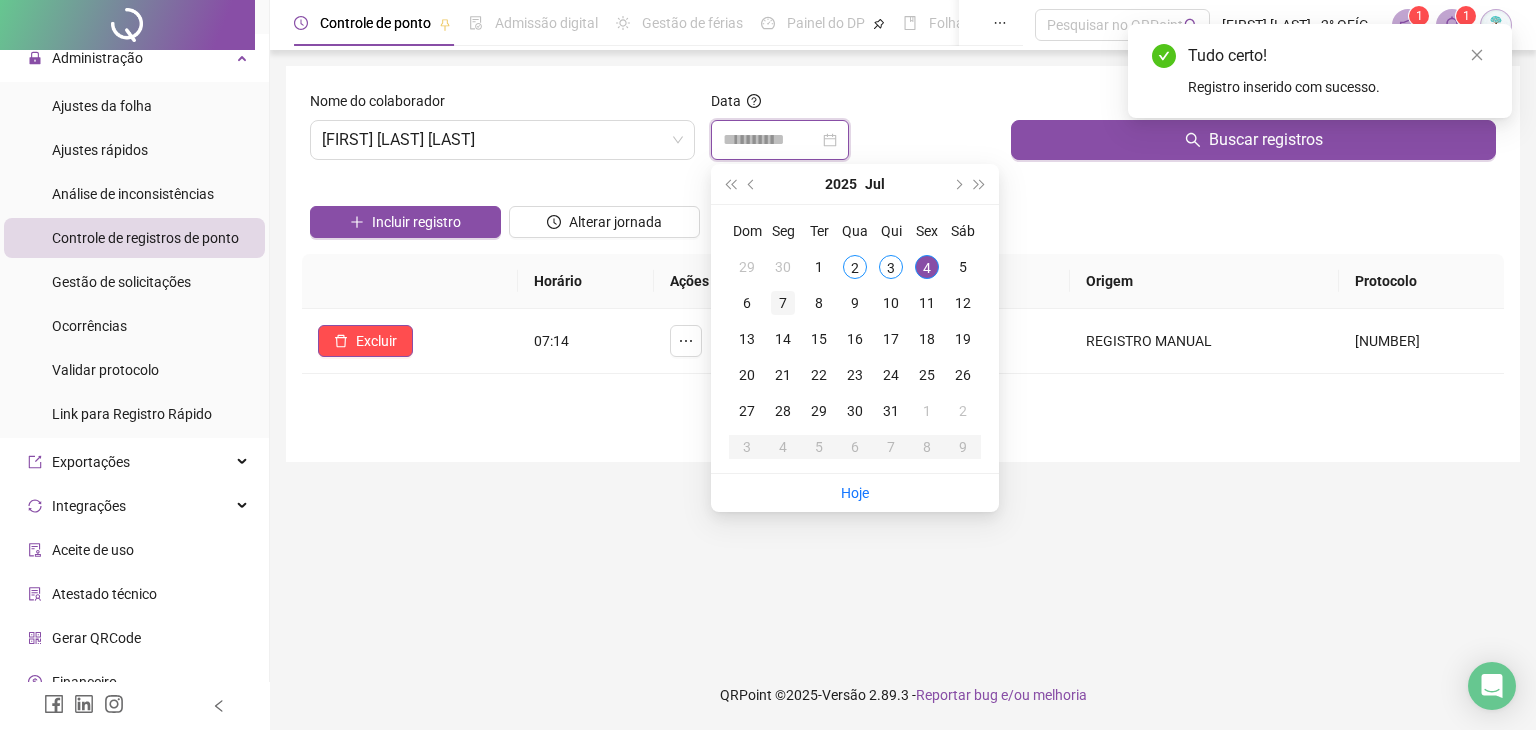 type on "**********" 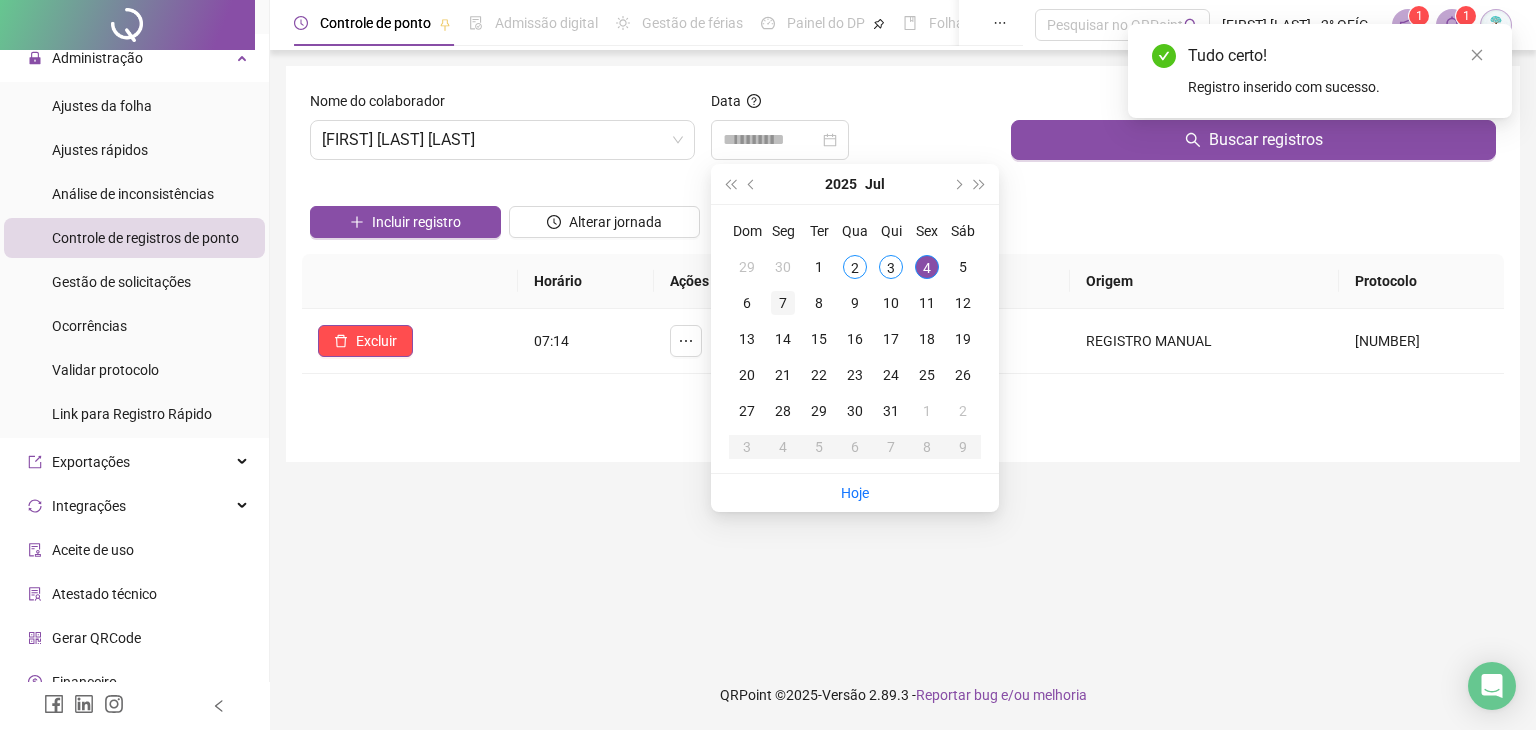 click on "7" at bounding box center (783, 303) 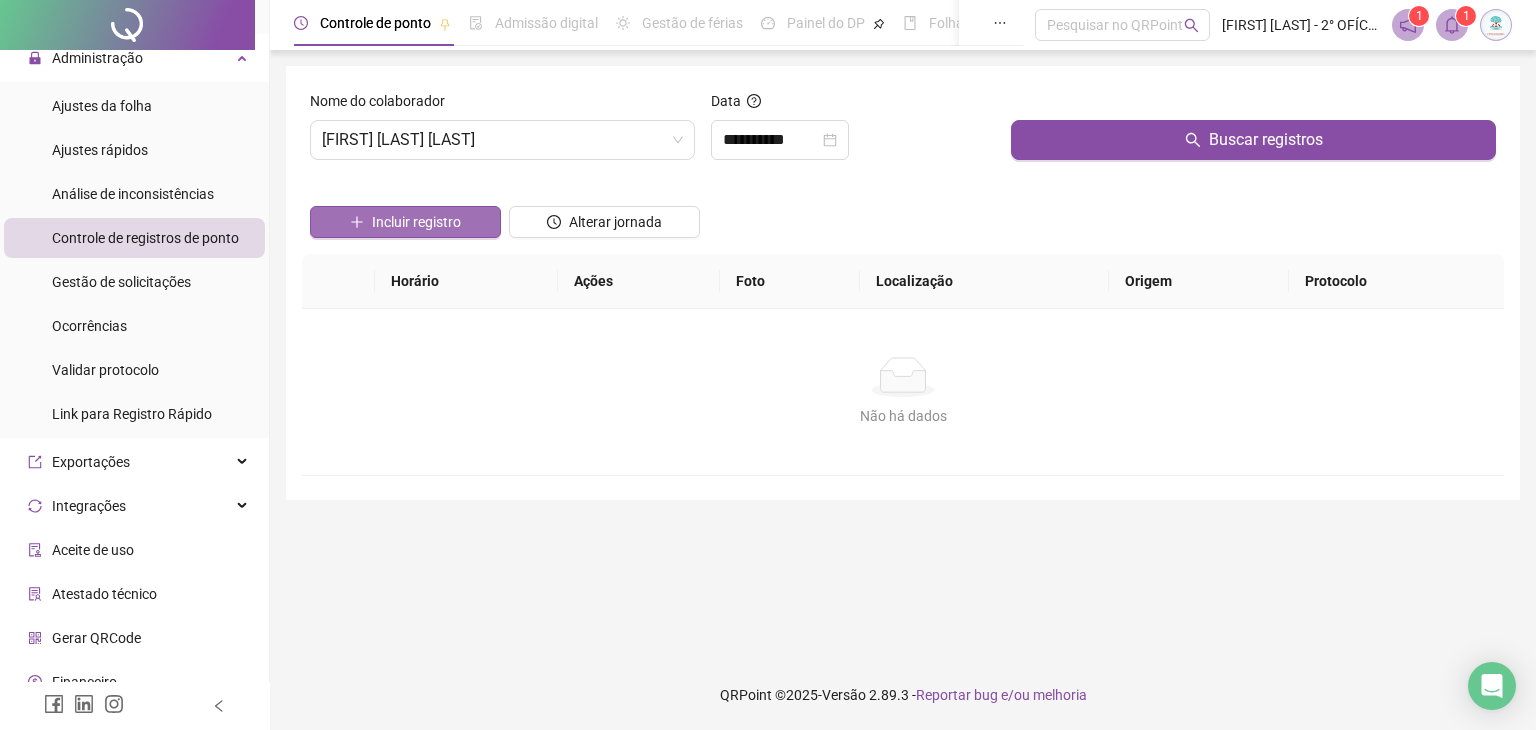 click on "Incluir registro" at bounding box center (405, 222) 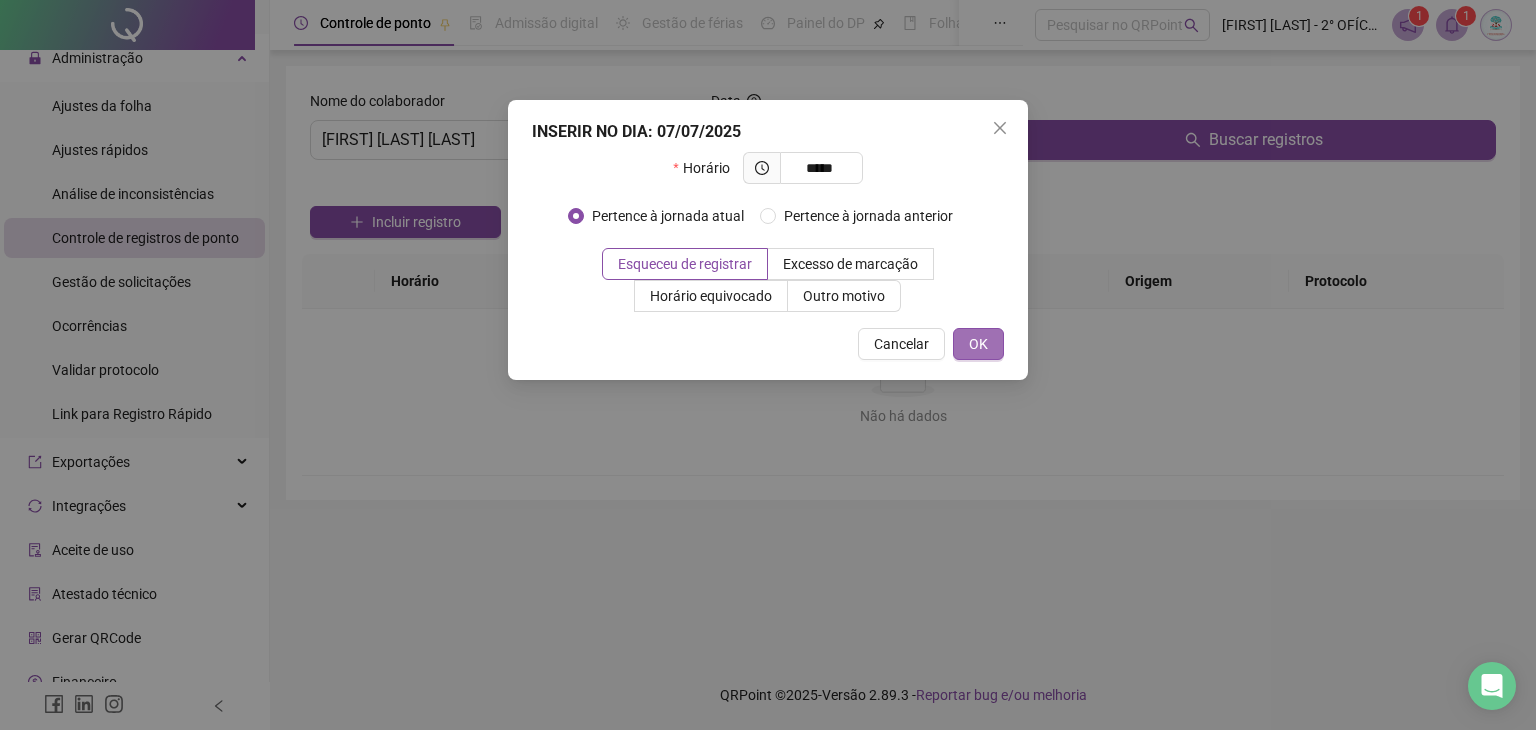 type on "*****" 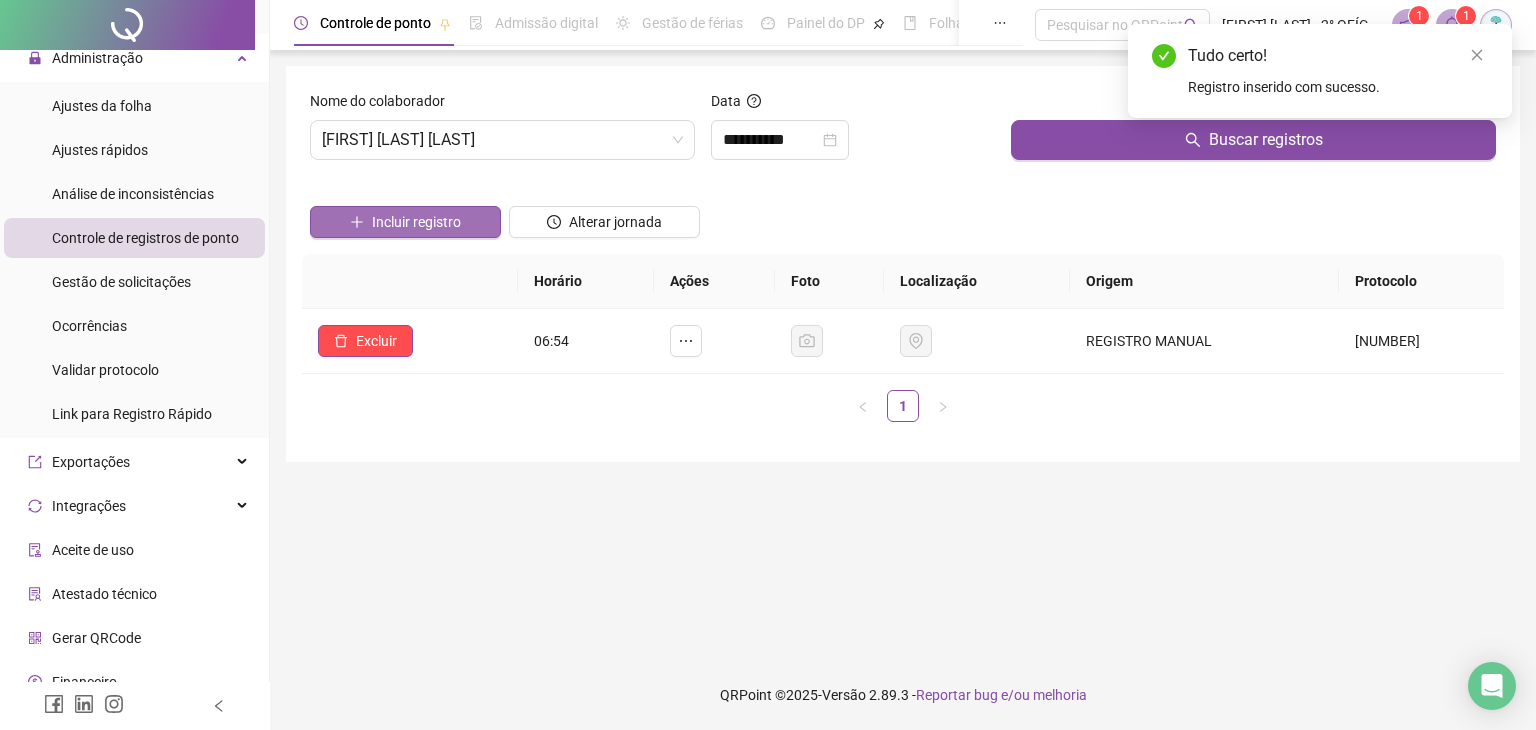click on "Incluir registro" at bounding box center (416, 222) 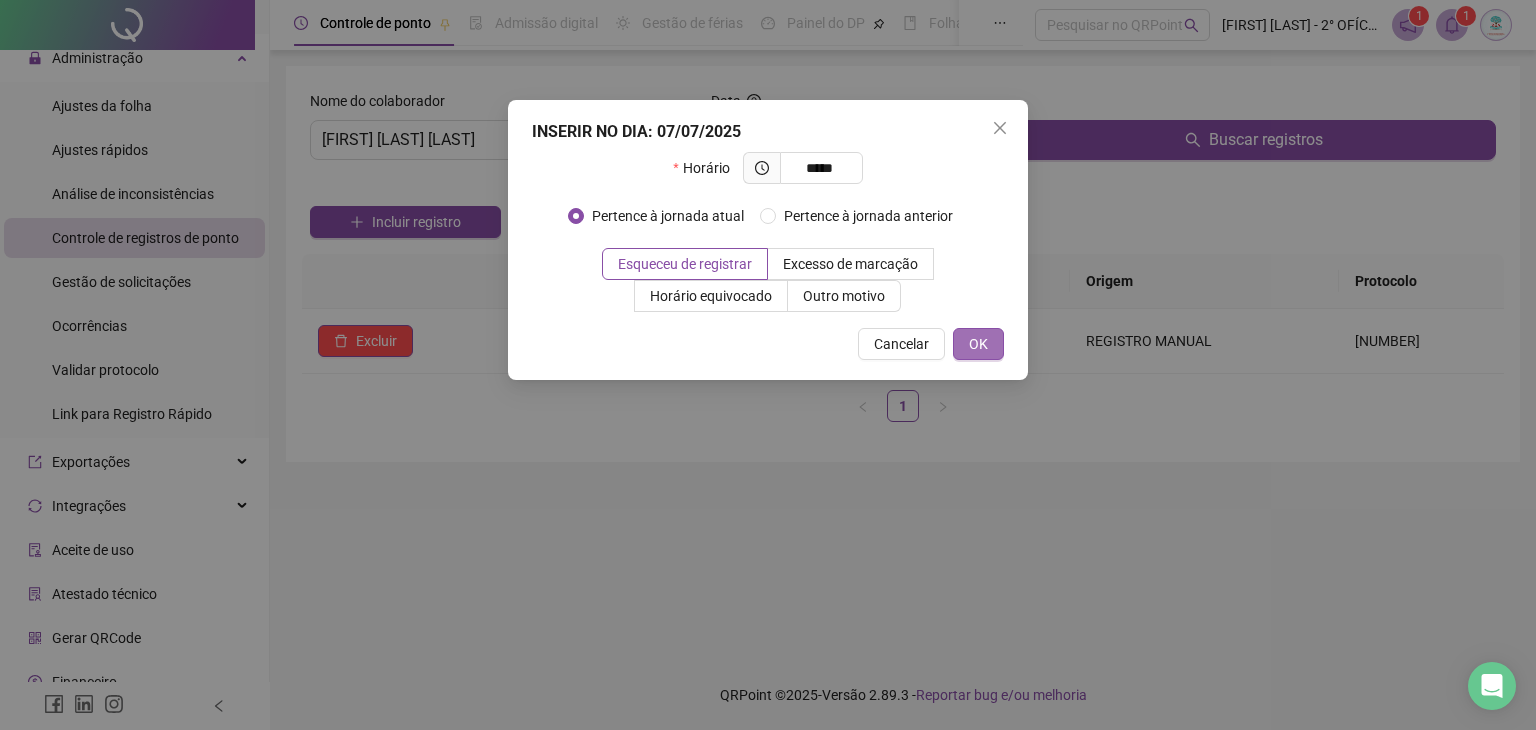 type on "*****" 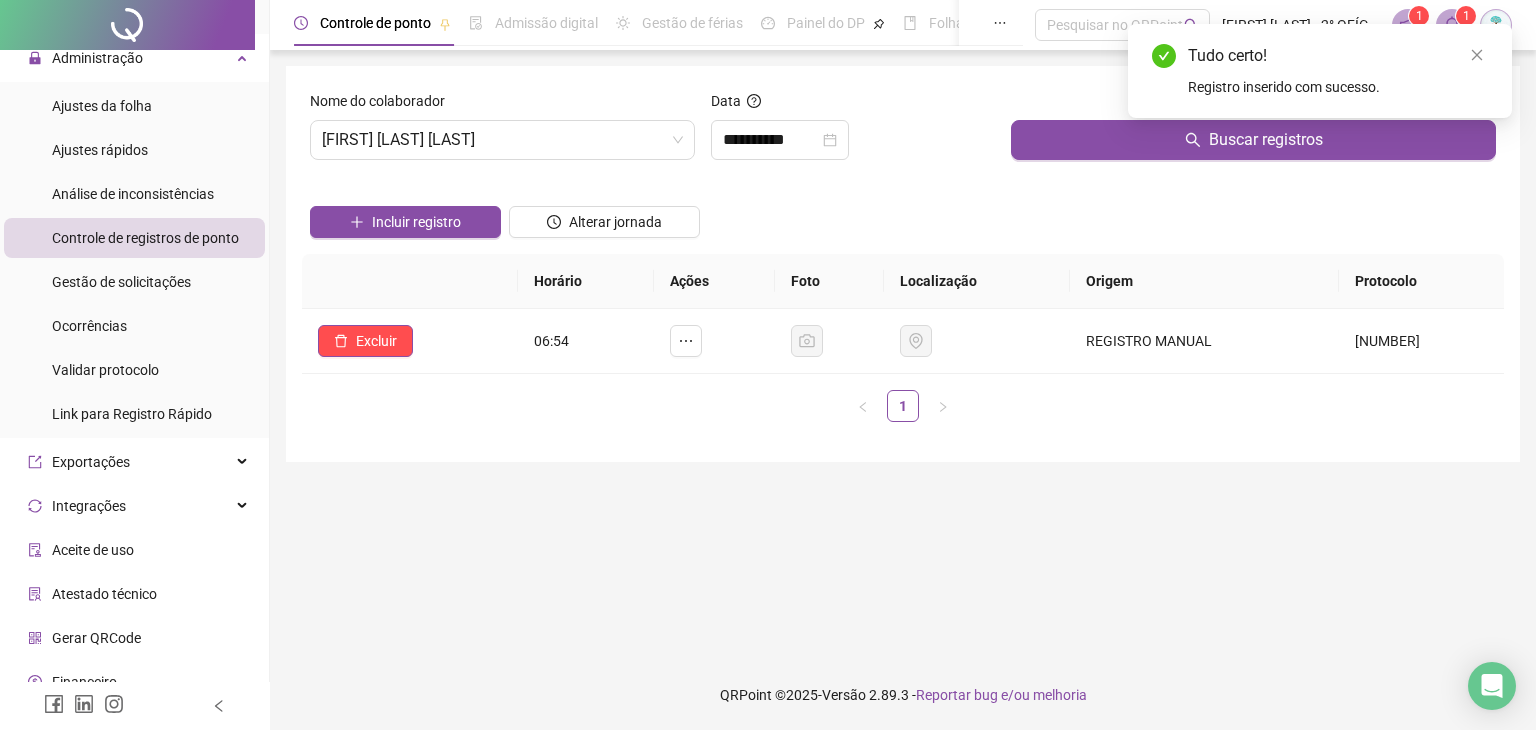 click at bounding box center (405, 191) 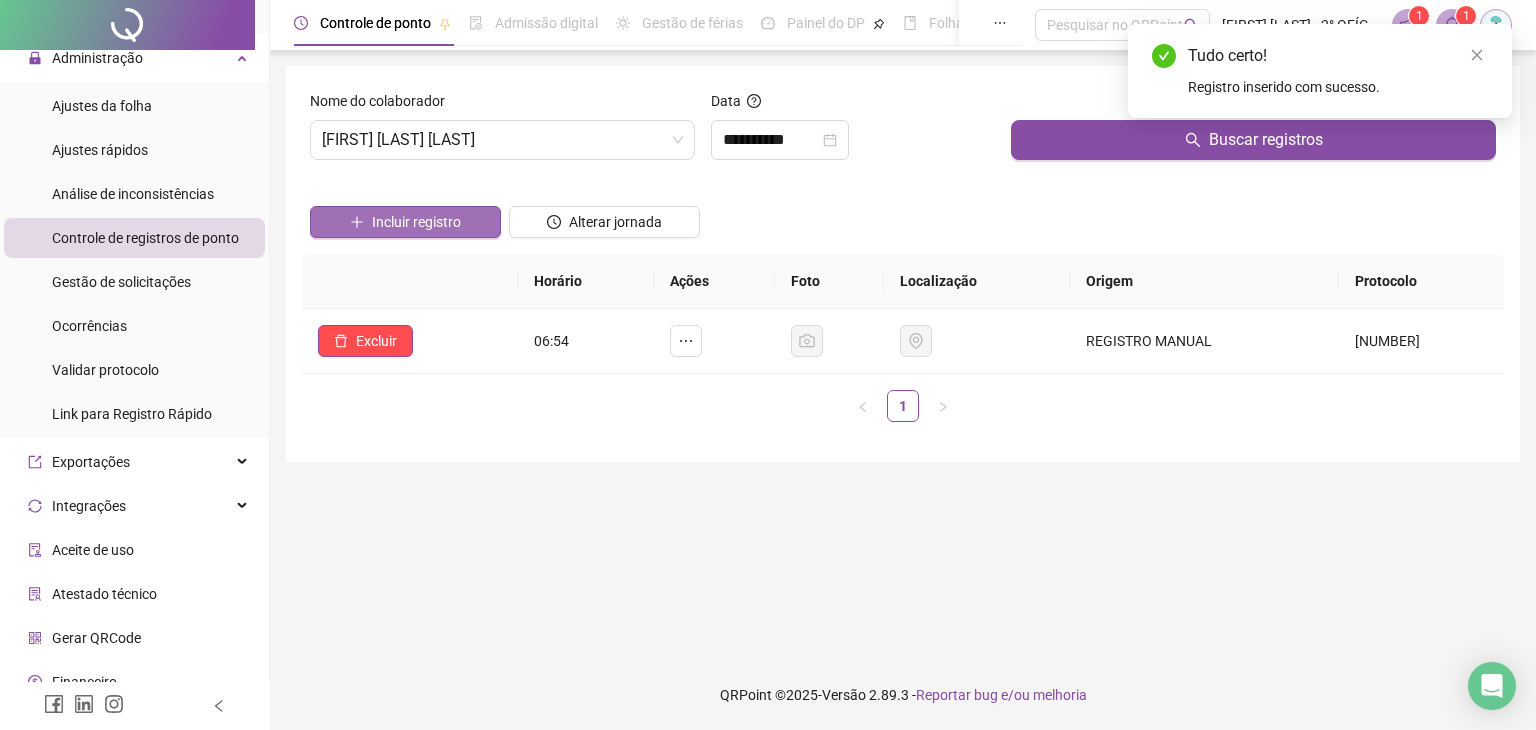 click on "Incluir registro" at bounding box center (405, 222) 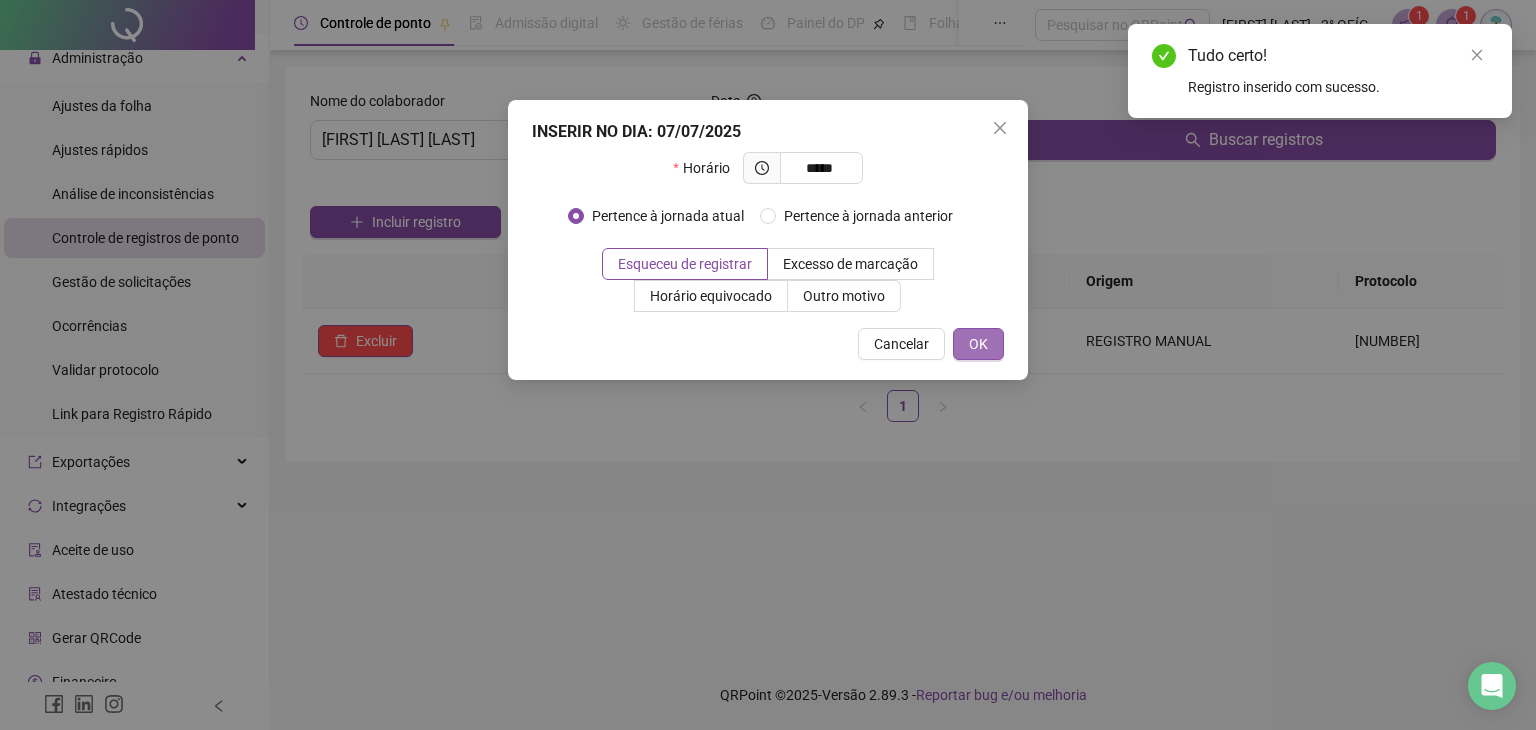 type on "*****" 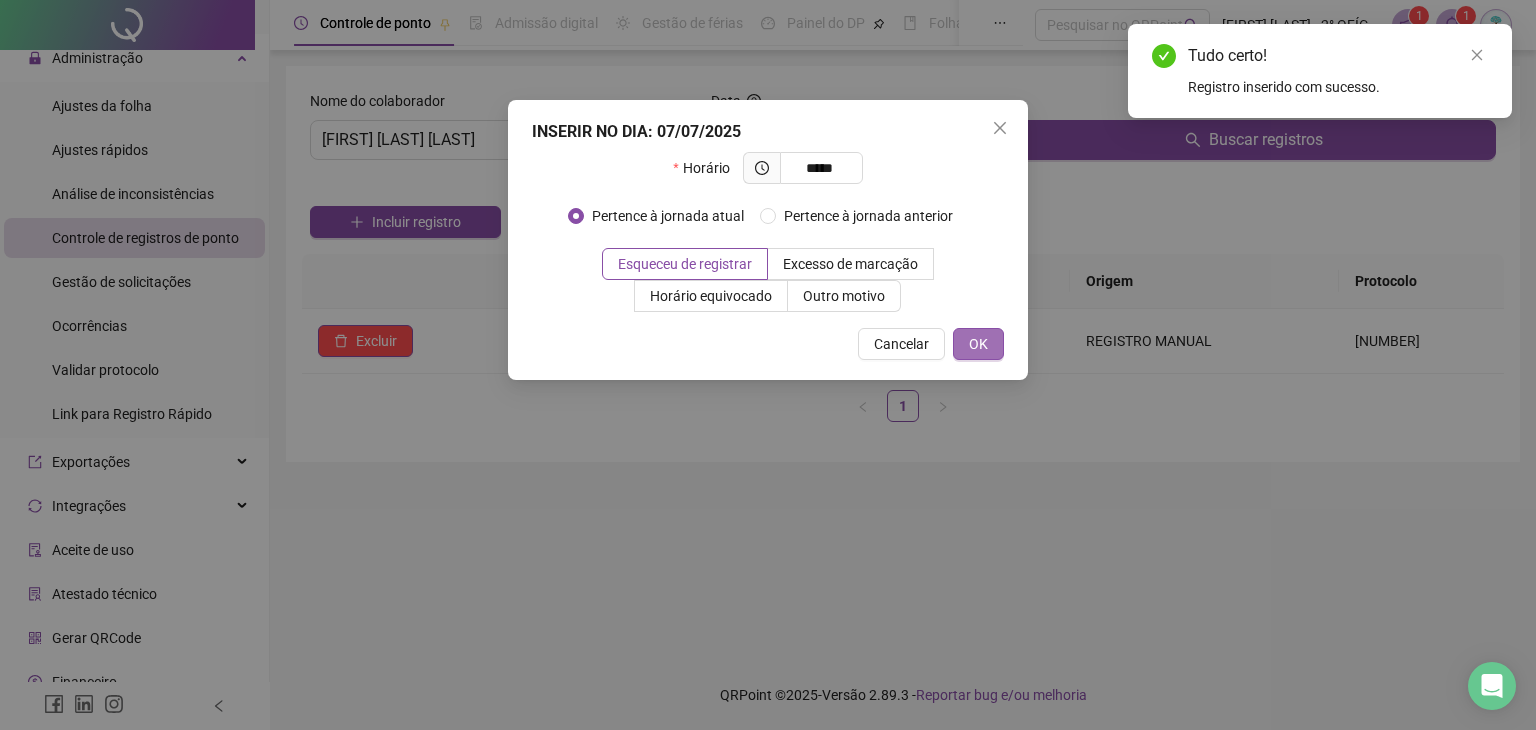 click on "OK" at bounding box center (978, 344) 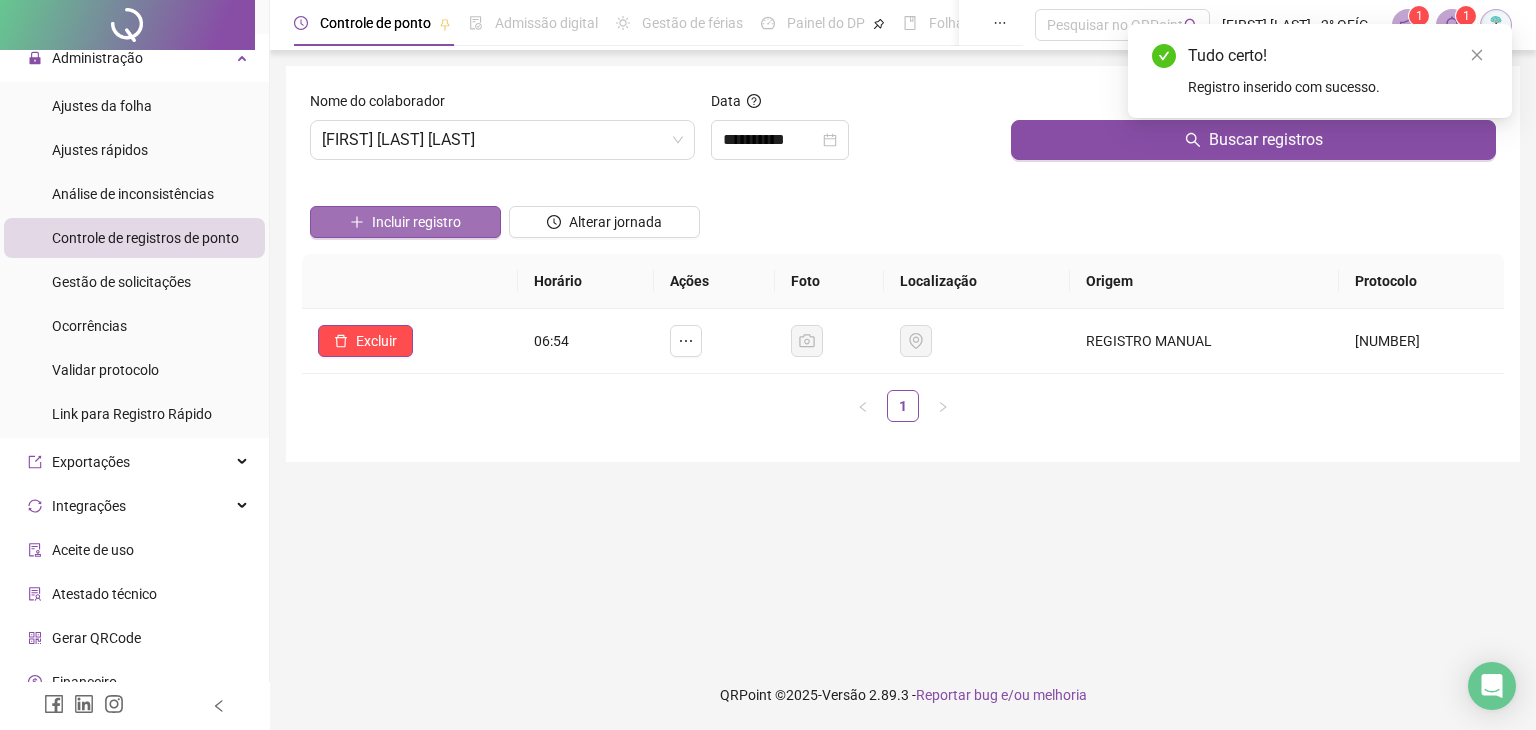 click on "Incluir registro" at bounding box center (416, 222) 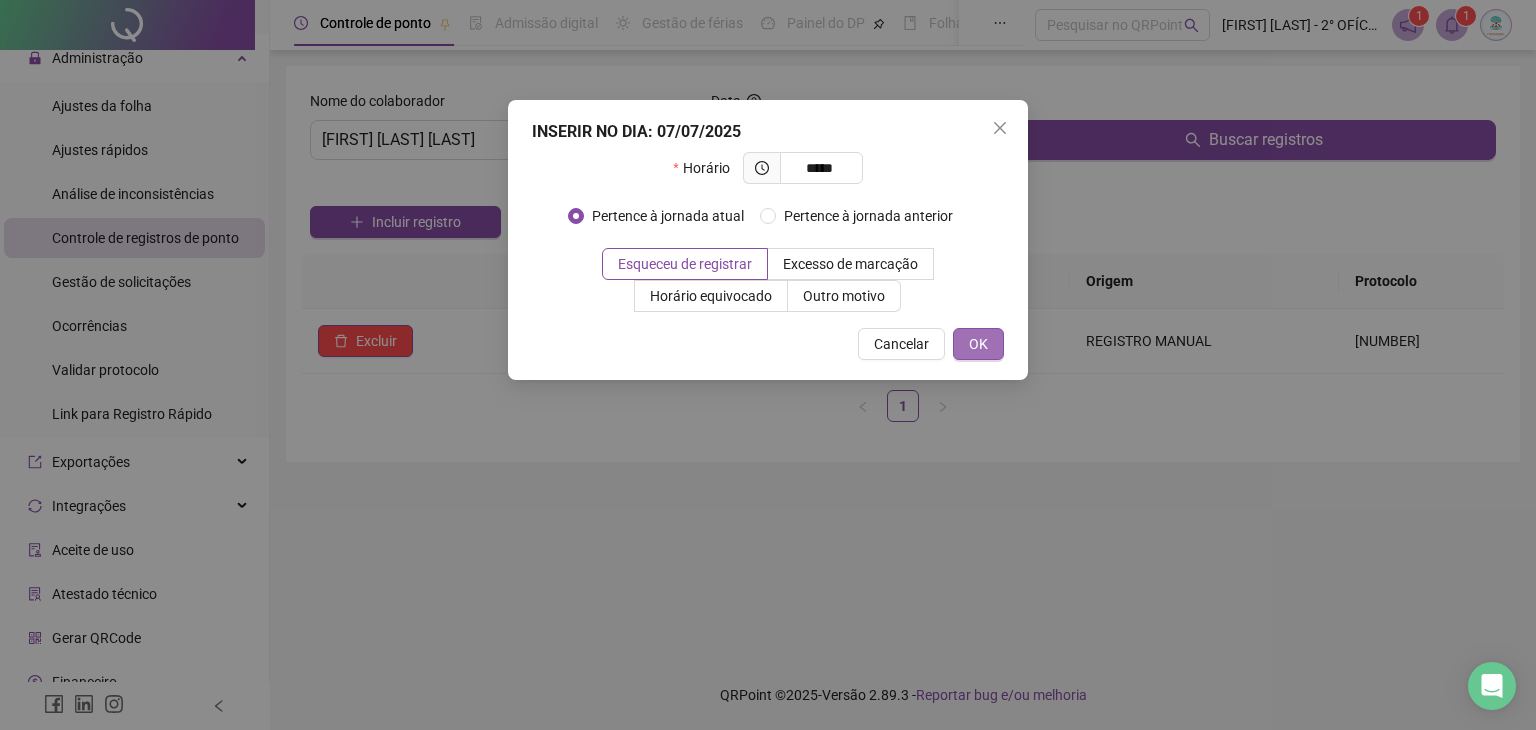 type on "*****" 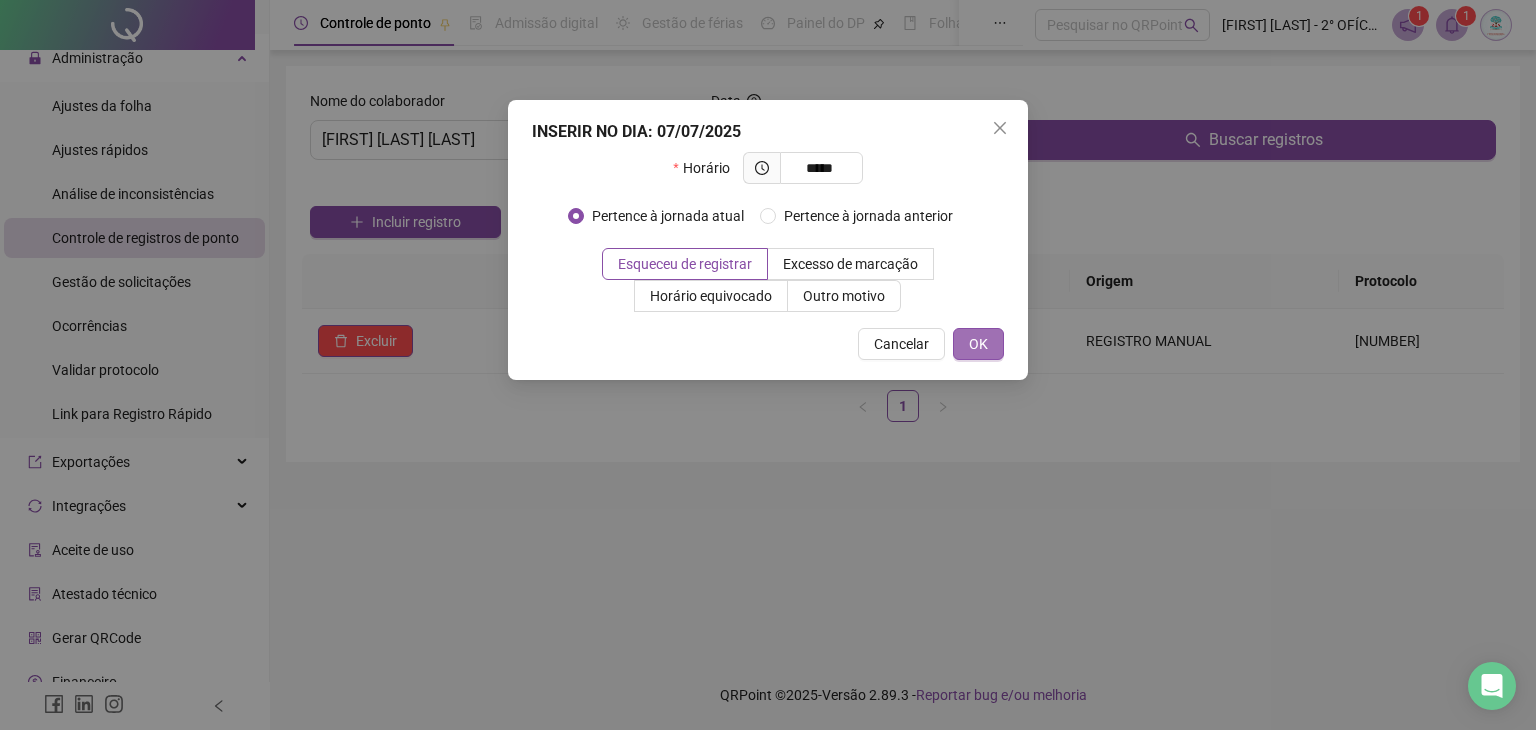 click on "OK" at bounding box center (978, 344) 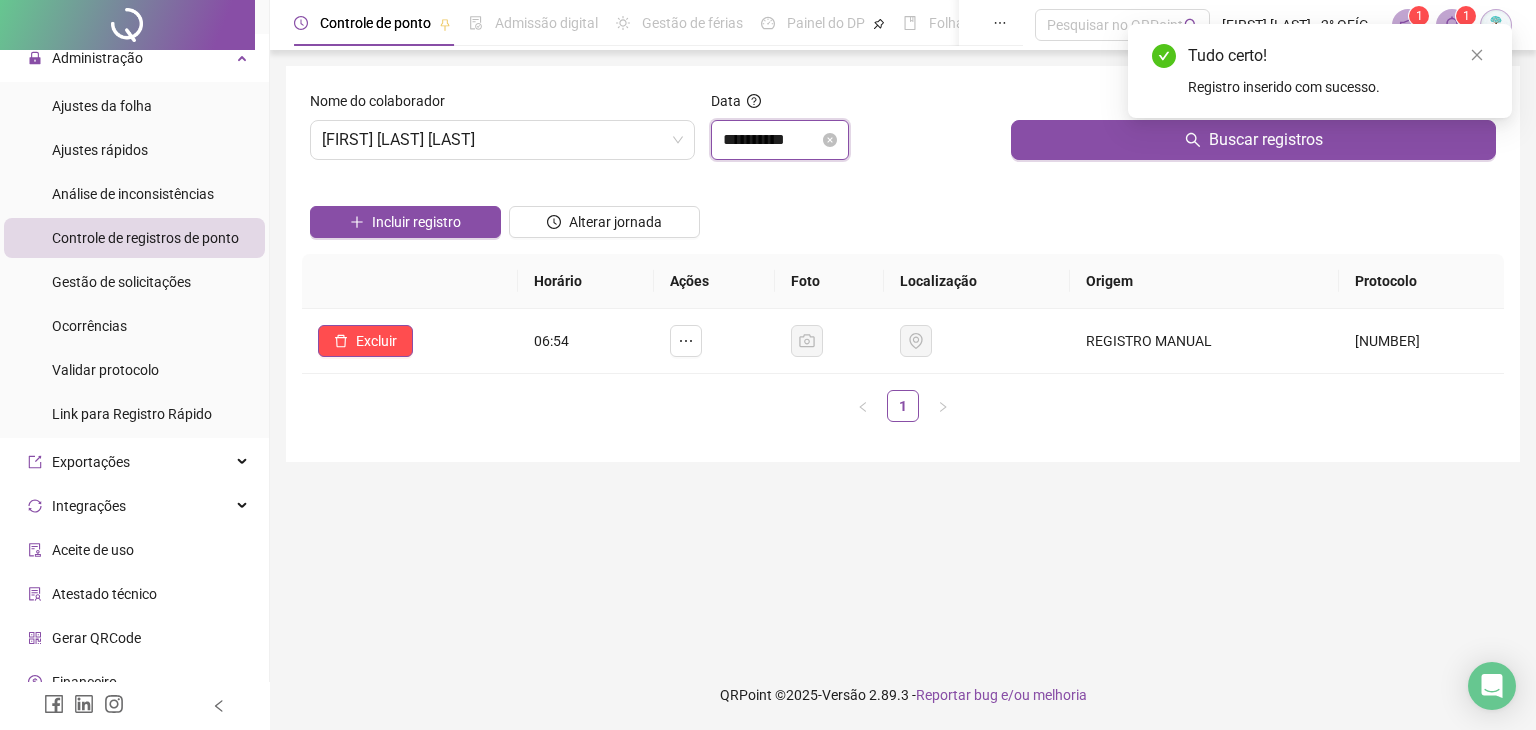 click on "**********" at bounding box center [771, 140] 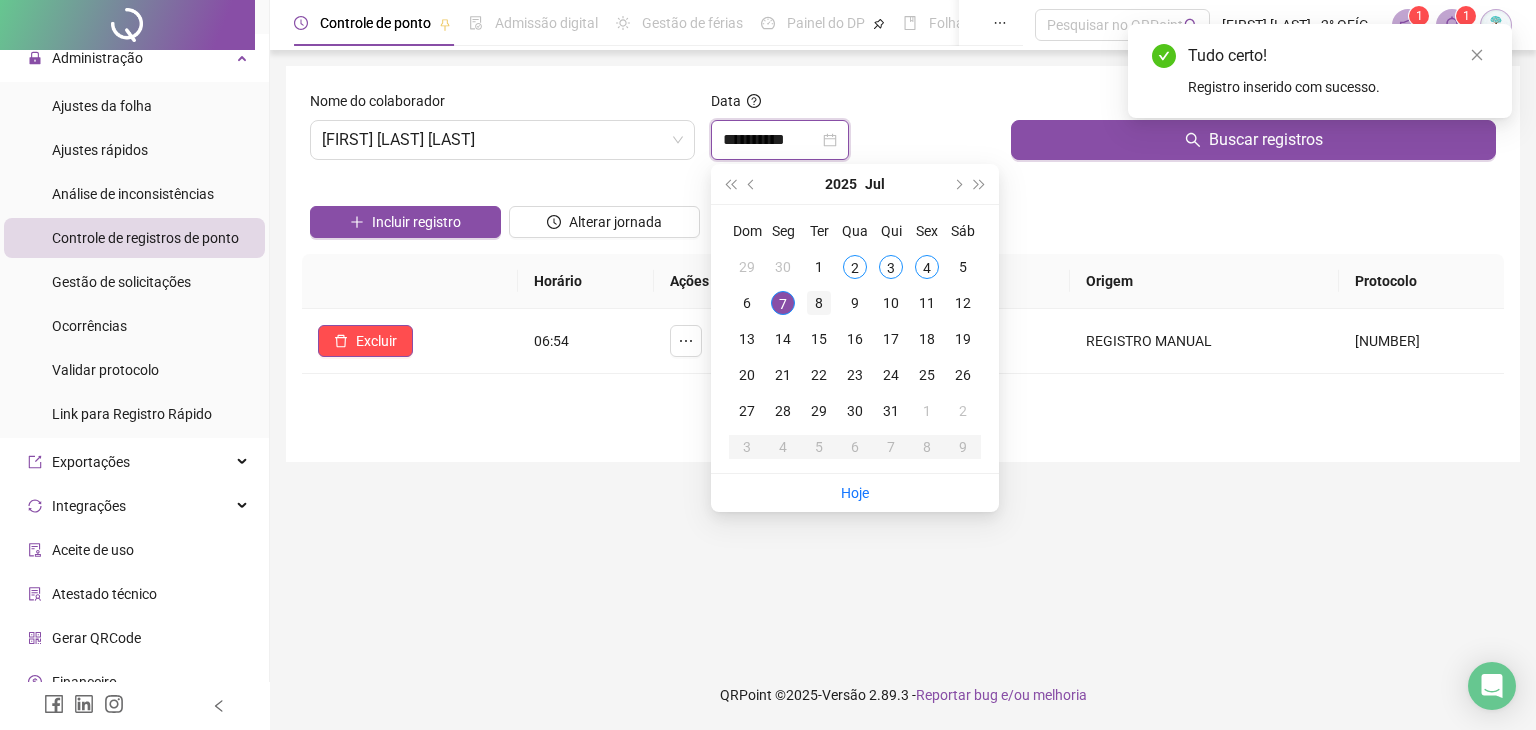type on "**********" 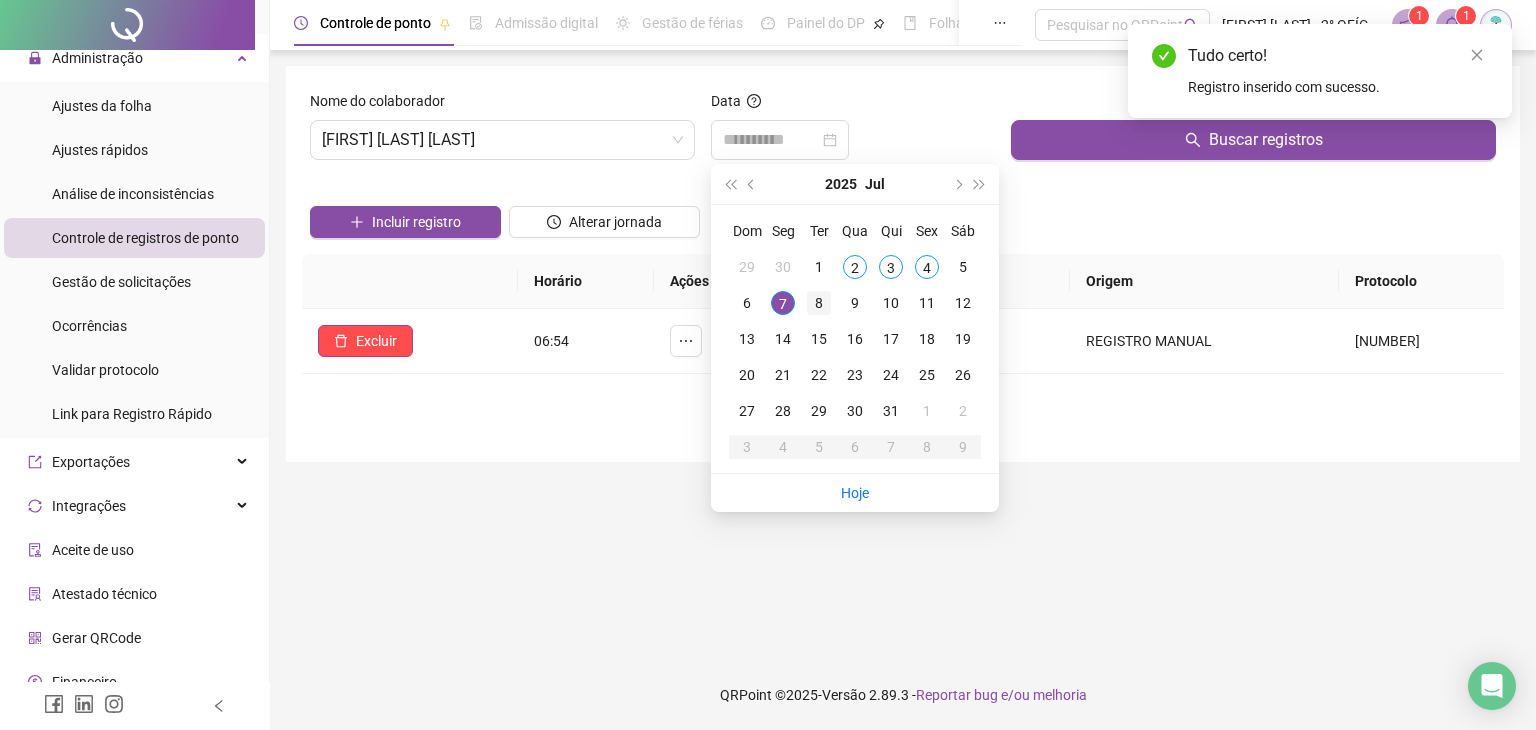 click on "8" at bounding box center [819, 303] 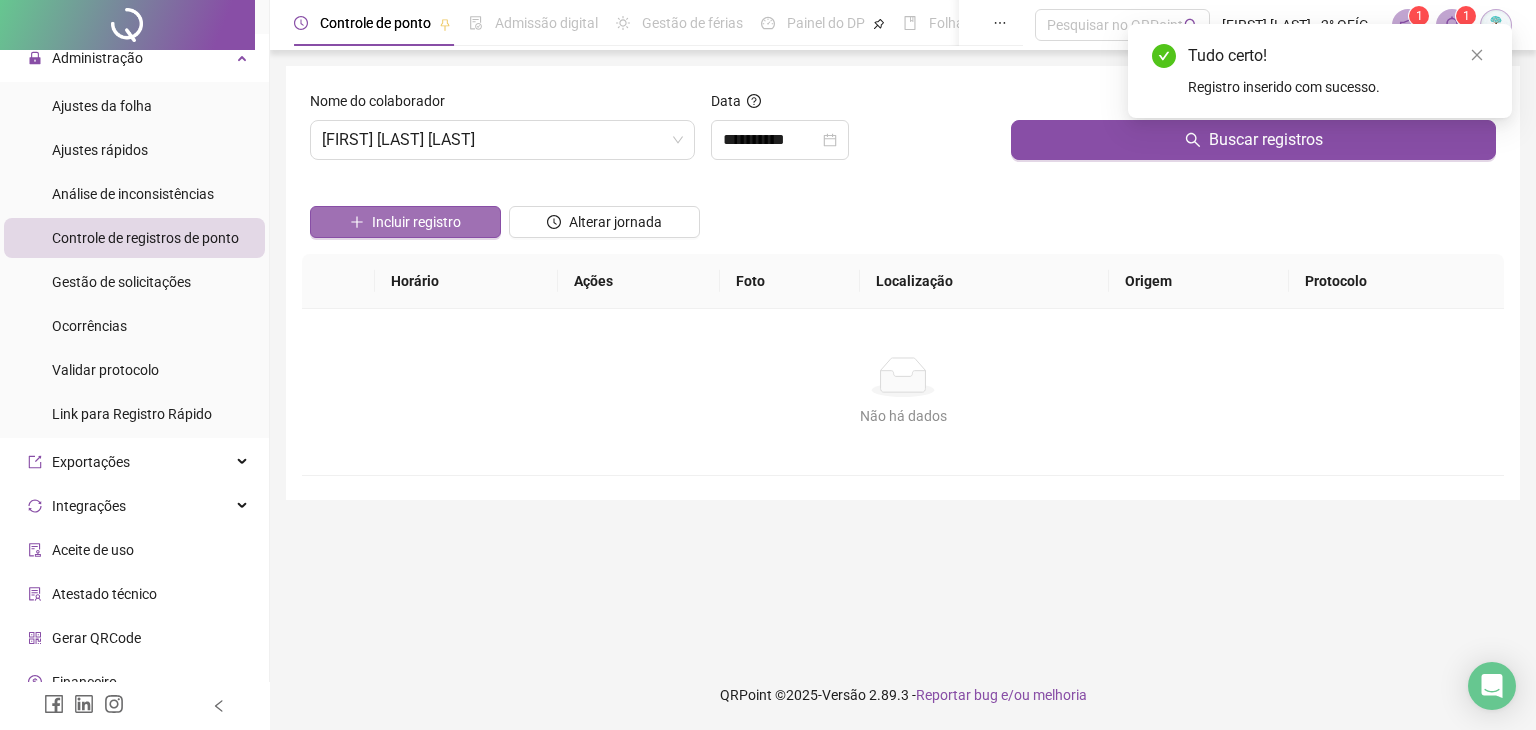 click on "Incluir registro" at bounding box center (416, 222) 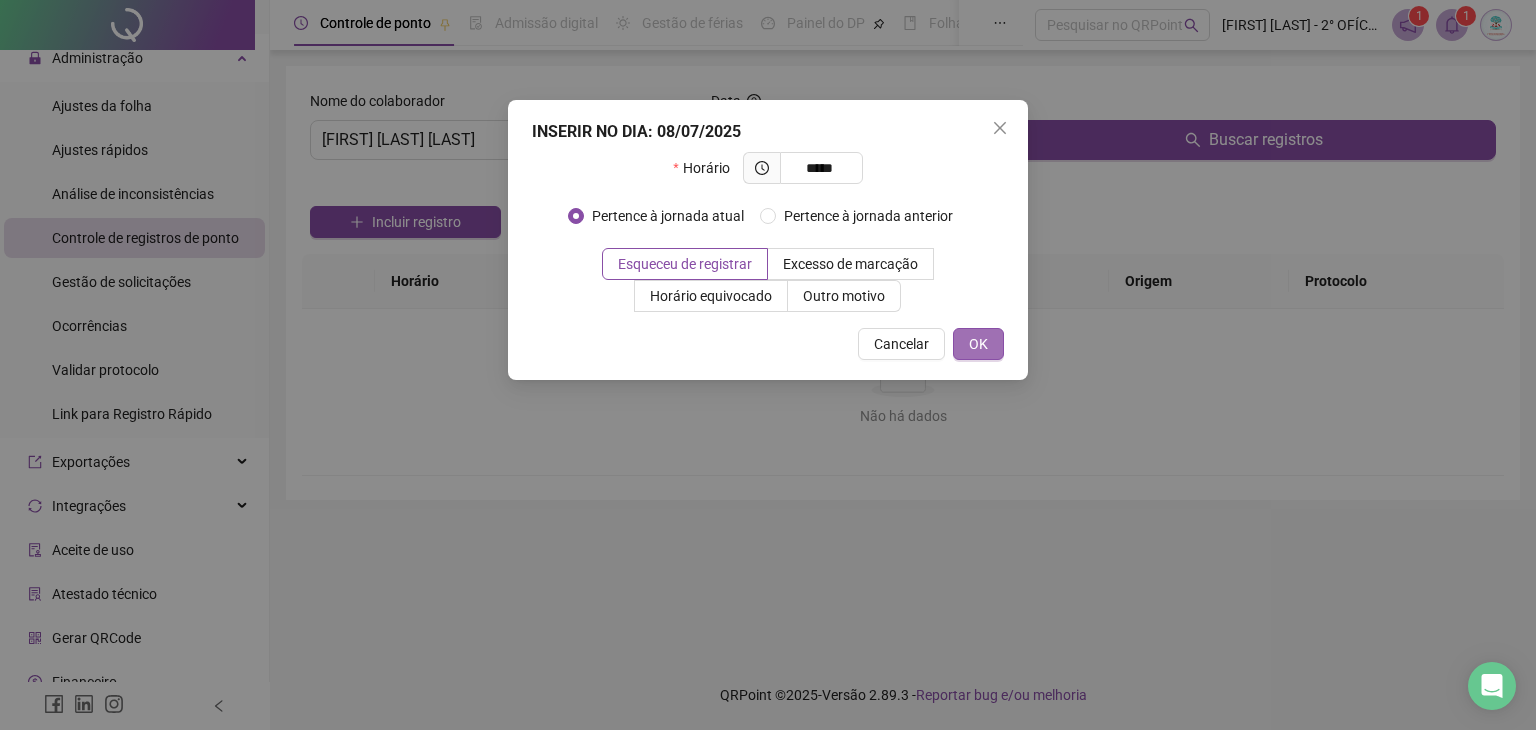 type on "*****" 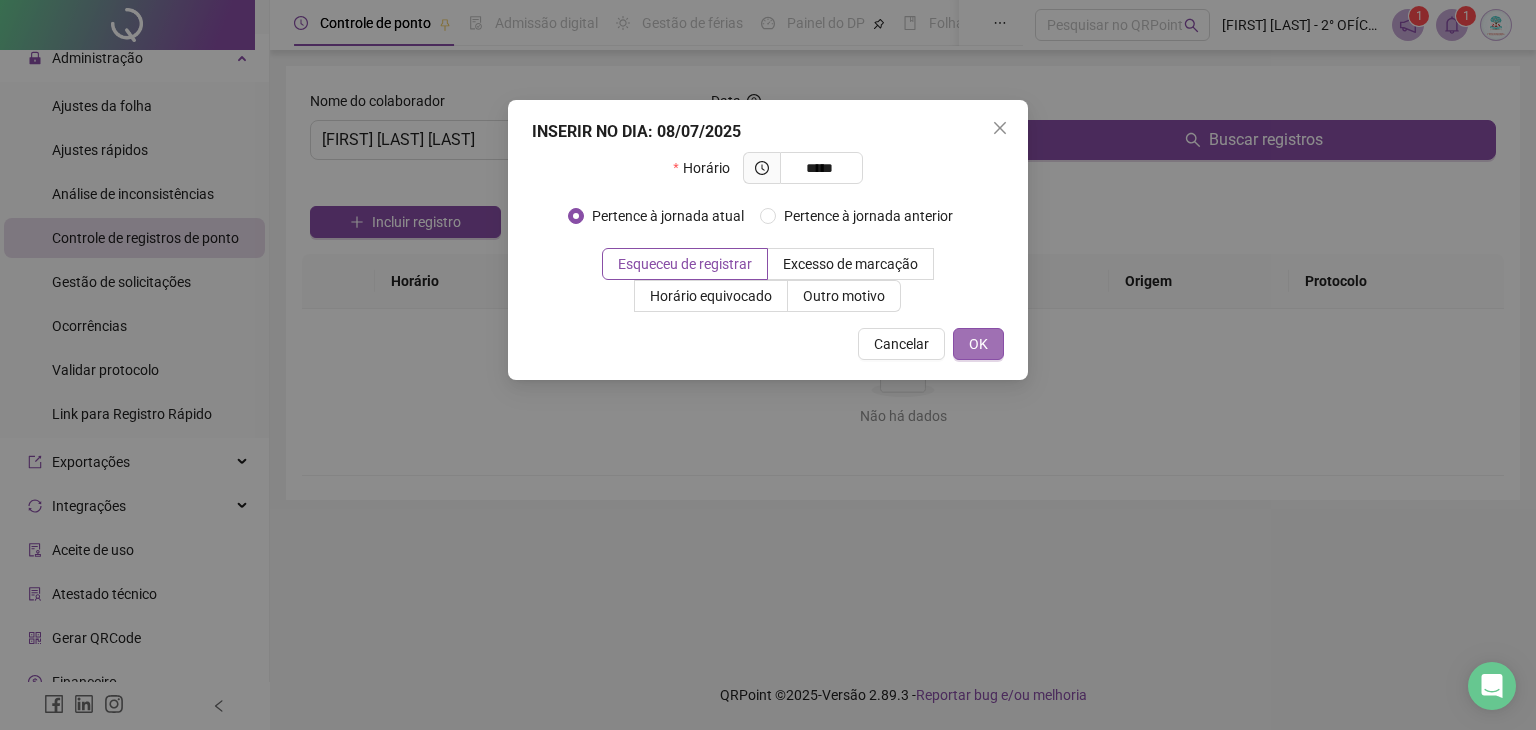 click on "OK" at bounding box center [978, 344] 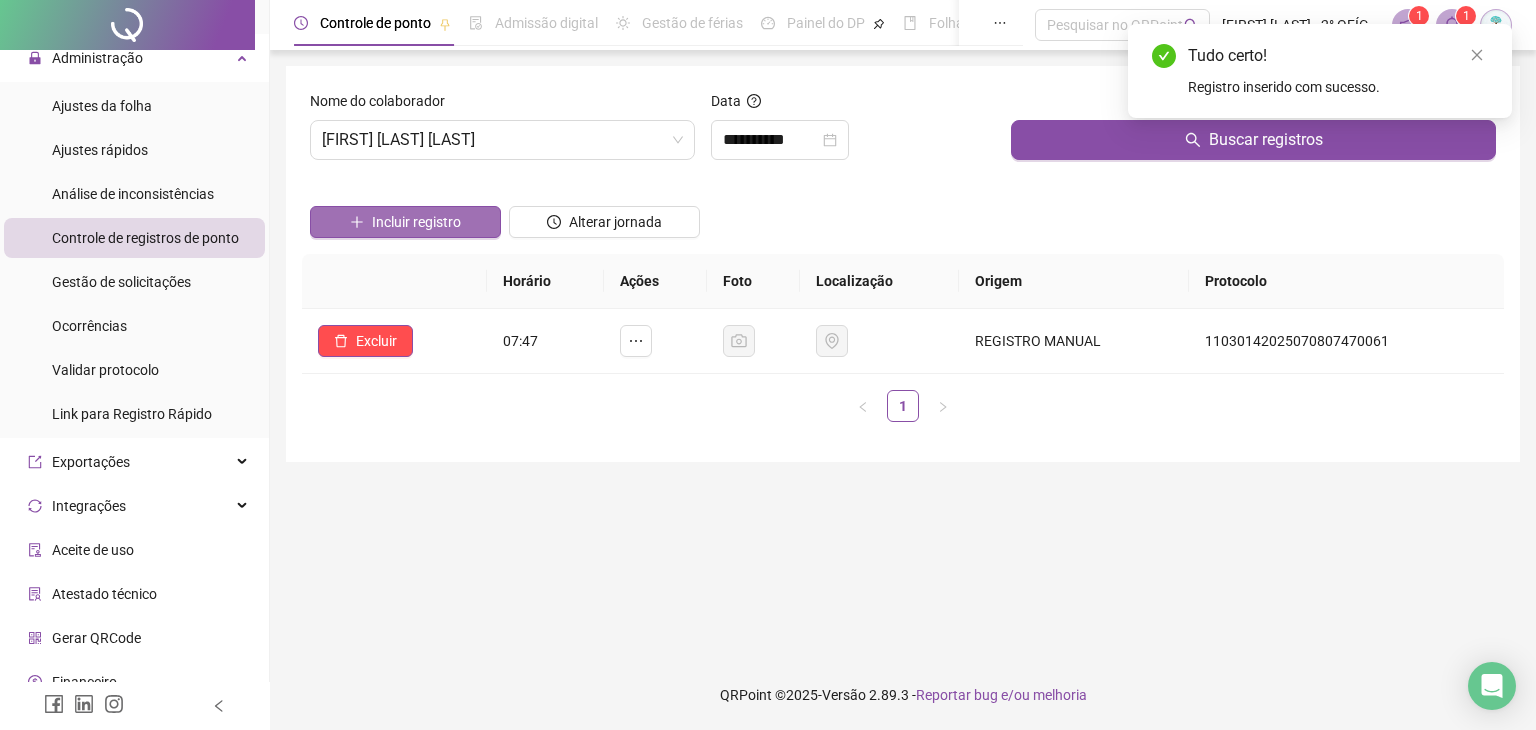 click on "Incluir registro" at bounding box center [416, 222] 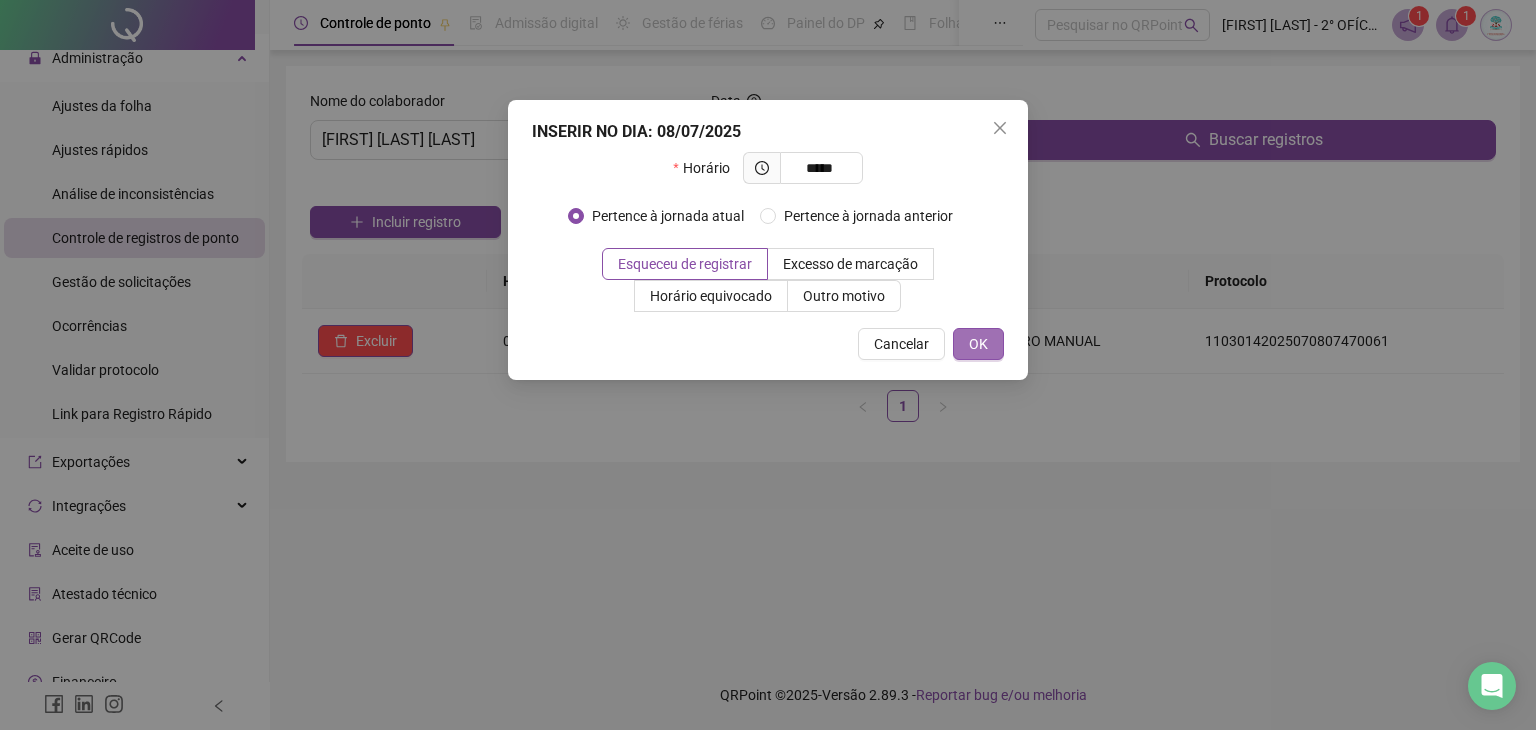 type on "*****" 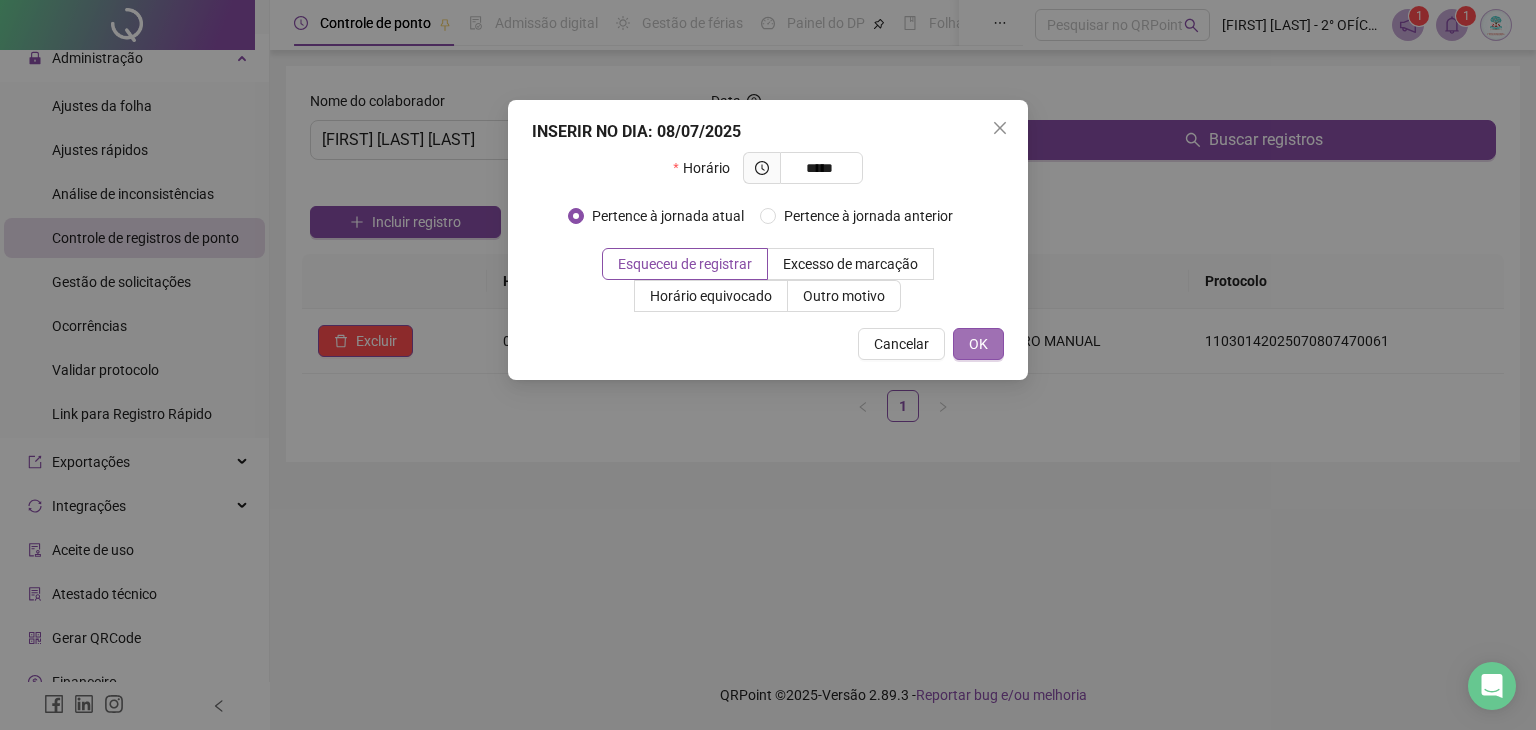 click on "OK" at bounding box center (978, 344) 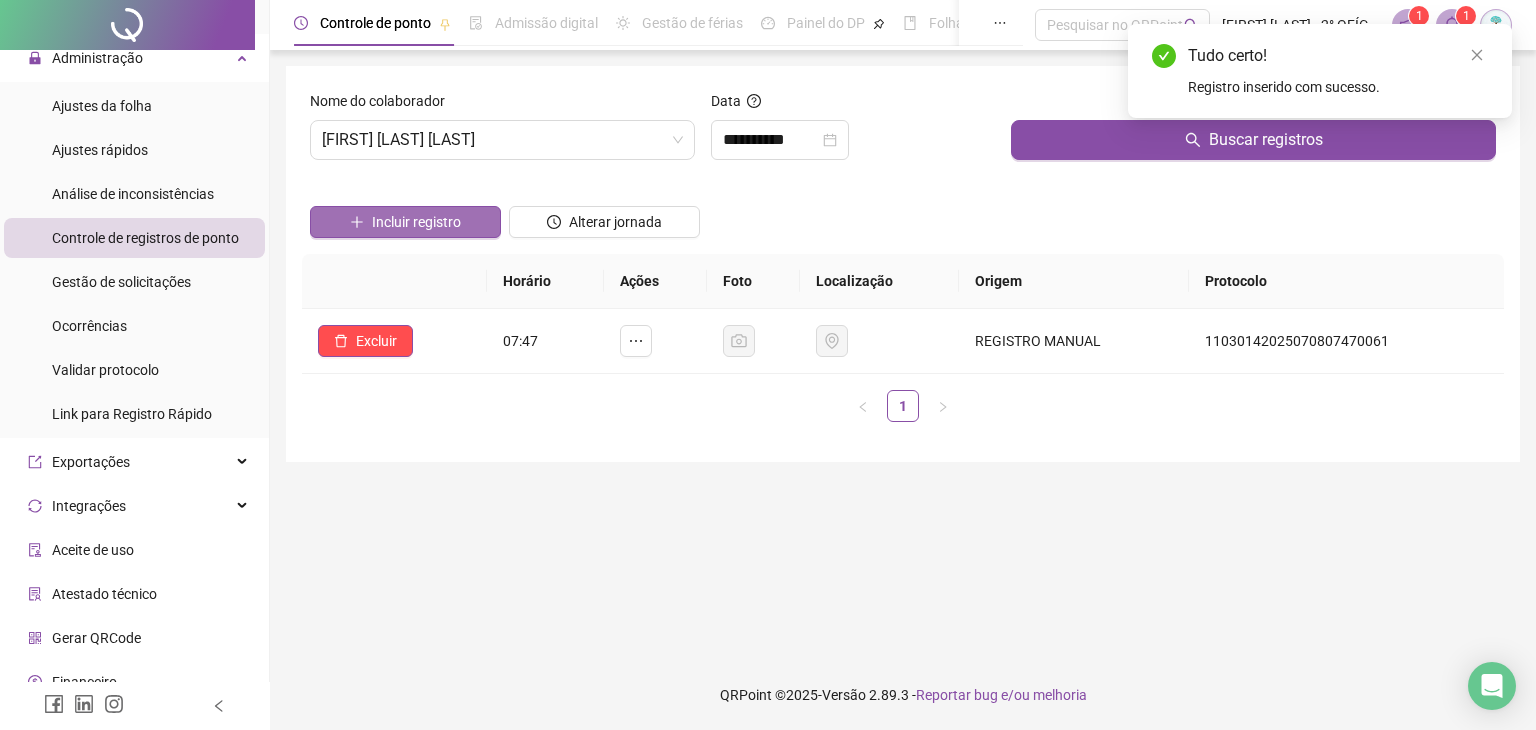 click on "Incluir registro" at bounding box center (416, 222) 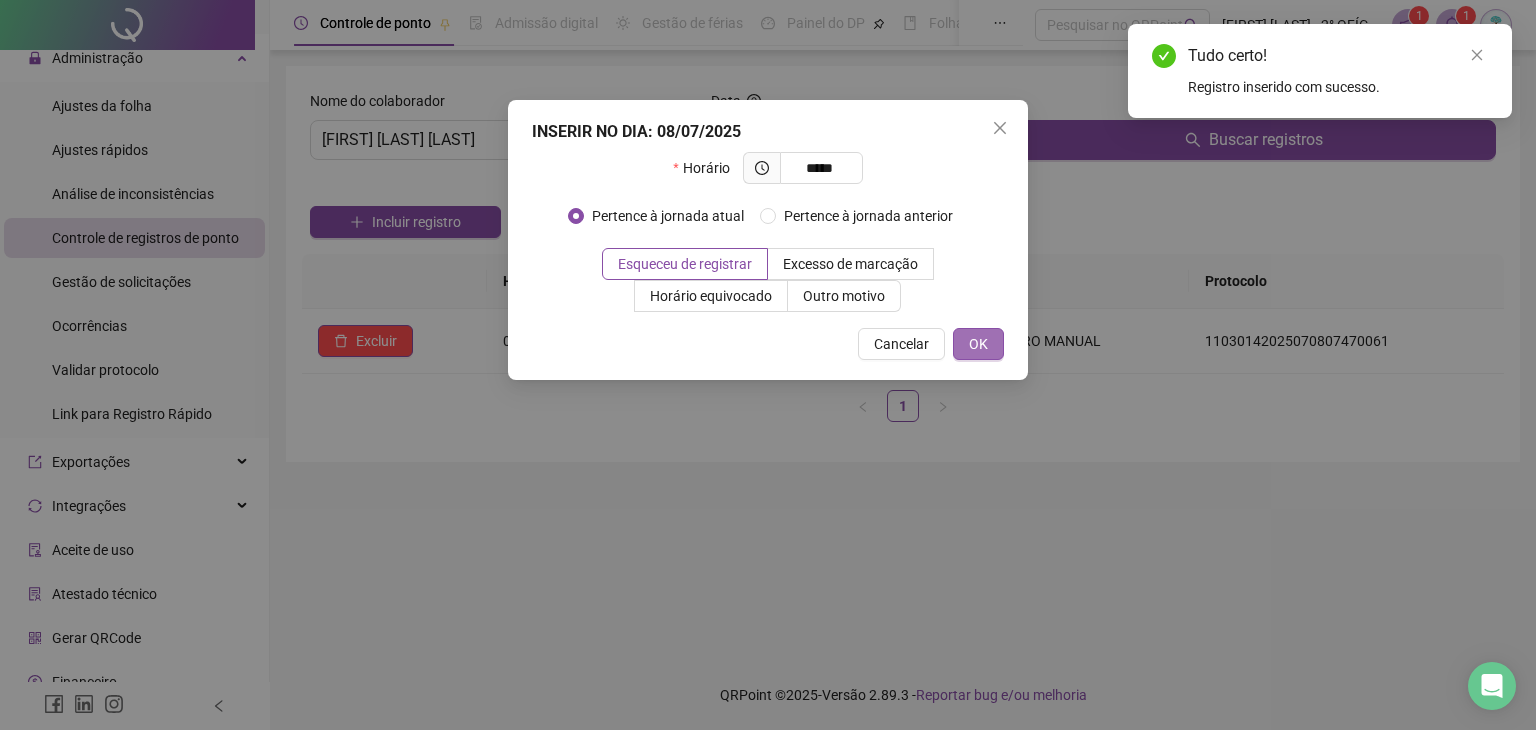type on "*****" 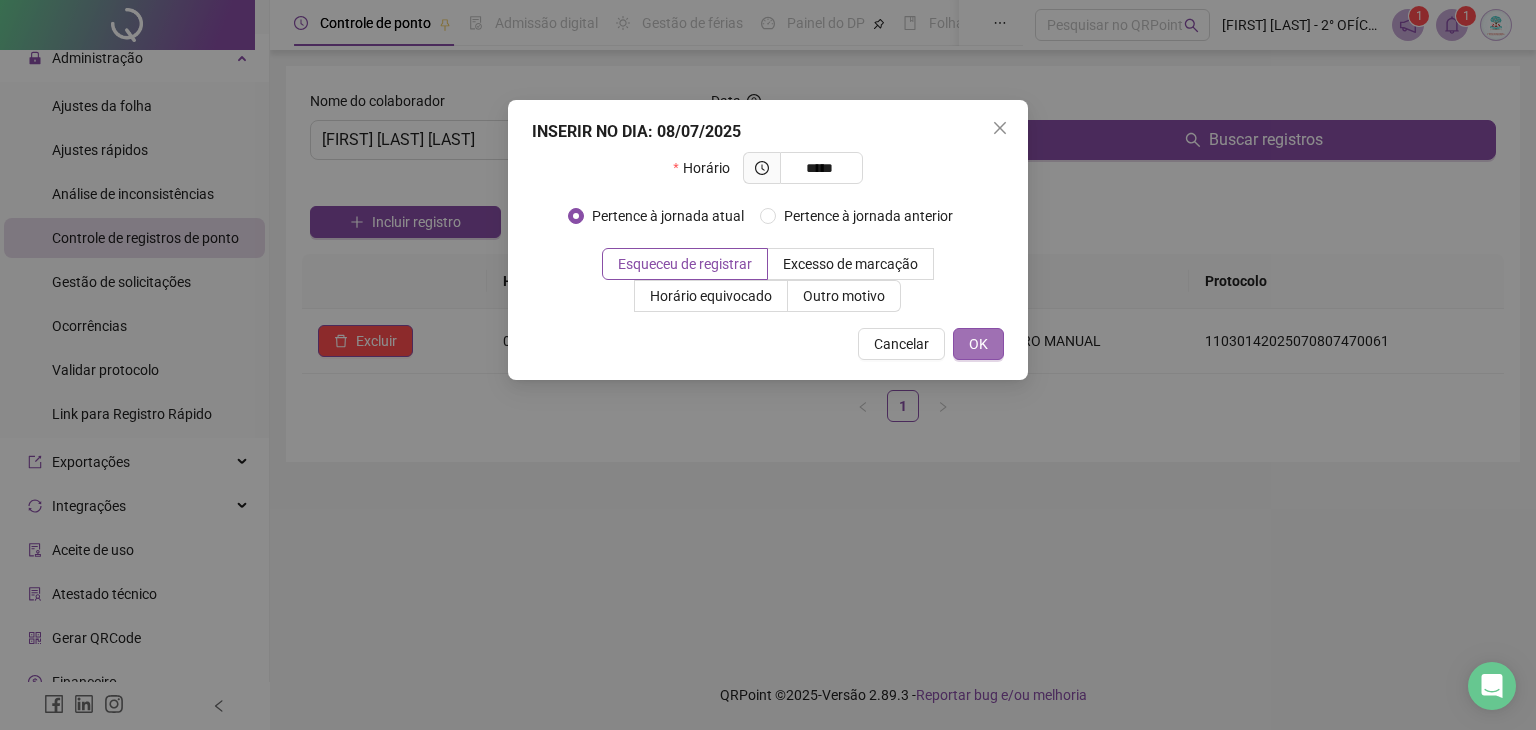click on "OK" at bounding box center (978, 344) 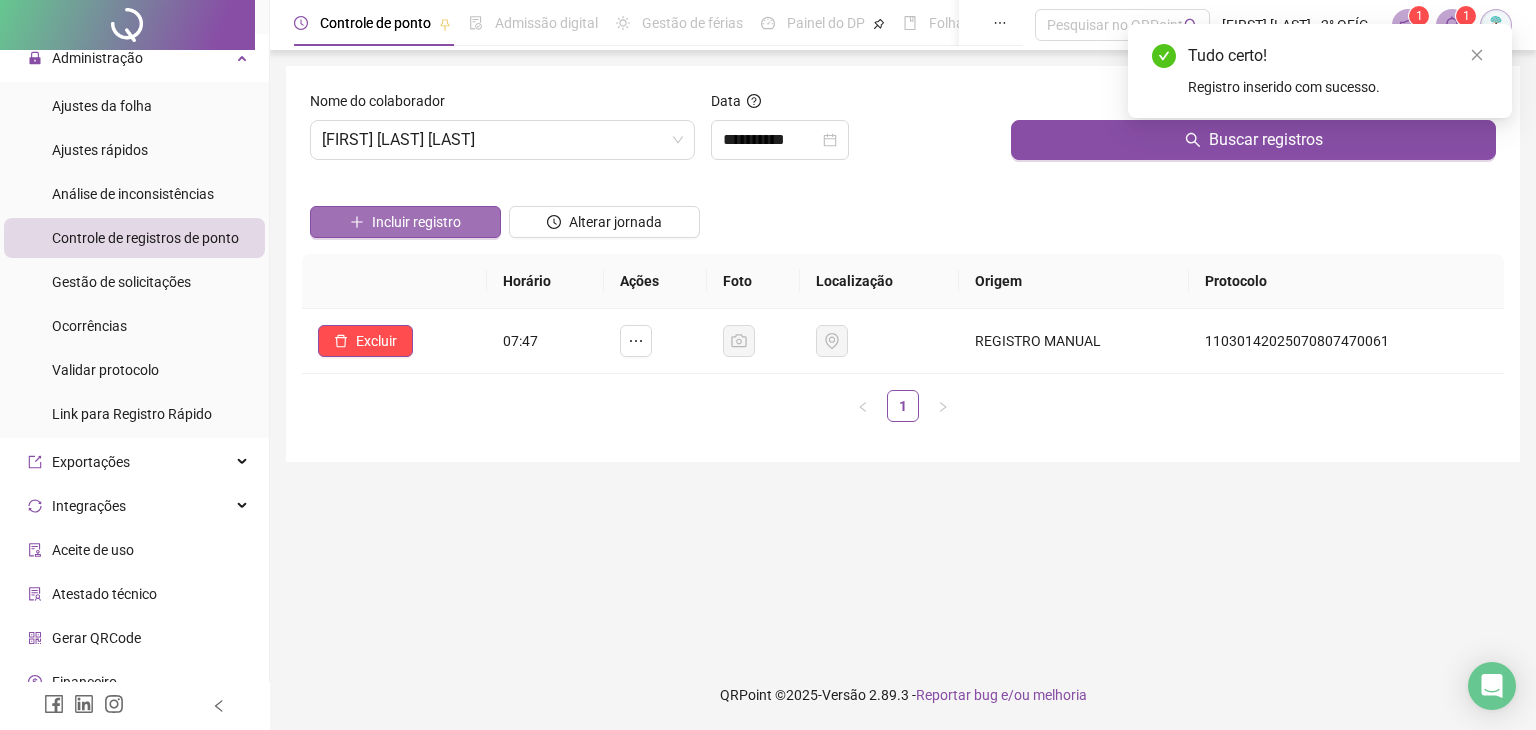 click on "Incluir registro" at bounding box center [416, 222] 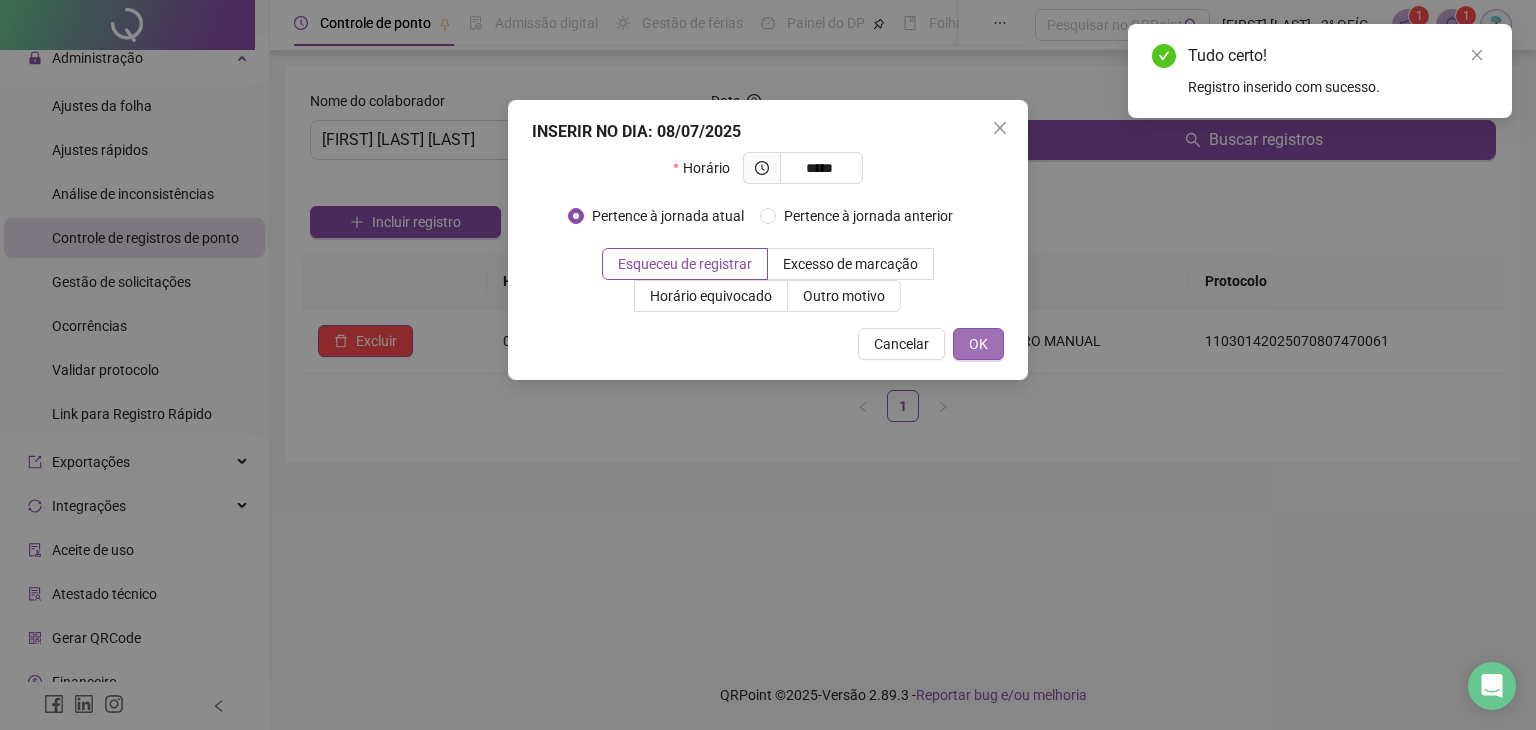 type on "*****" 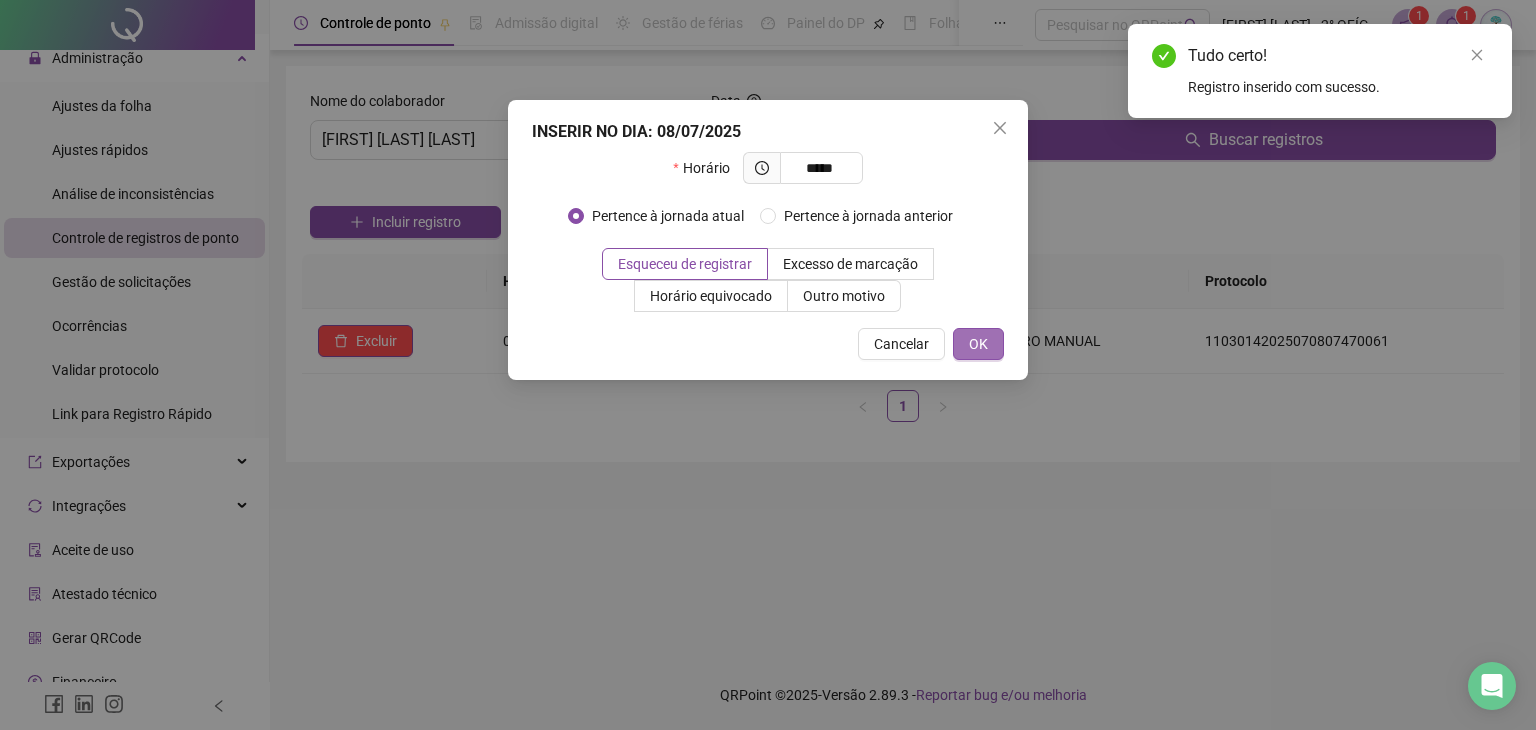 click on "OK" at bounding box center (978, 344) 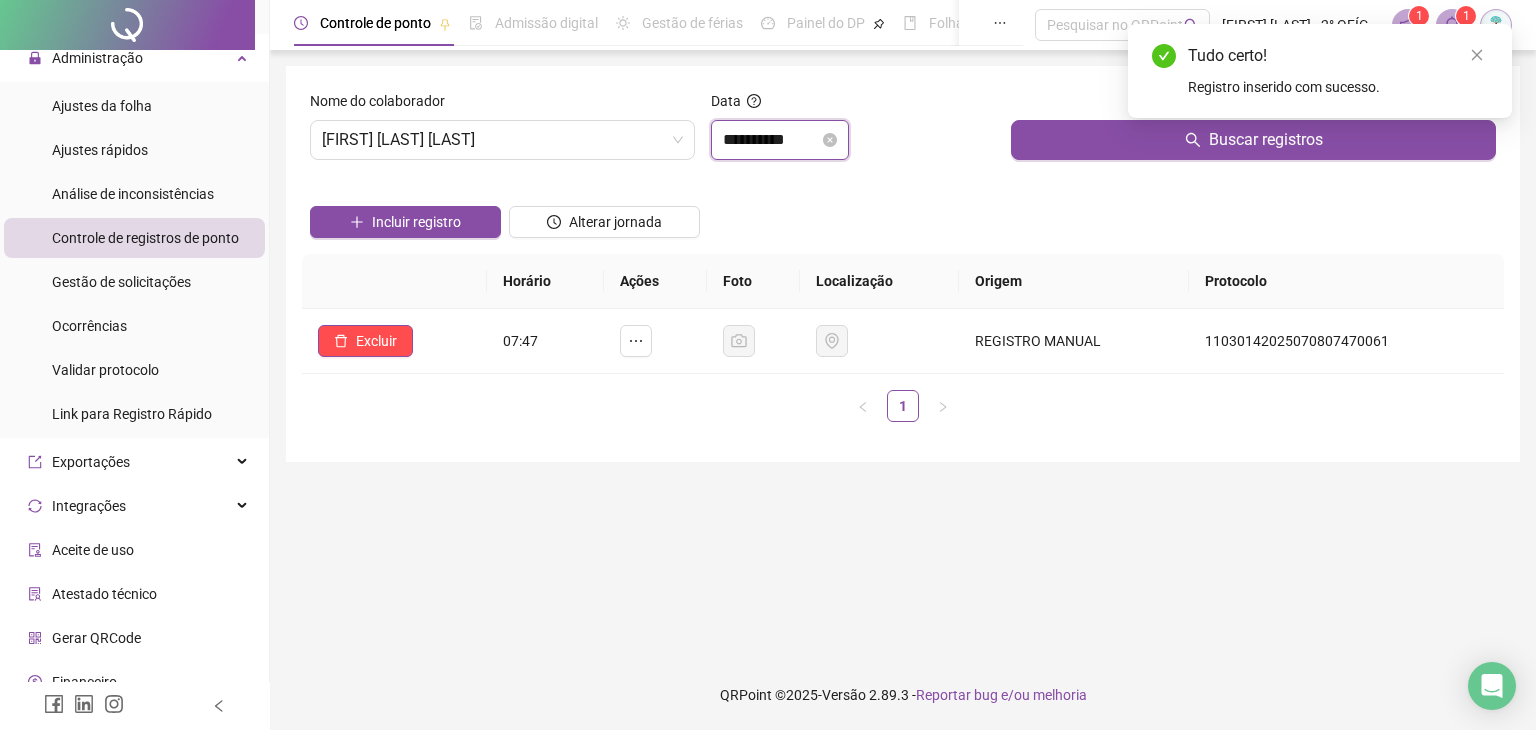 click on "**********" at bounding box center [771, 140] 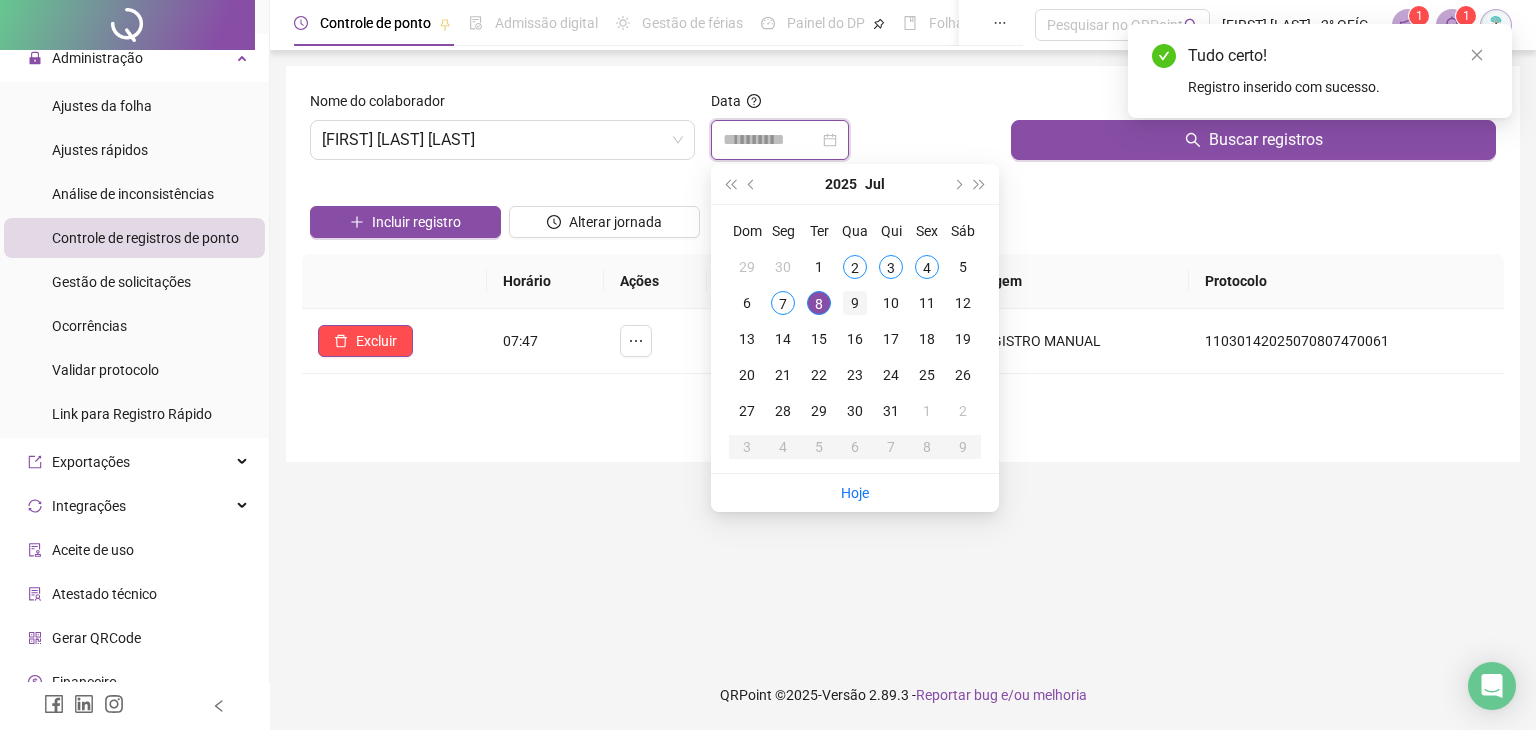 type on "**********" 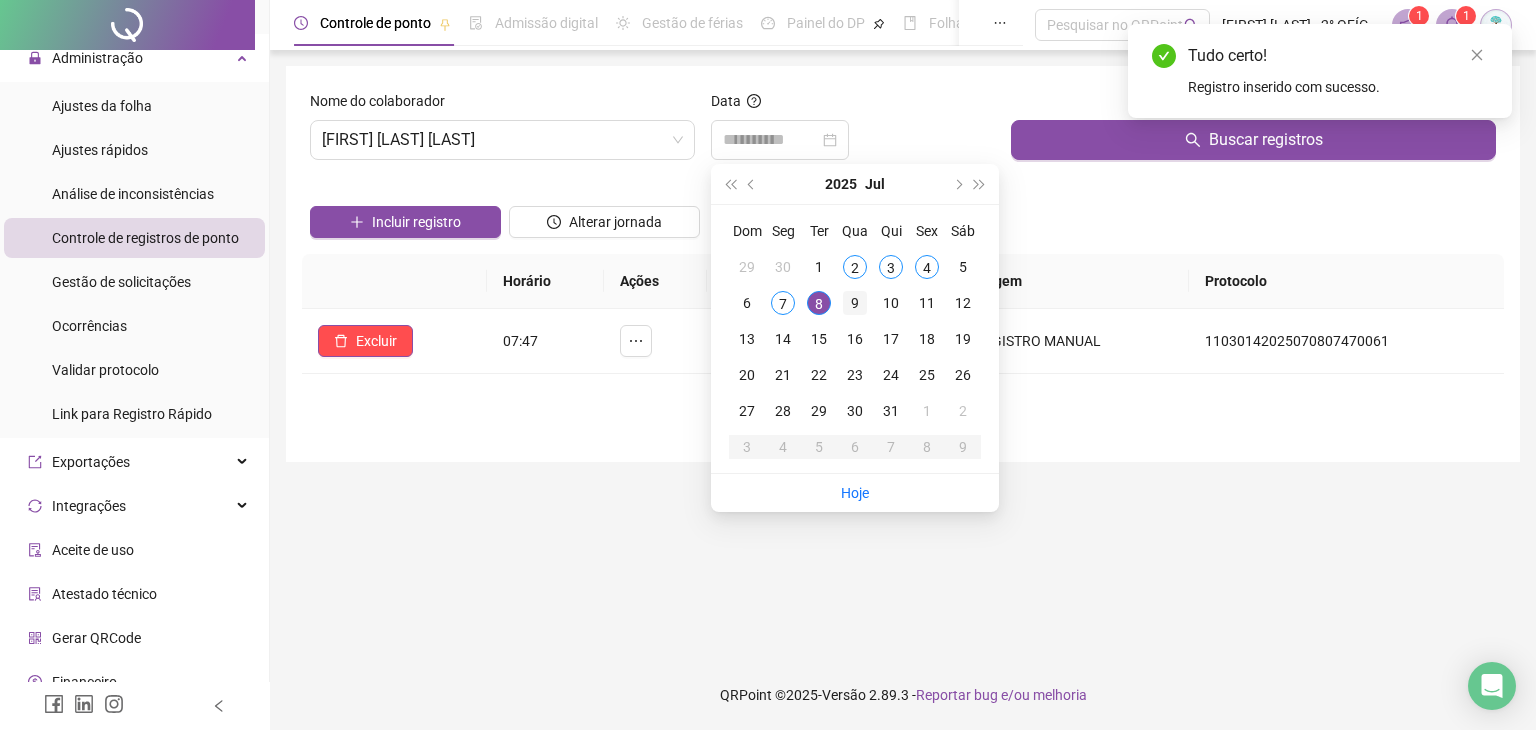click on "9" at bounding box center (855, 303) 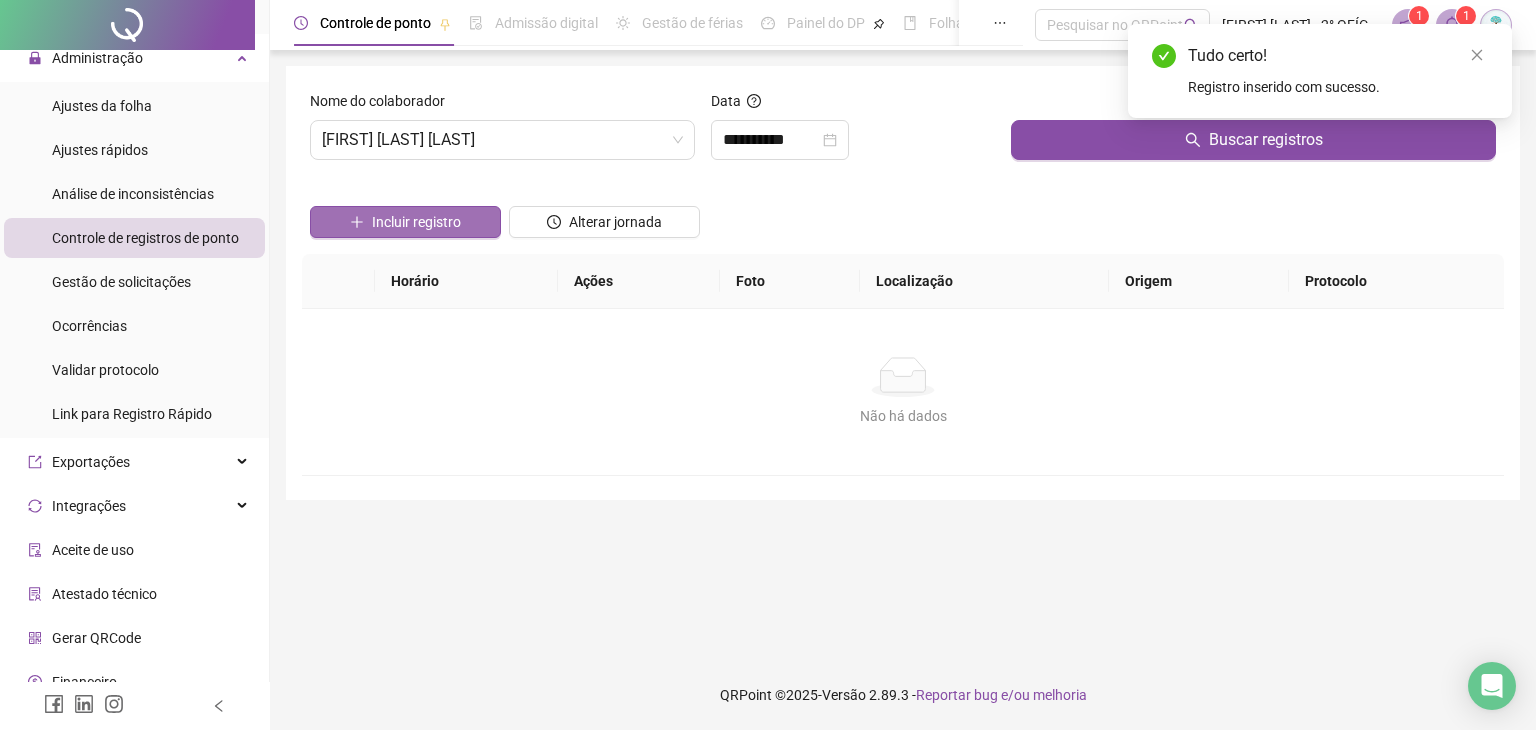 click on "Incluir registro" at bounding box center [416, 222] 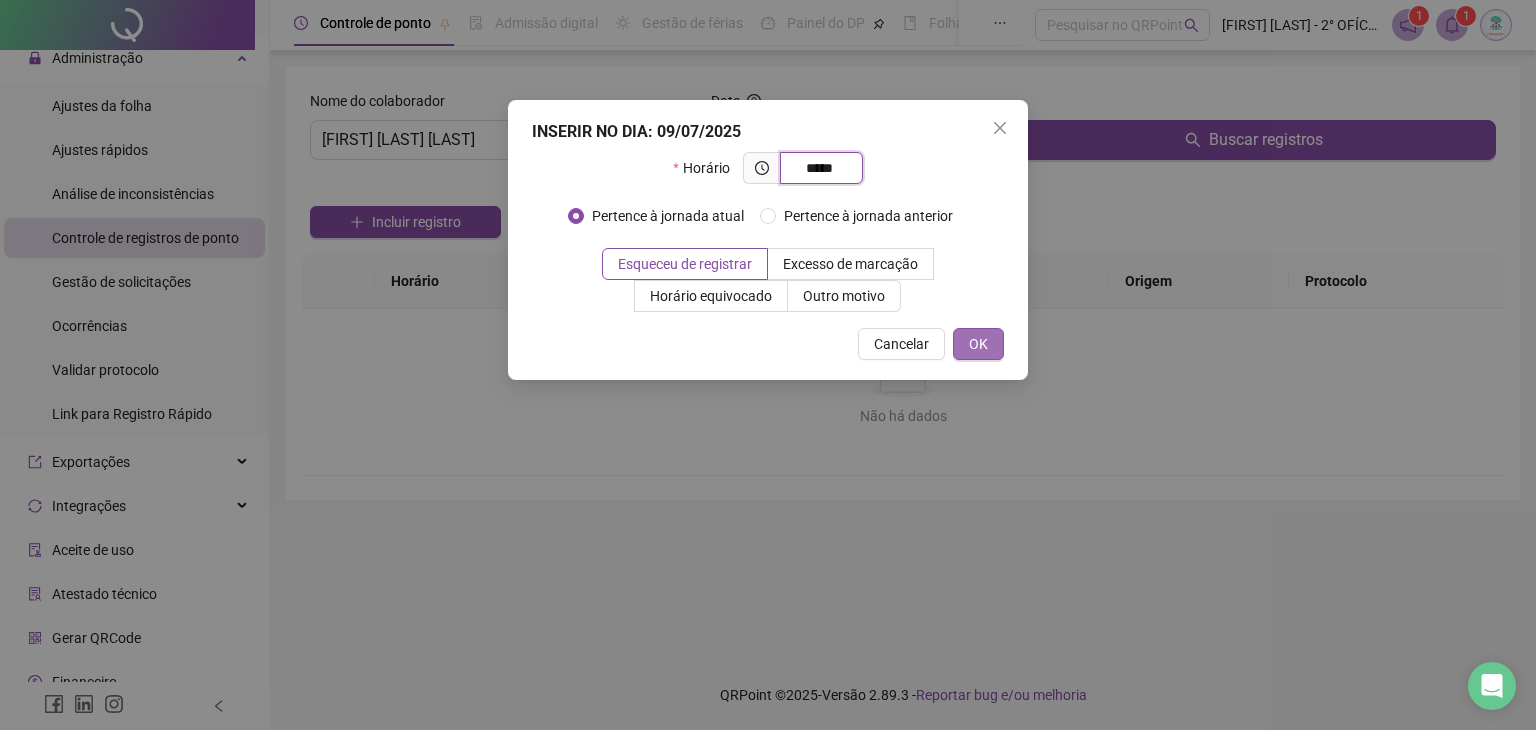 type on "*****" 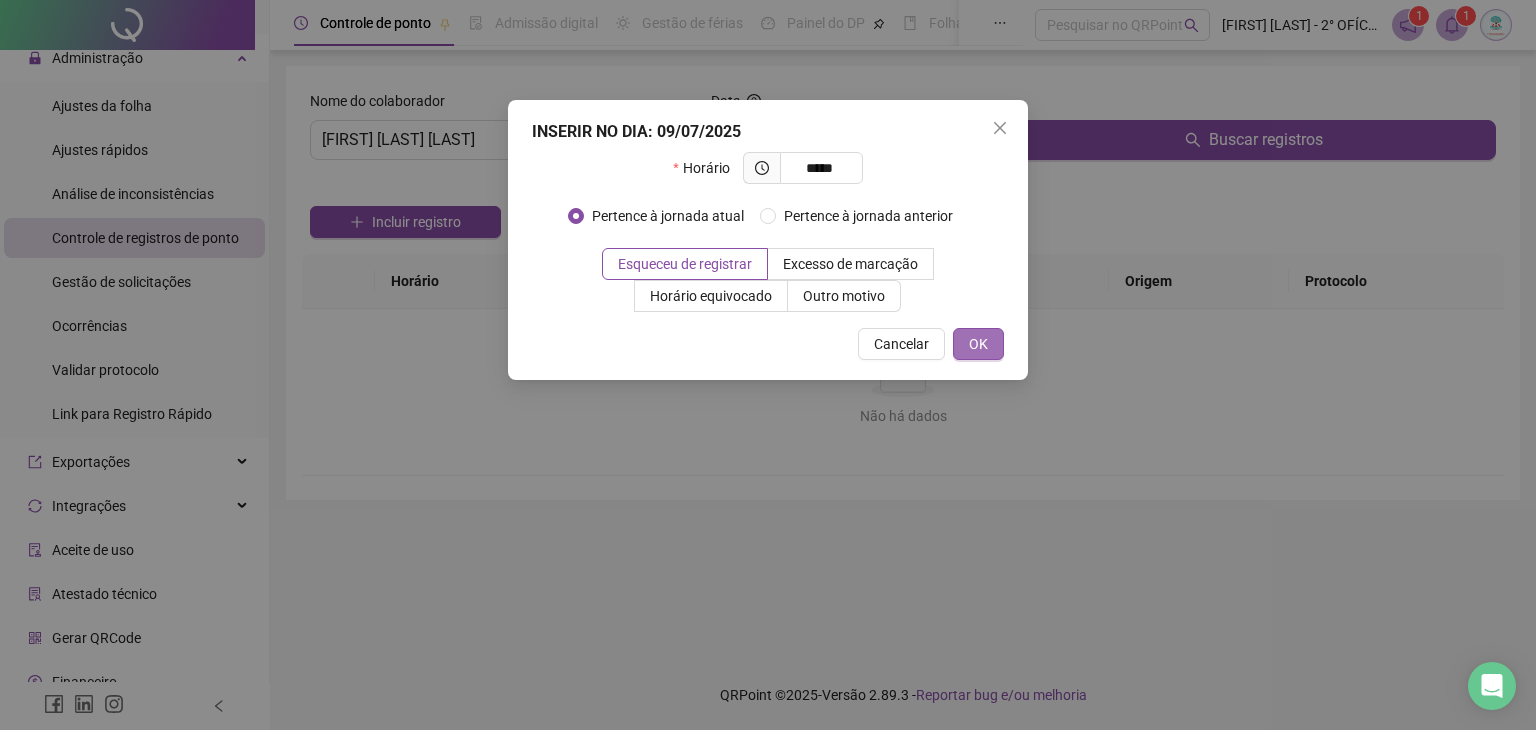 click on "OK" at bounding box center (978, 344) 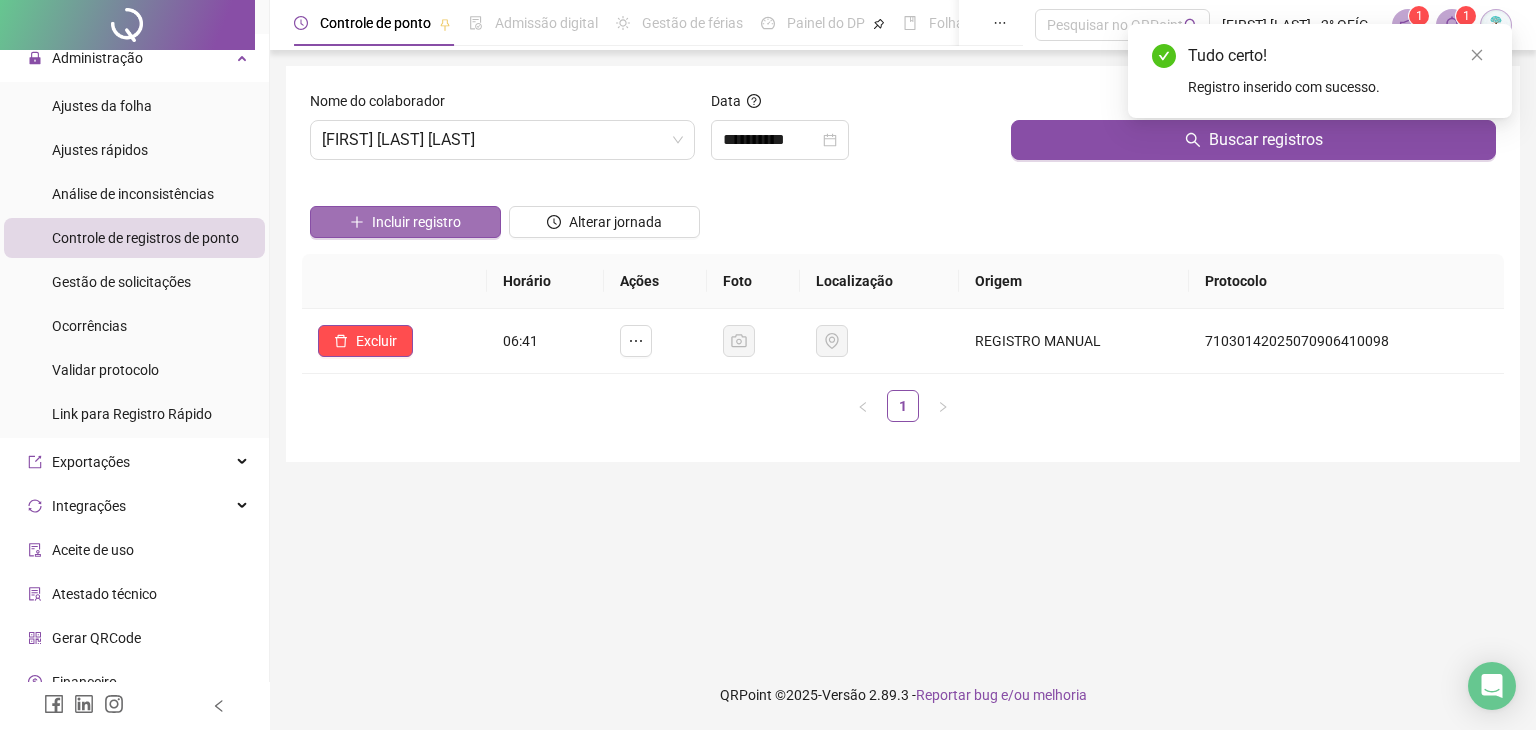 click on "Incluir registro" at bounding box center [416, 222] 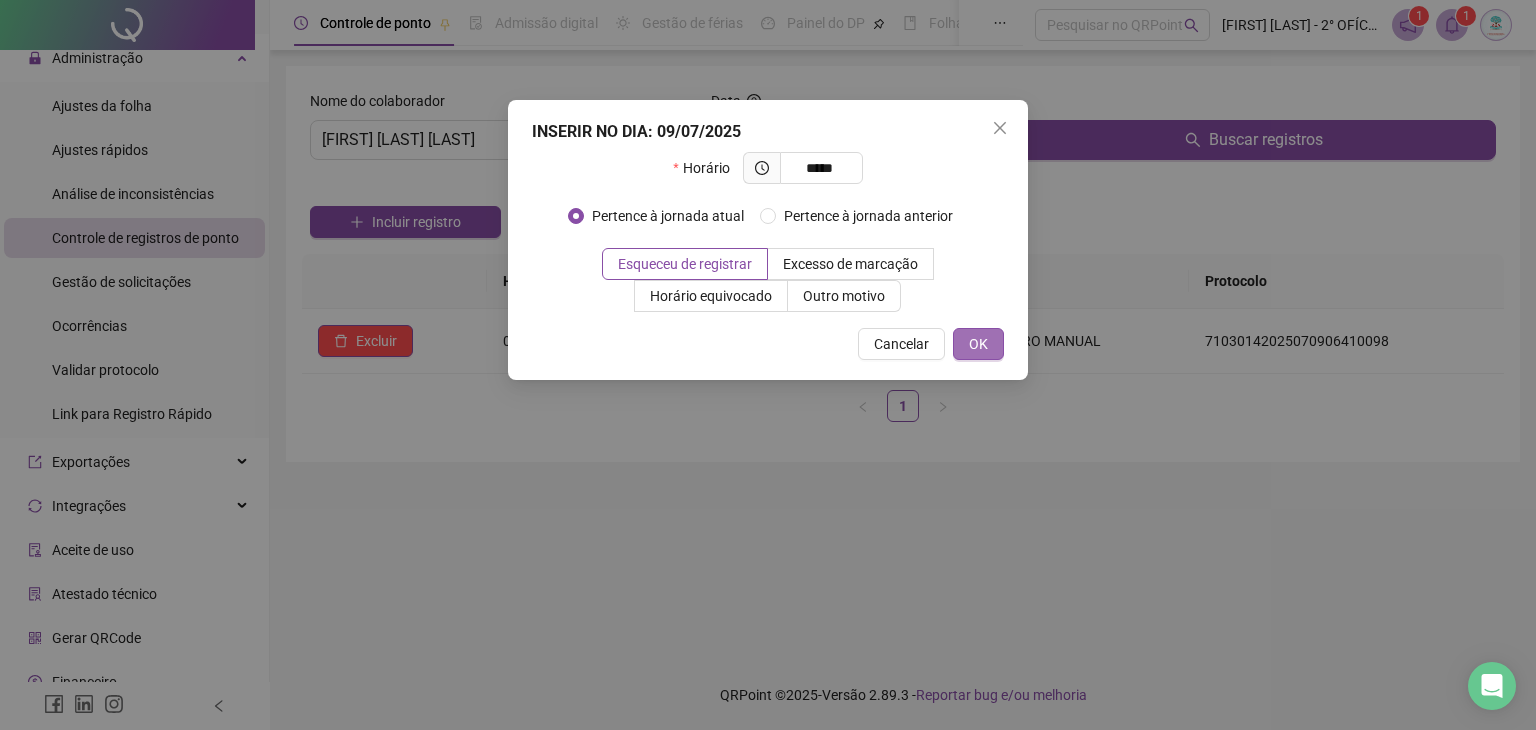 type on "*****" 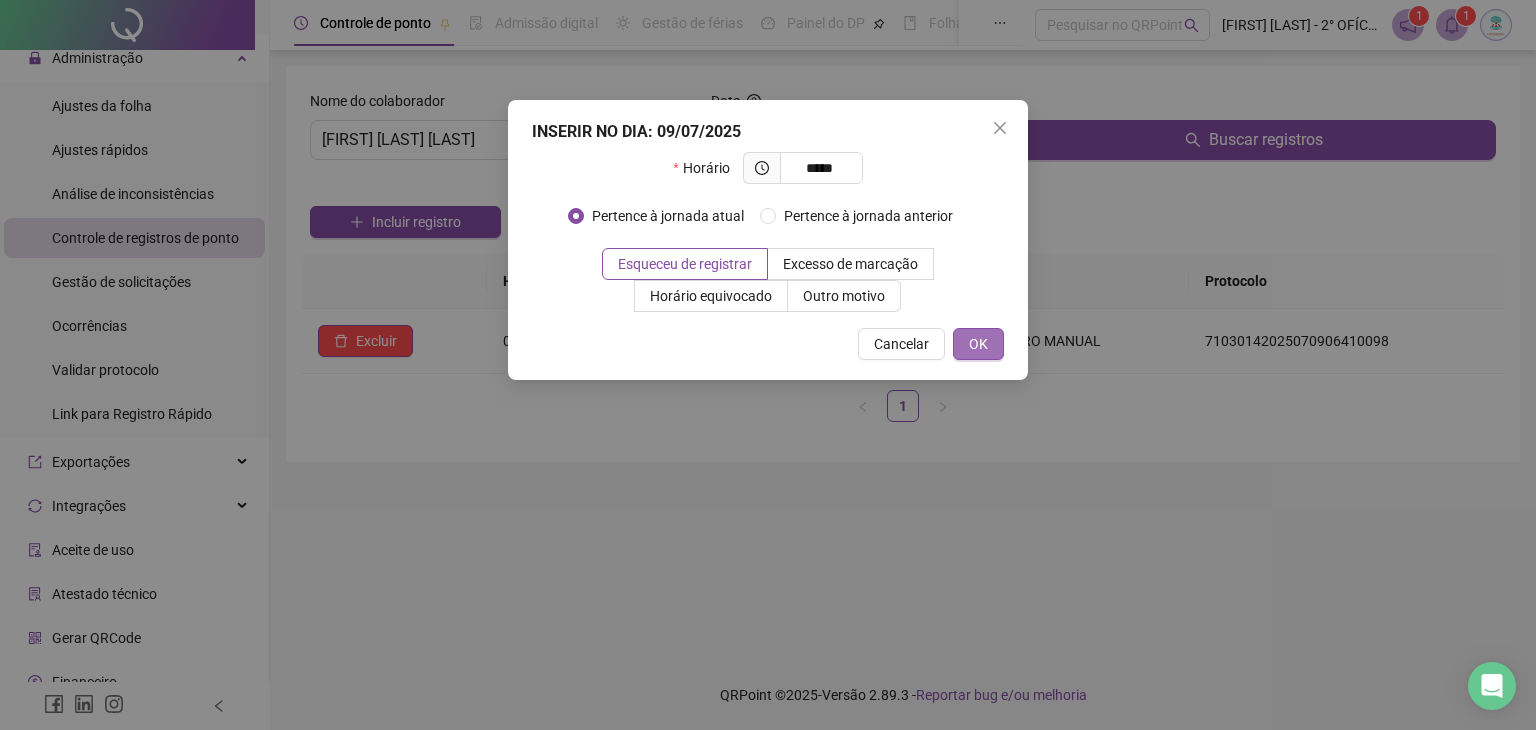 click on "OK" at bounding box center (978, 344) 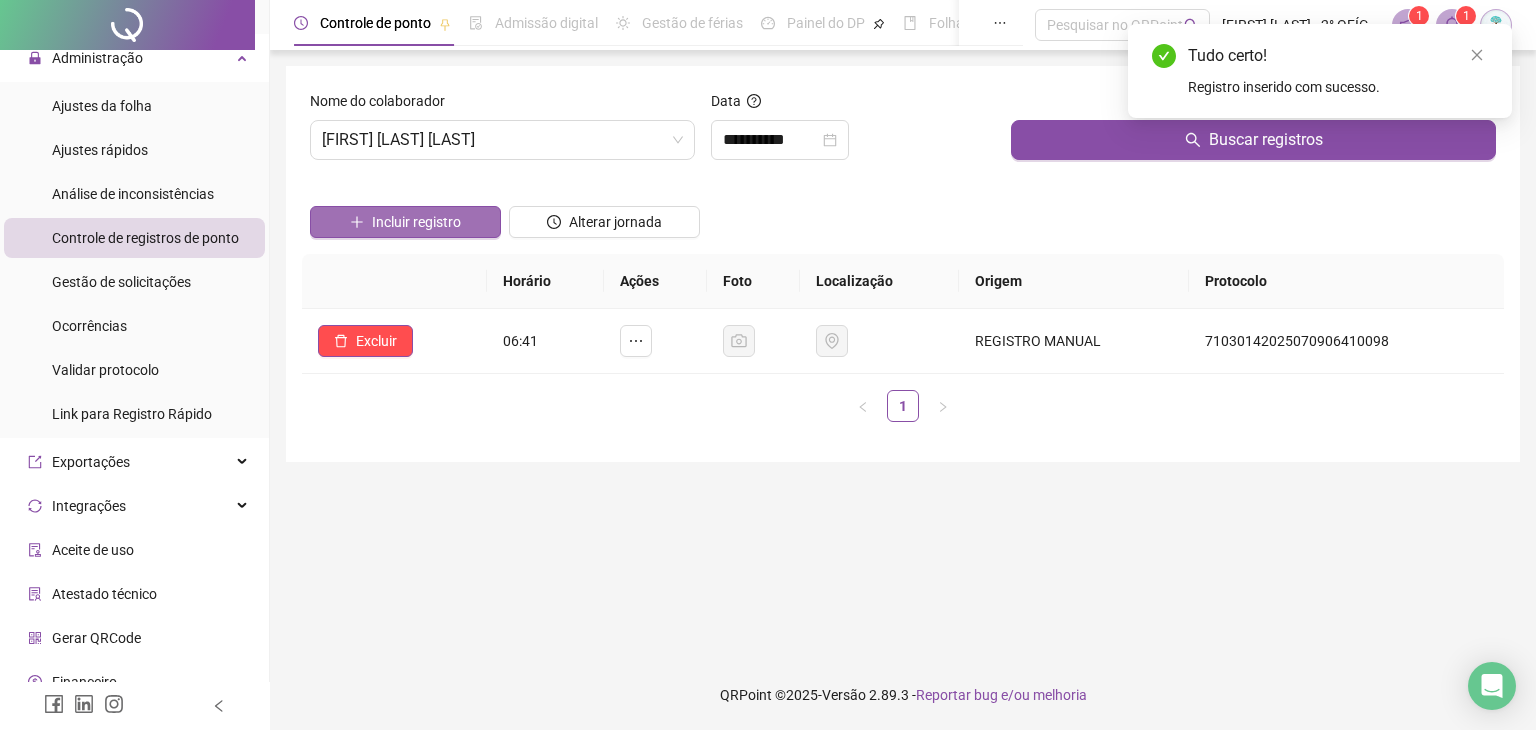 click on "Incluir registro" at bounding box center [416, 222] 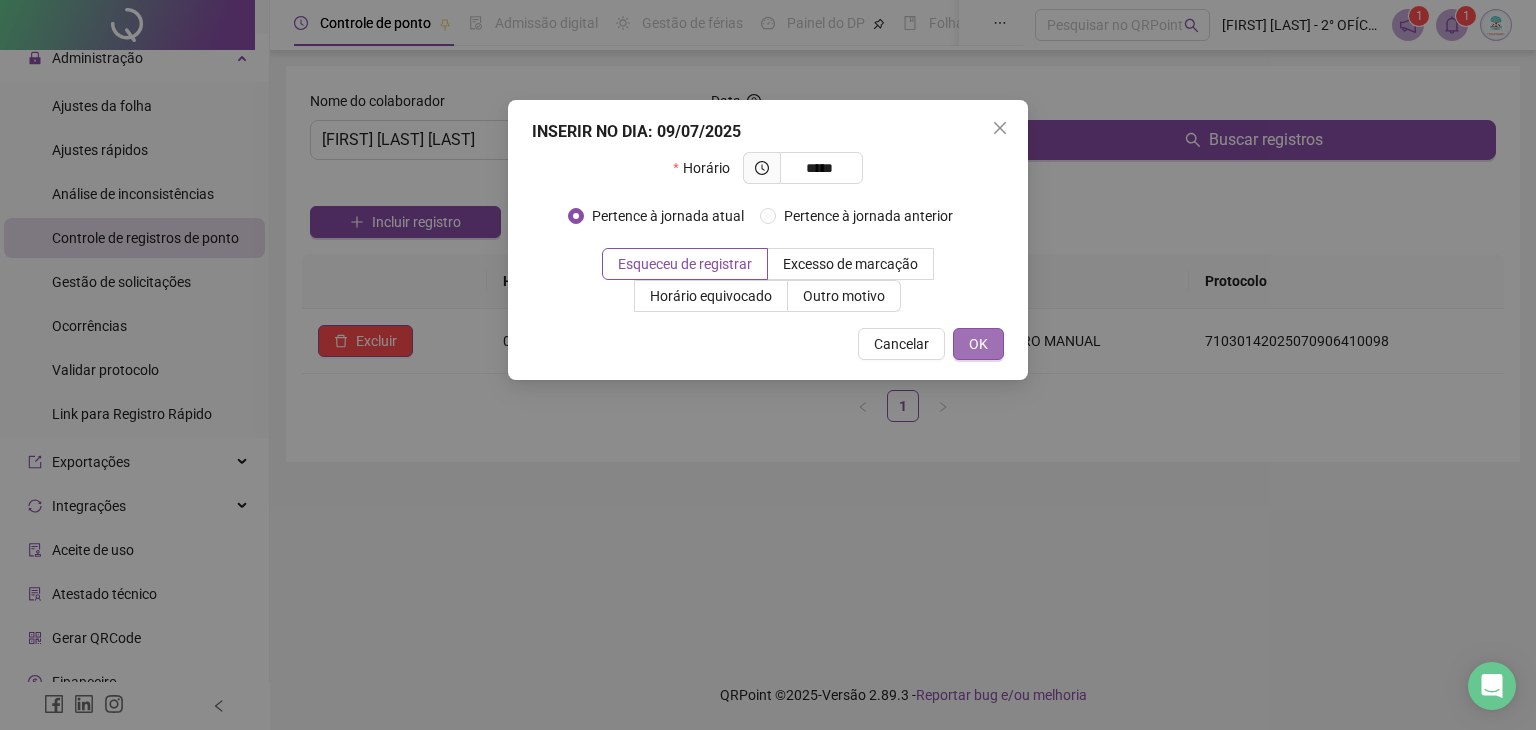 type on "*****" 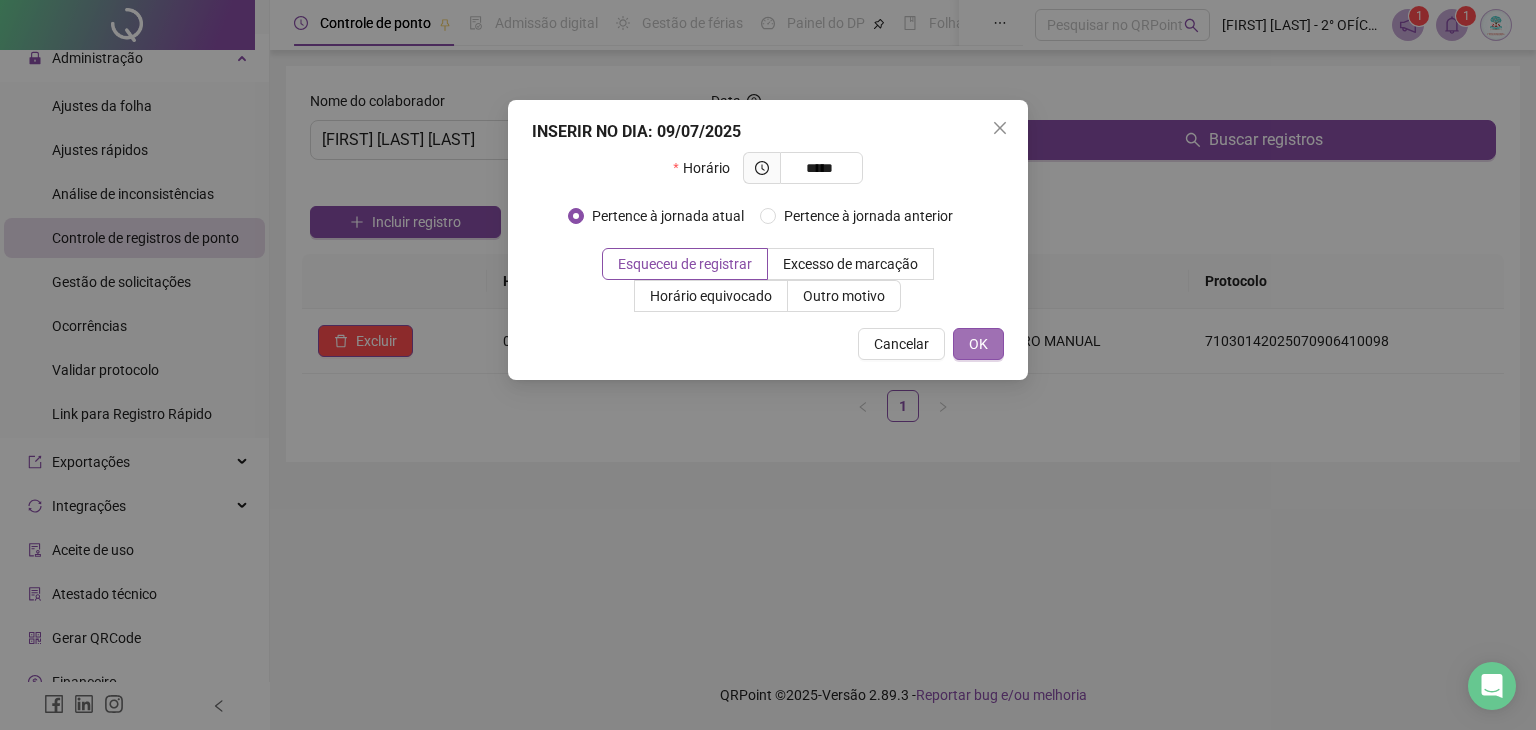 click on "OK" at bounding box center (978, 344) 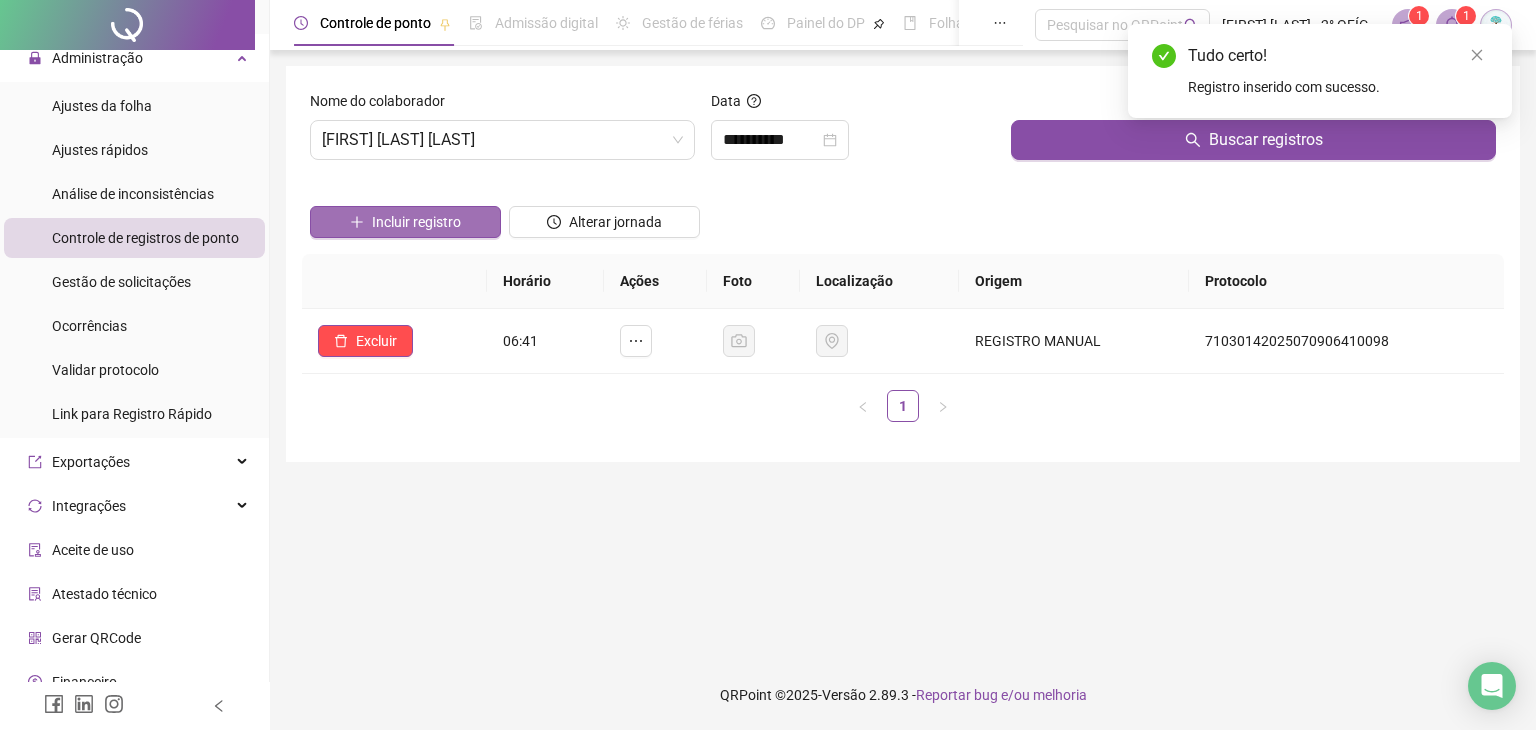 click on "Incluir registro" at bounding box center (416, 222) 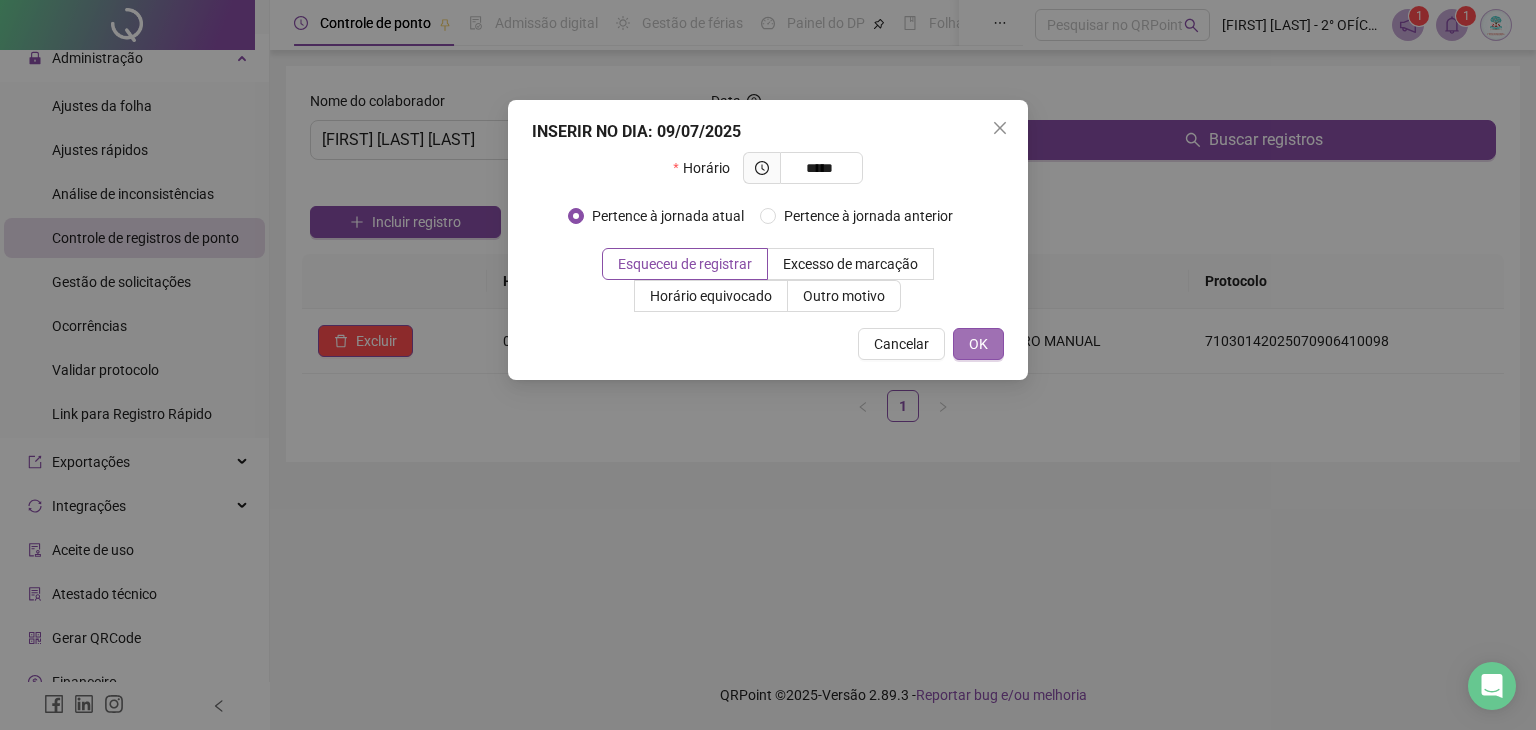 type on "*****" 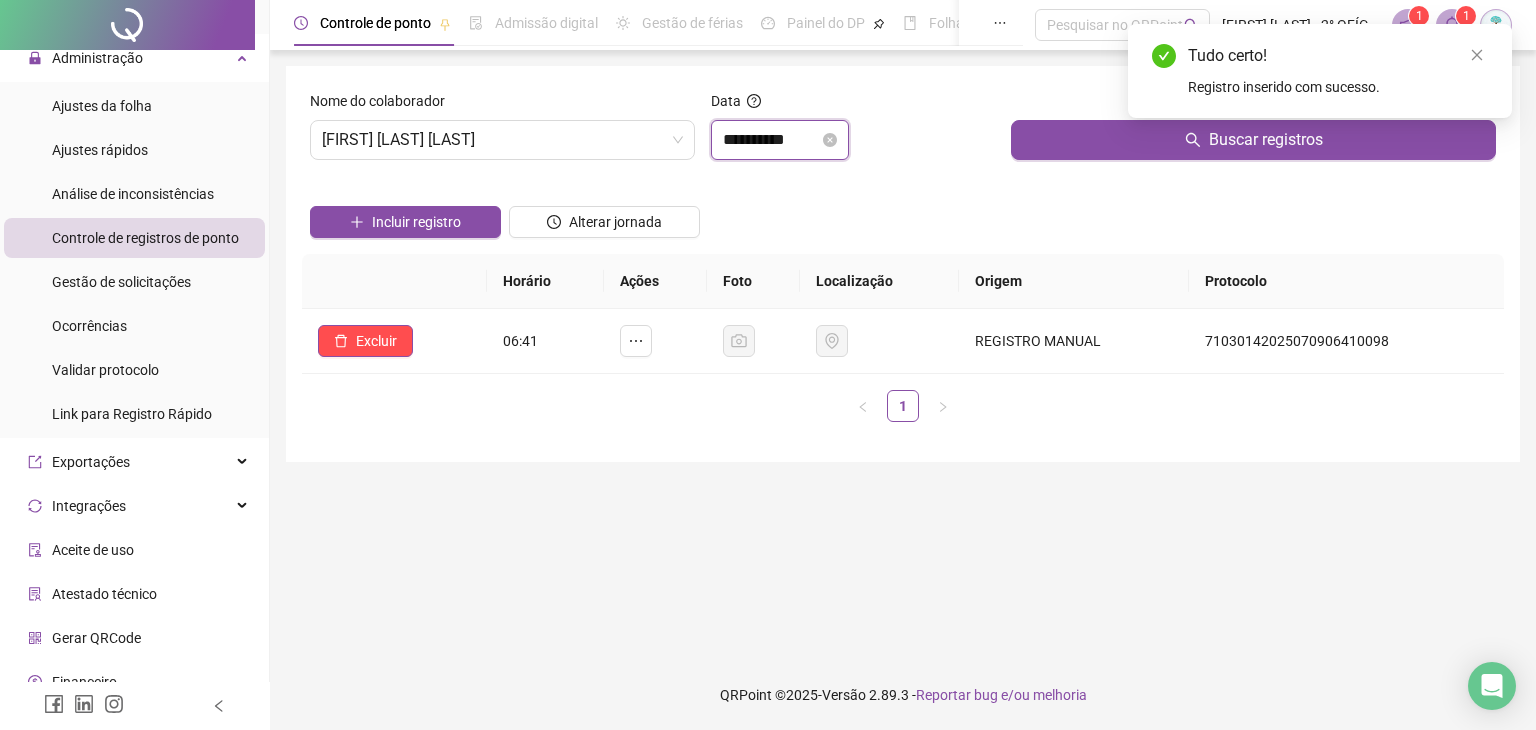 click on "**********" at bounding box center (771, 140) 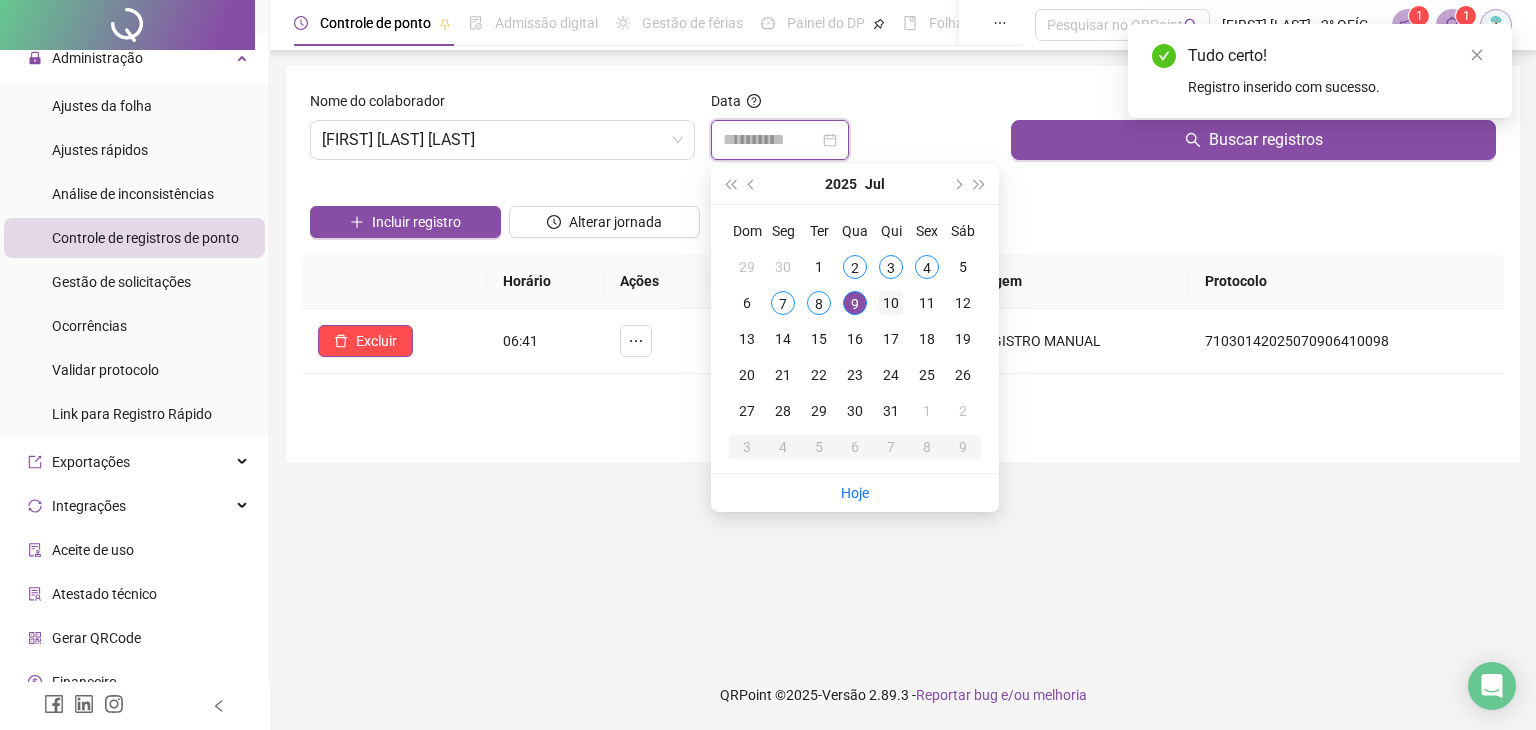 type on "**********" 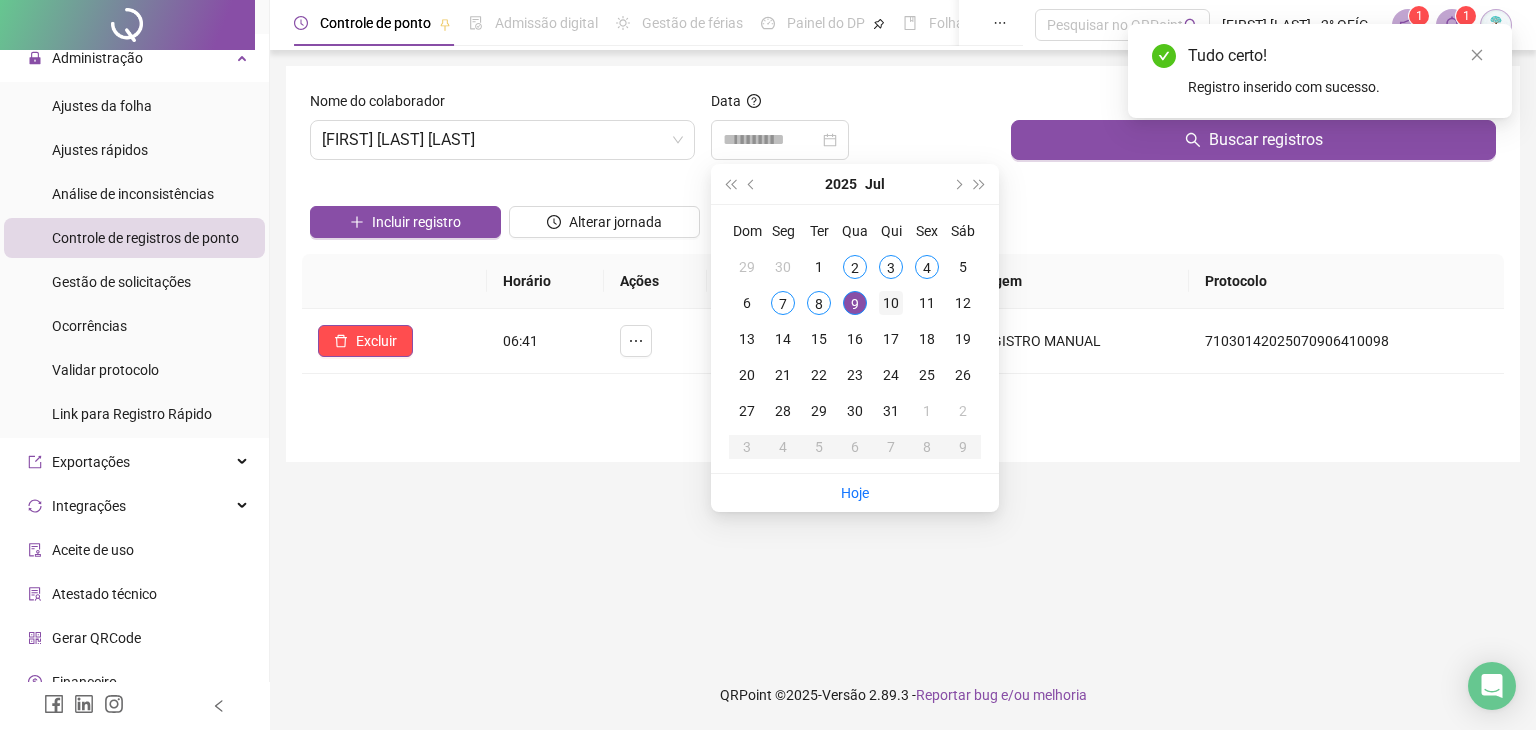 click on "10" at bounding box center (891, 303) 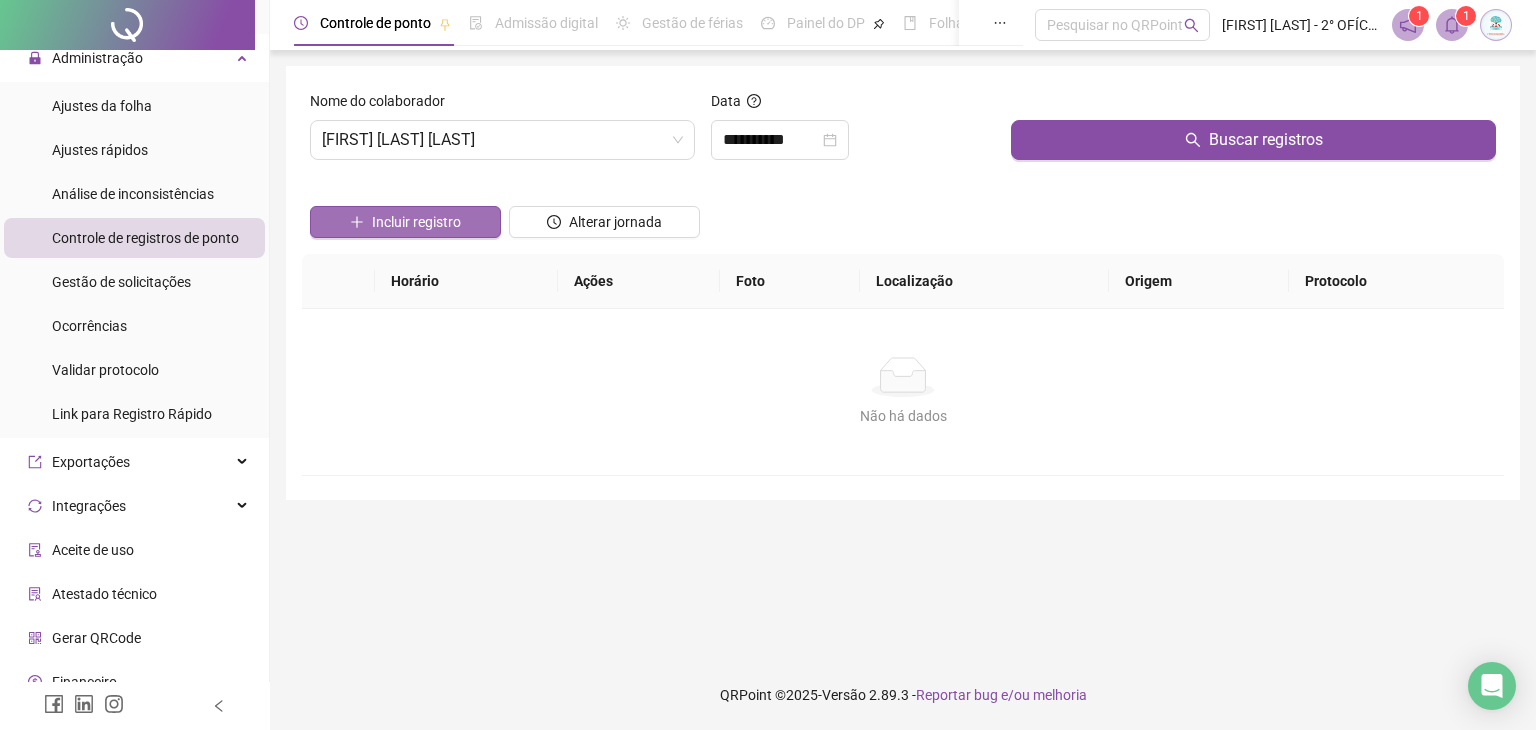click on "Incluir registro" at bounding box center (416, 222) 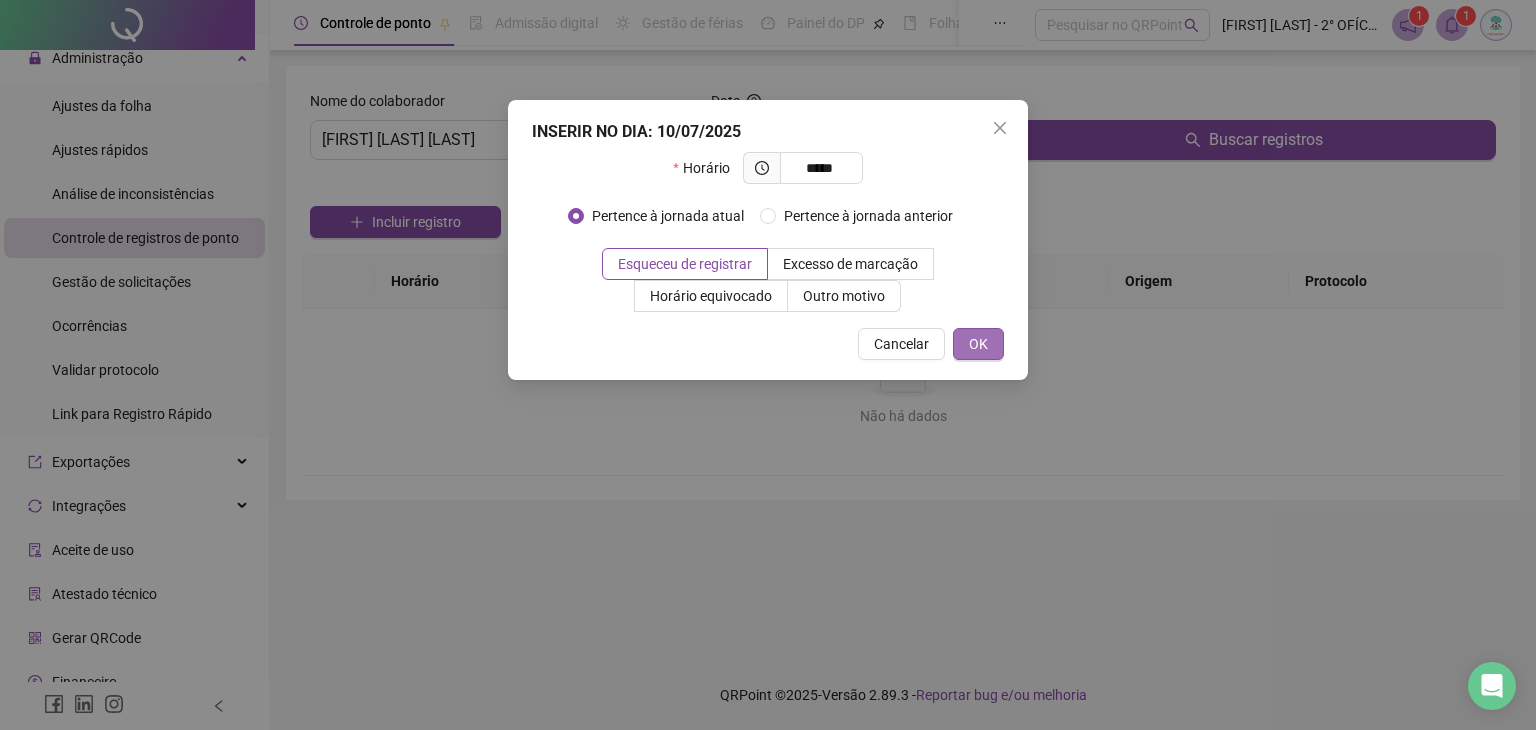 type on "*****" 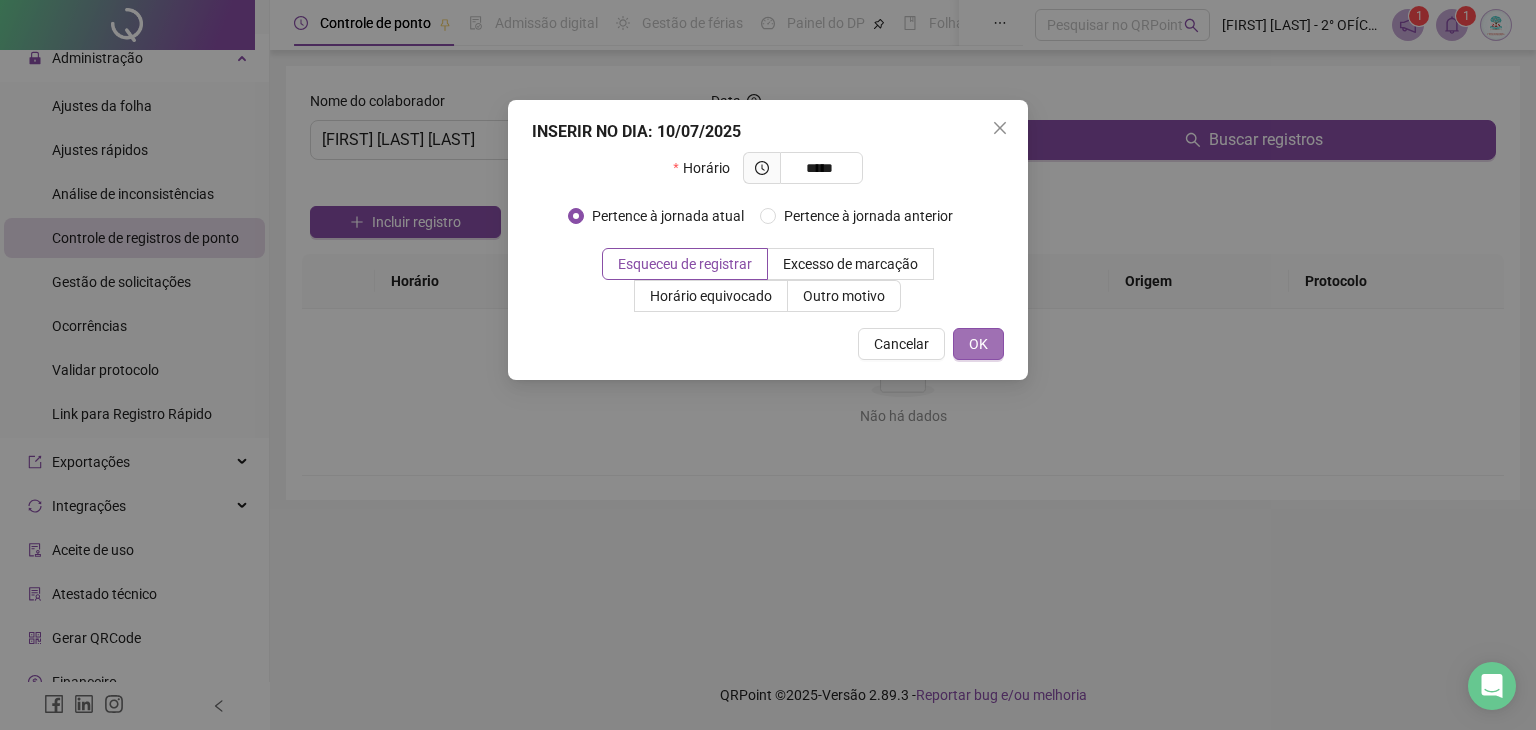 click on "OK" at bounding box center (978, 344) 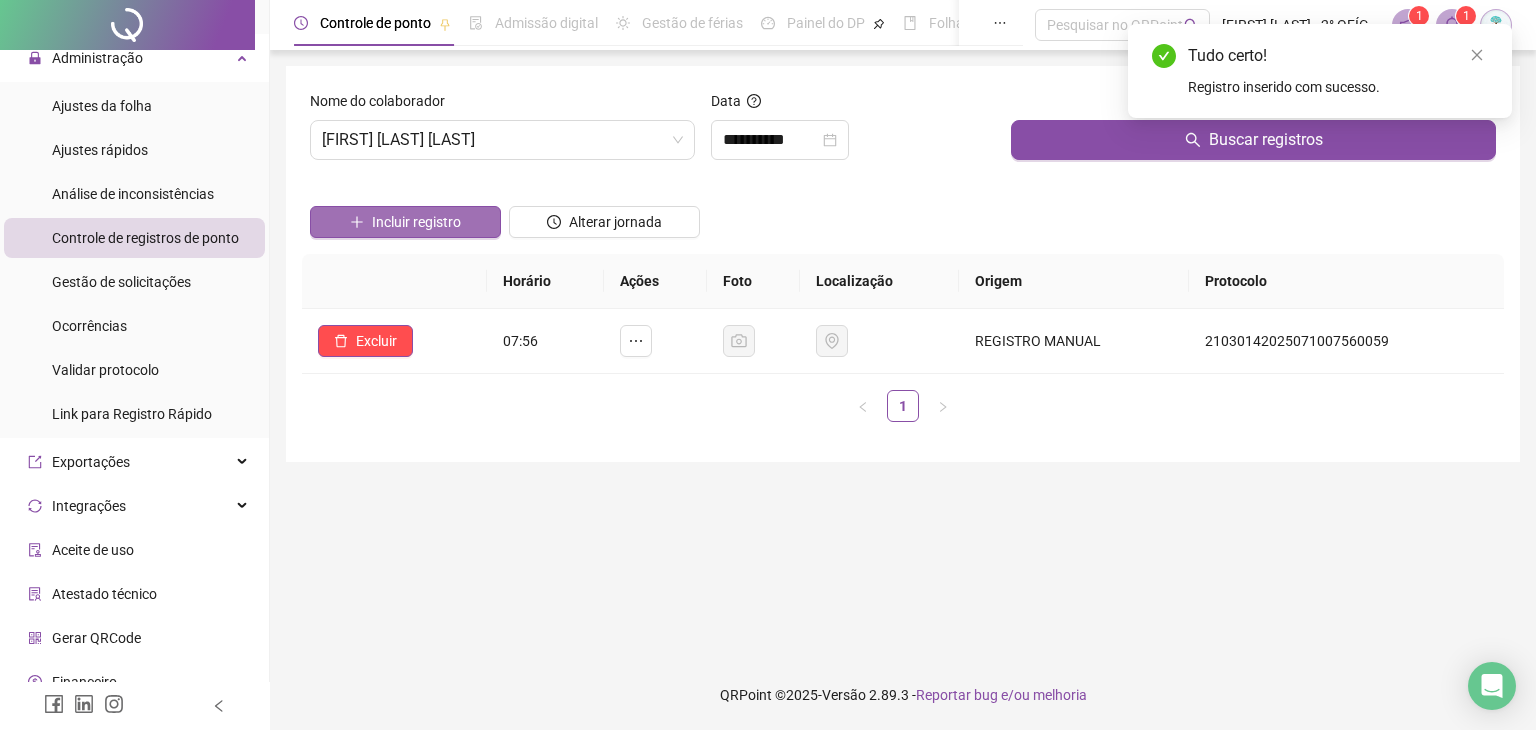 click on "Incluir registro" at bounding box center (416, 222) 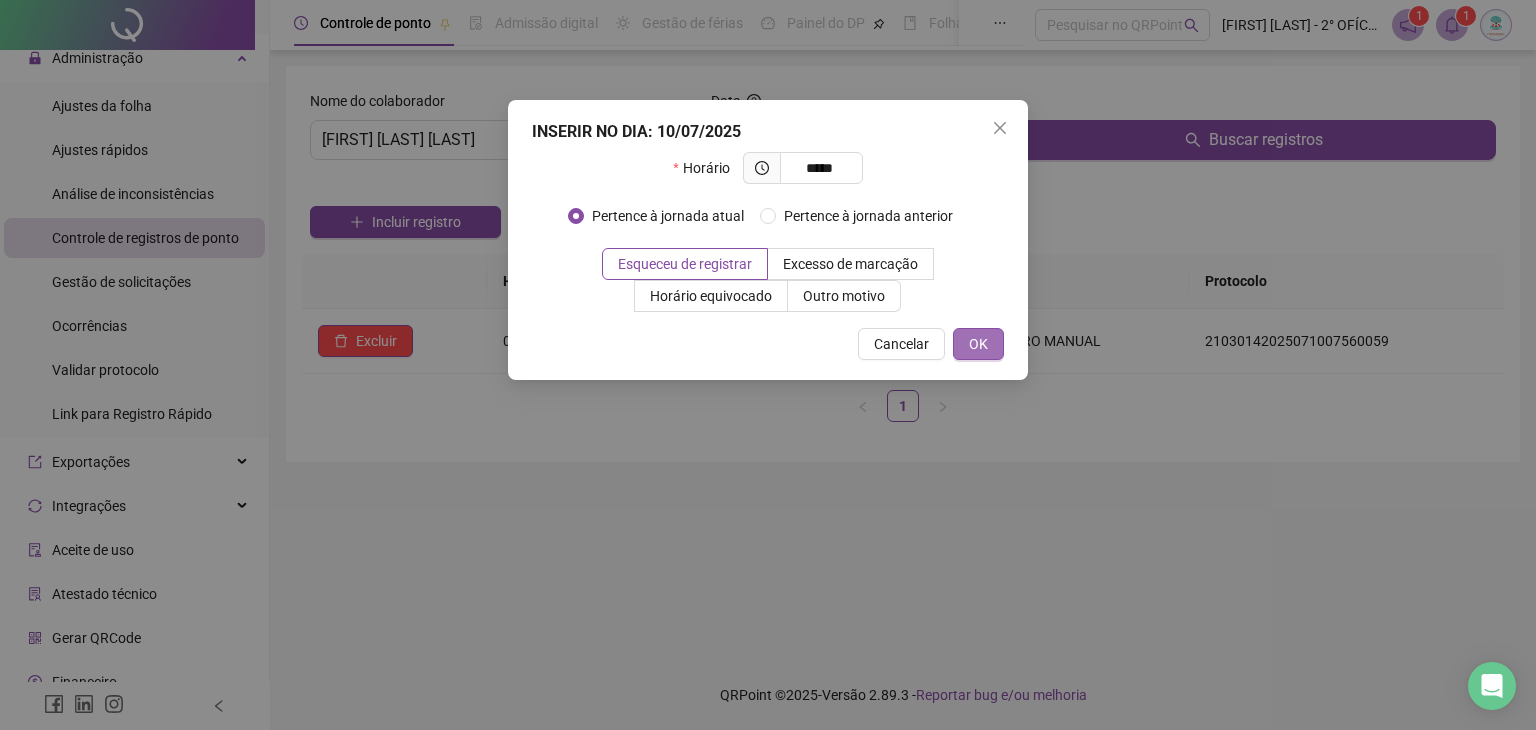 type on "*****" 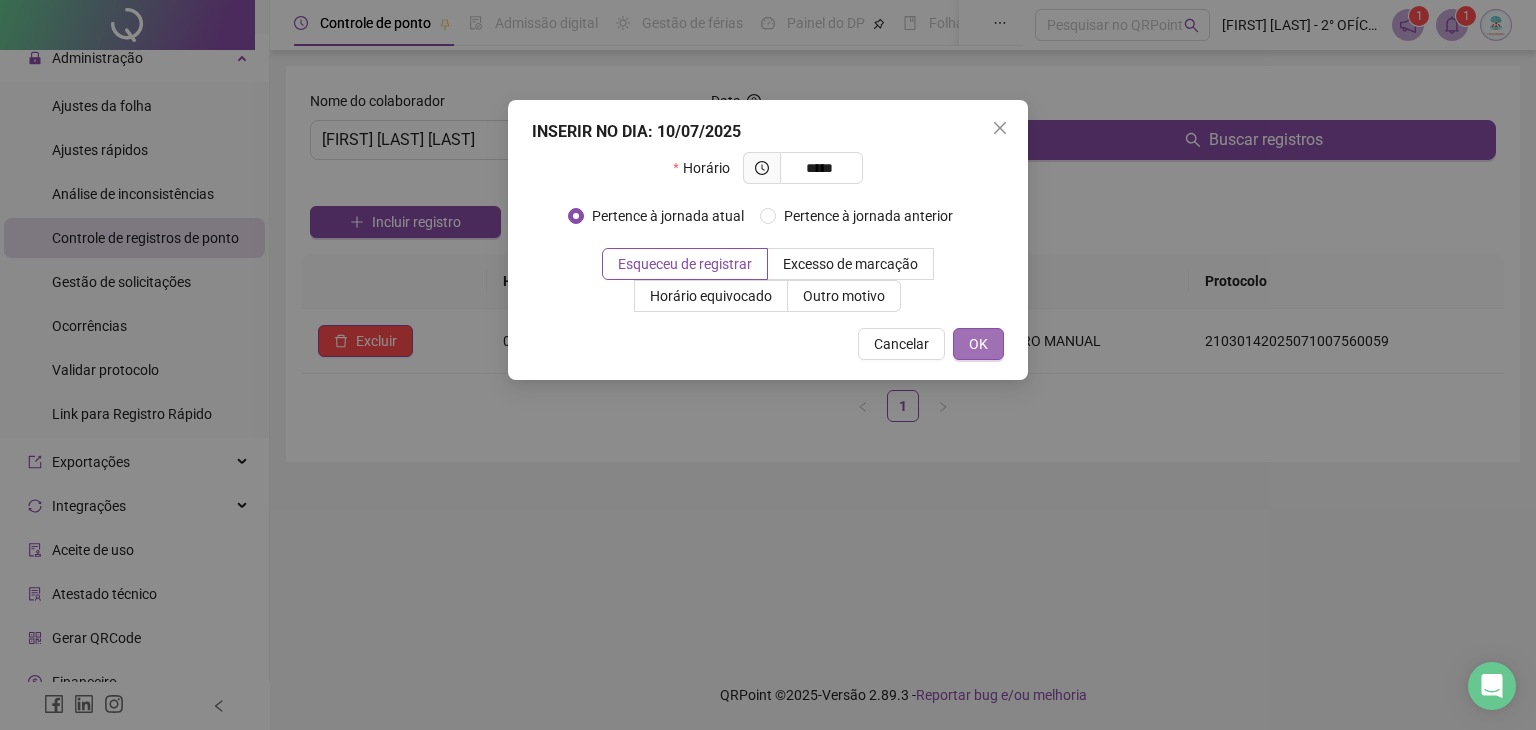 click on "OK" at bounding box center (978, 344) 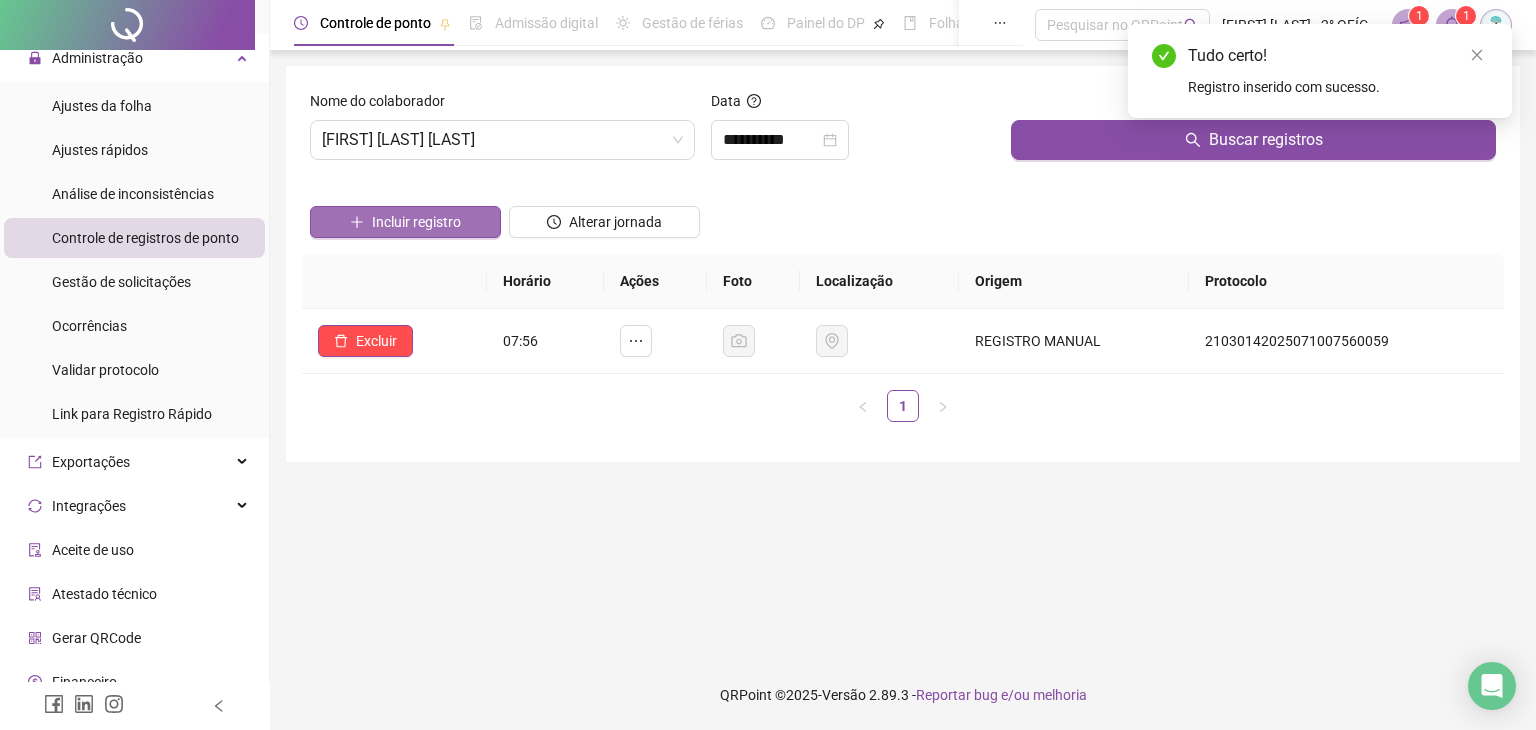click on "Incluir registro" at bounding box center (416, 222) 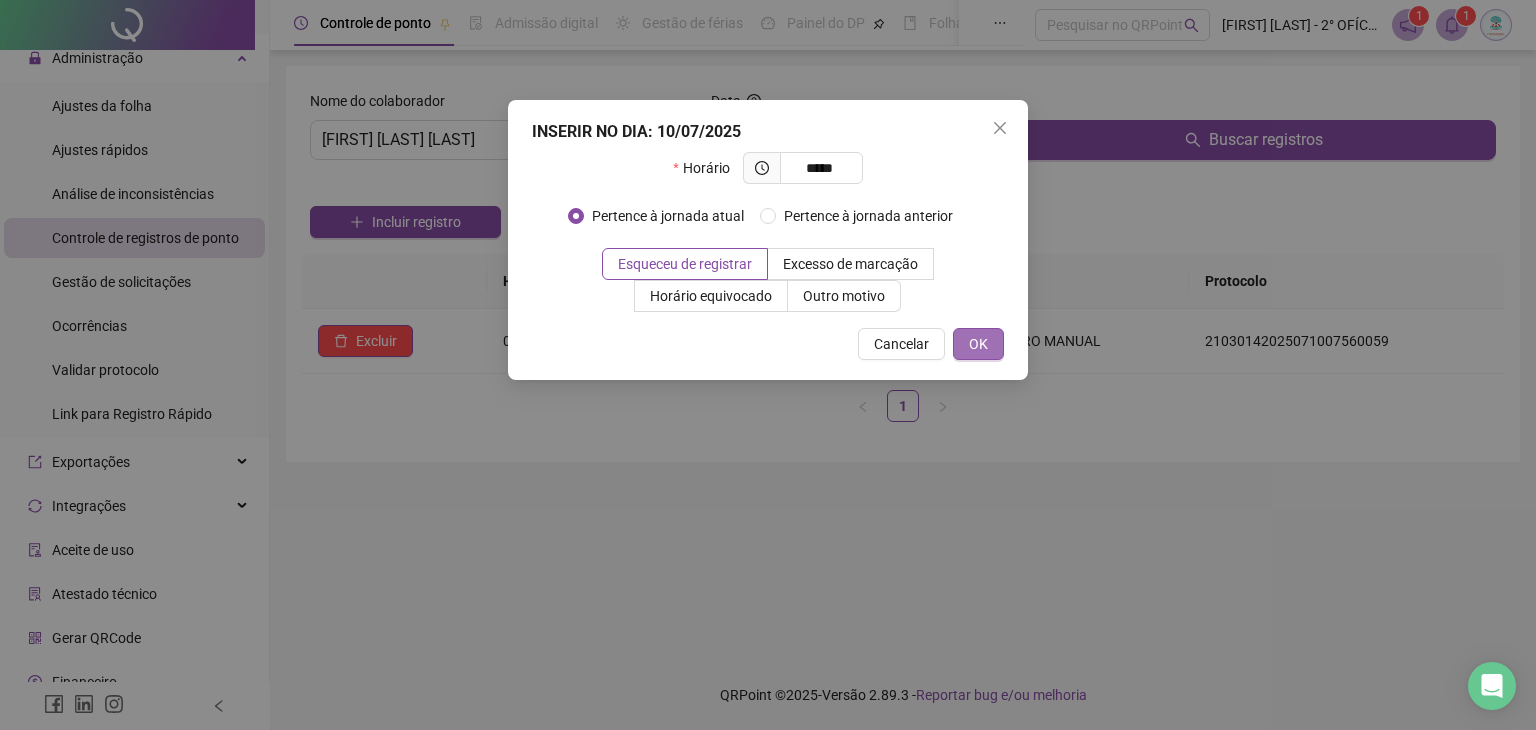 type on "*****" 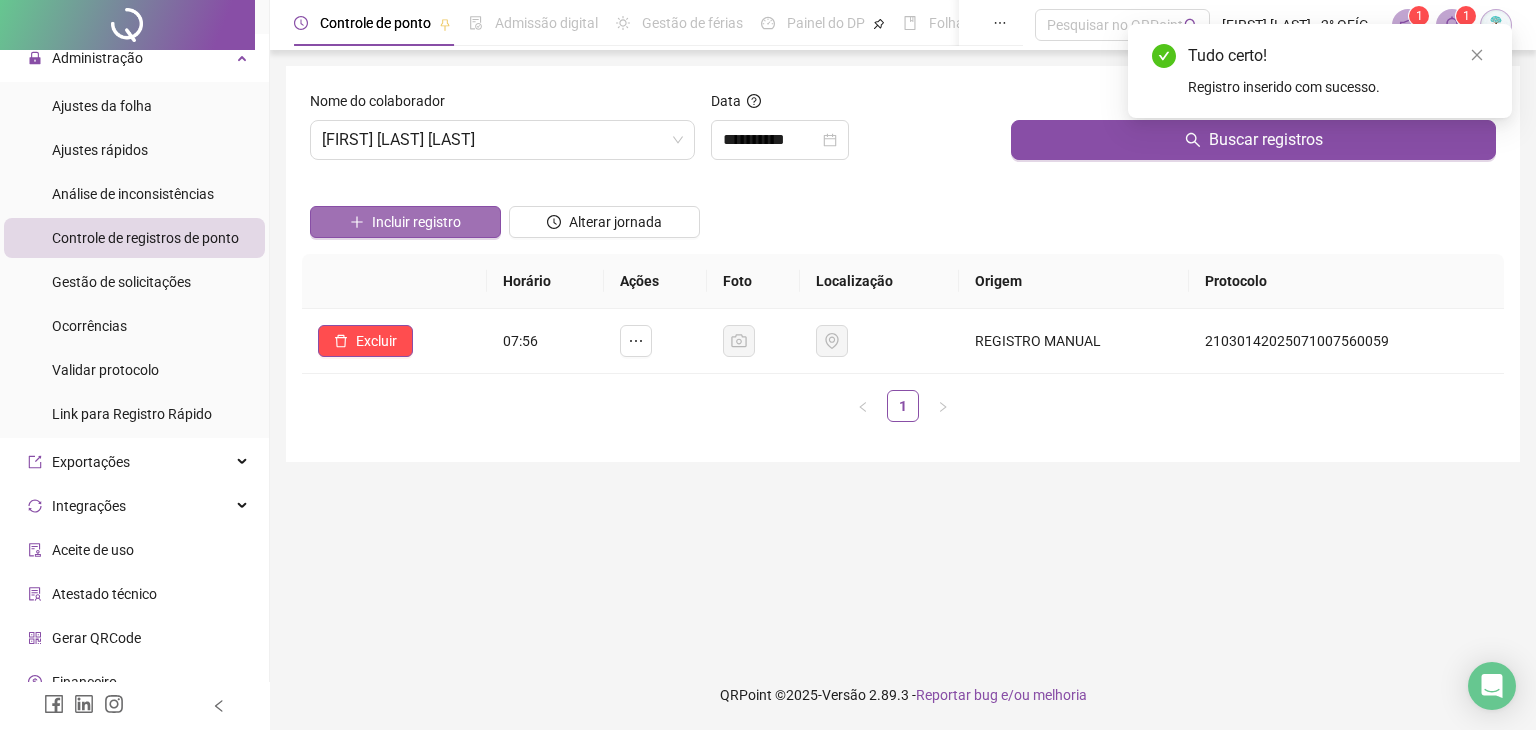 click on "Incluir registro" at bounding box center [416, 222] 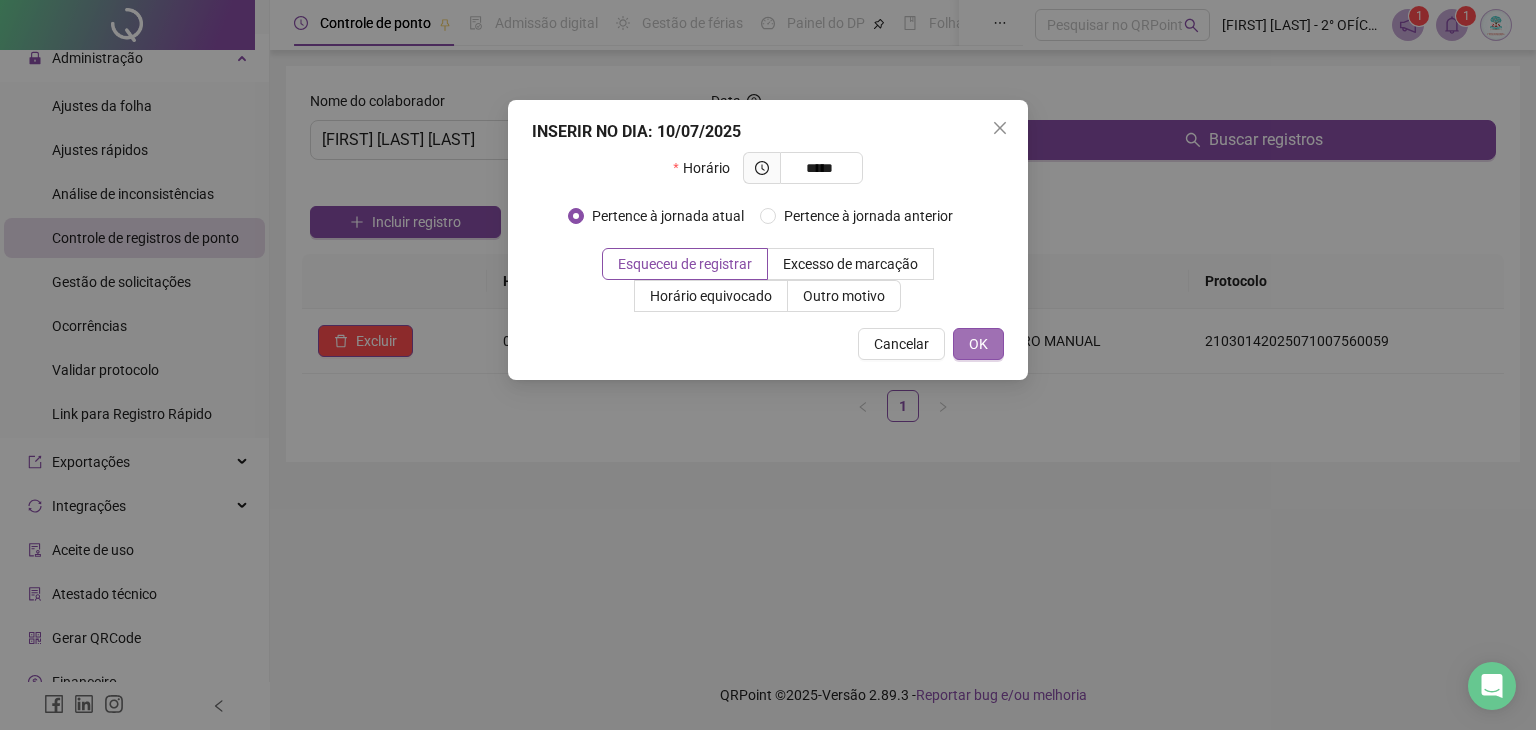 type on "*****" 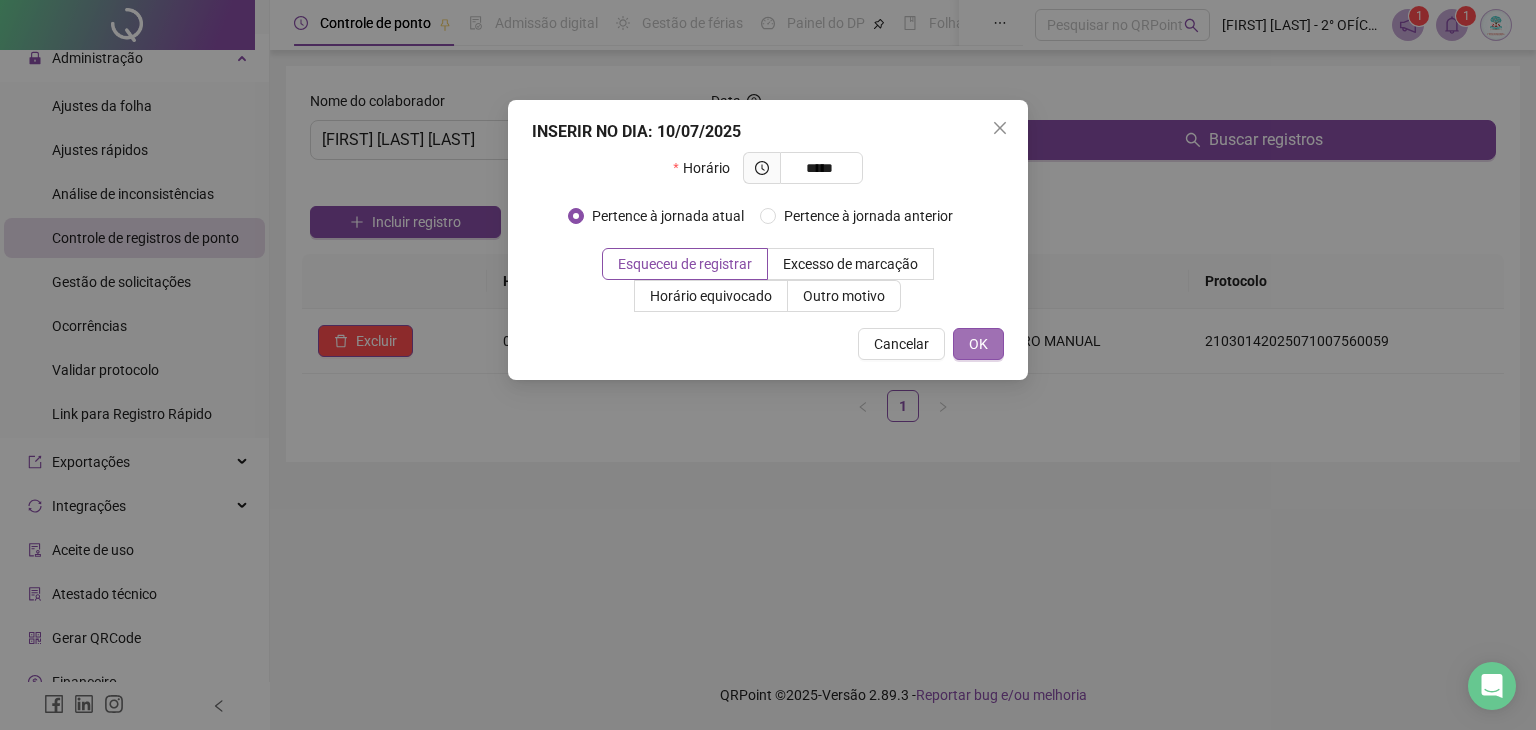 click on "OK" at bounding box center [978, 344] 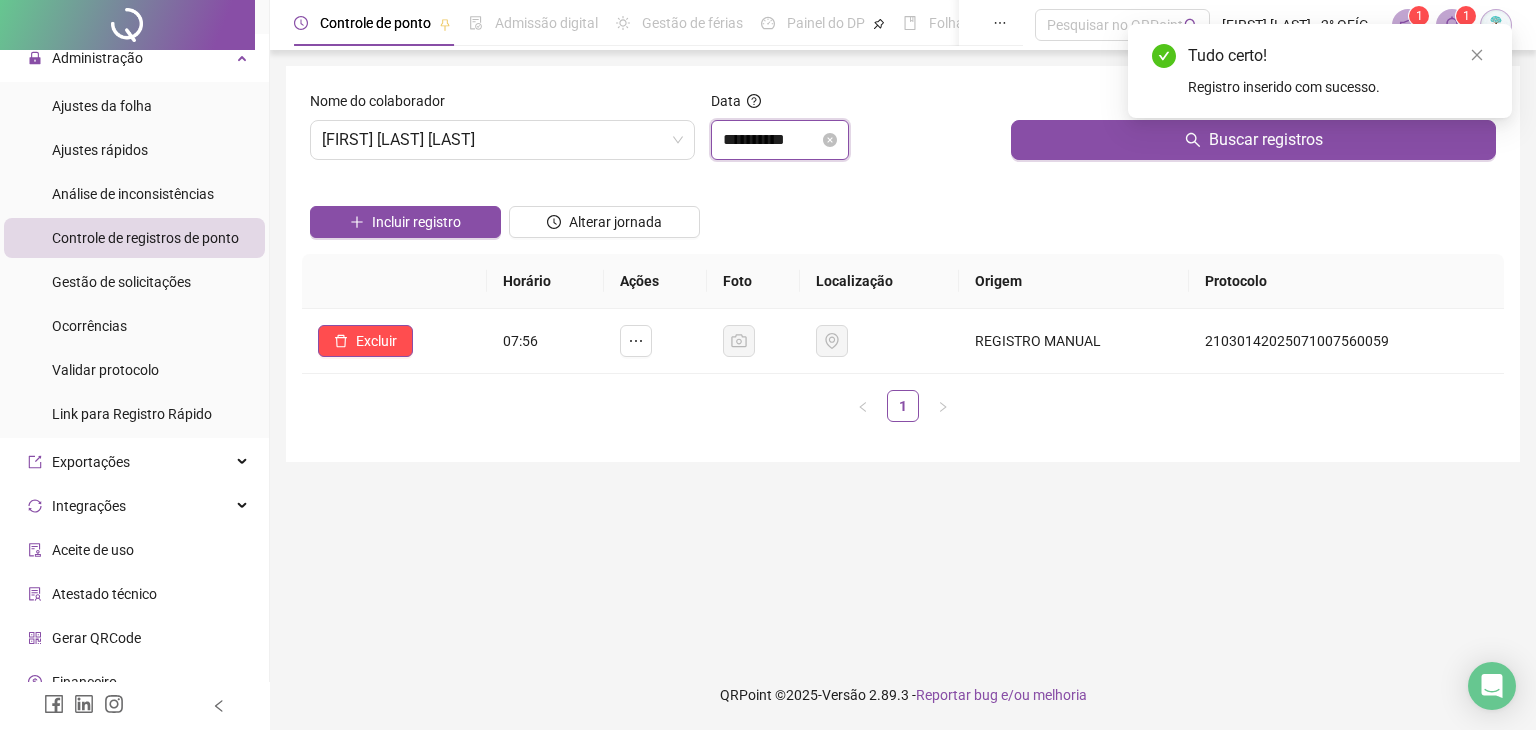 click on "**********" at bounding box center [771, 140] 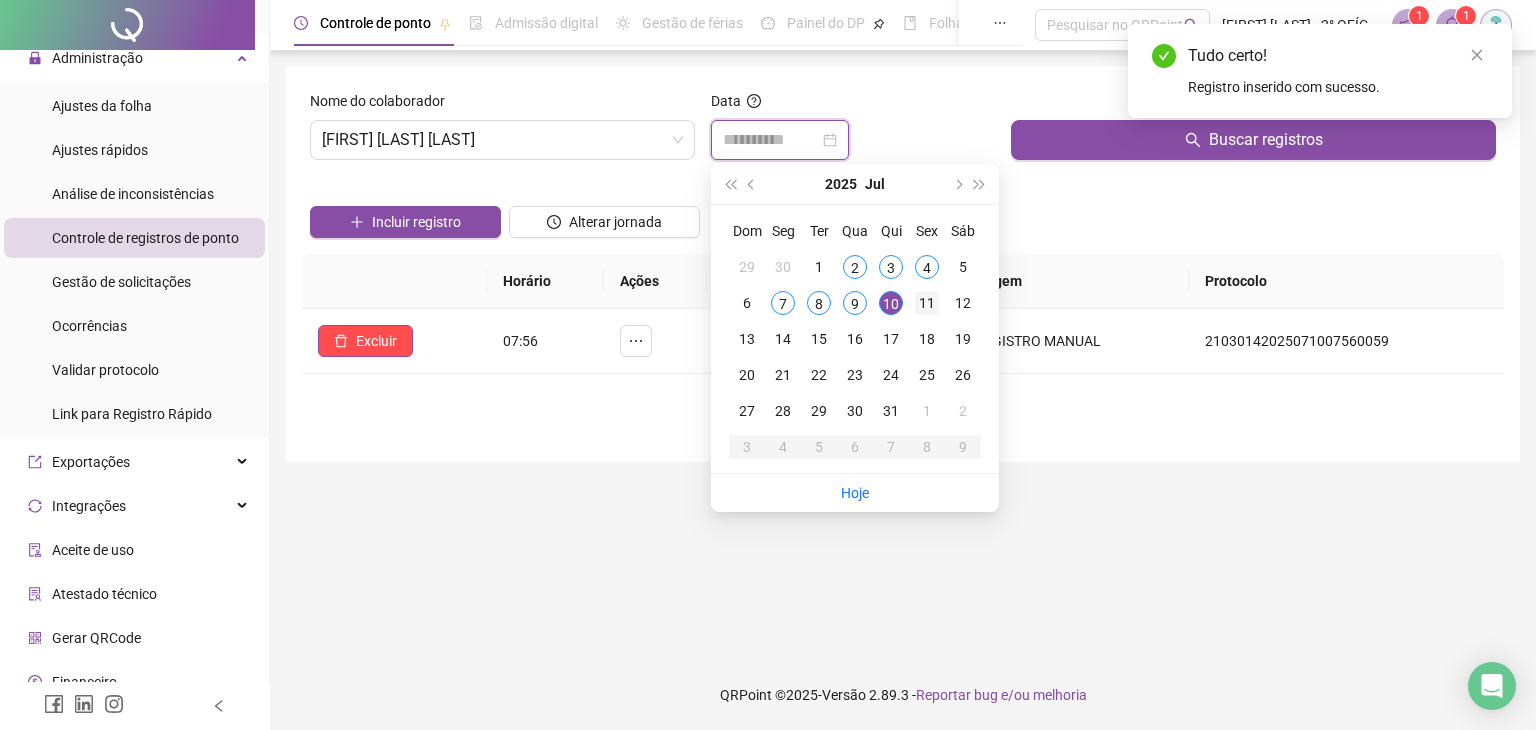 type on "**********" 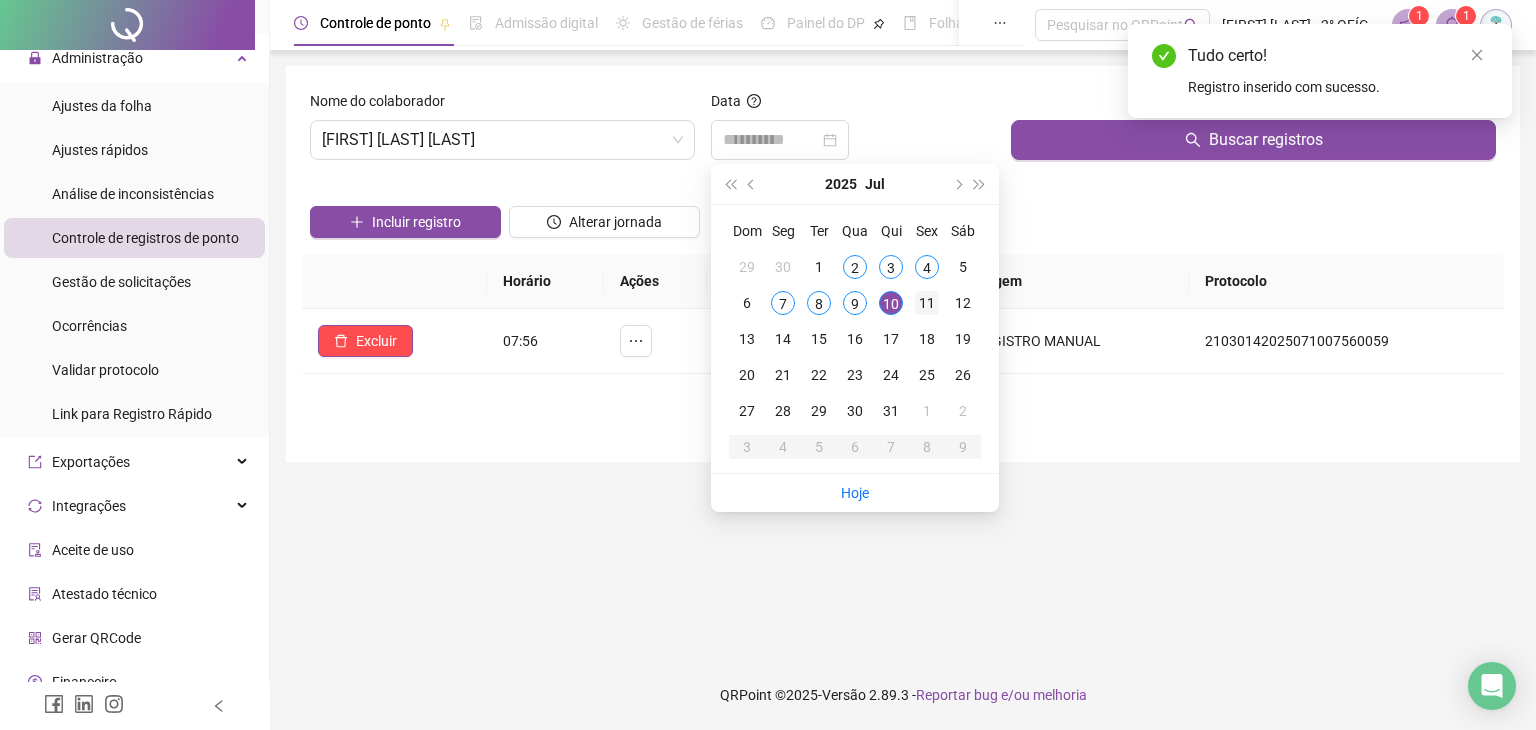 click on "11" at bounding box center [927, 303] 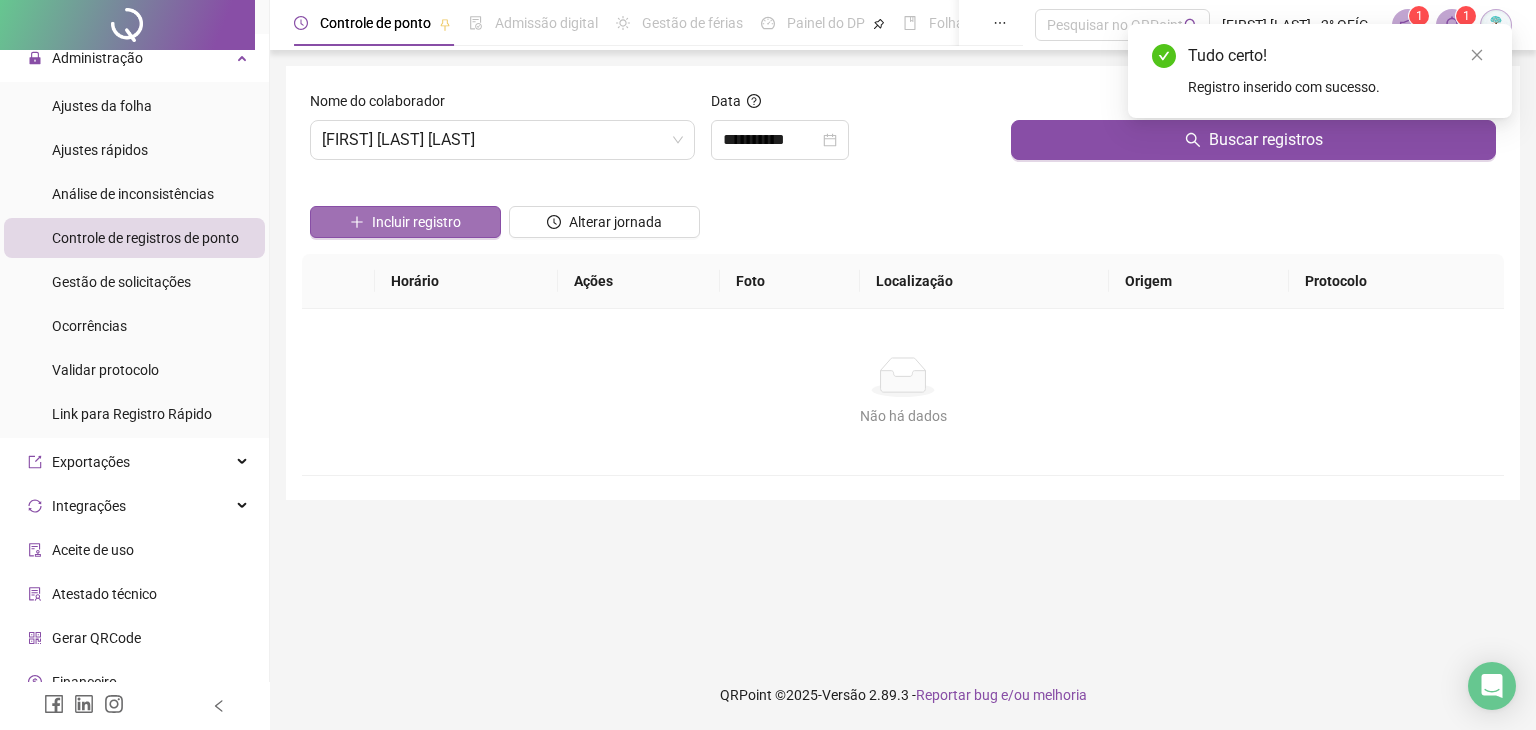 click on "Incluir registro" at bounding box center [405, 222] 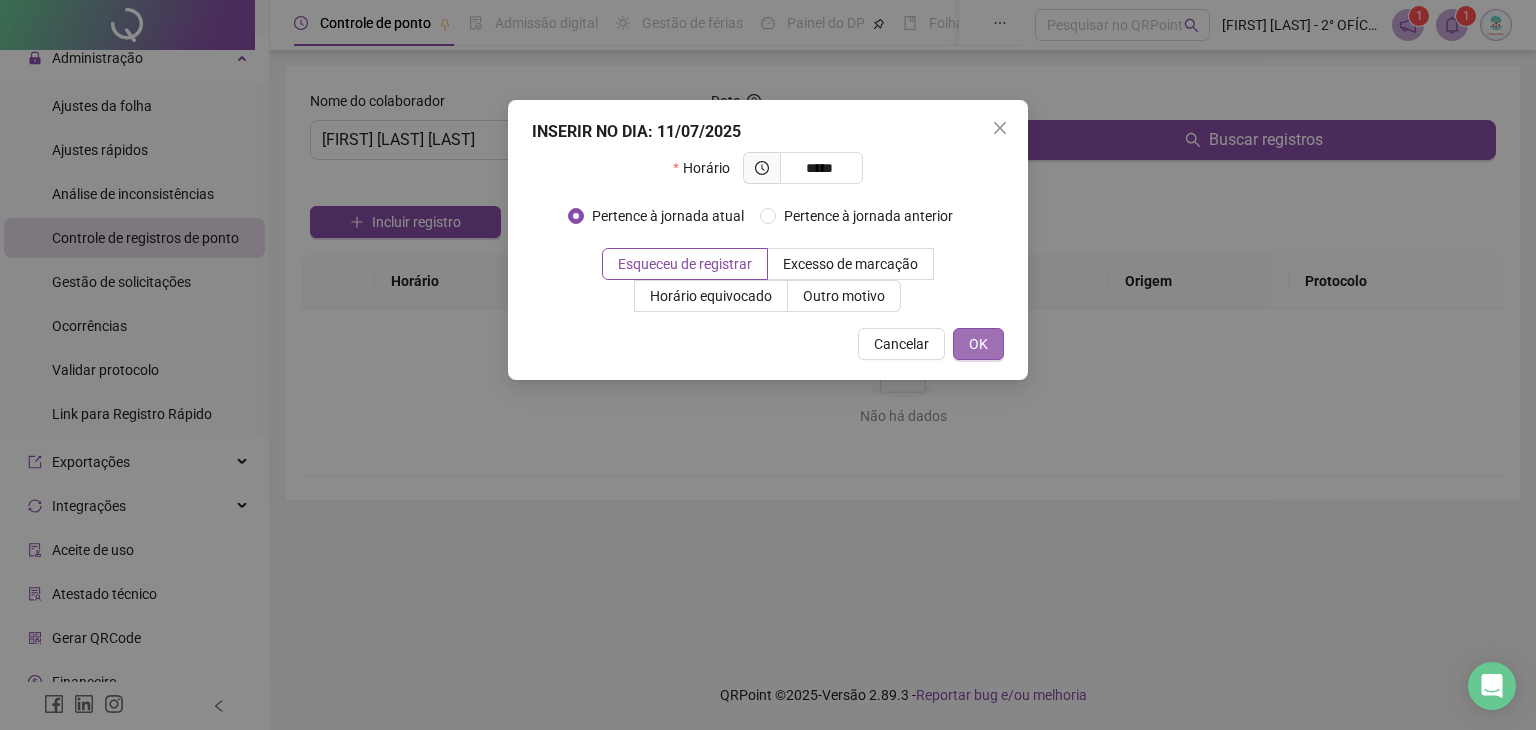 type on "*****" 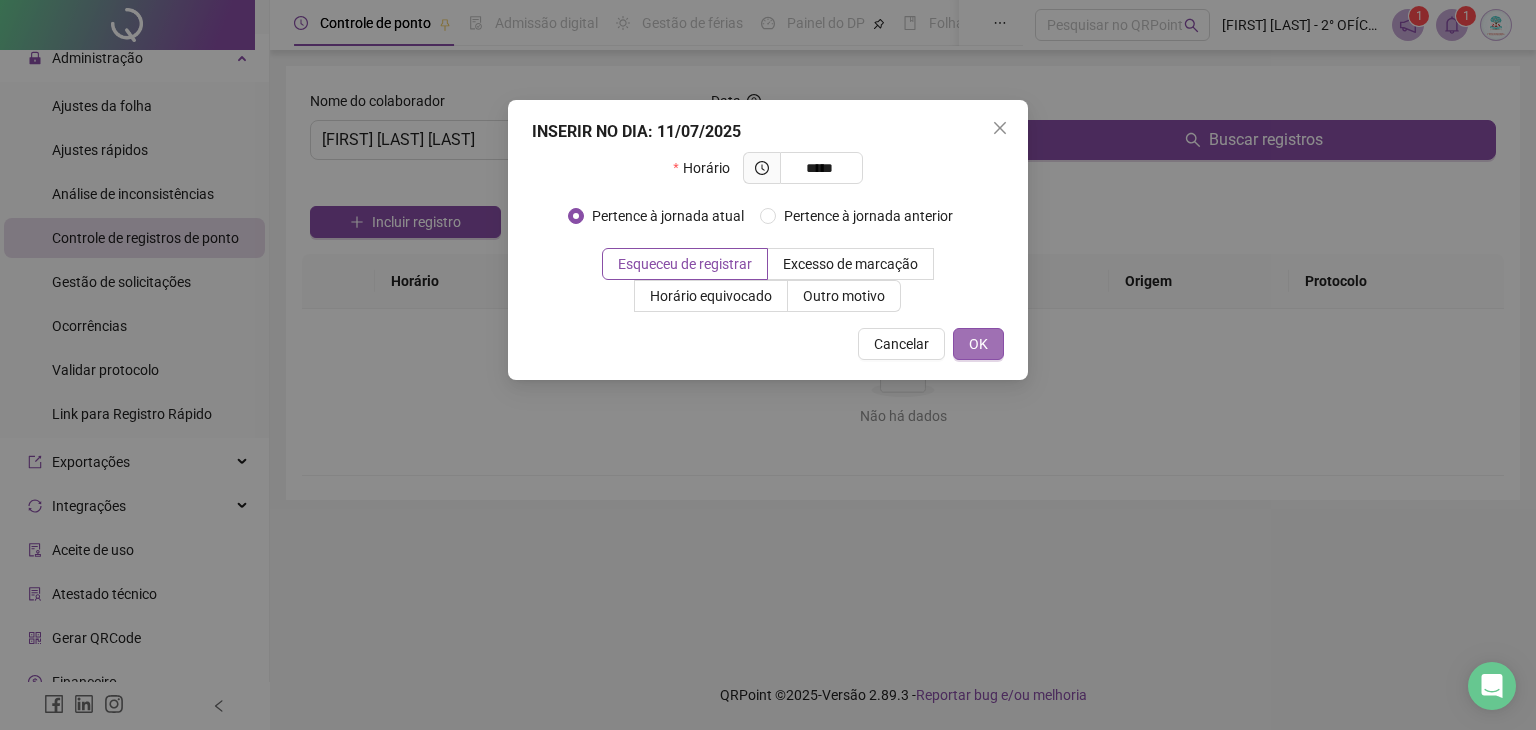 click on "OK" at bounding box center [978, 344] 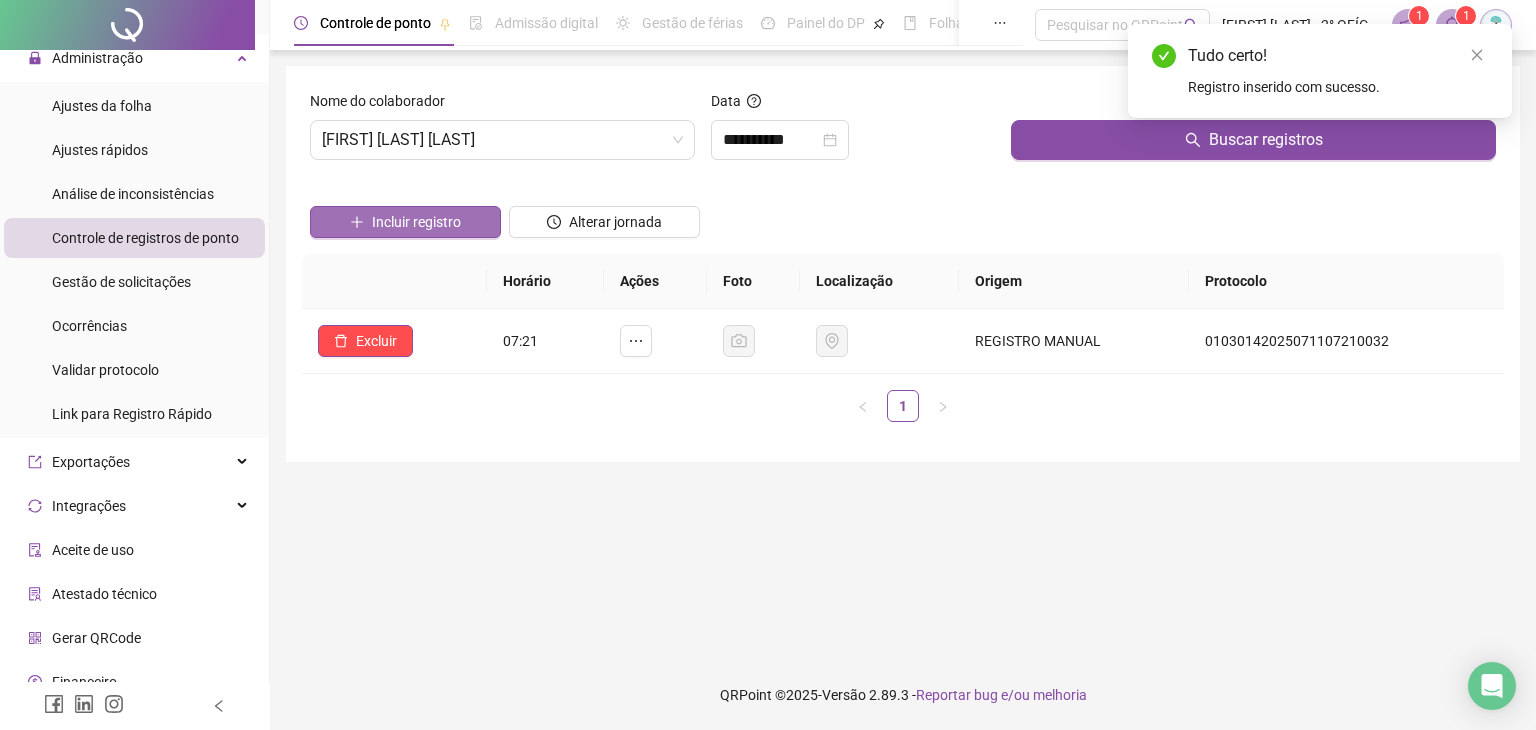 click on "Incluir registro" at bounding box center [416, 222] 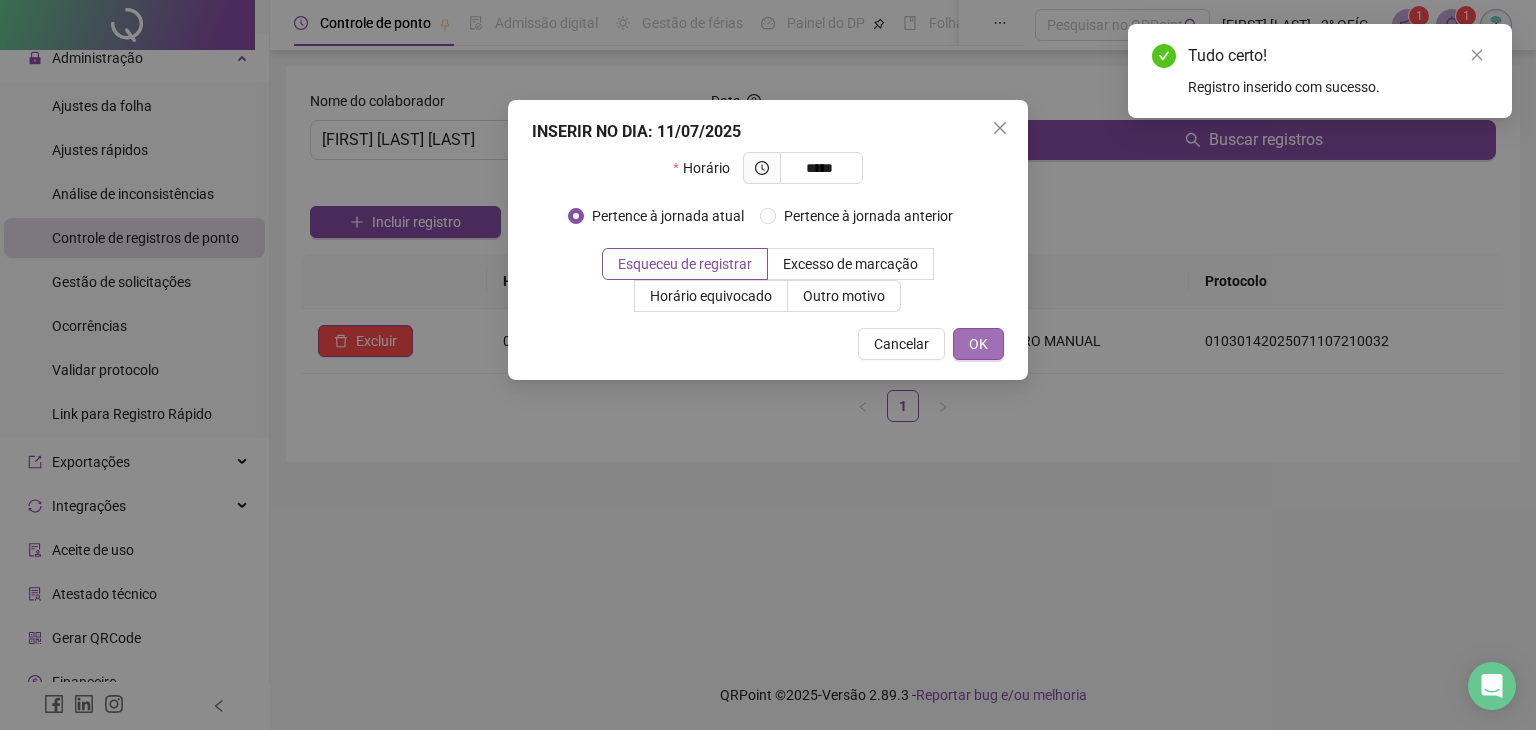 type on "*****" 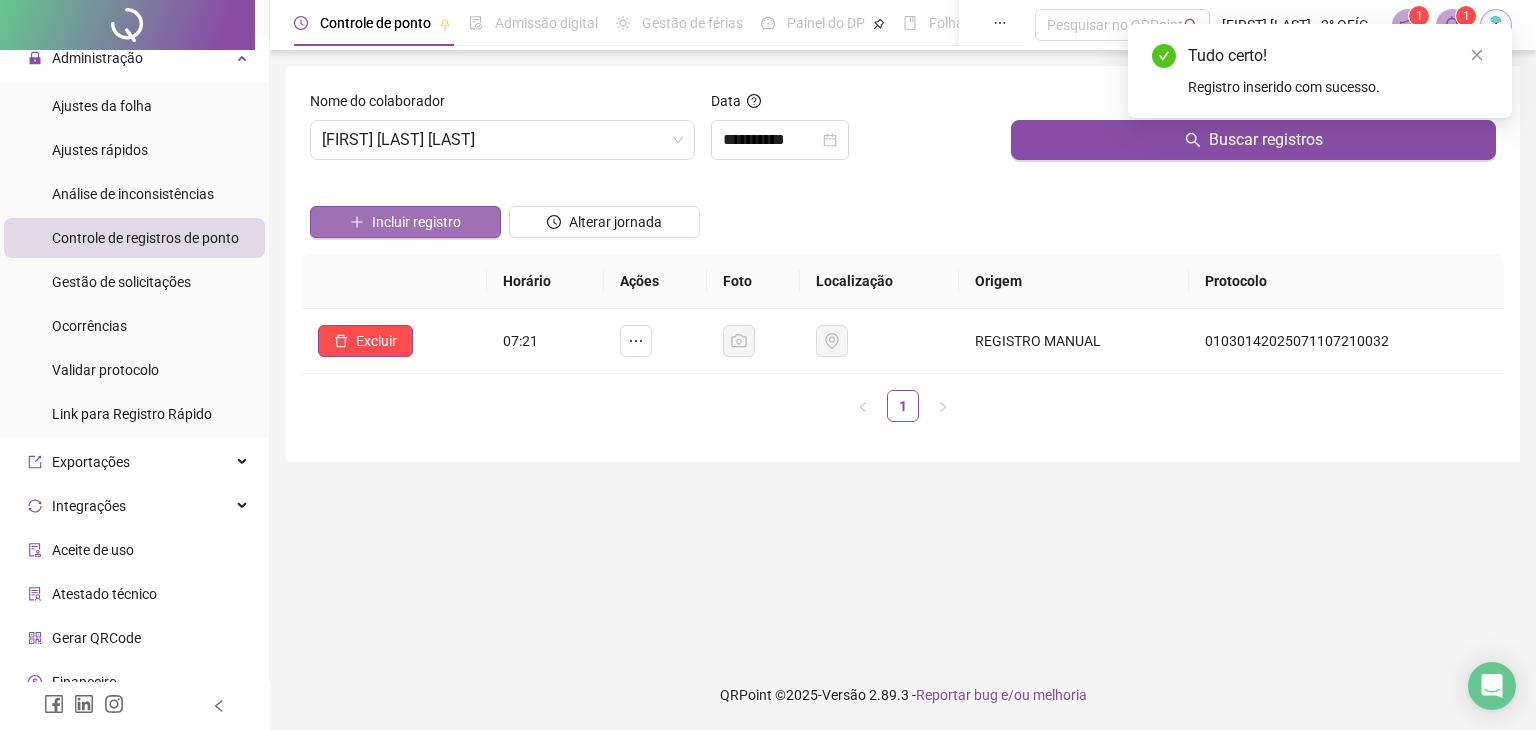 click on "Incluir registro" at bounding box center [416, 222] 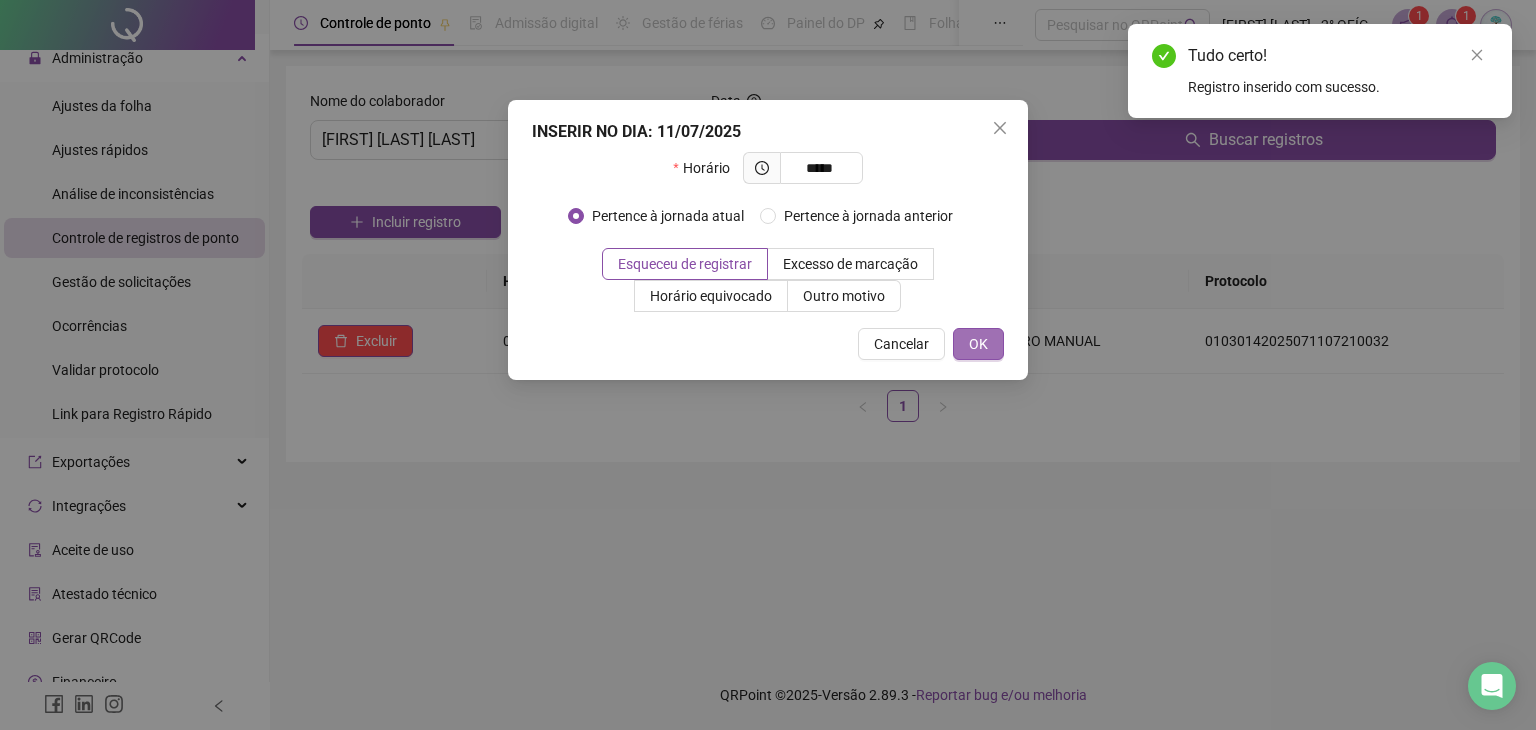 type on "*****" 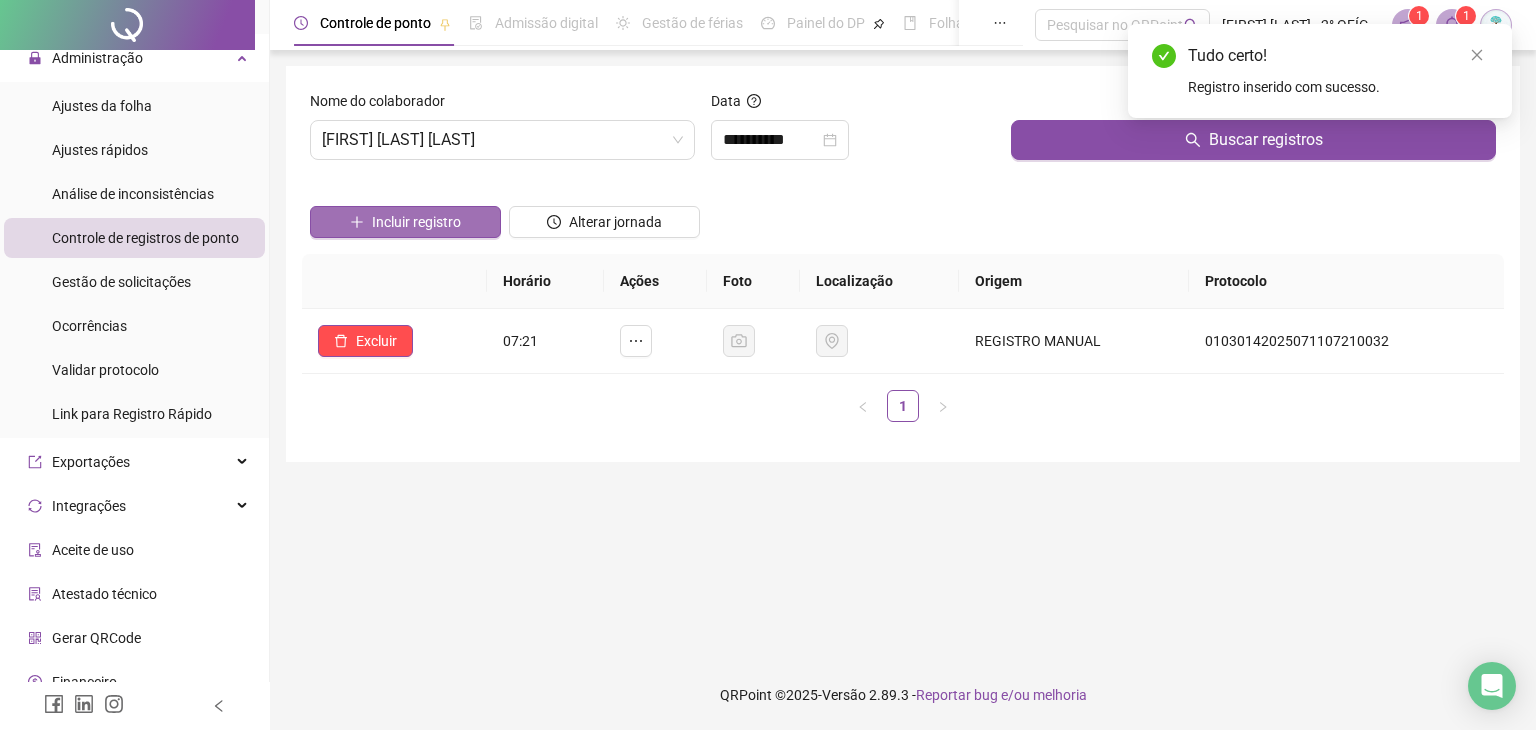 click on "Incluir registro" at bounding box center (416, 222) 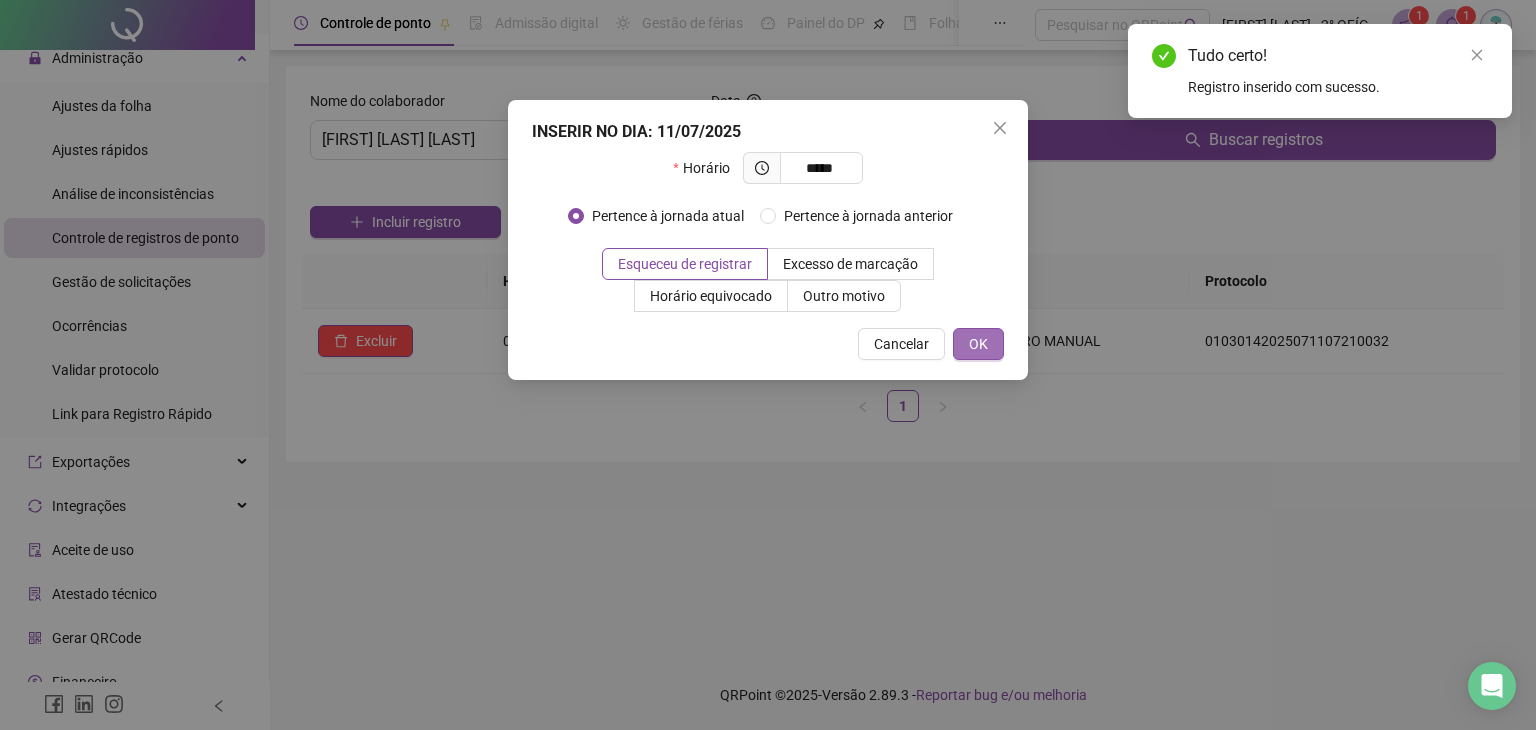 type on "*****" 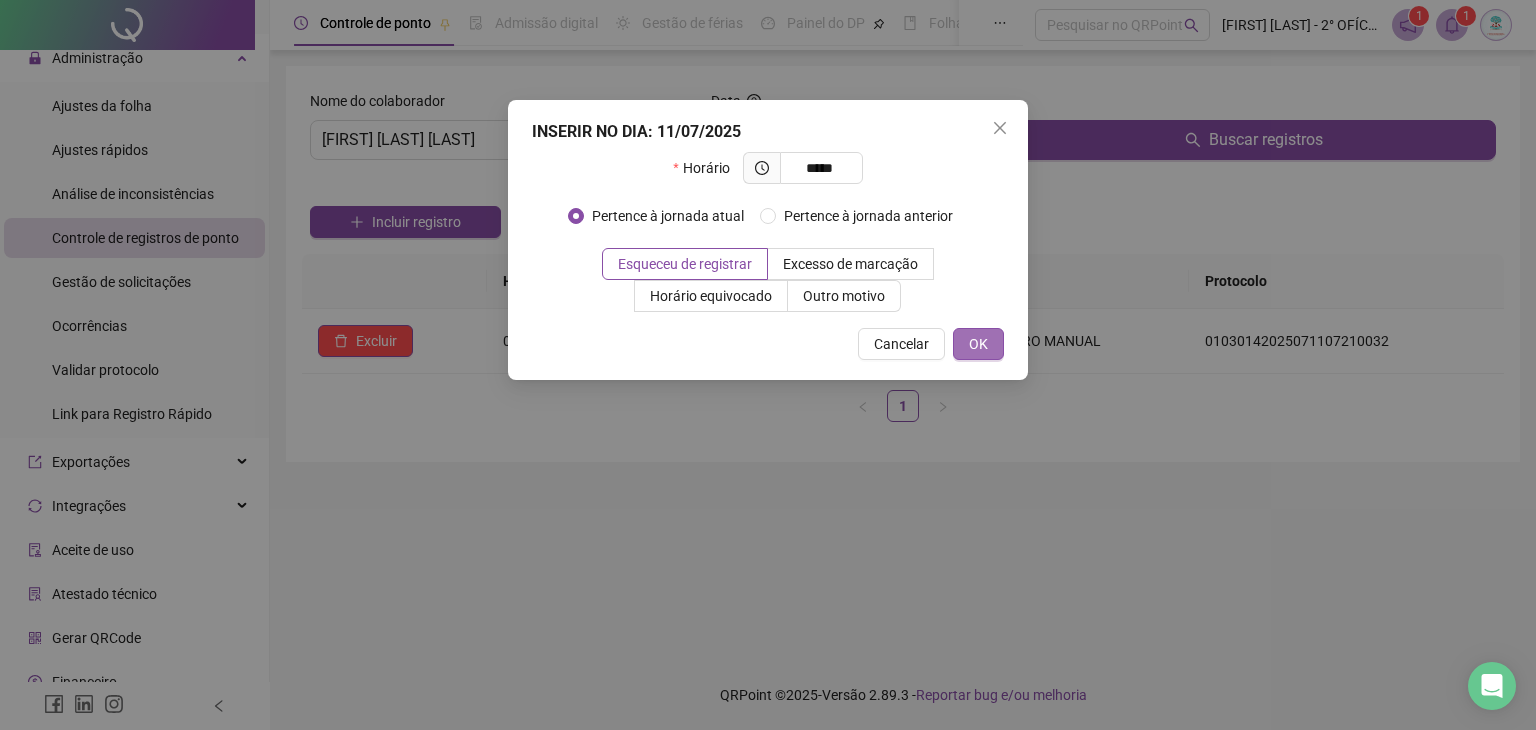 click on "OK" at bounding box center (978, 344) 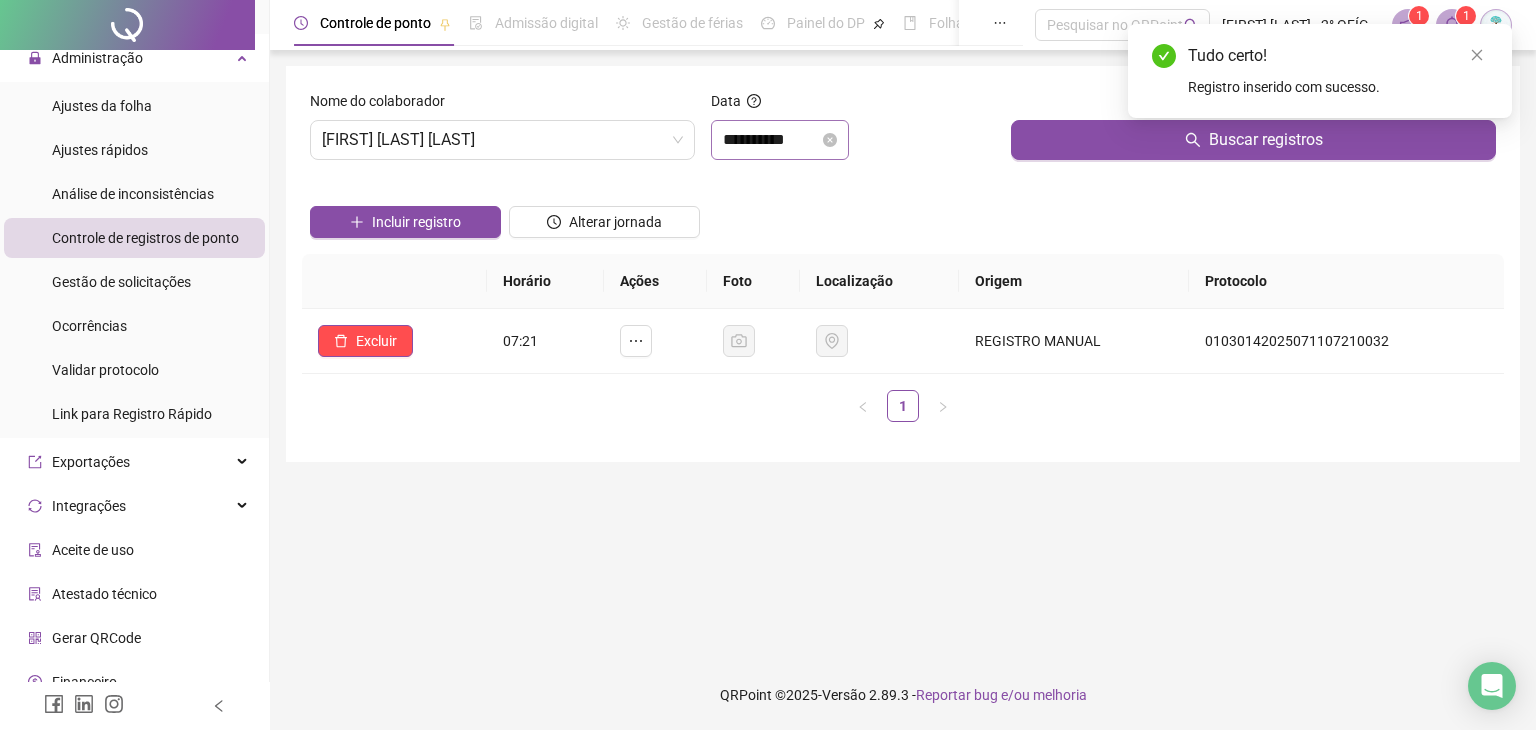 click on "**********" at bounding box center (780, 140) 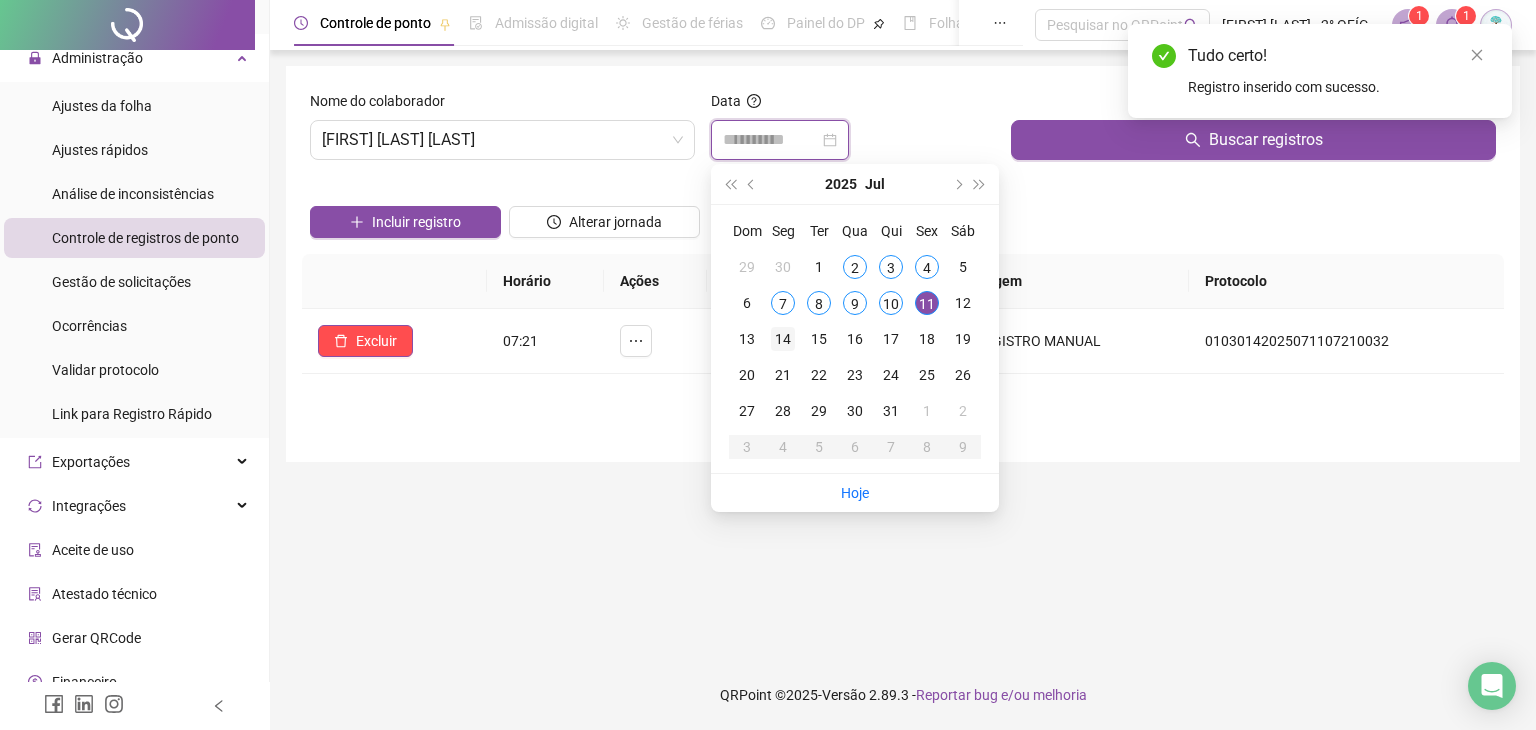 type on "**********" 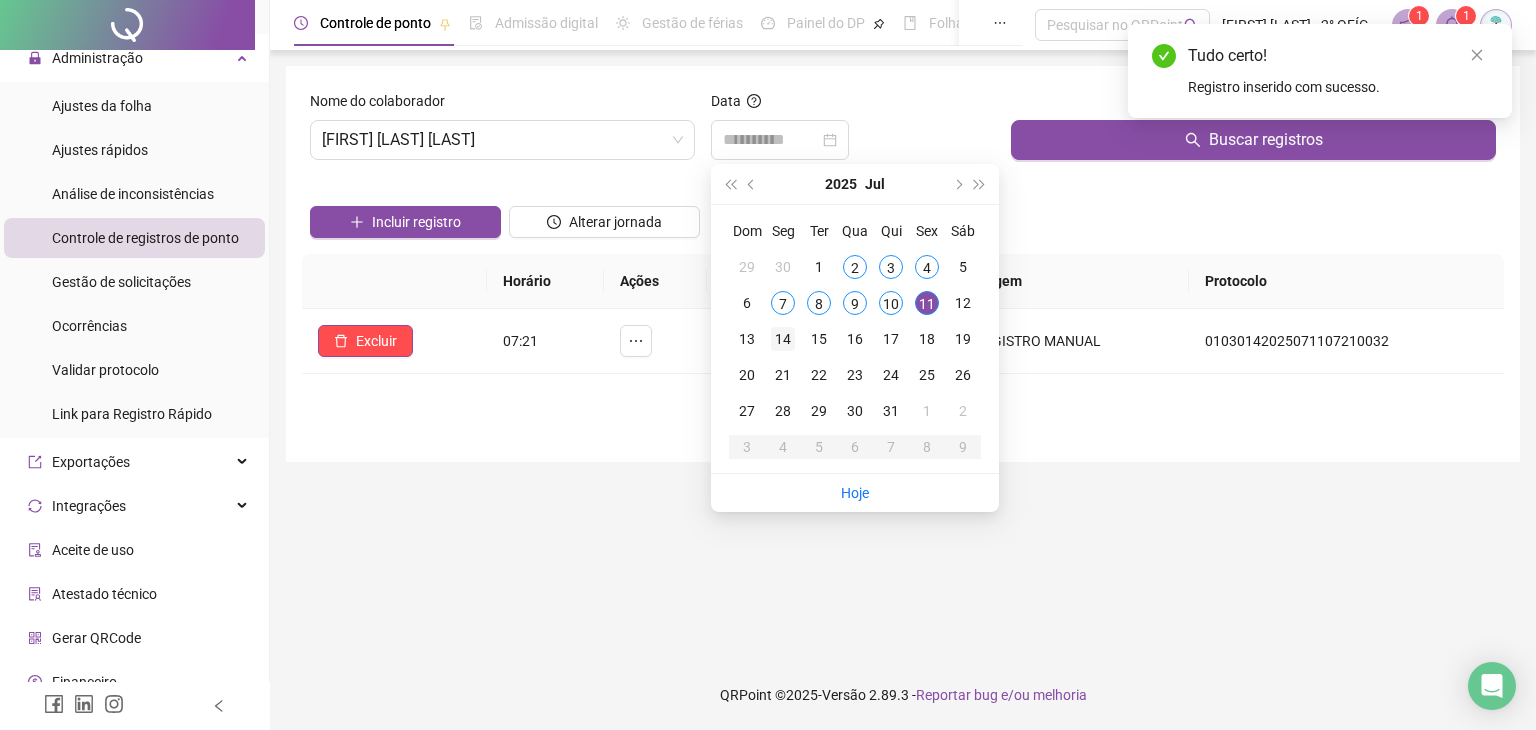 click on "14" at bounding box center [783, 339] 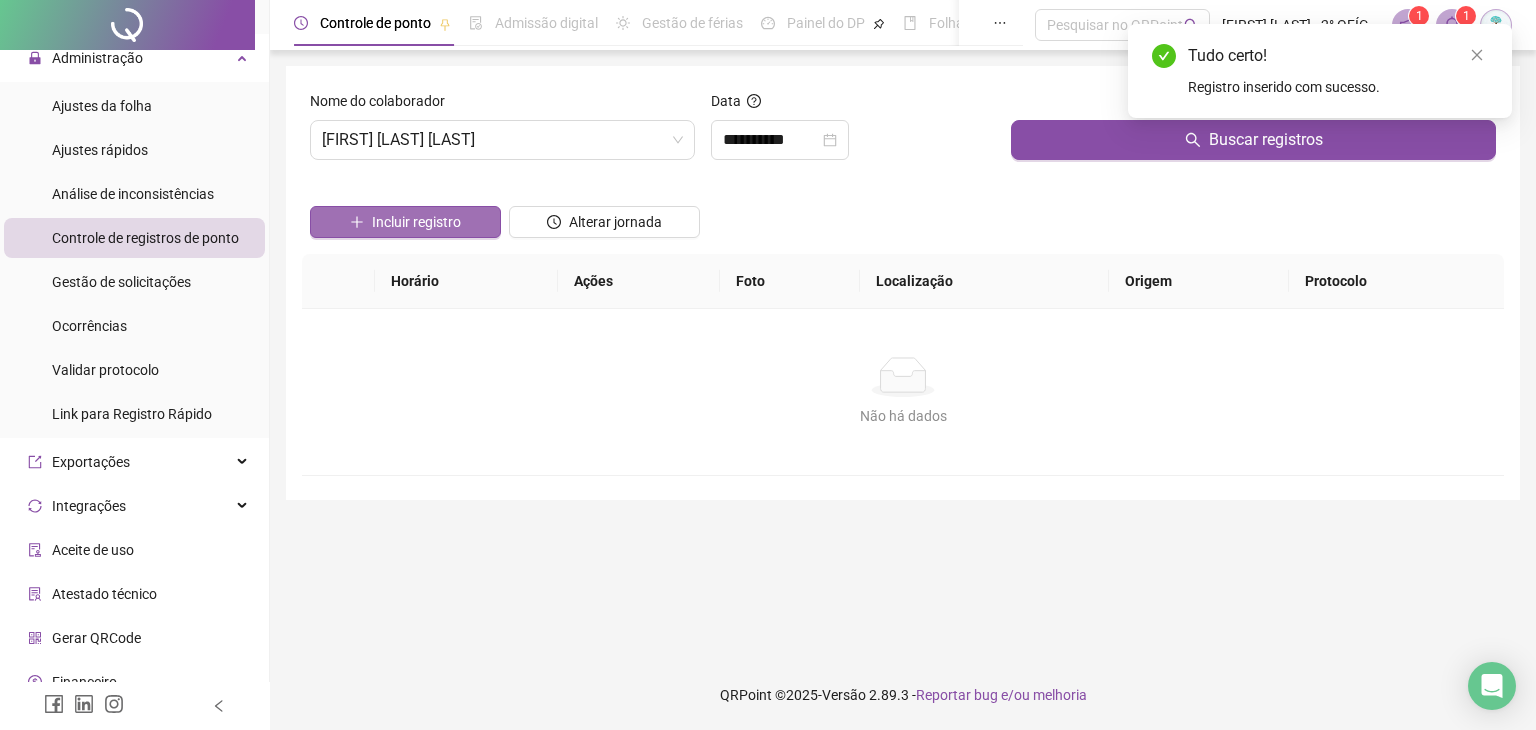 click on "Incluir registro" at bounding box center [405, 222] 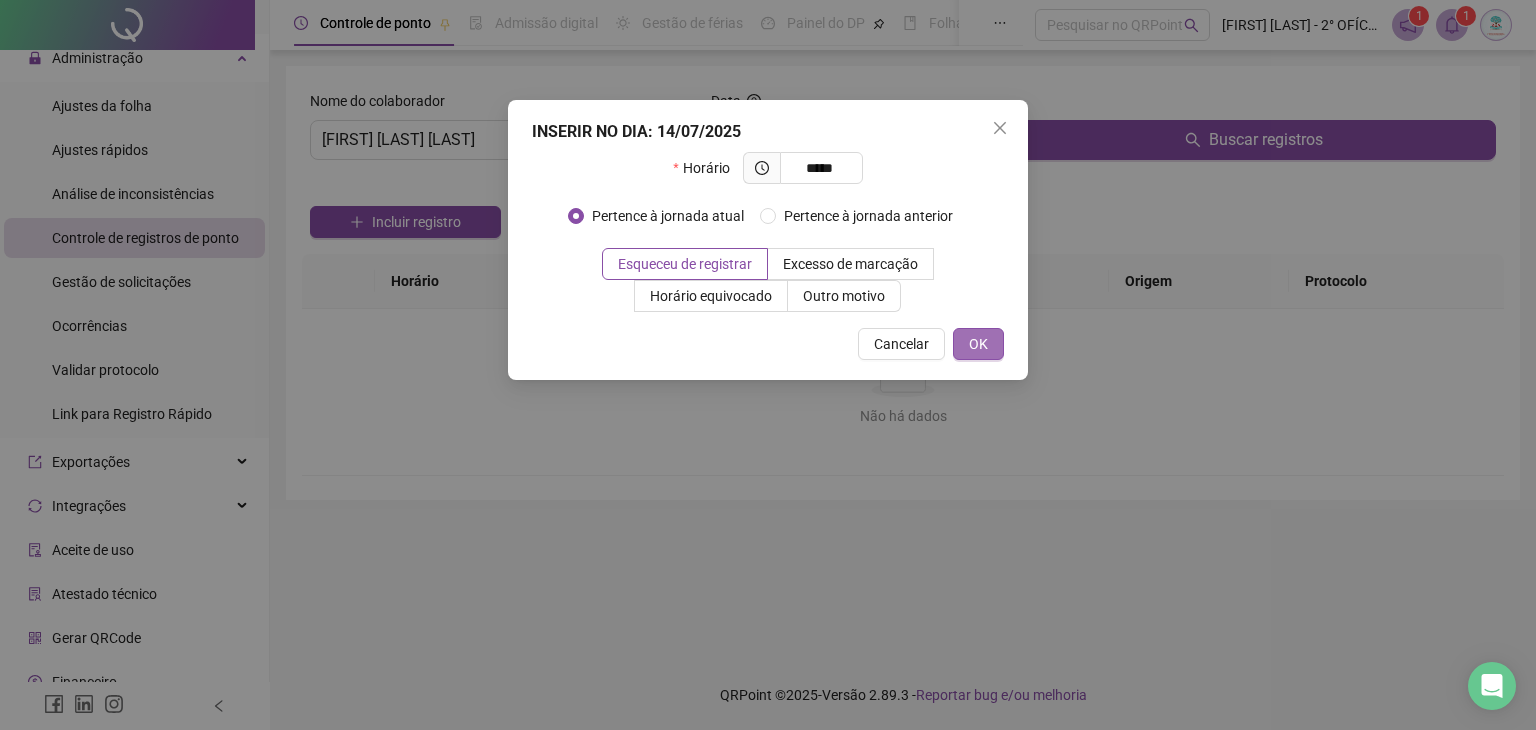 type on "*****" 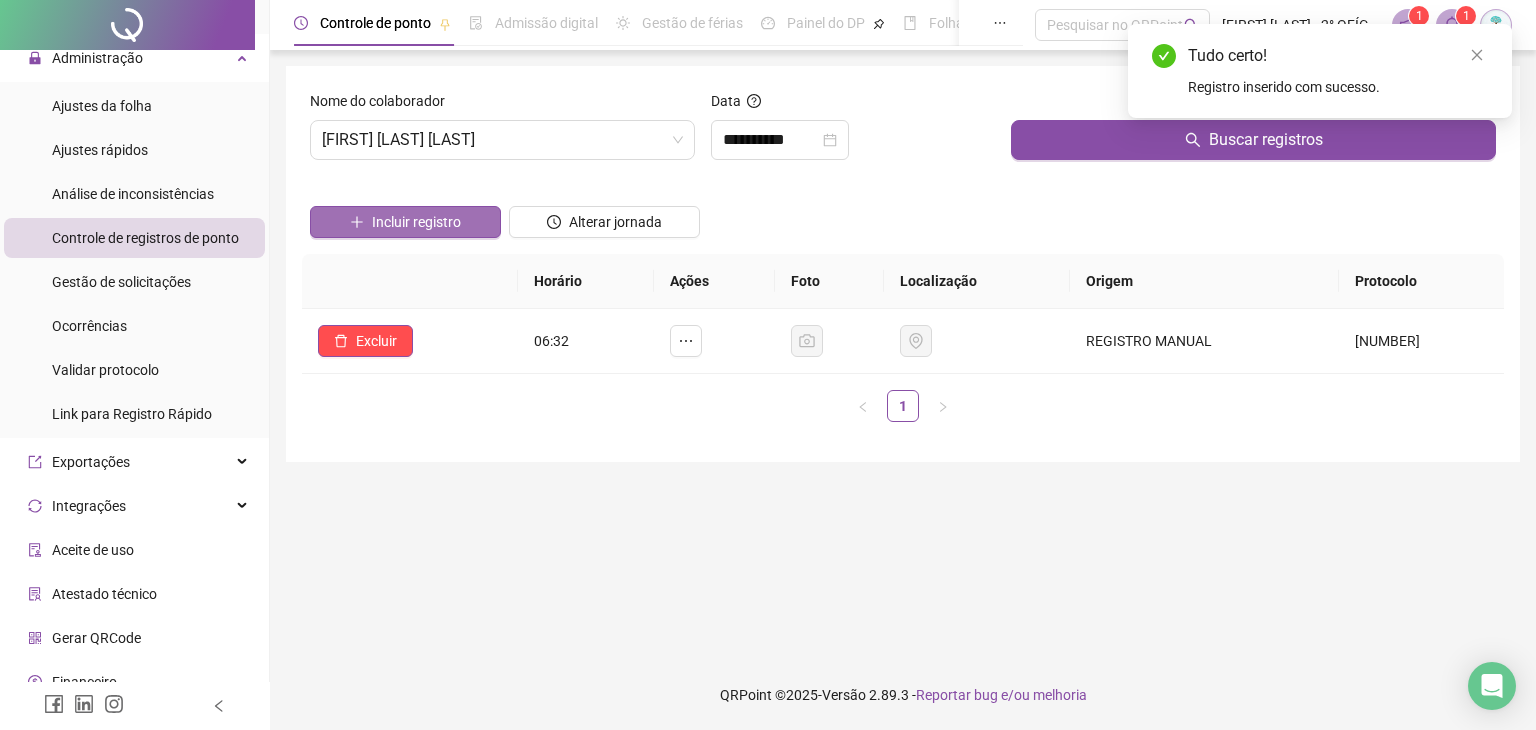 click on "Incluir registro" at bounding box center (416, 222) 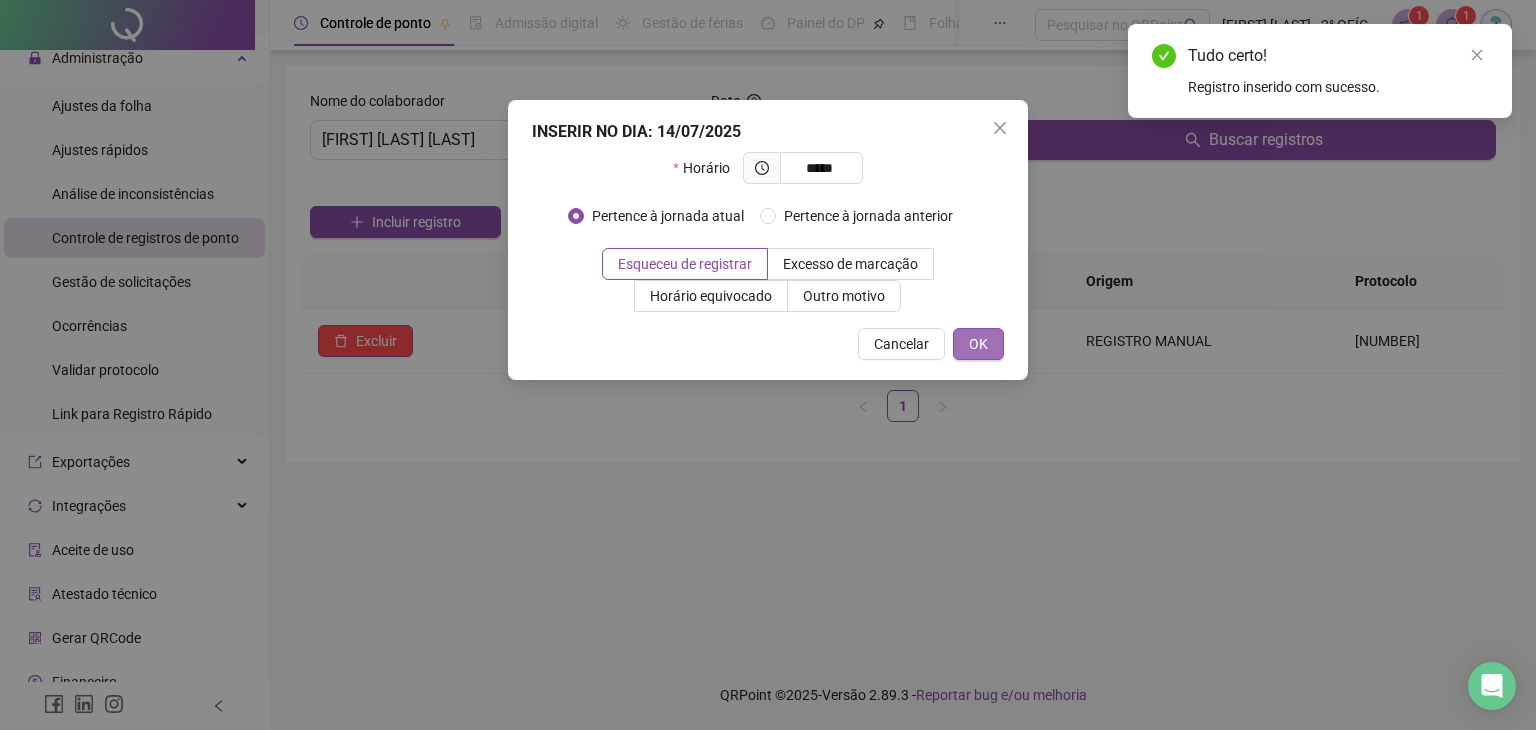 type on "*****" 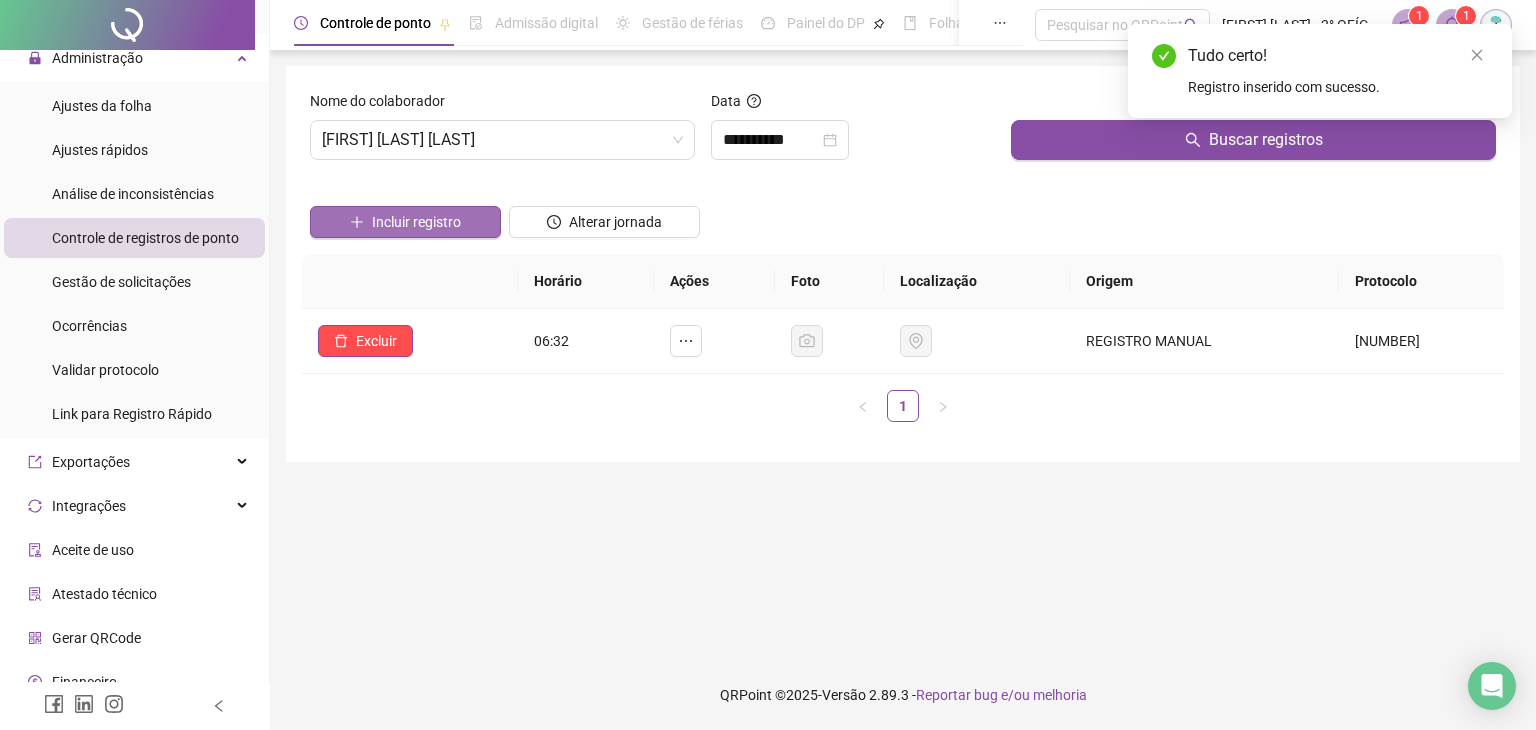 click on "Incluir registro" at bounding box center (416, 222) 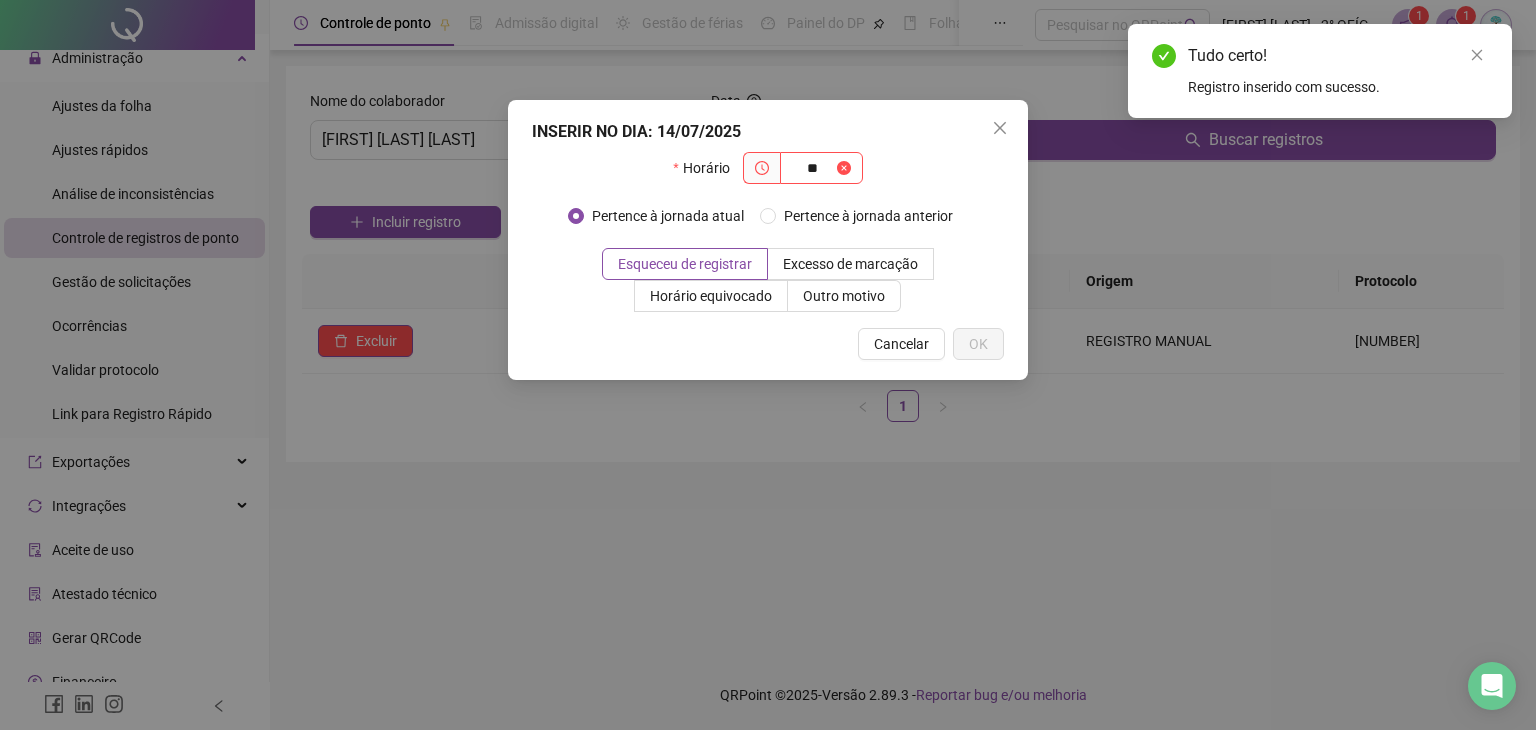 type on "*" 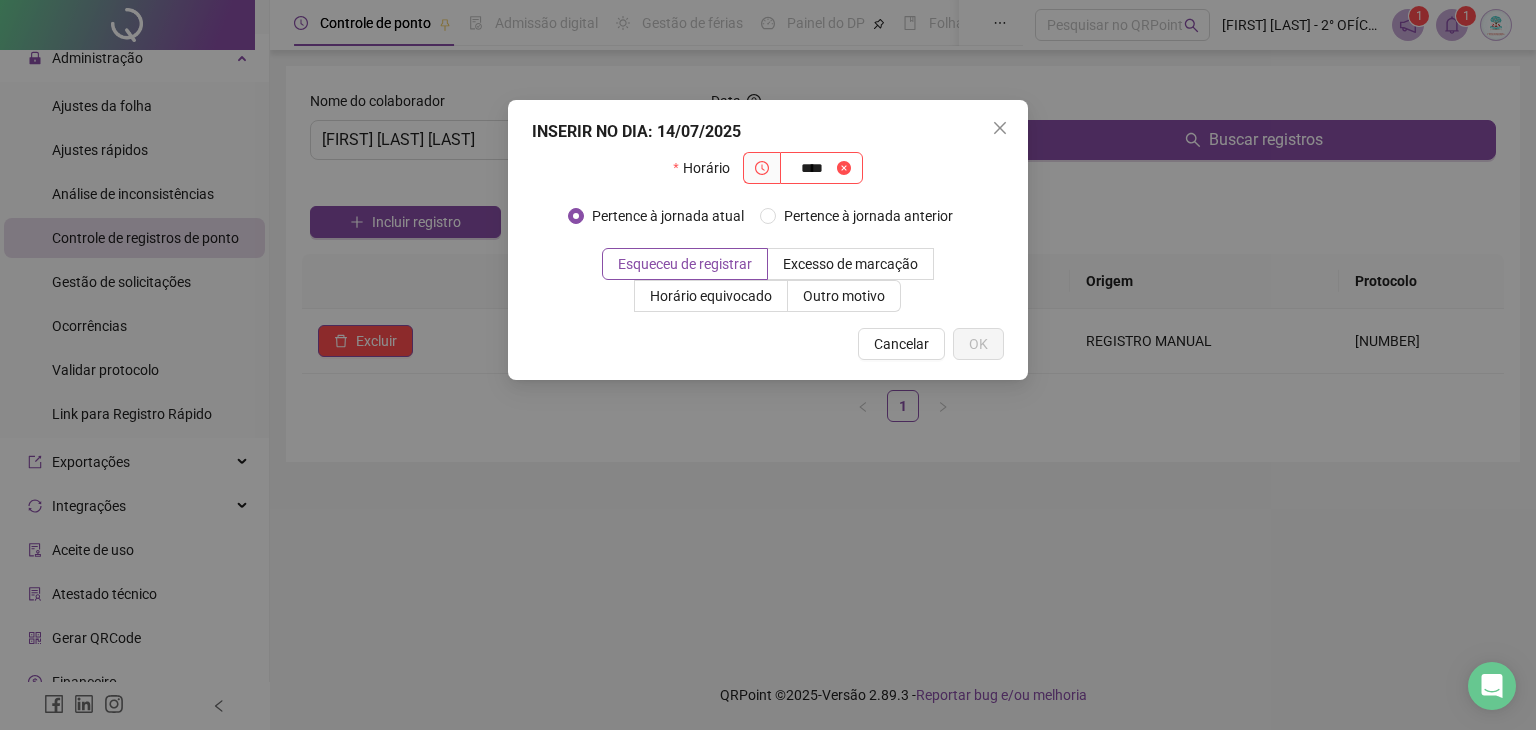 type on "****" 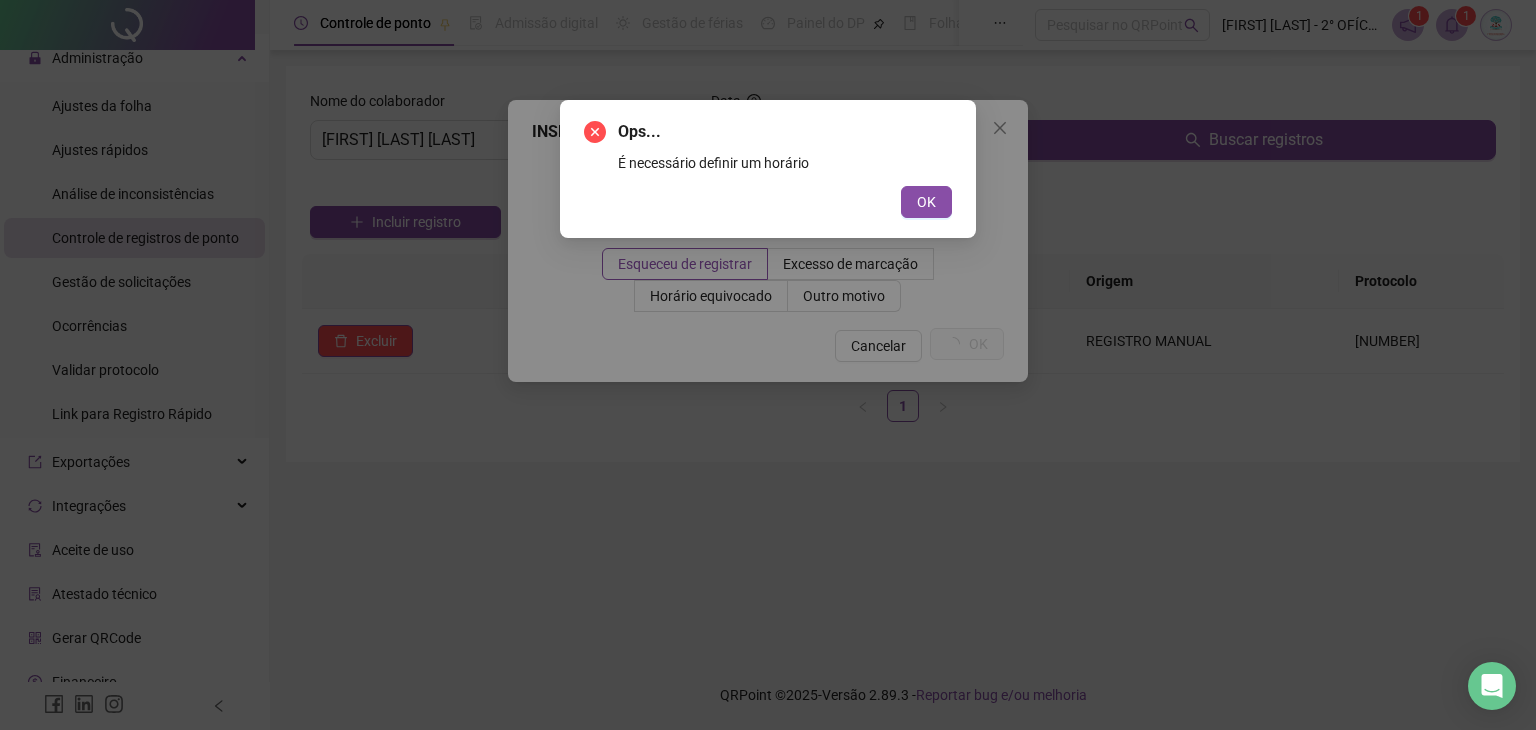 type 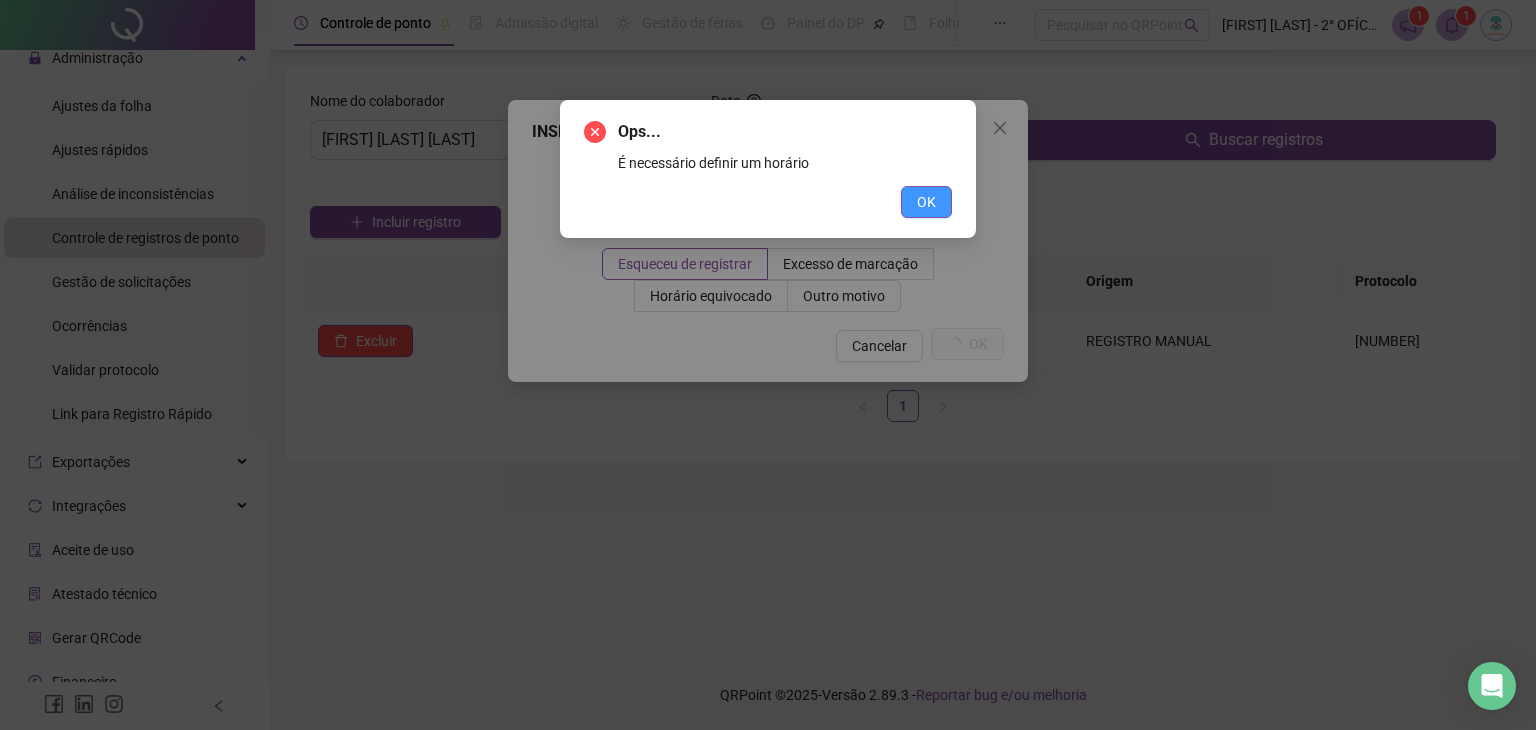 click on "OK" at bounding box center [926, 202] 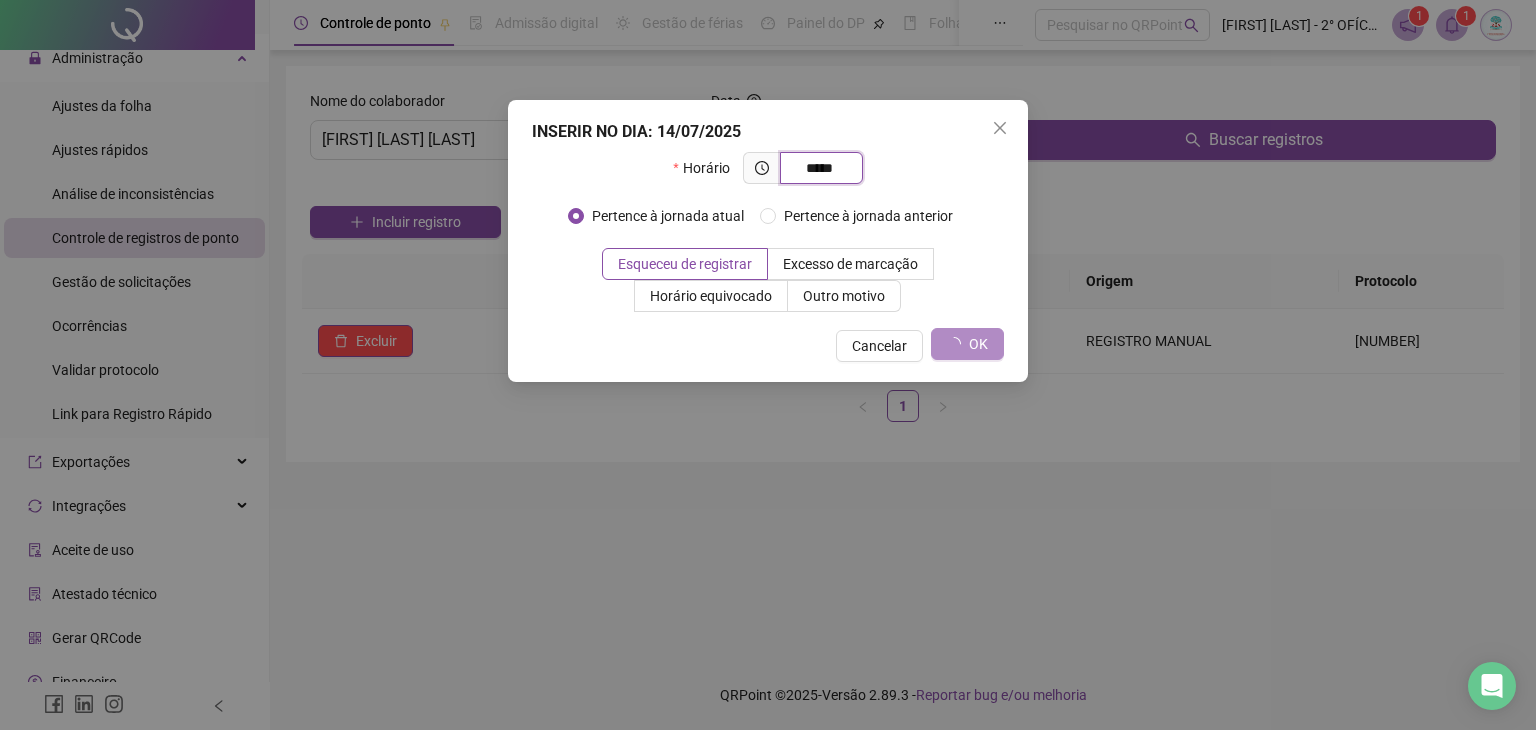 type on "*****" 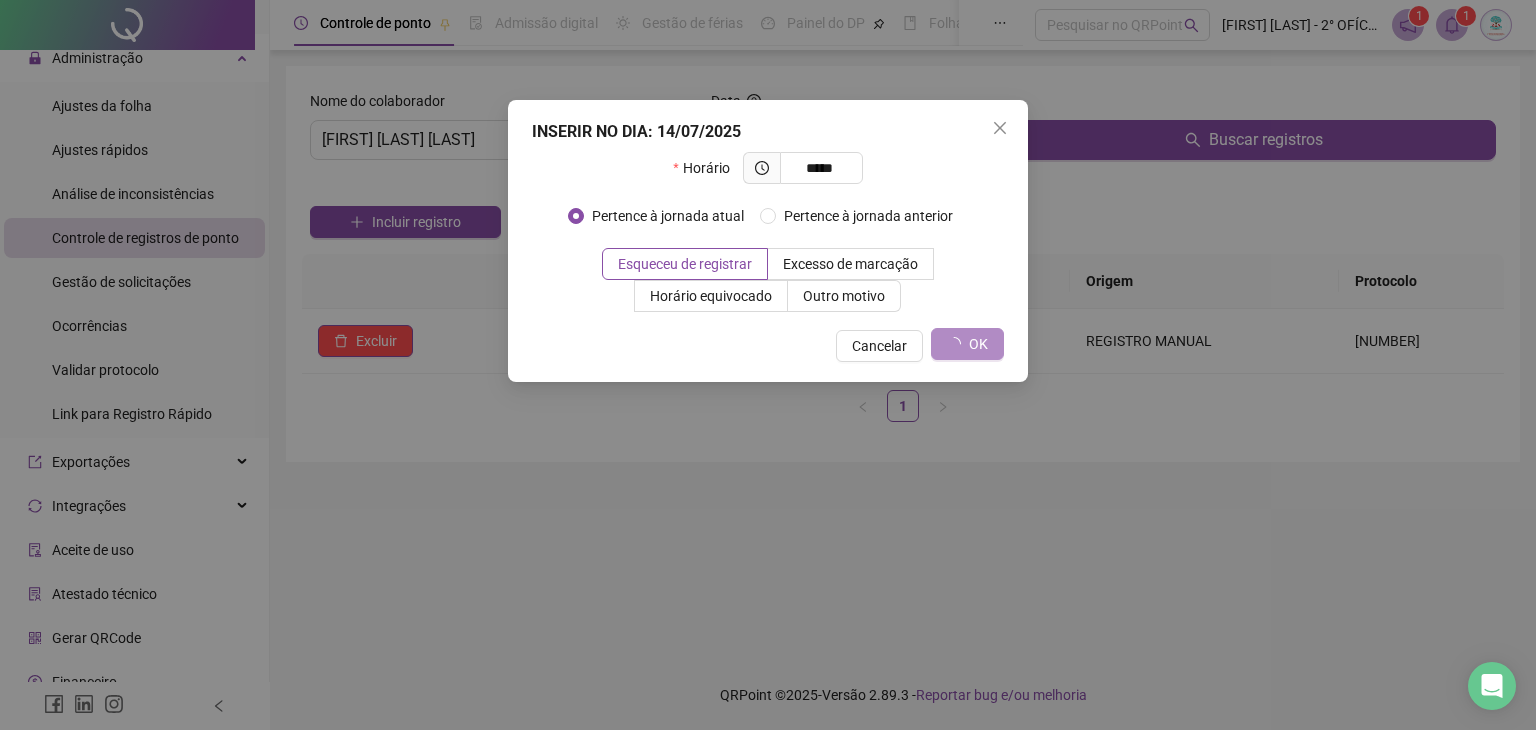 click on "Cancelar OK" at bounding box center (768, 345) 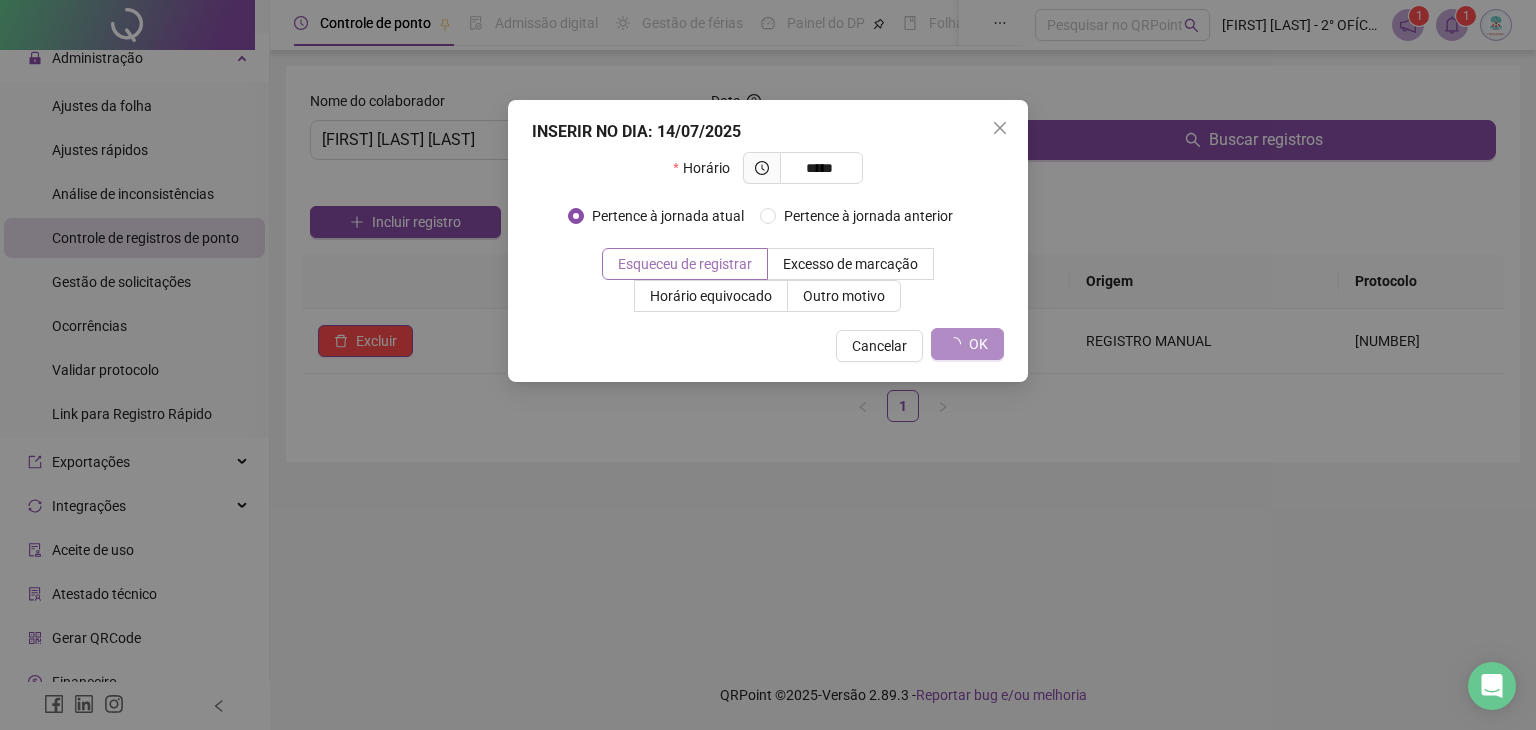 click on "Esqueceu de registrar" at bounding box center (685, 264) 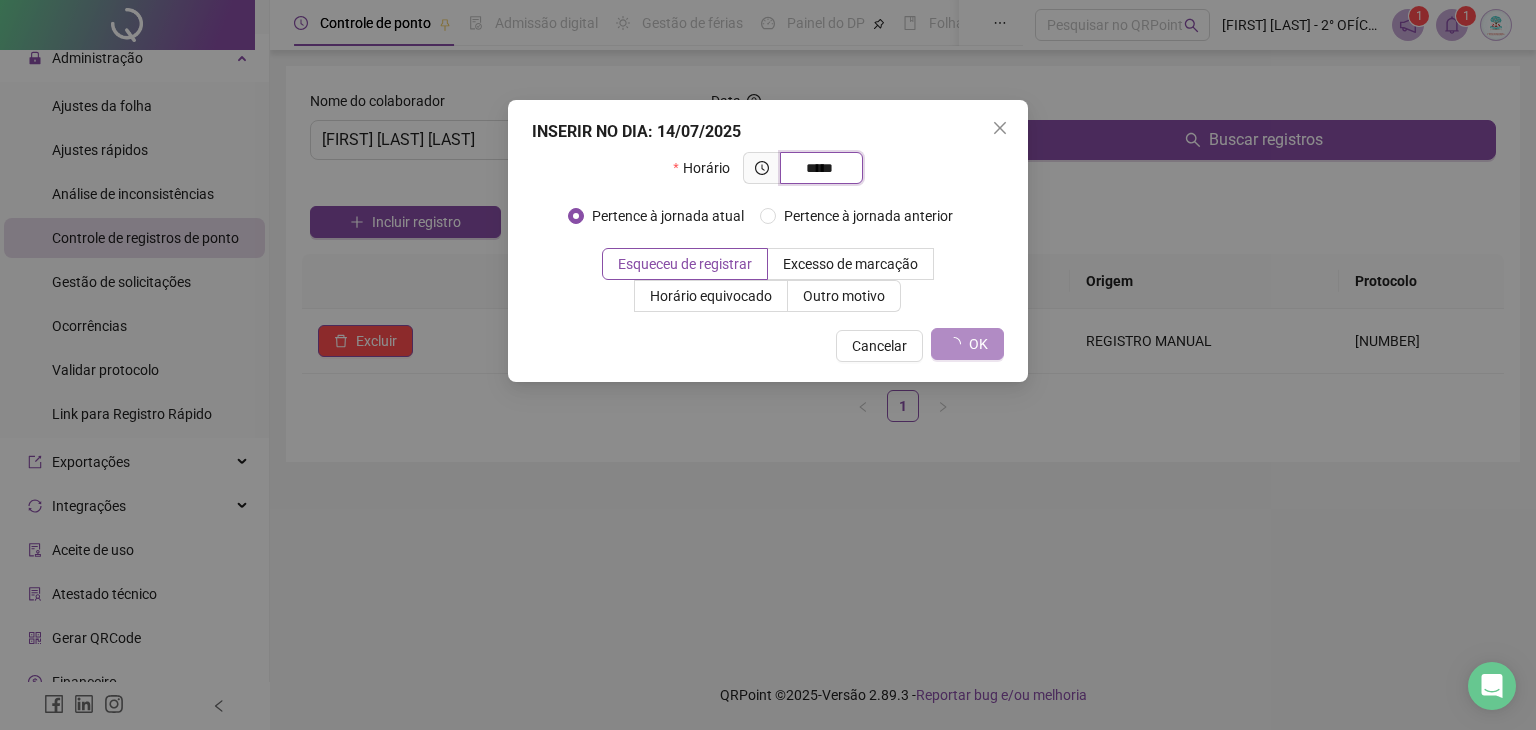 click on "*****" at bounding box center [819, 168] 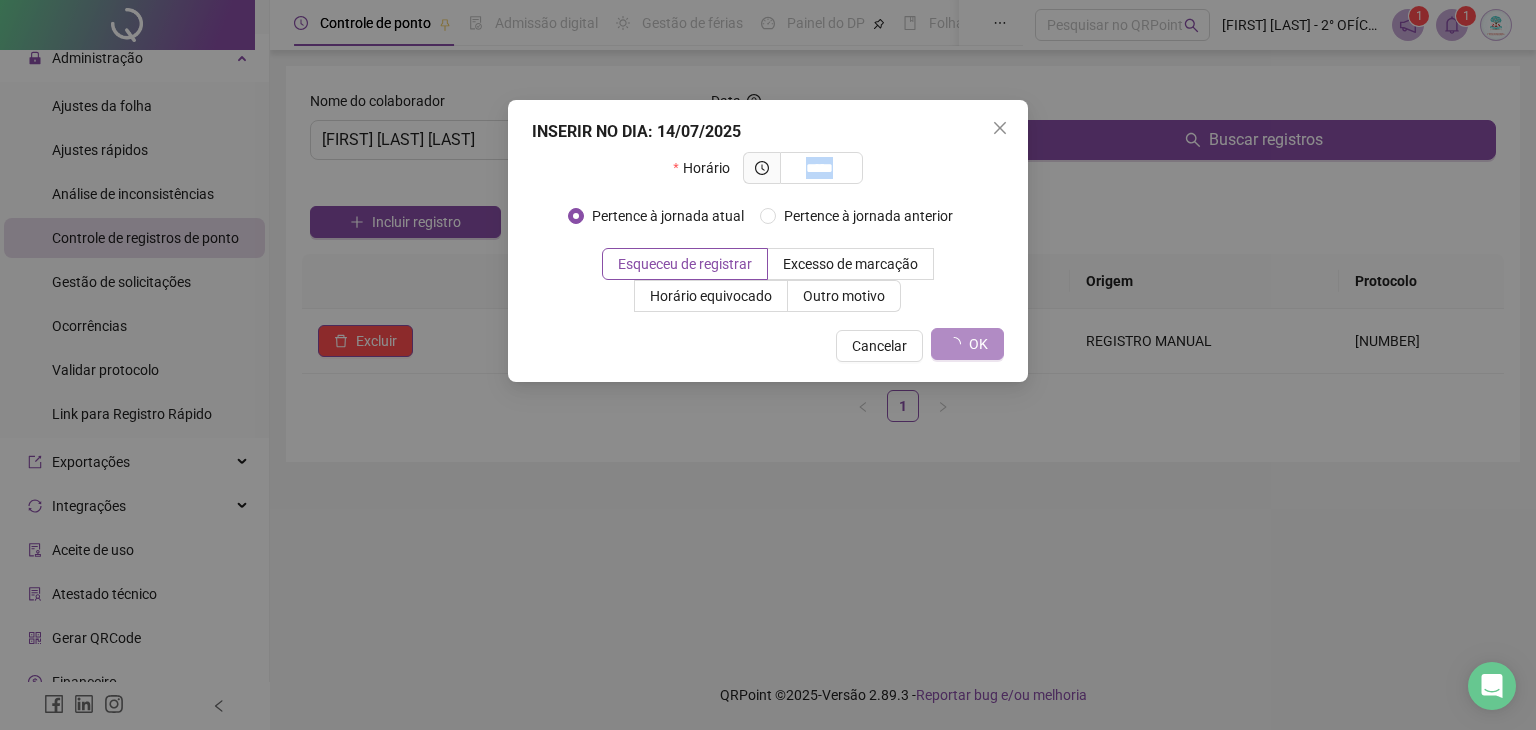 drag, startPoint x: 790, startPoint y: 169, endPoint x: 872, endPoint y: 170, distance: 82.006096 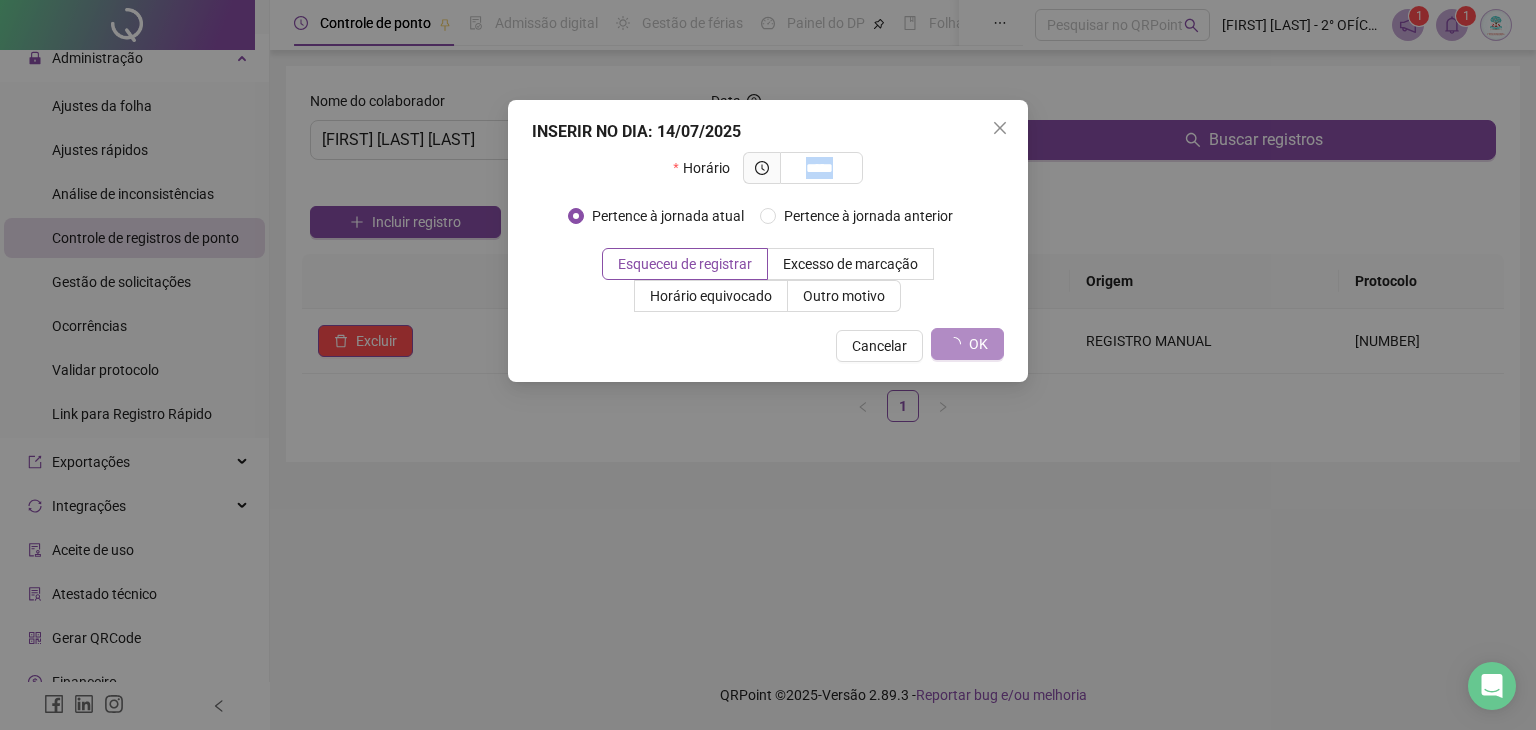 click on "Horário *****" at bounding box center (768, 176) 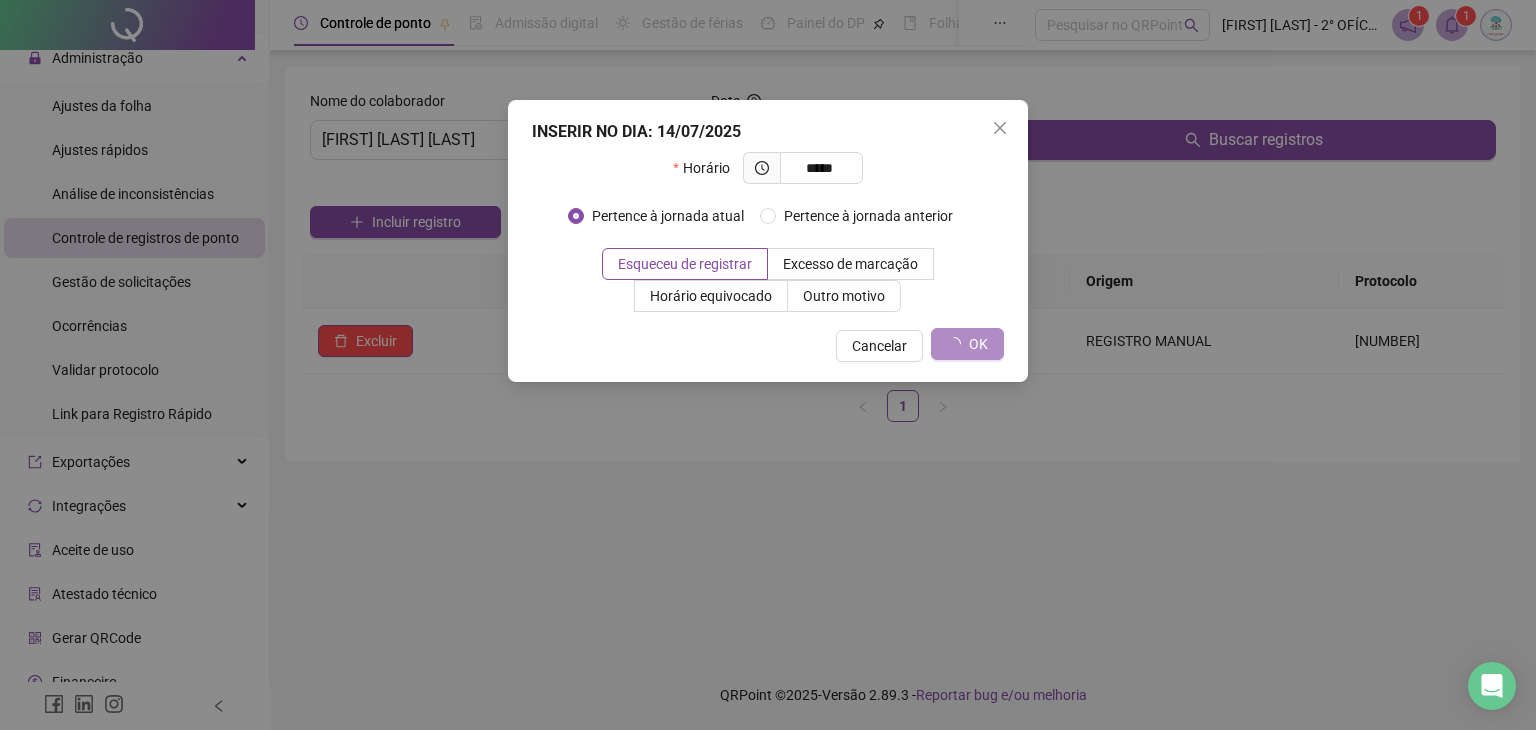 click on "INSERIR NO DIA :   14/07/2025 Horário ***** Pertence à jornada atual Pertence à jornada anterior Esqueceu de registrar Excesso de marcação Horário equivocado Outro motivo Motivo Cancelar OK" at bounding box center [768, 365] 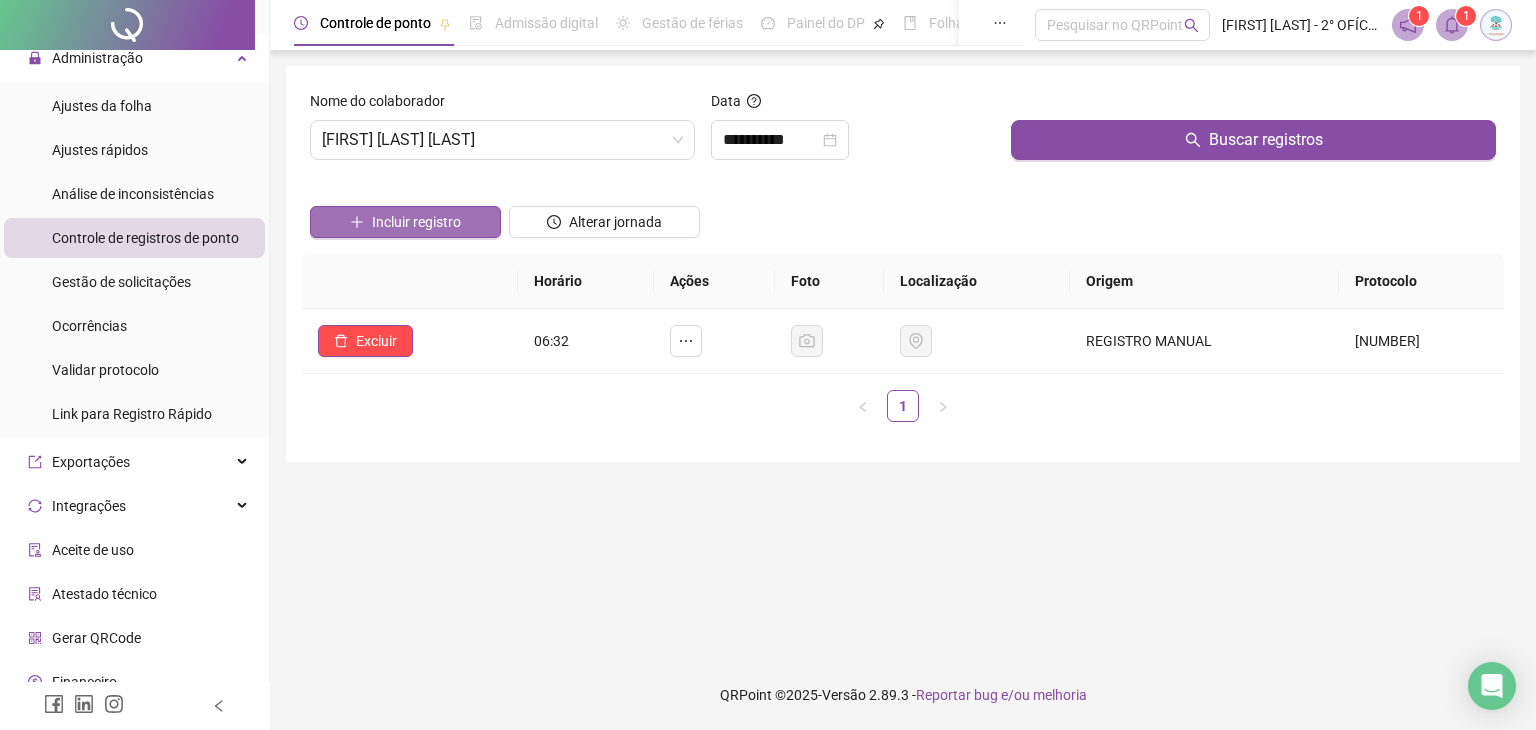 click on "Incluir registro" at bounding box center [416, 222] 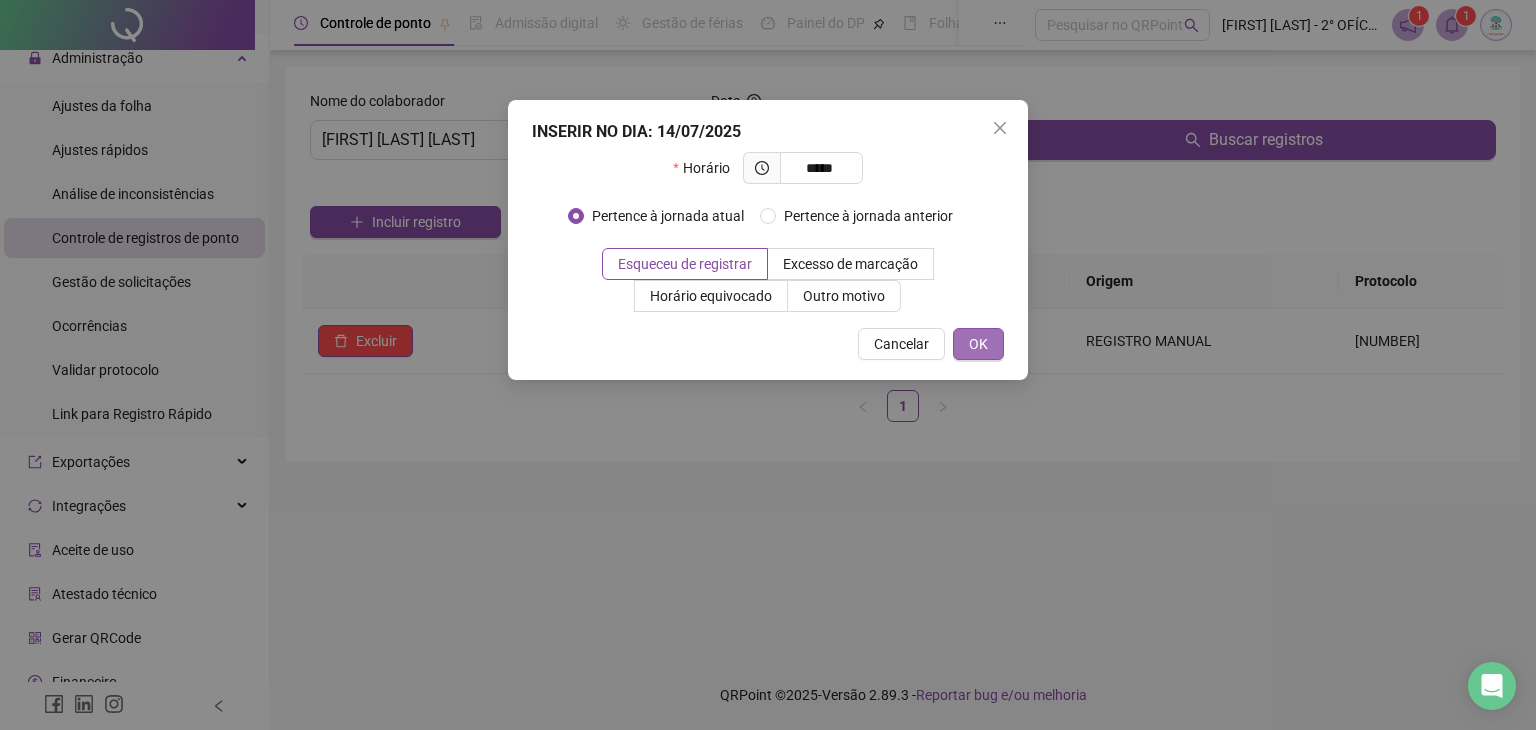 type on "*****" 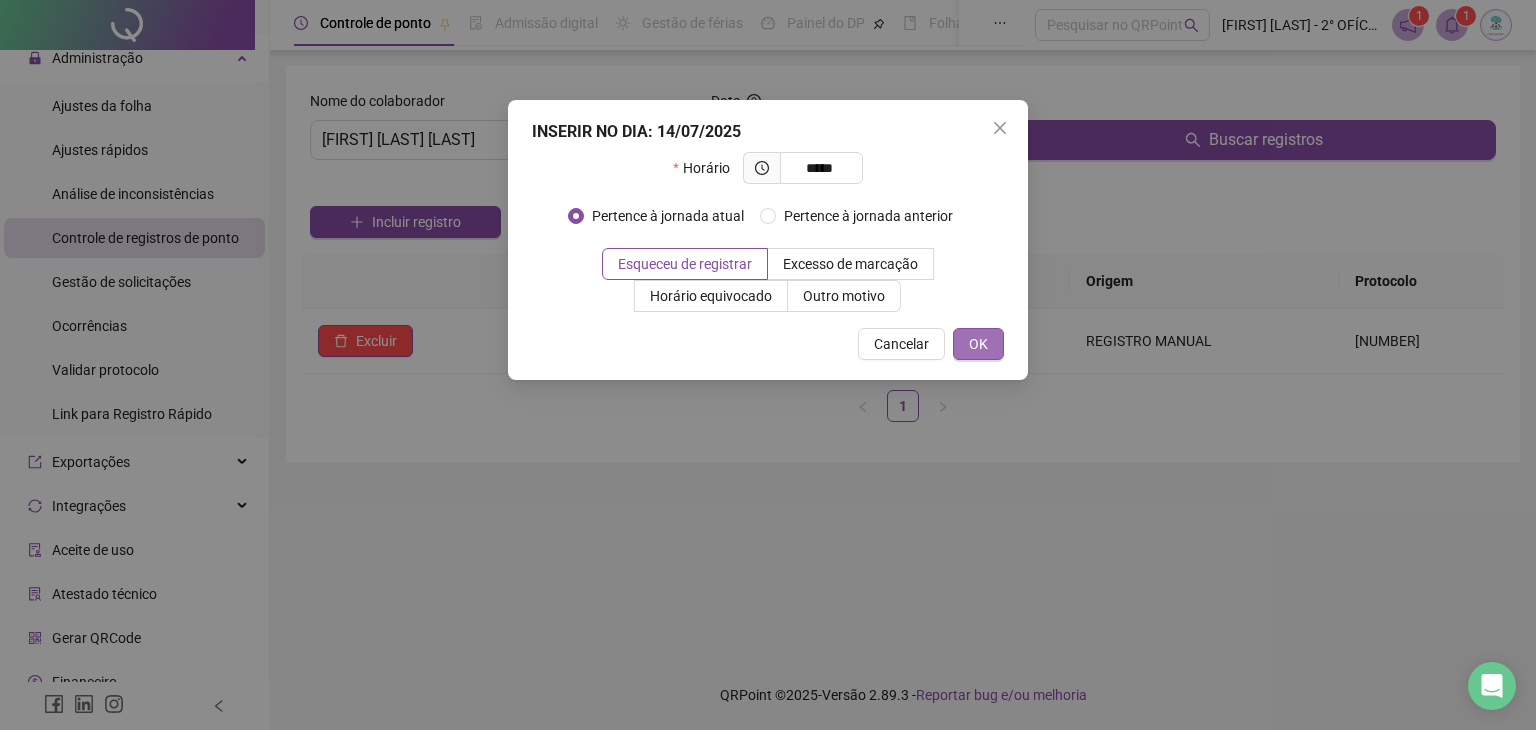 click on "OK" at bounding box center [978, 344] 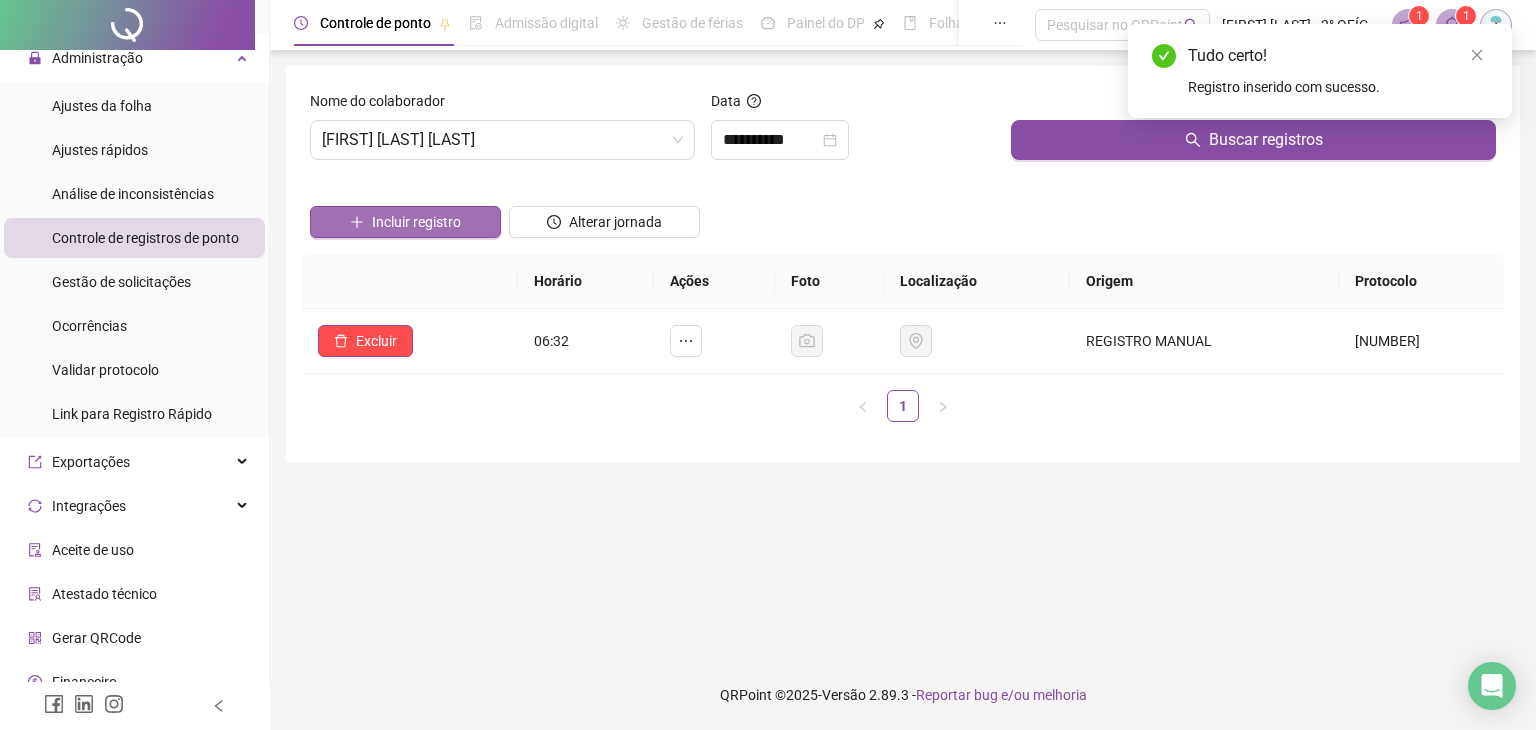 click on "Incluir registro" at bounding box center (416, 222) 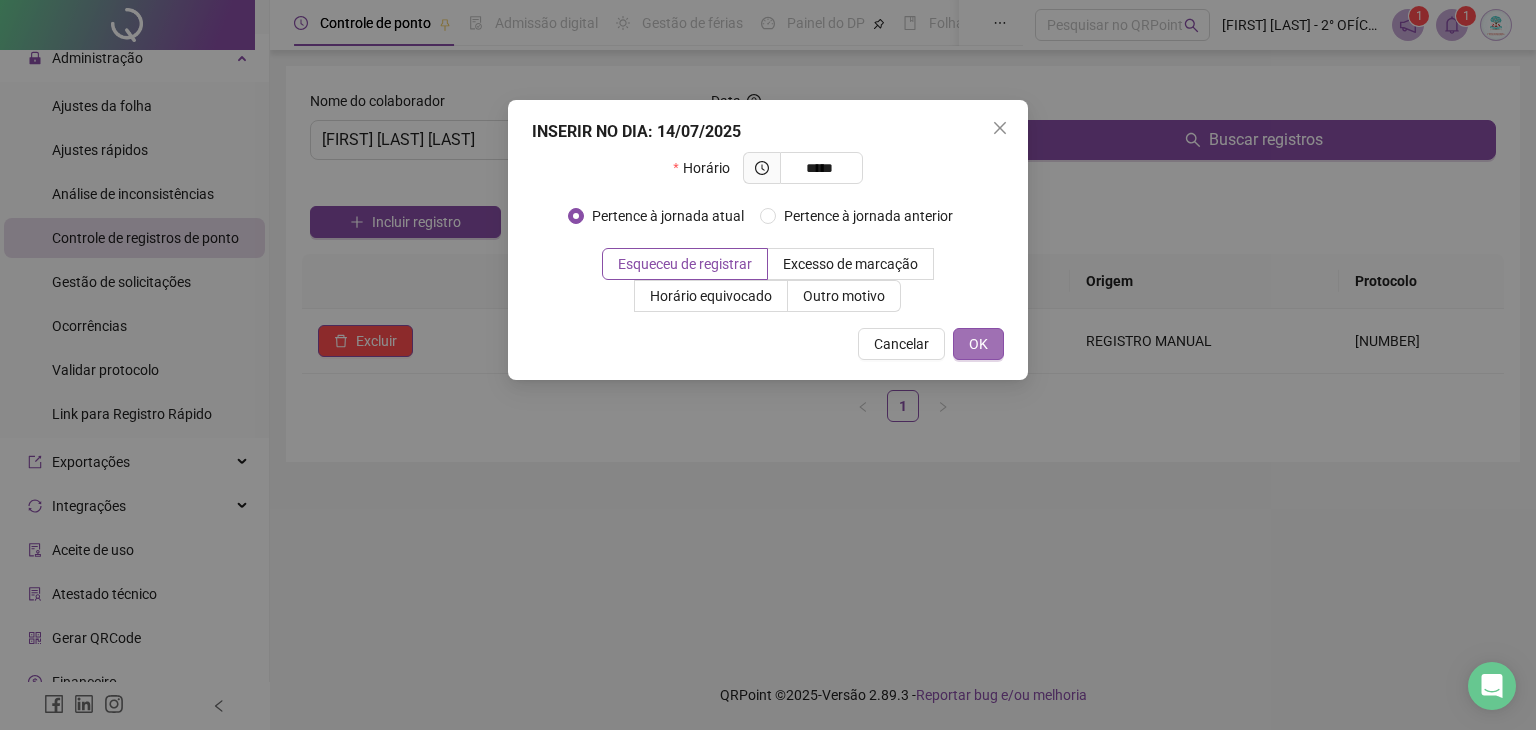 type on "*****" 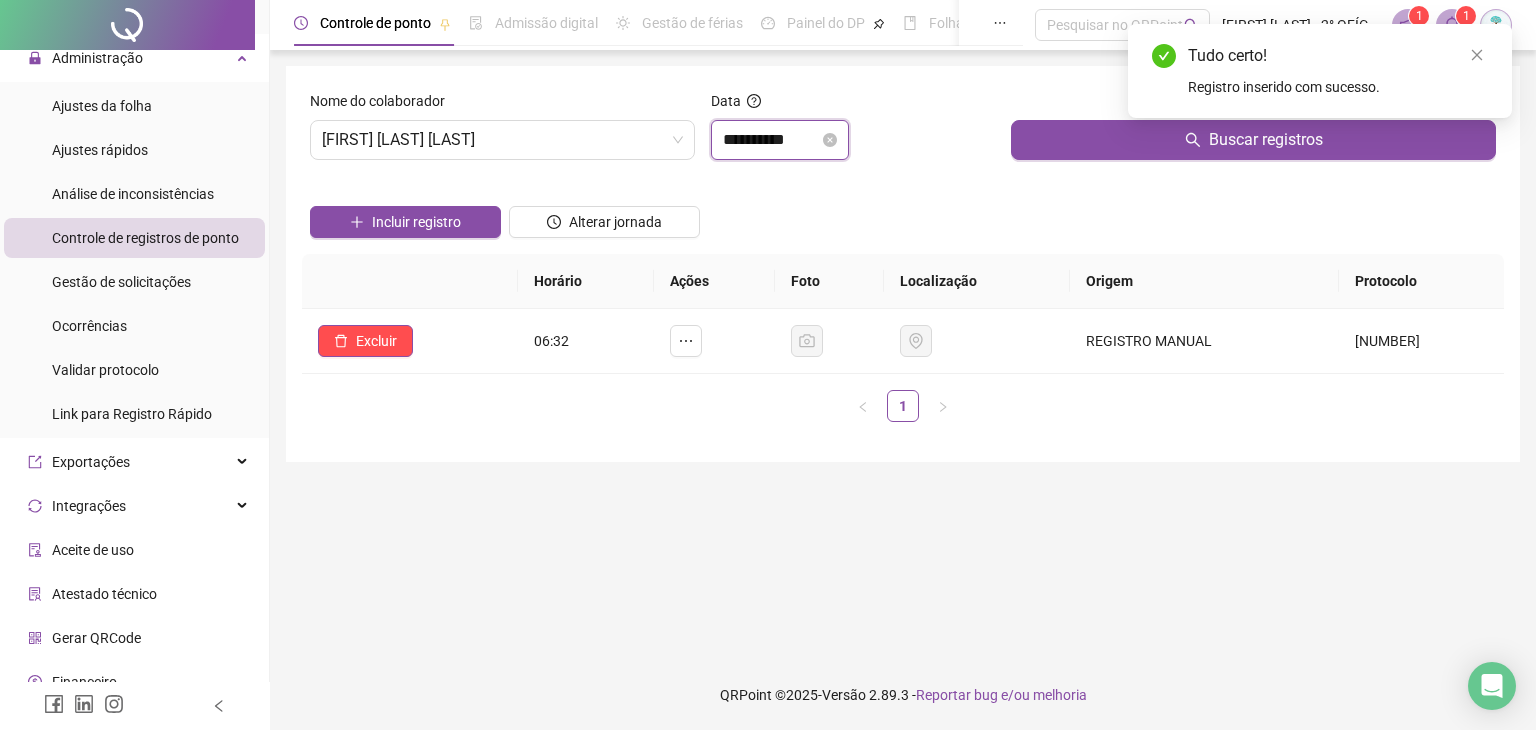 click on "**********" at bounding box center [771, 140] 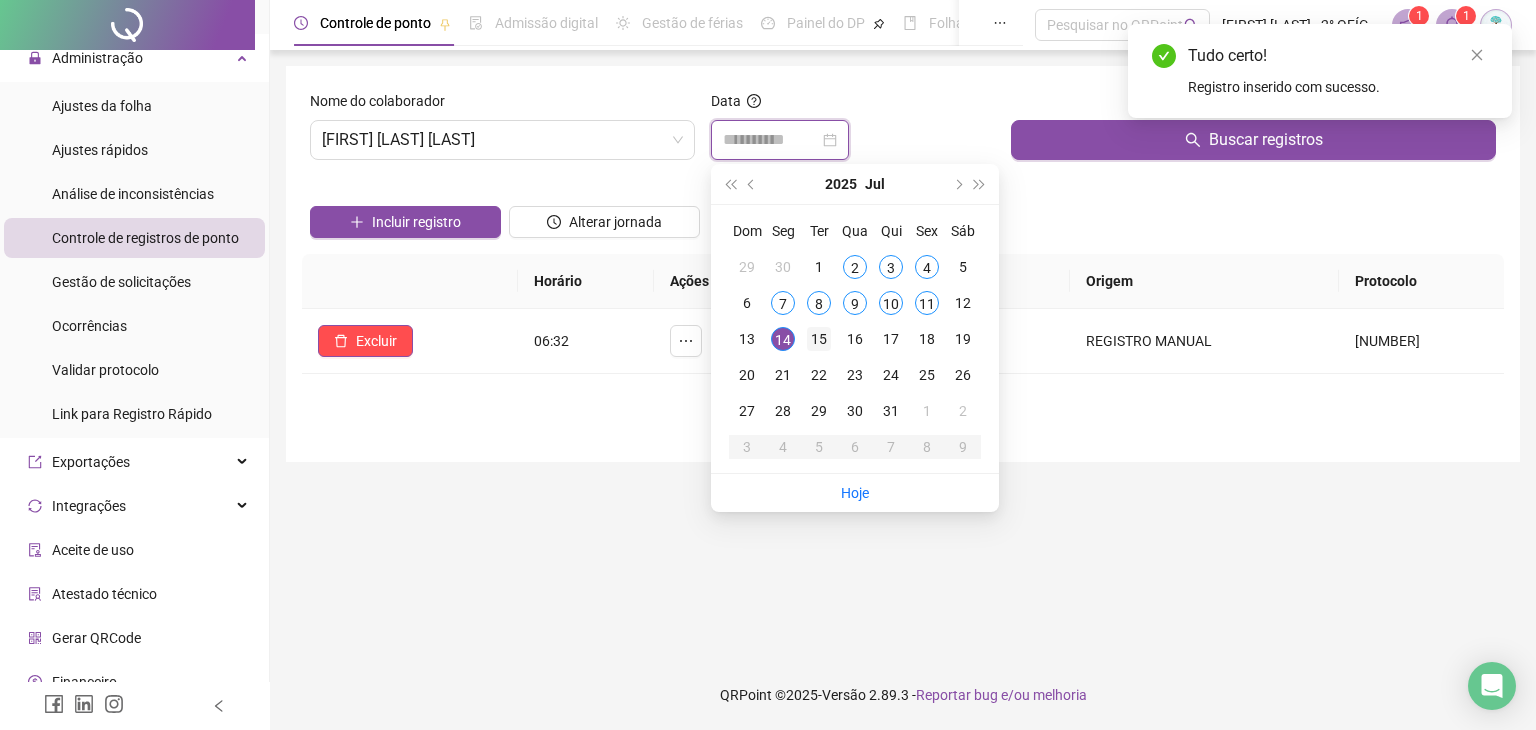 type on "**********" 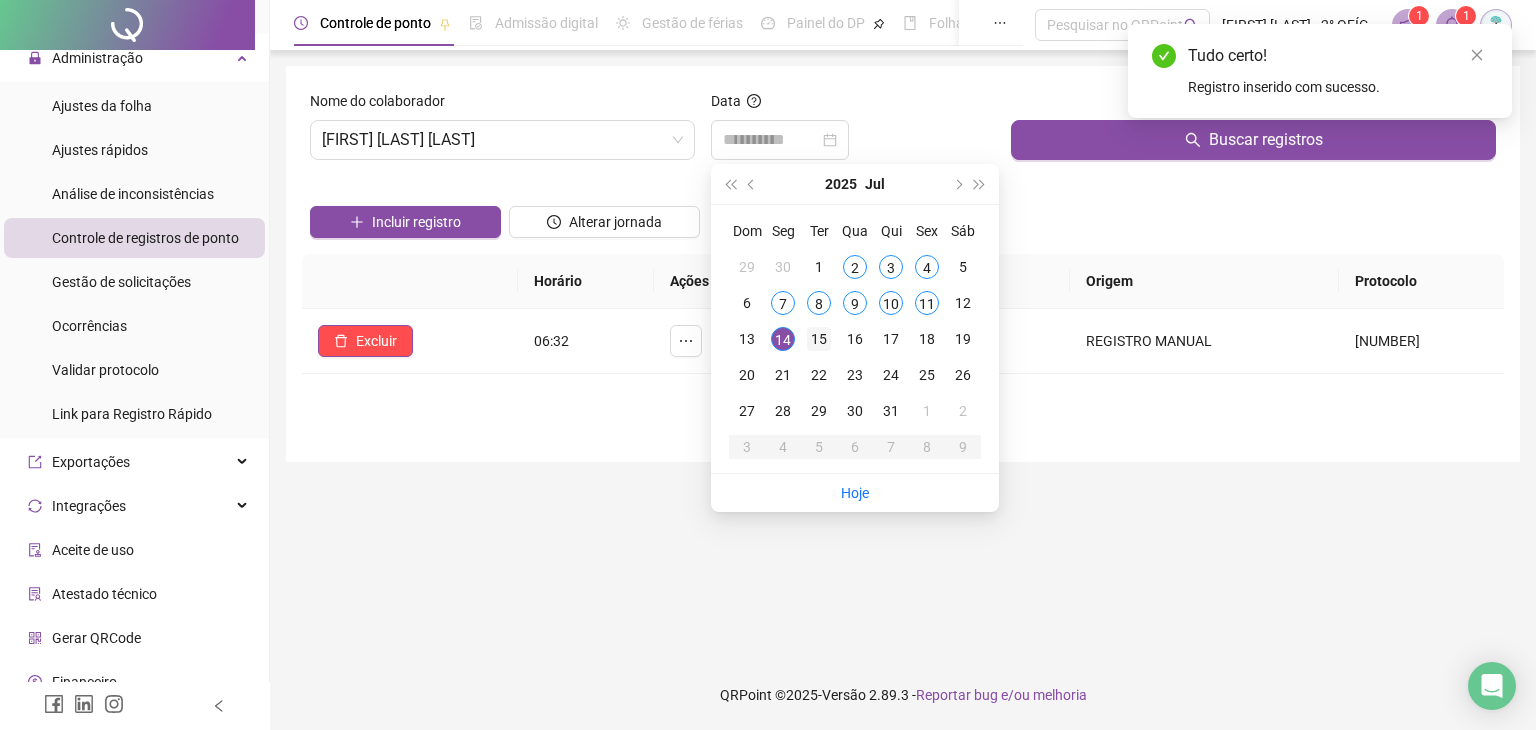 click on "15" at bounding box center (819, 339) 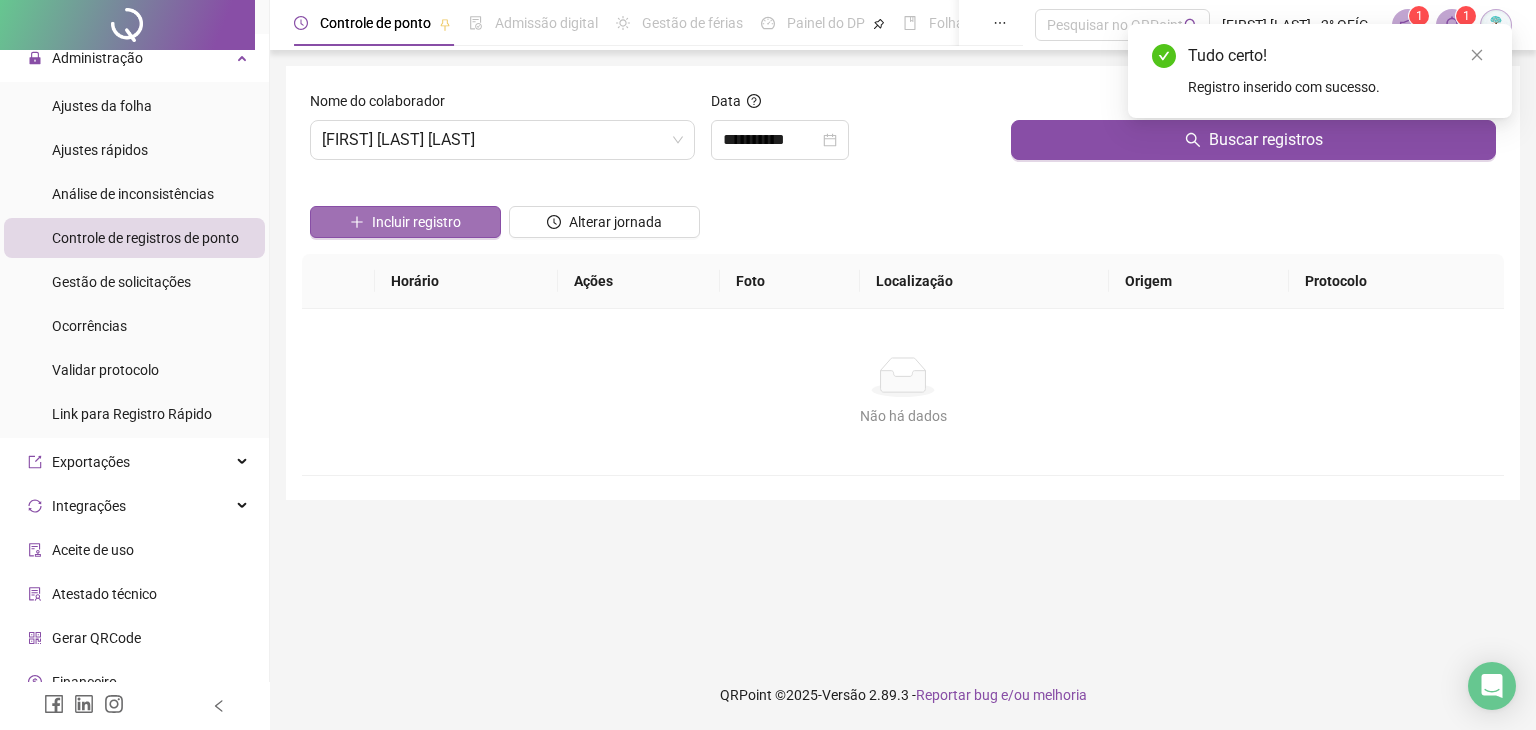 click on "Incluir registro" at bounding box center (416, 222) 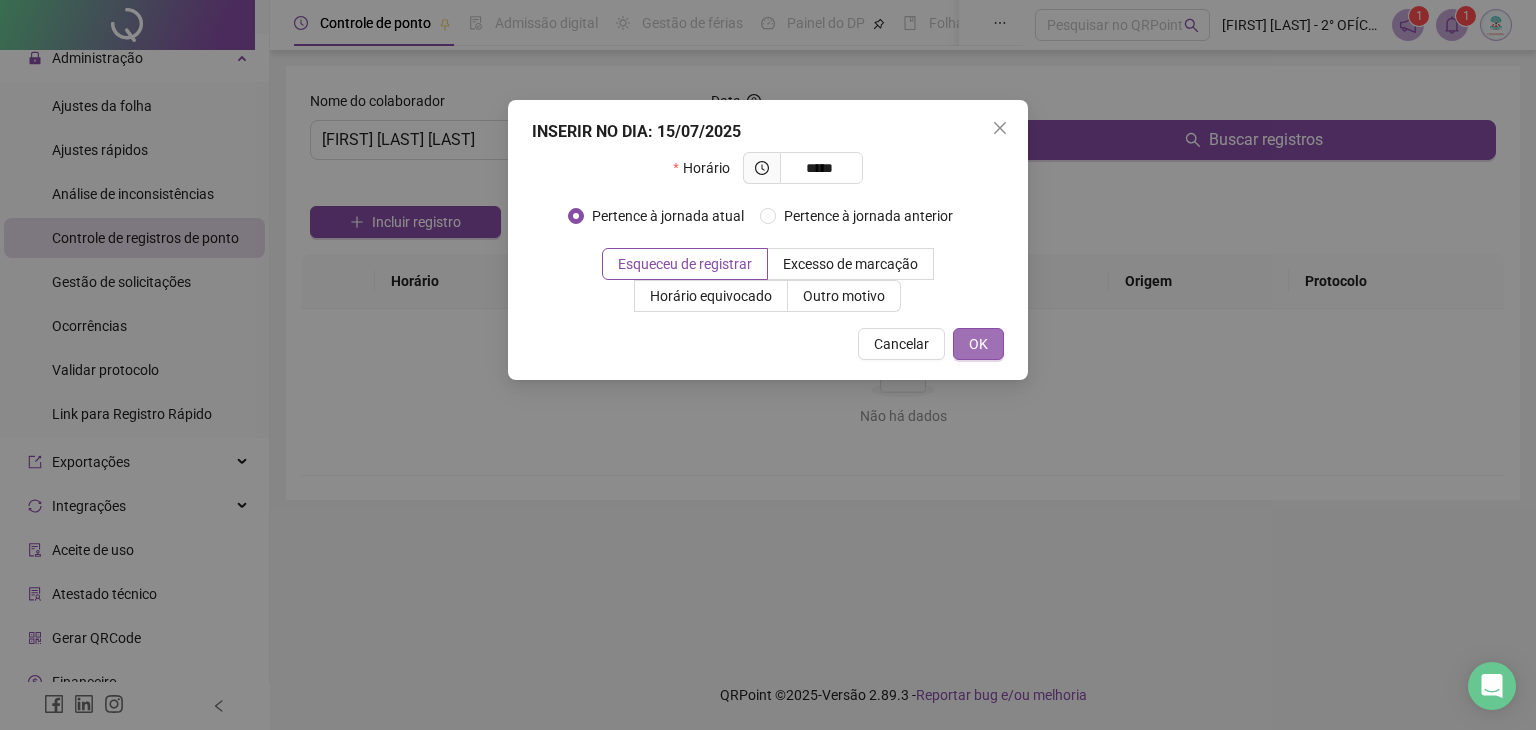 type on "*****" 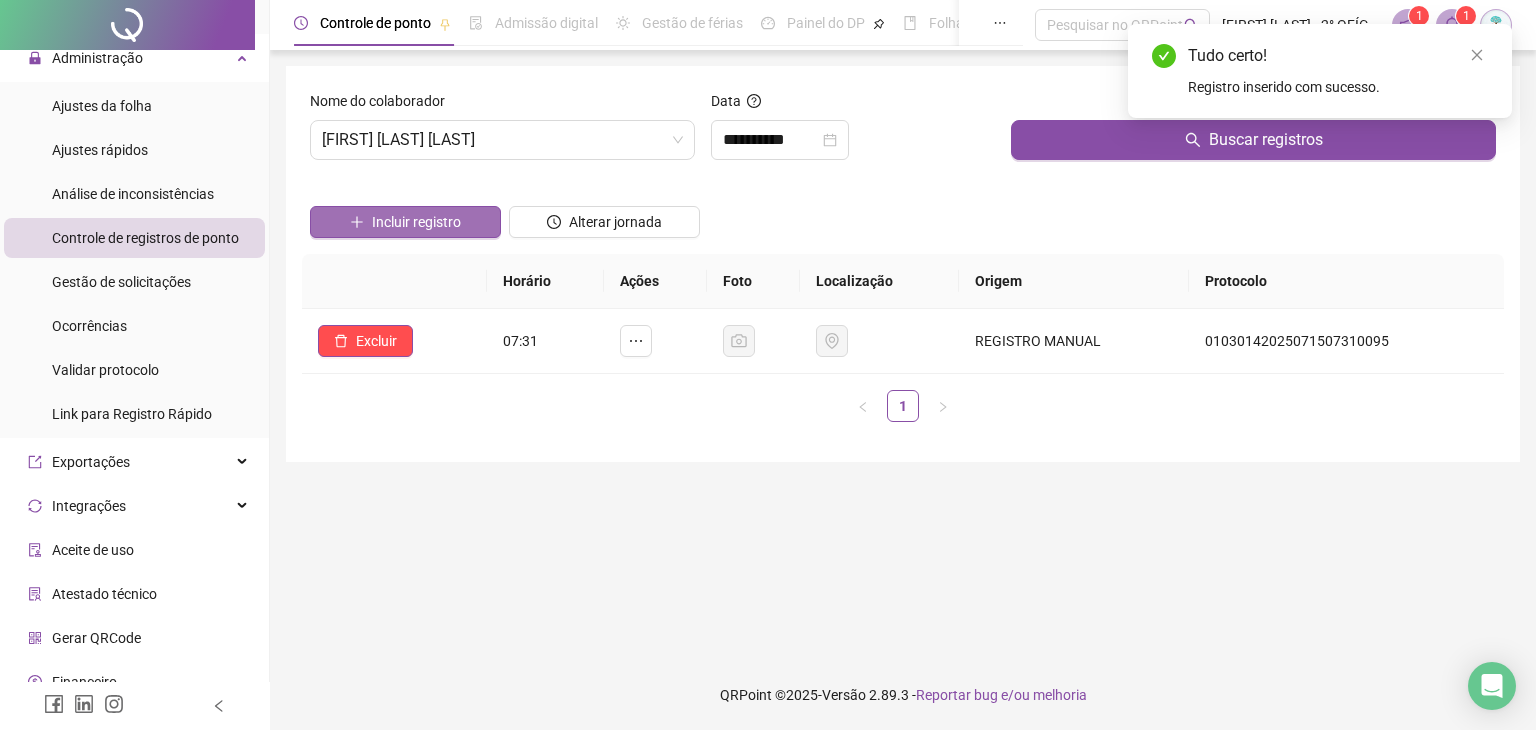 click on "Incluir registro" at bounding box center (416, 222) 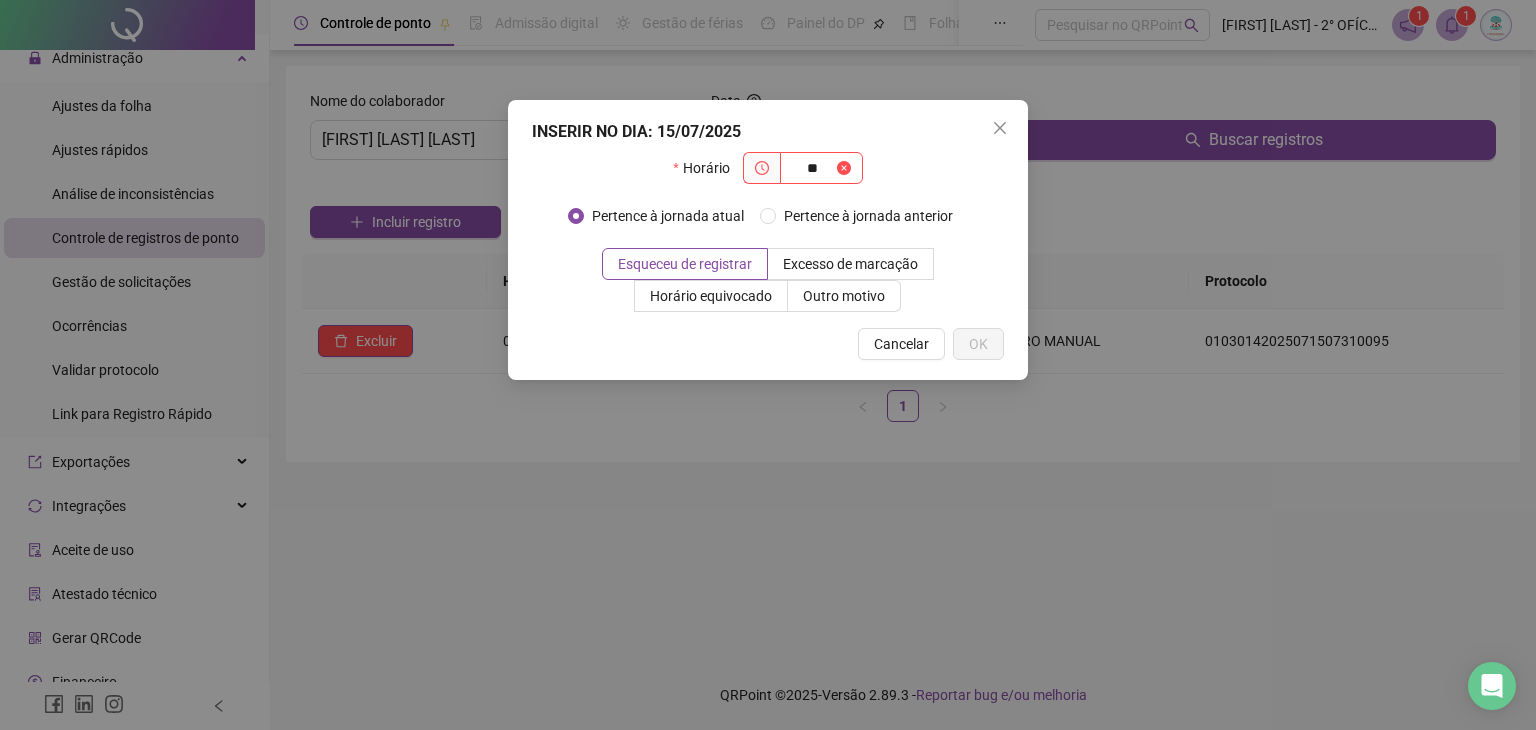 type on "*" 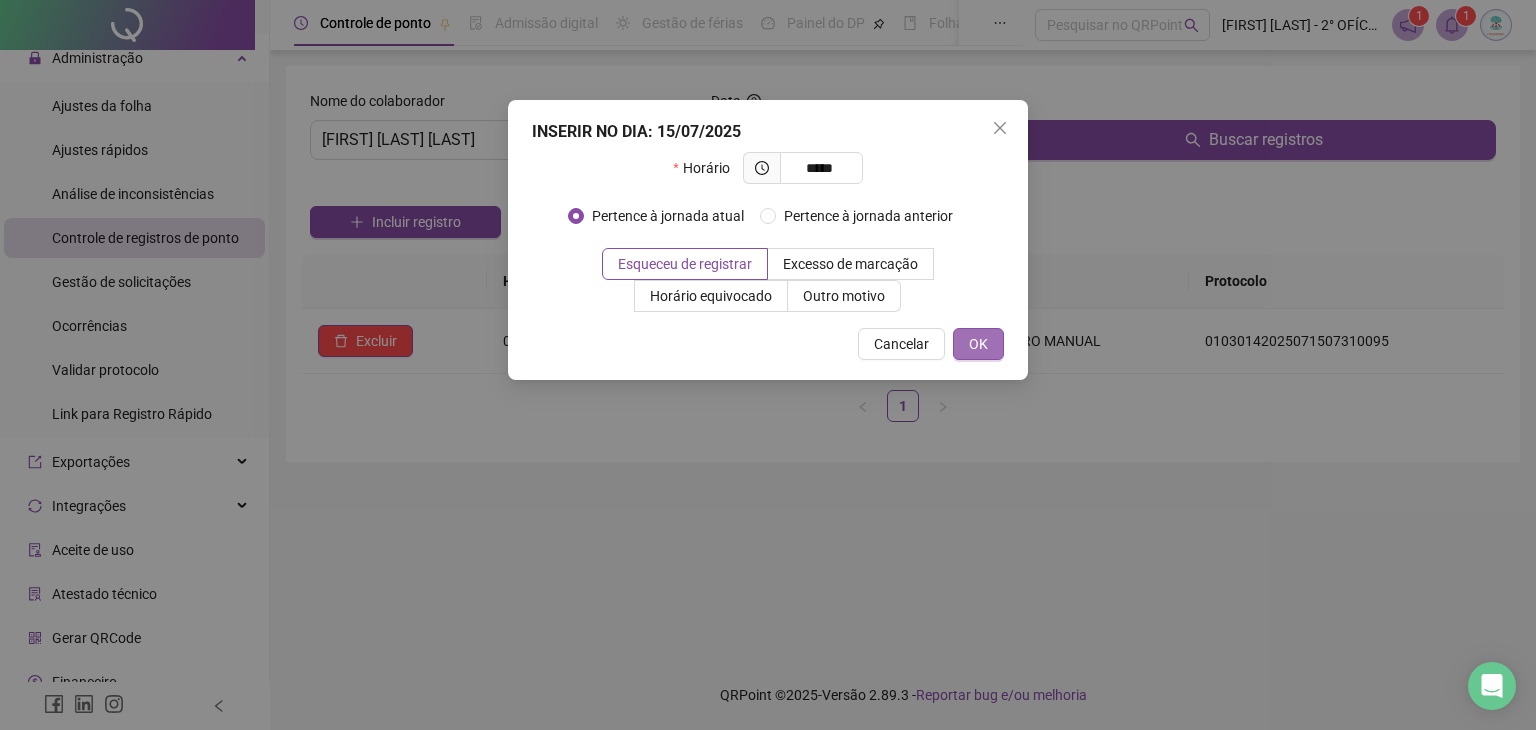 type on "*****" 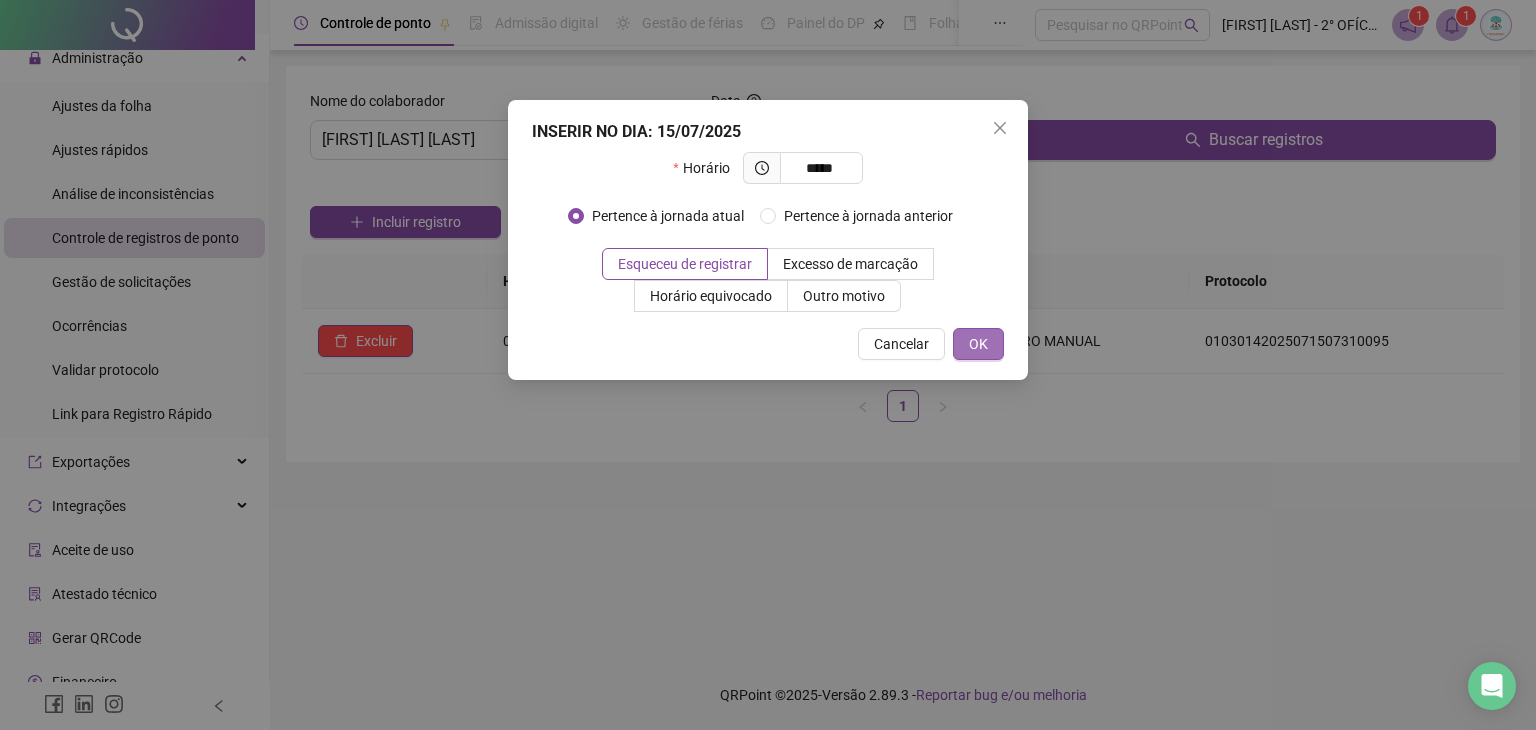 click on "OK" at bounding box center [978, 344] 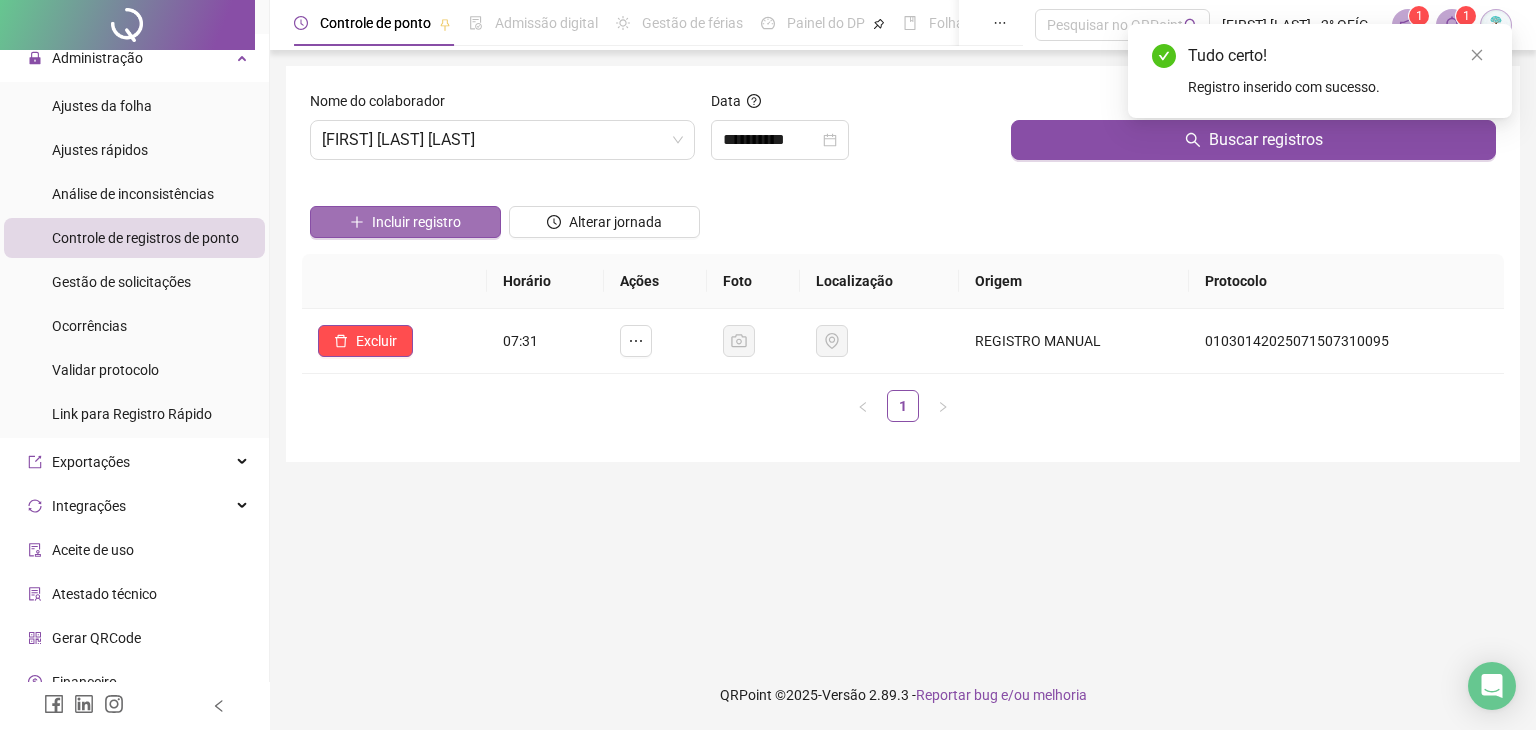 click on "Incluir registro" at bounding box center [416, 222] 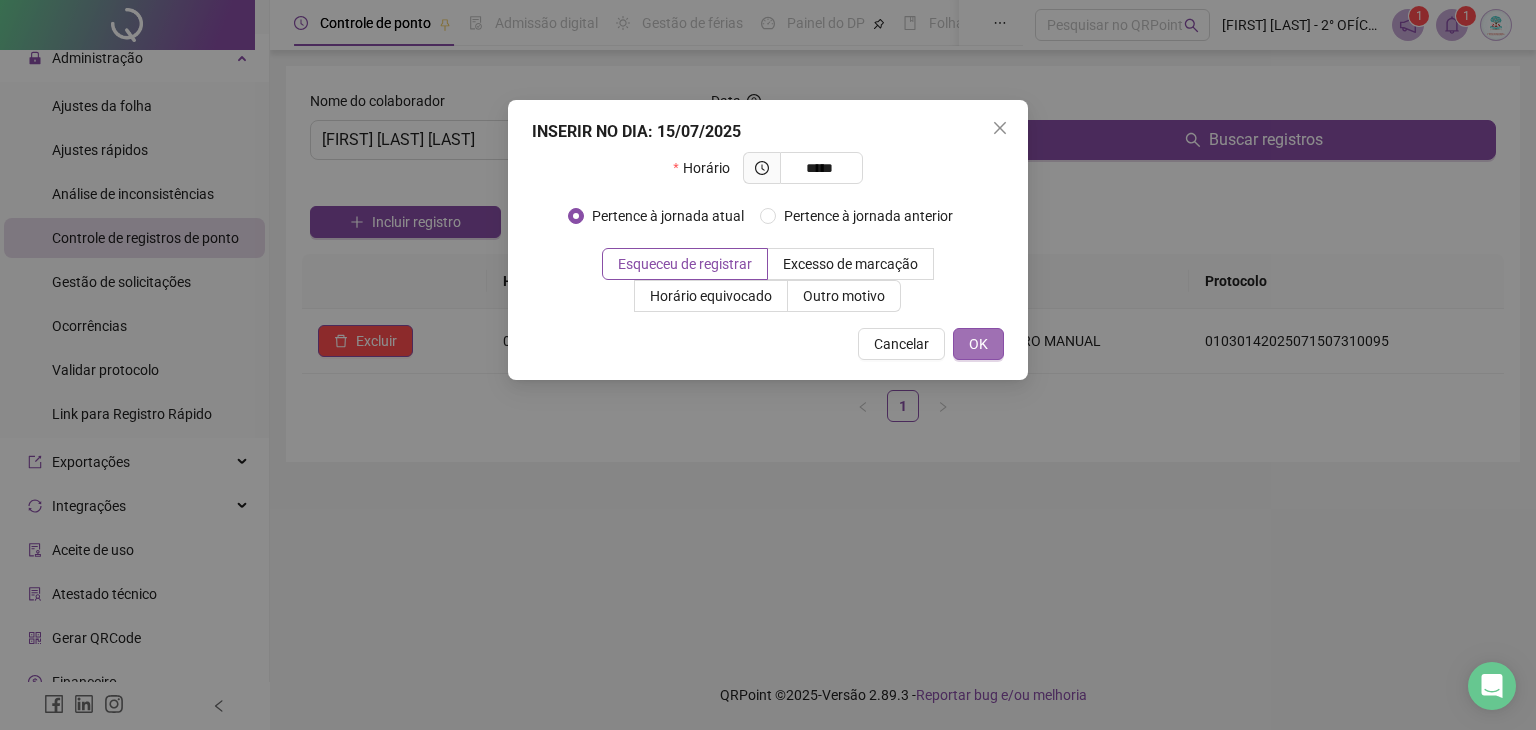 type on "*****" 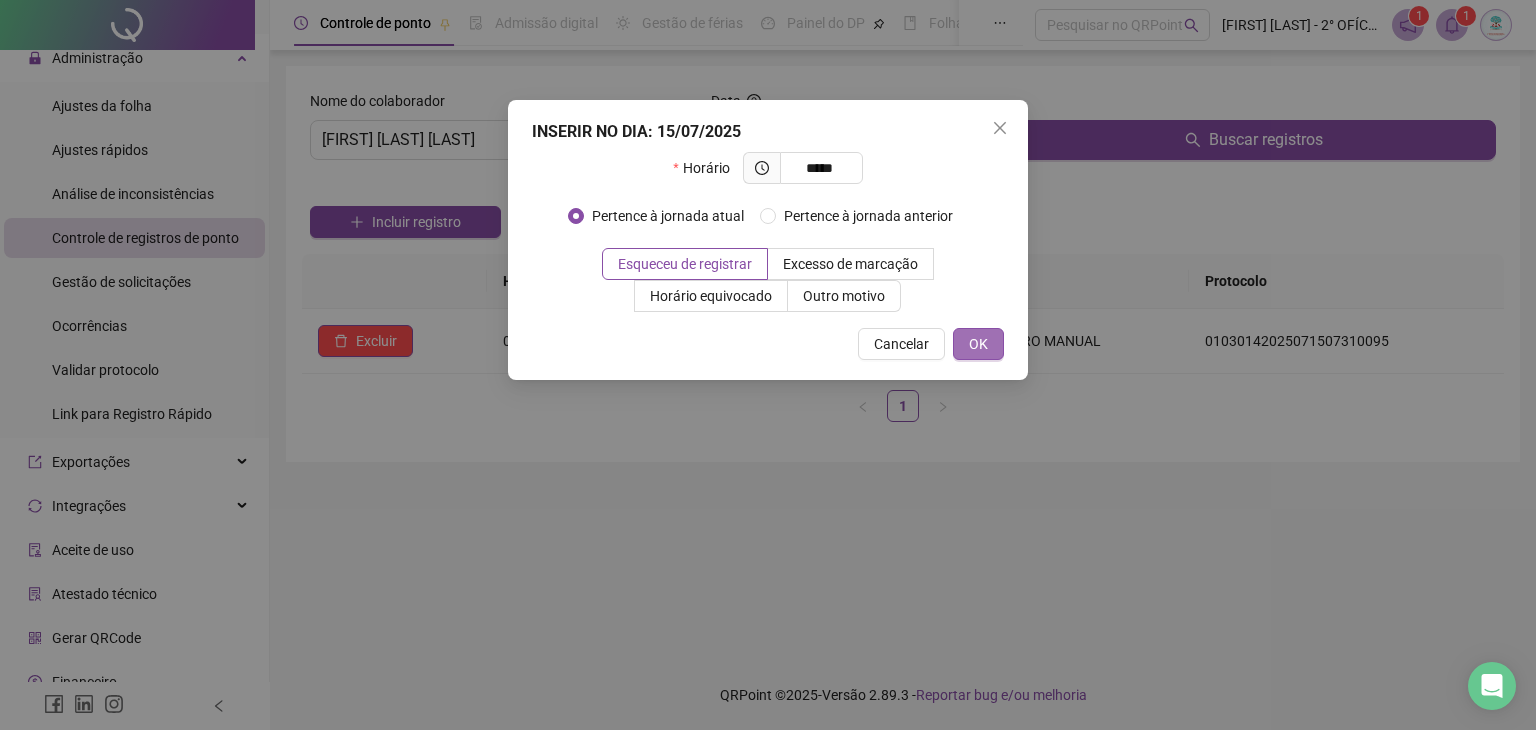click on "OK" at bounding box center [978, 344] 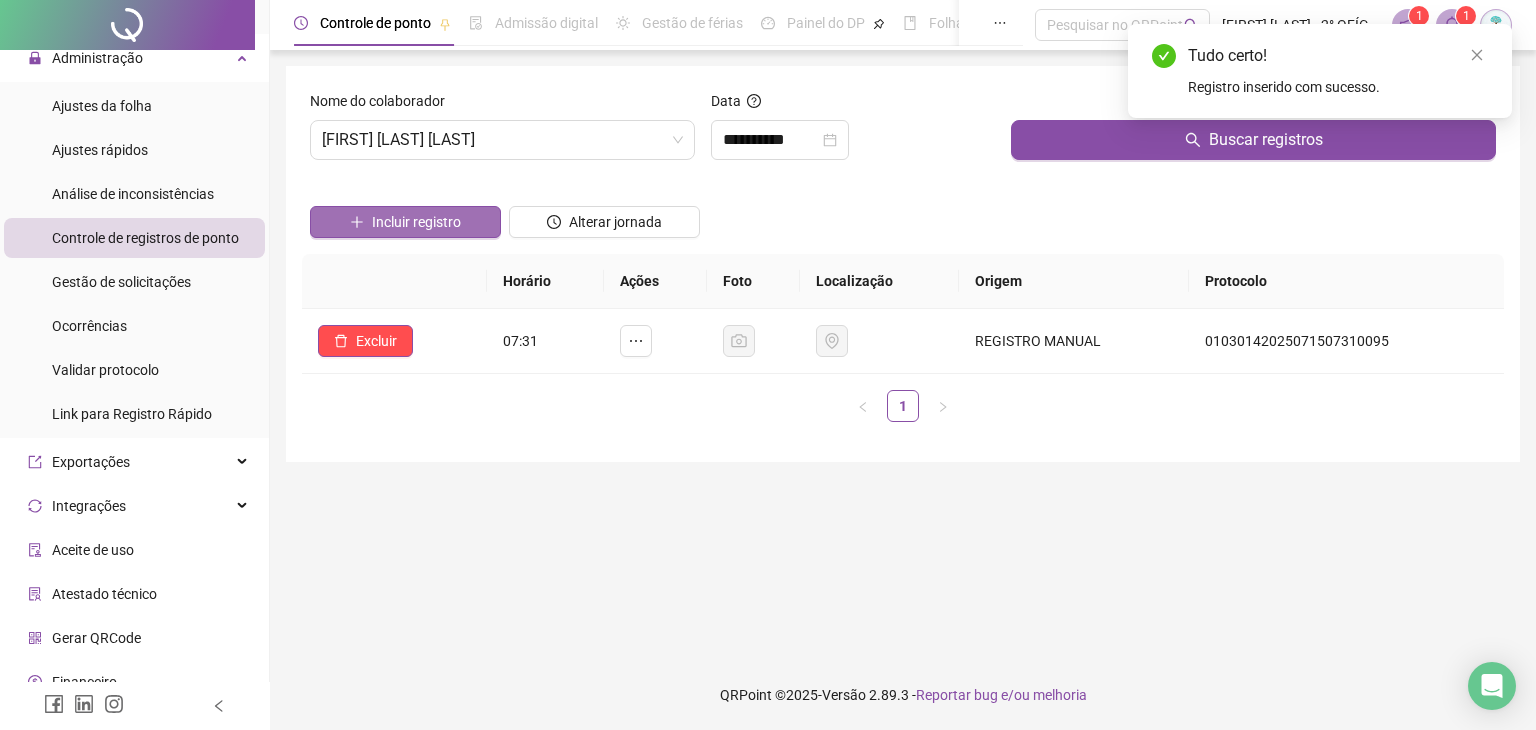 click on "Incluir registro" at bounding box center [416, 222] 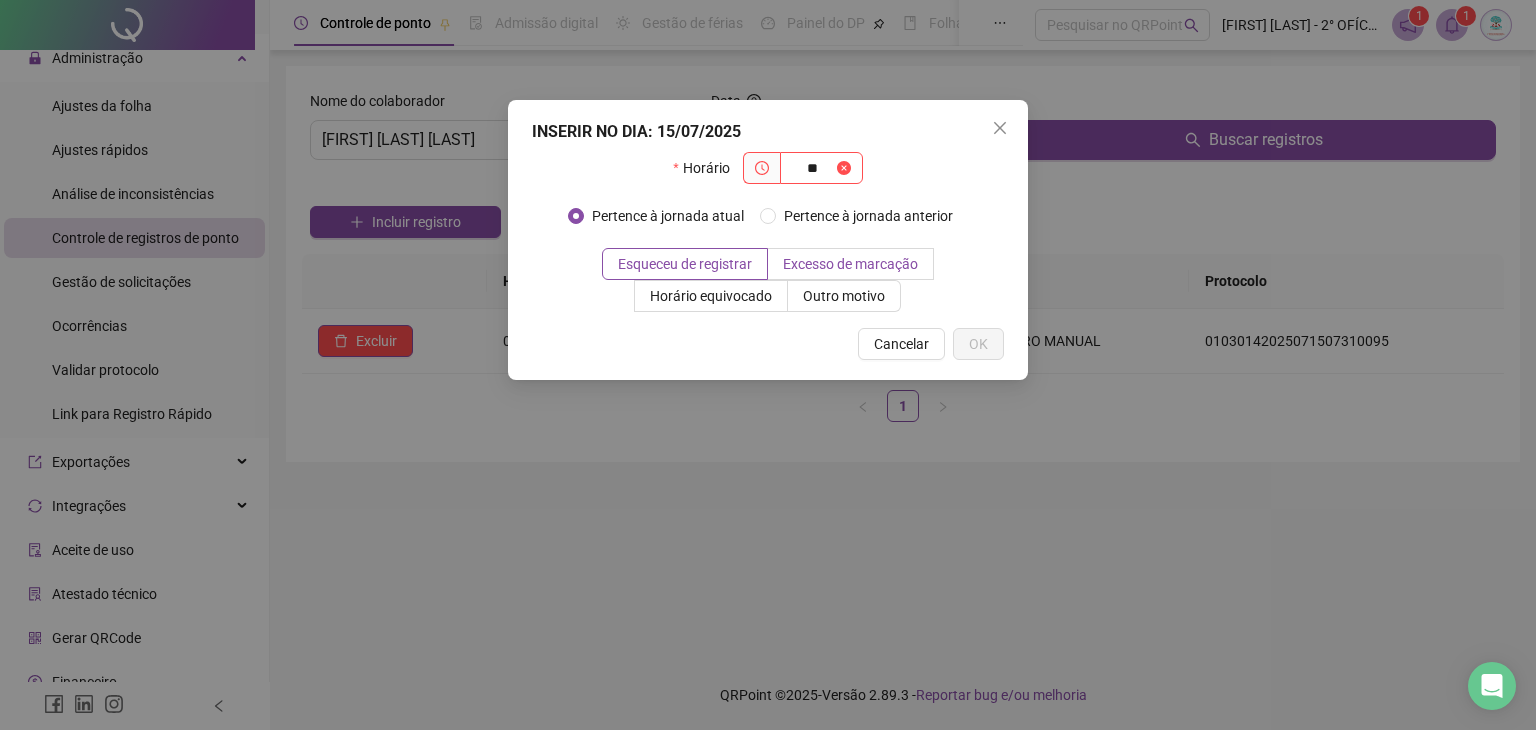 type on "*" 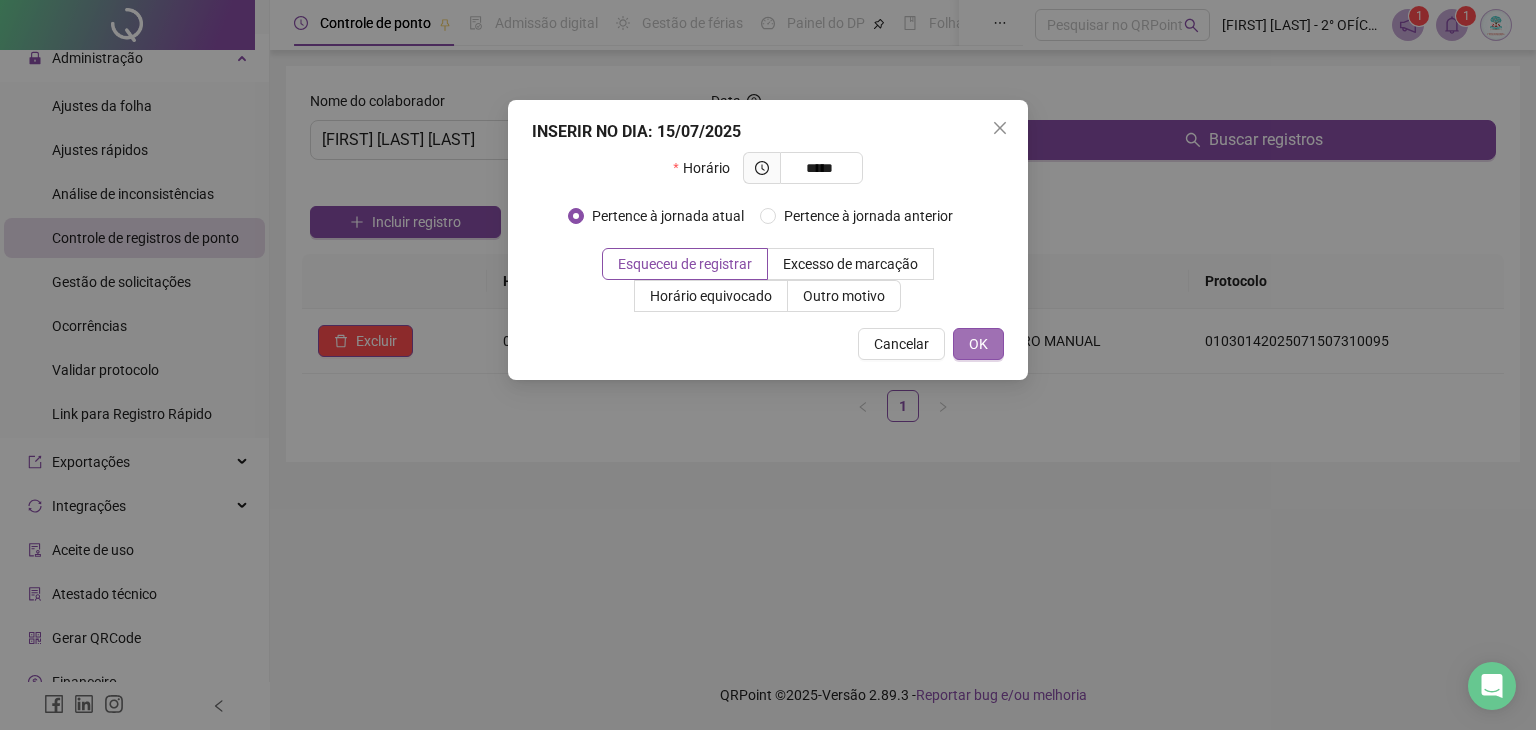type on "*****" 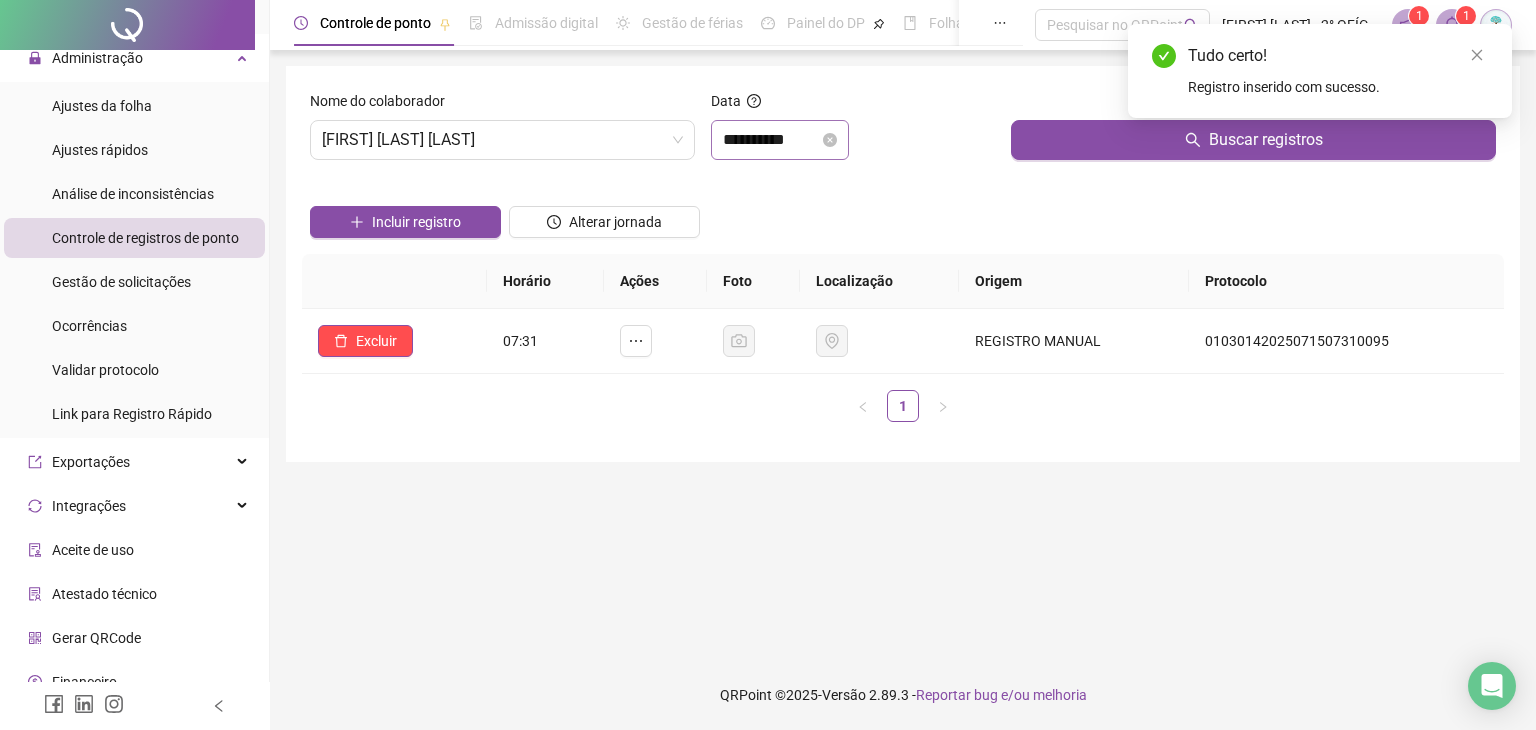 click on "**********" at bounding box center [780, 140] 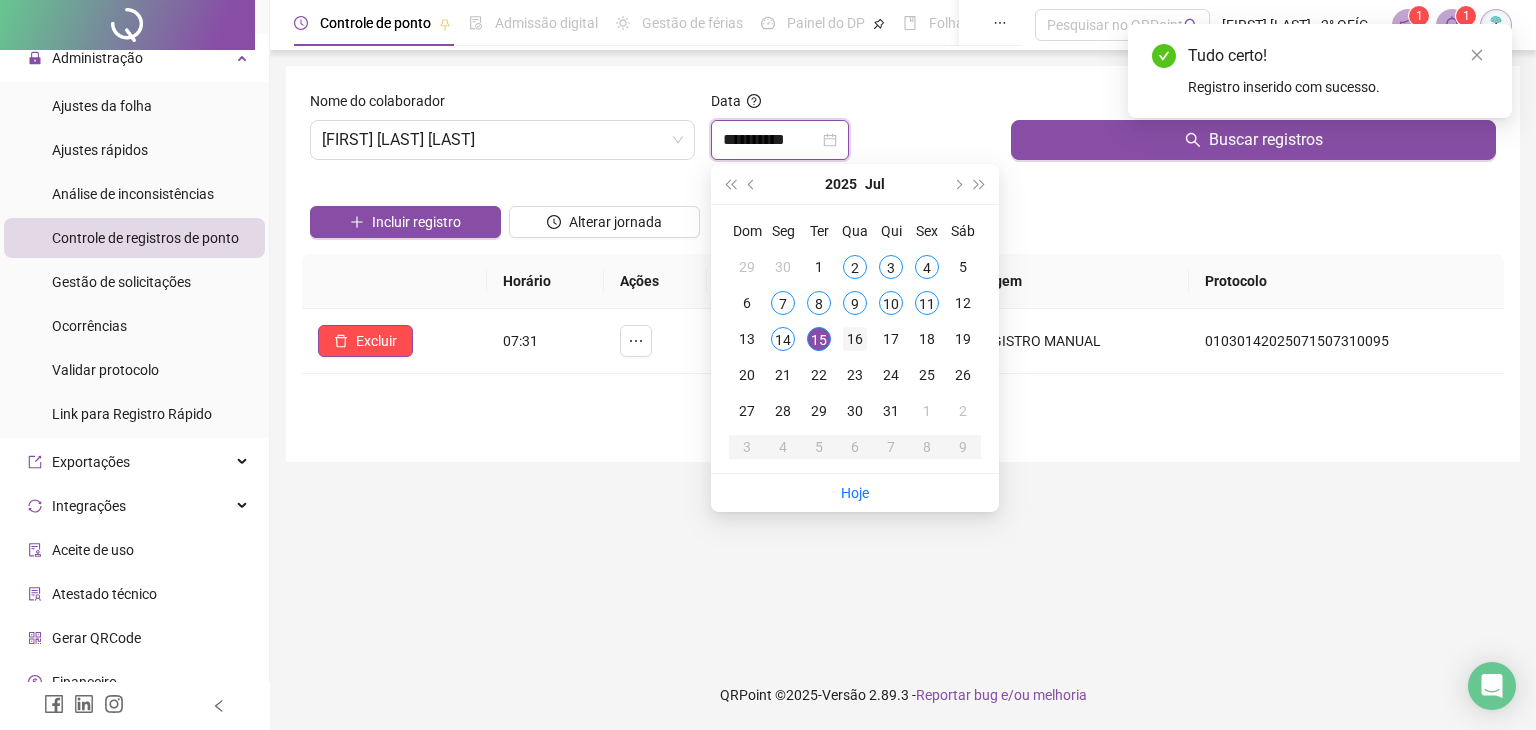 type on "**********" 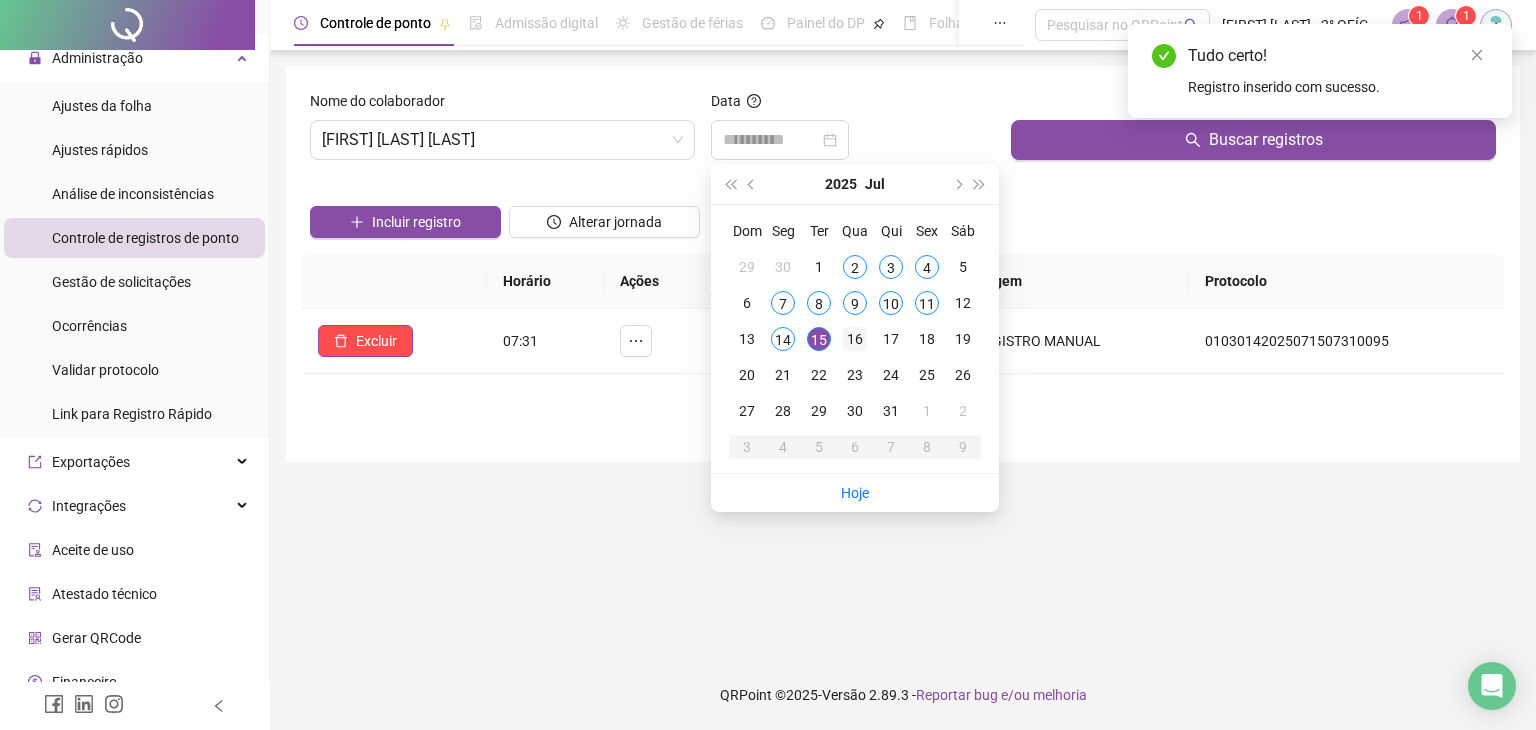 click on "16" at bounding box center (855, 339) 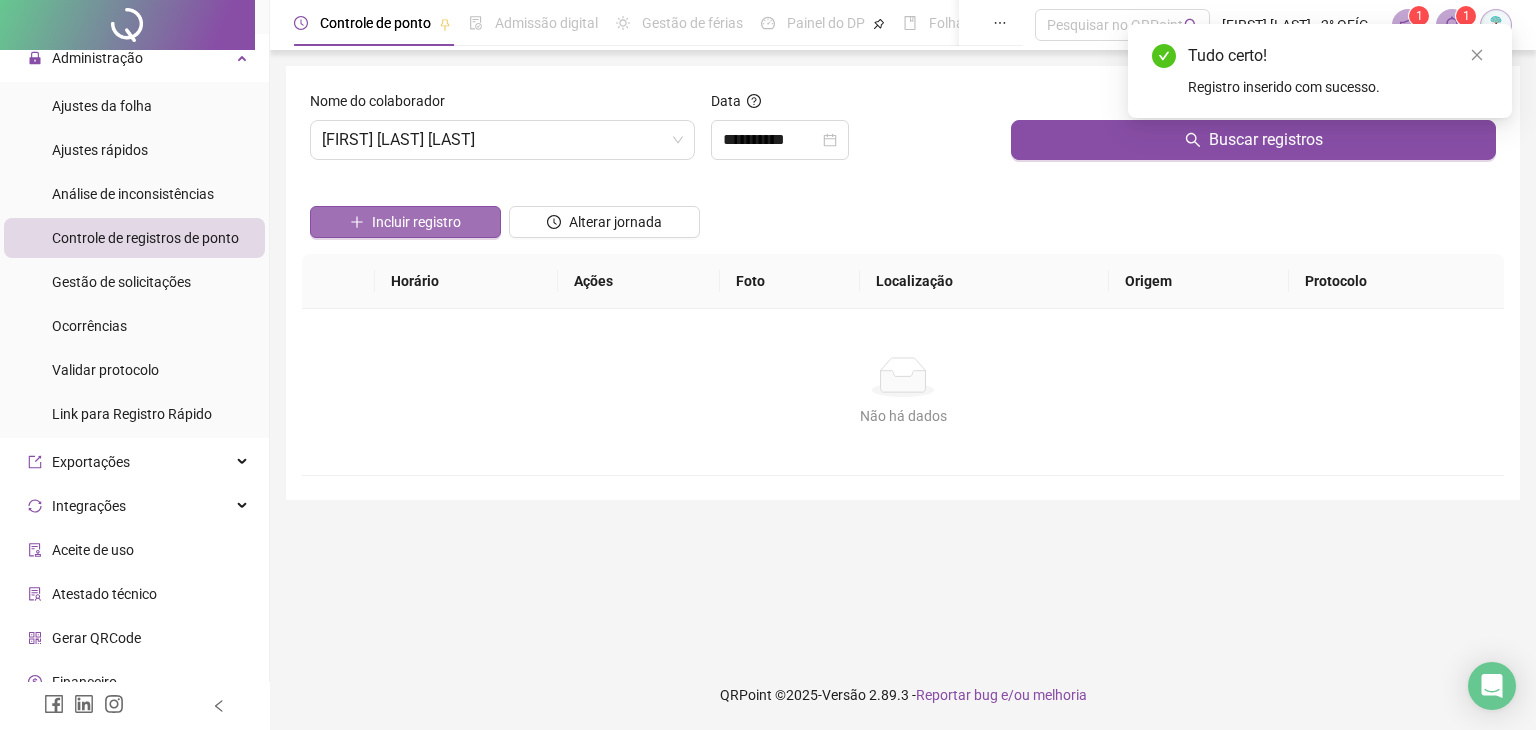 click on "Incluir registro" at bounding box center [416, 222] 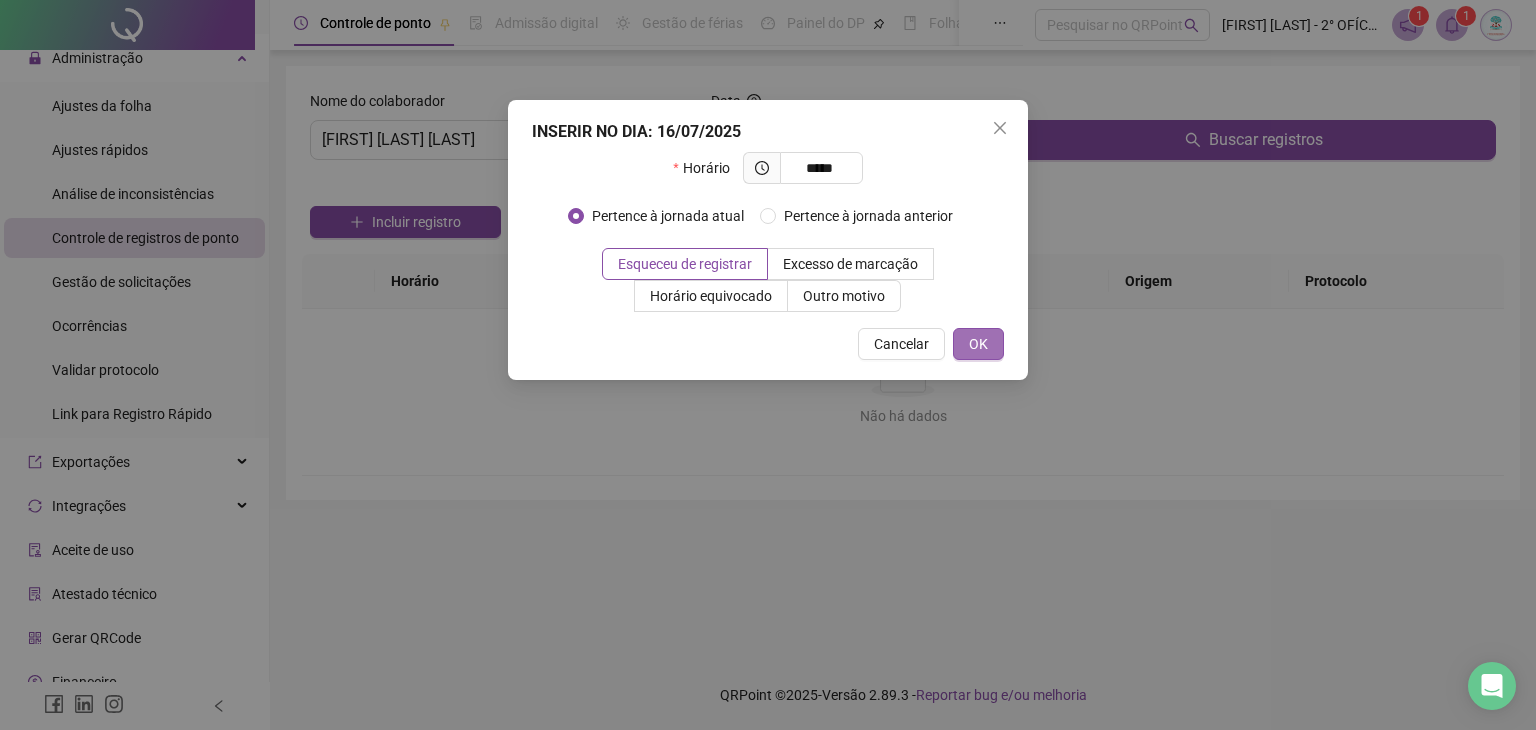type on "*****" 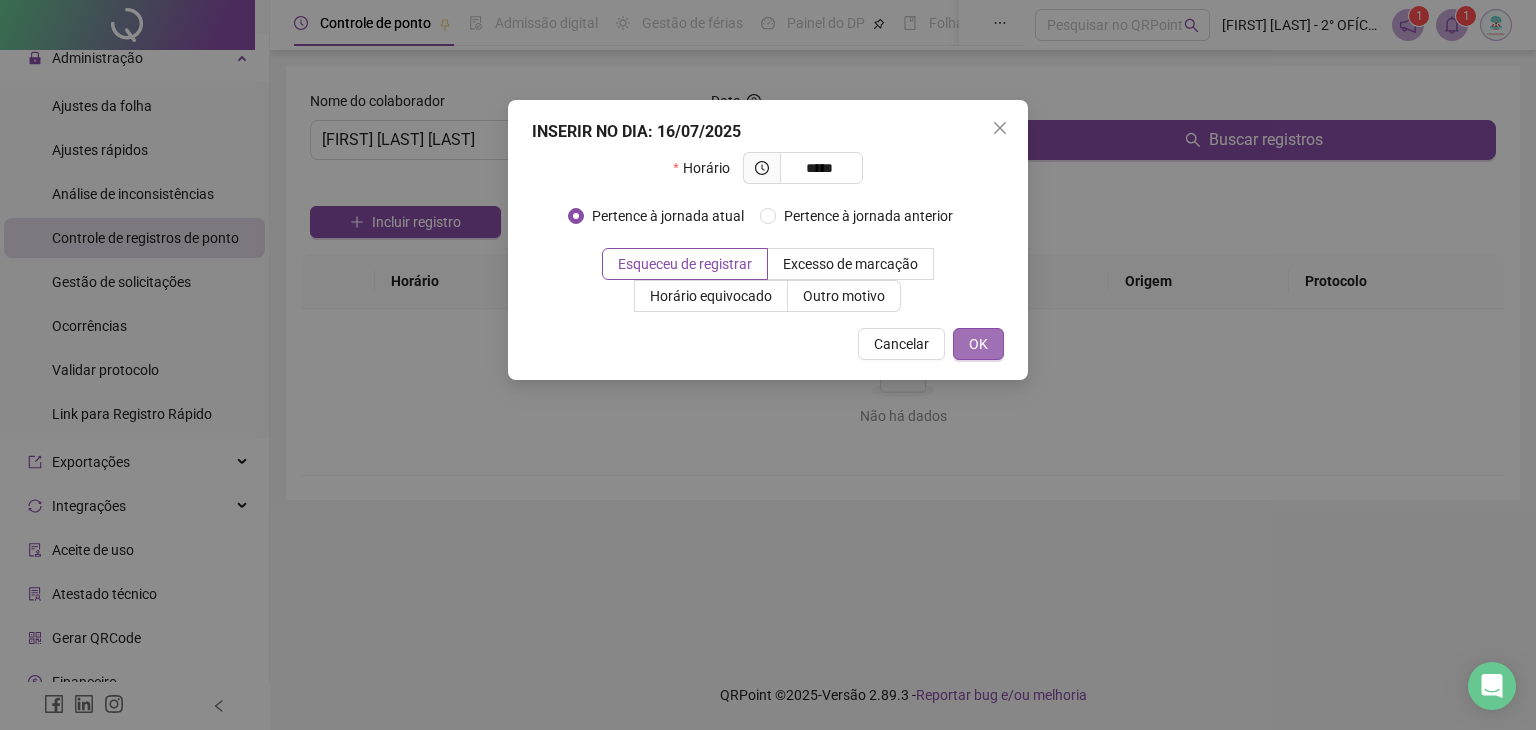click on "OK" at bounding box center [978, 344] 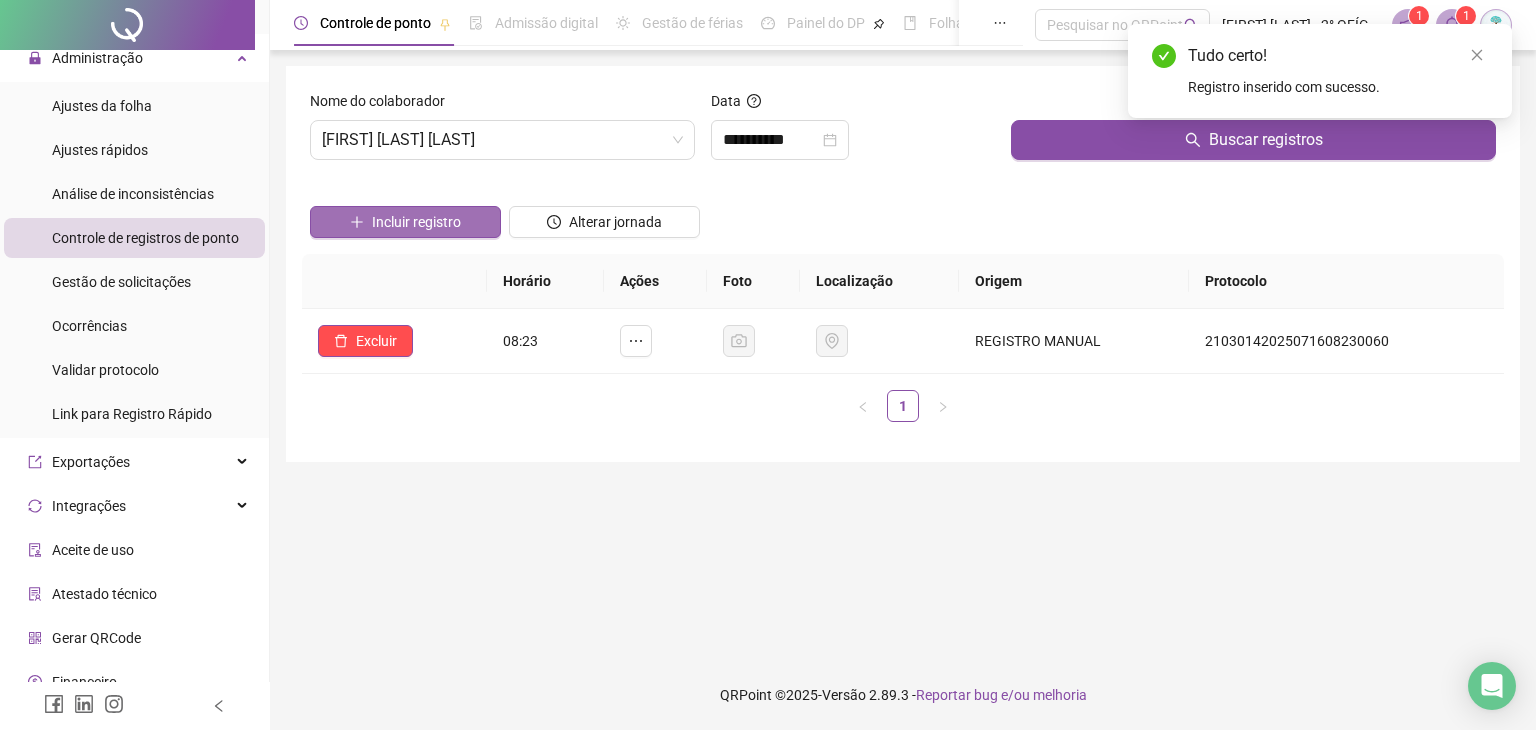 click on "Incluir registro" at bounding box center [416, 222] 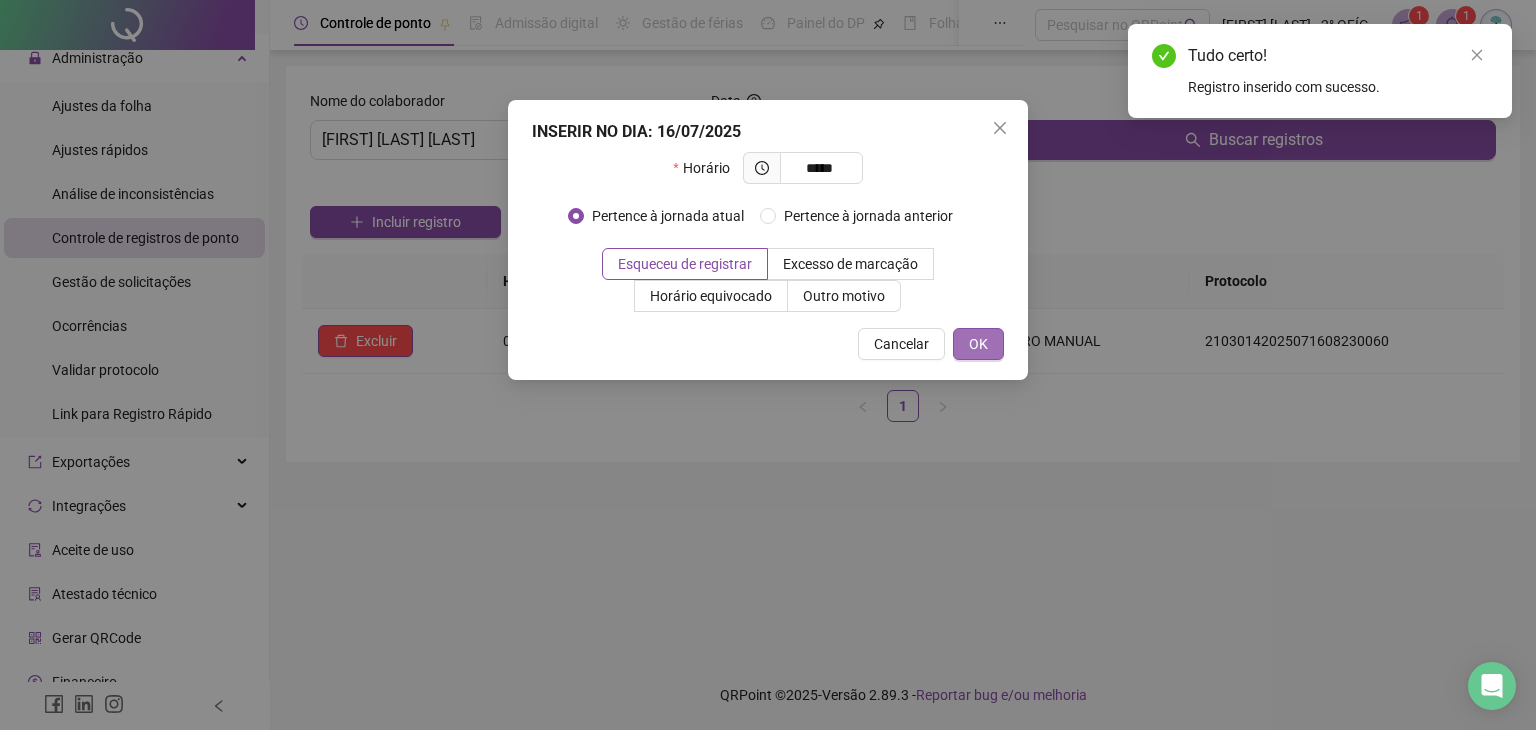 type on "*****" 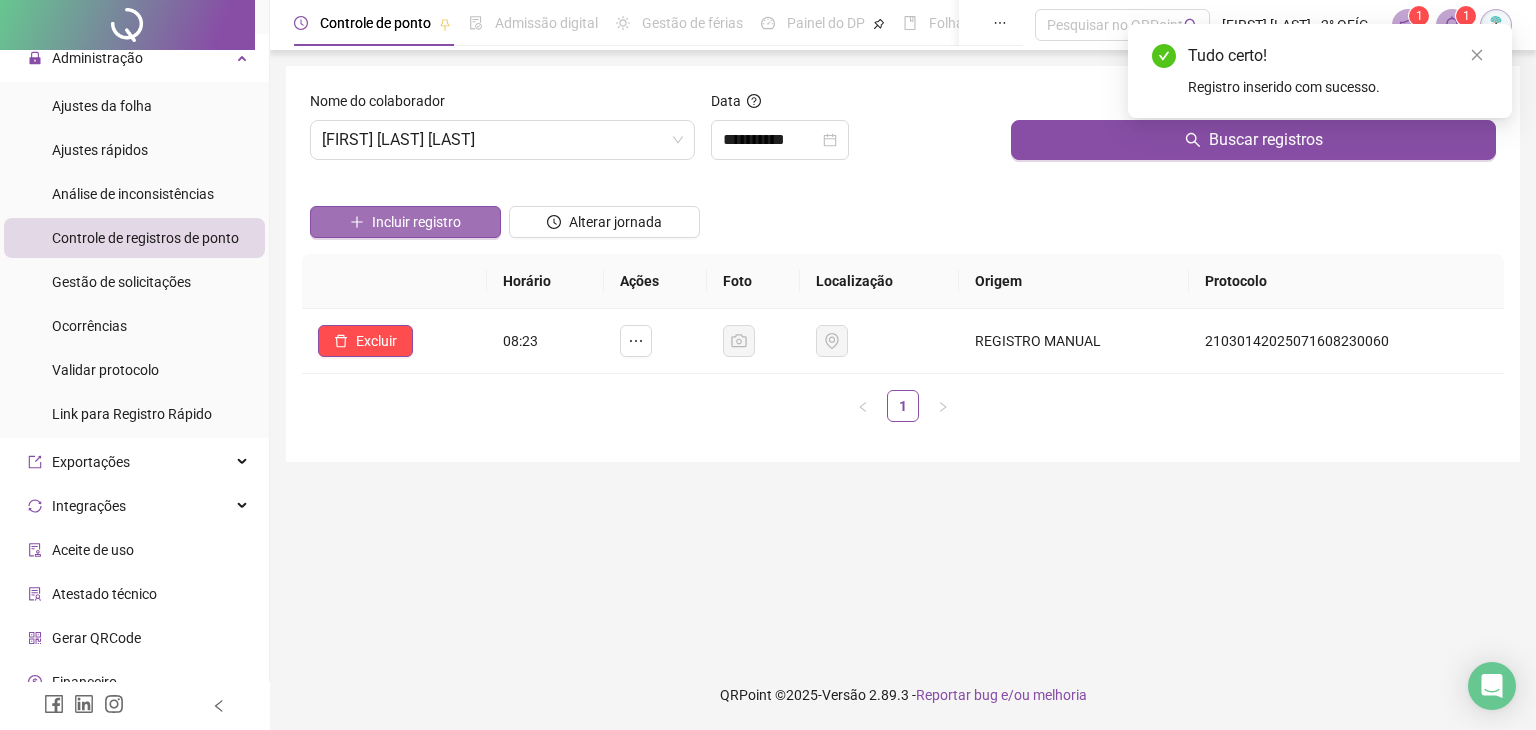 click on "Incluir registro" at bounding box center [416, 222] 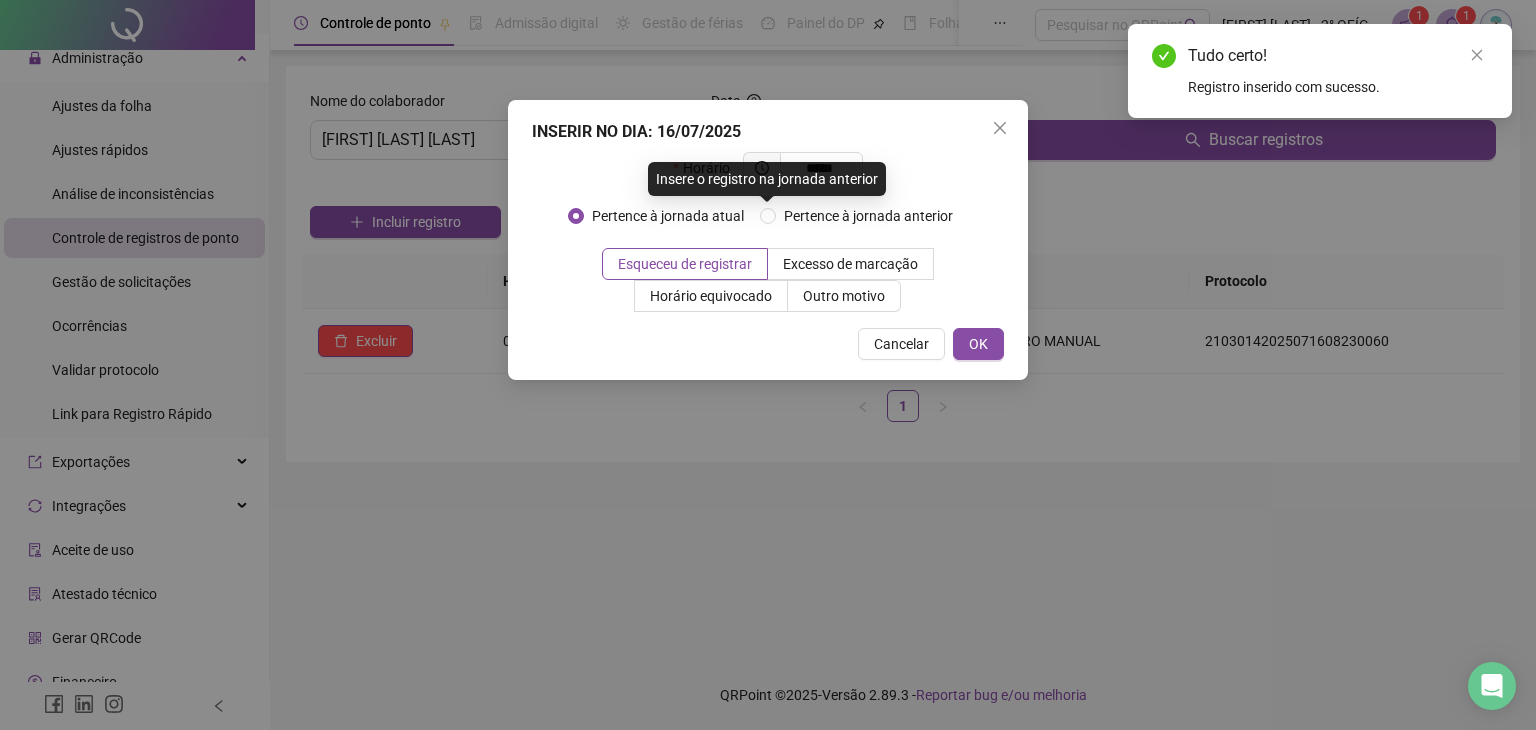 type on "*****" 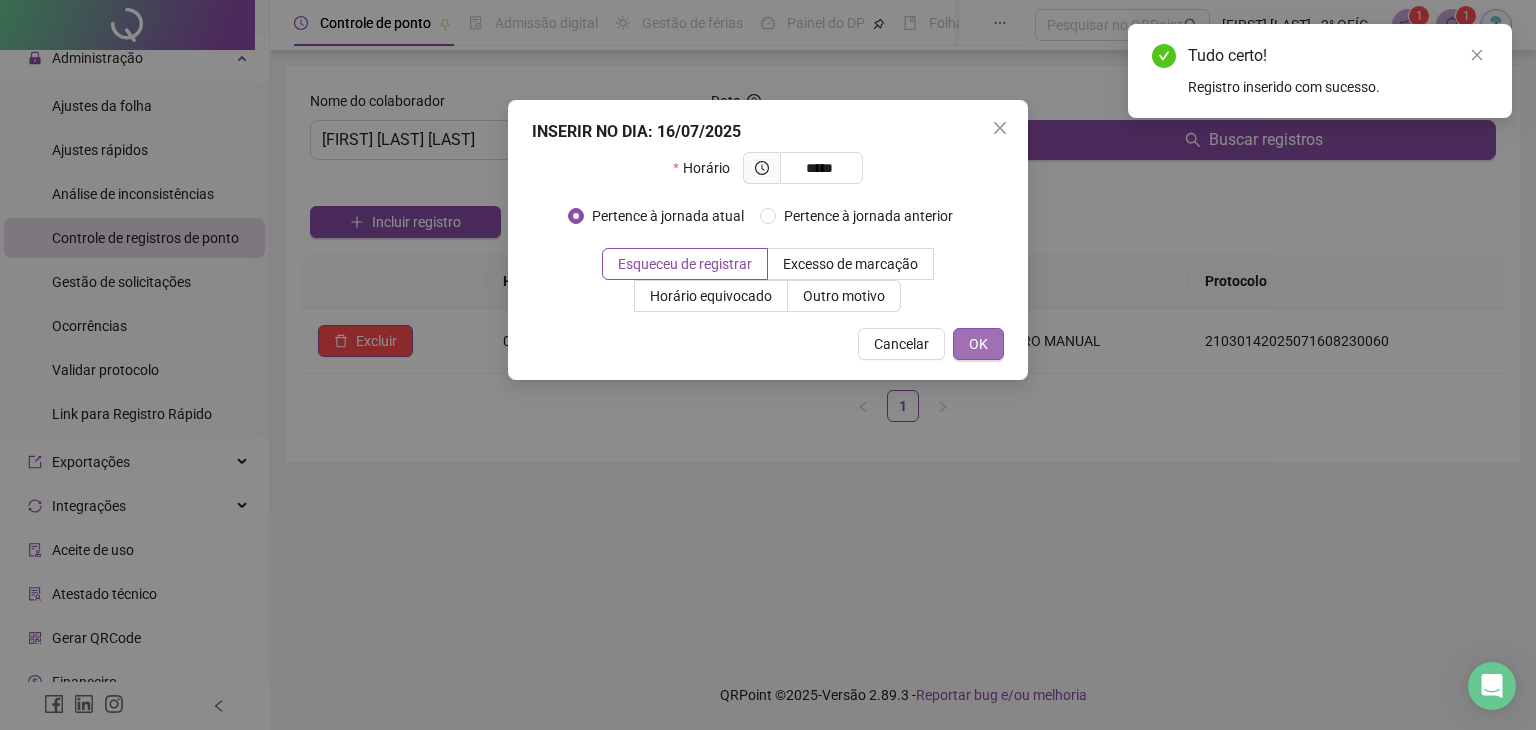 click on "OK" at bounding box center (978, 344) 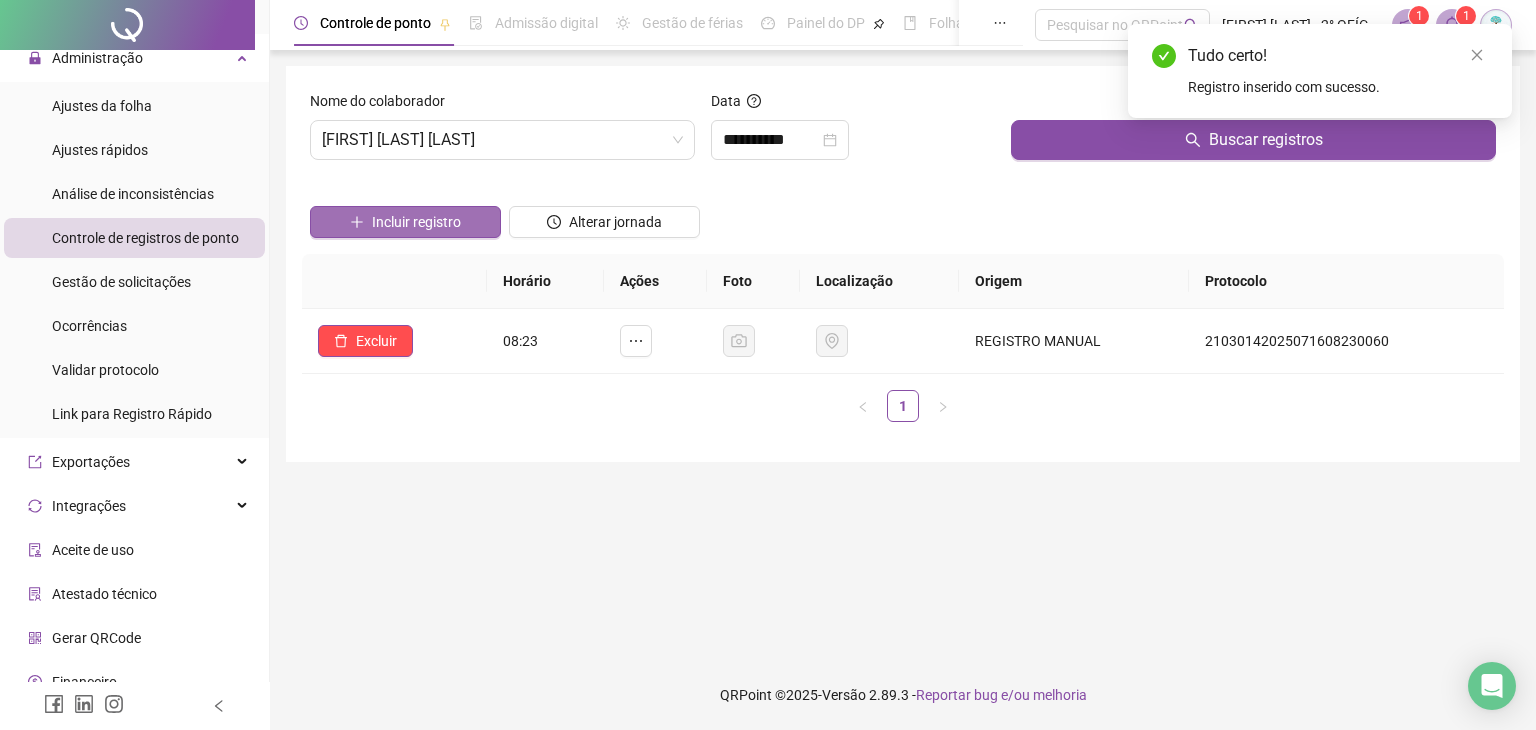 click on "Incluir registro" at bounding box center (416, 222) 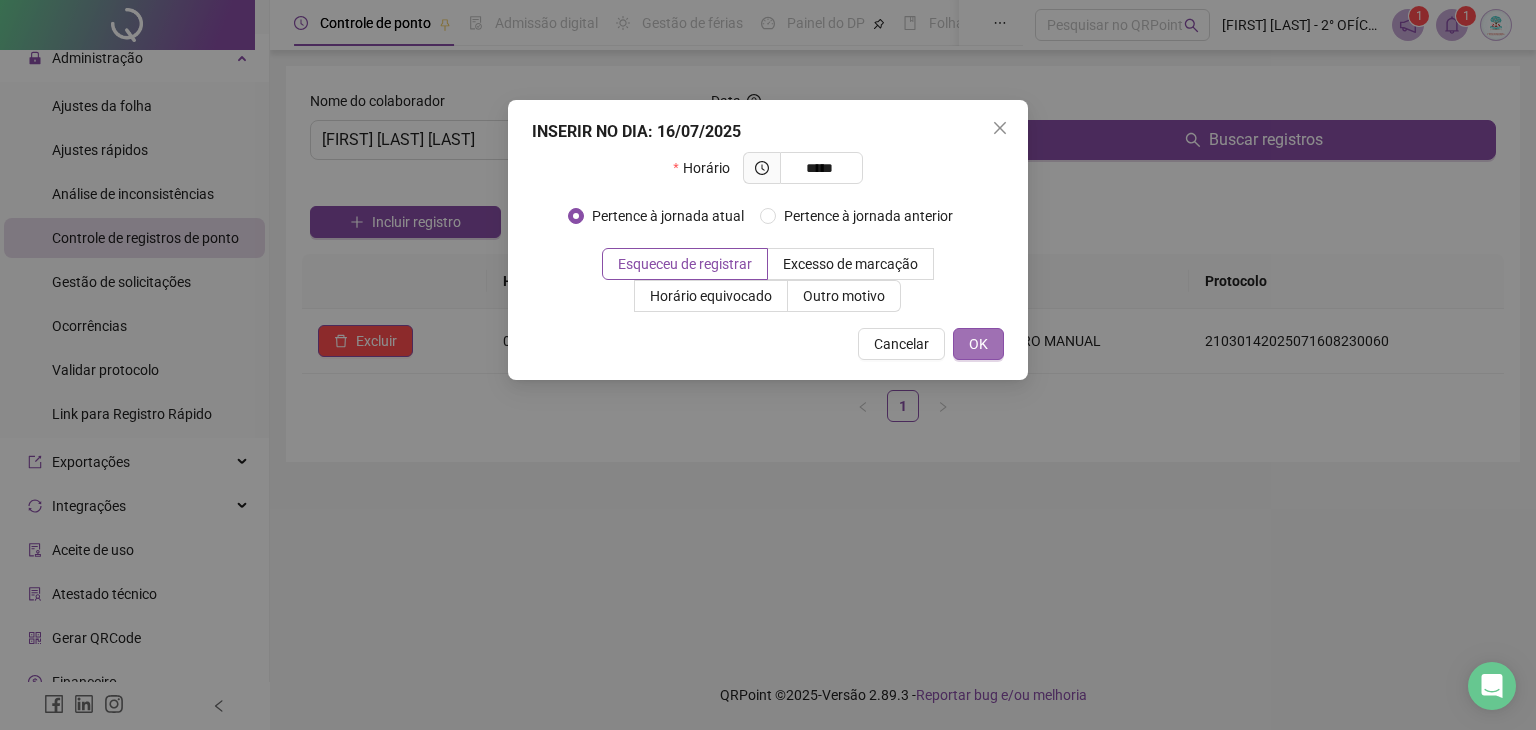 type on "*****" 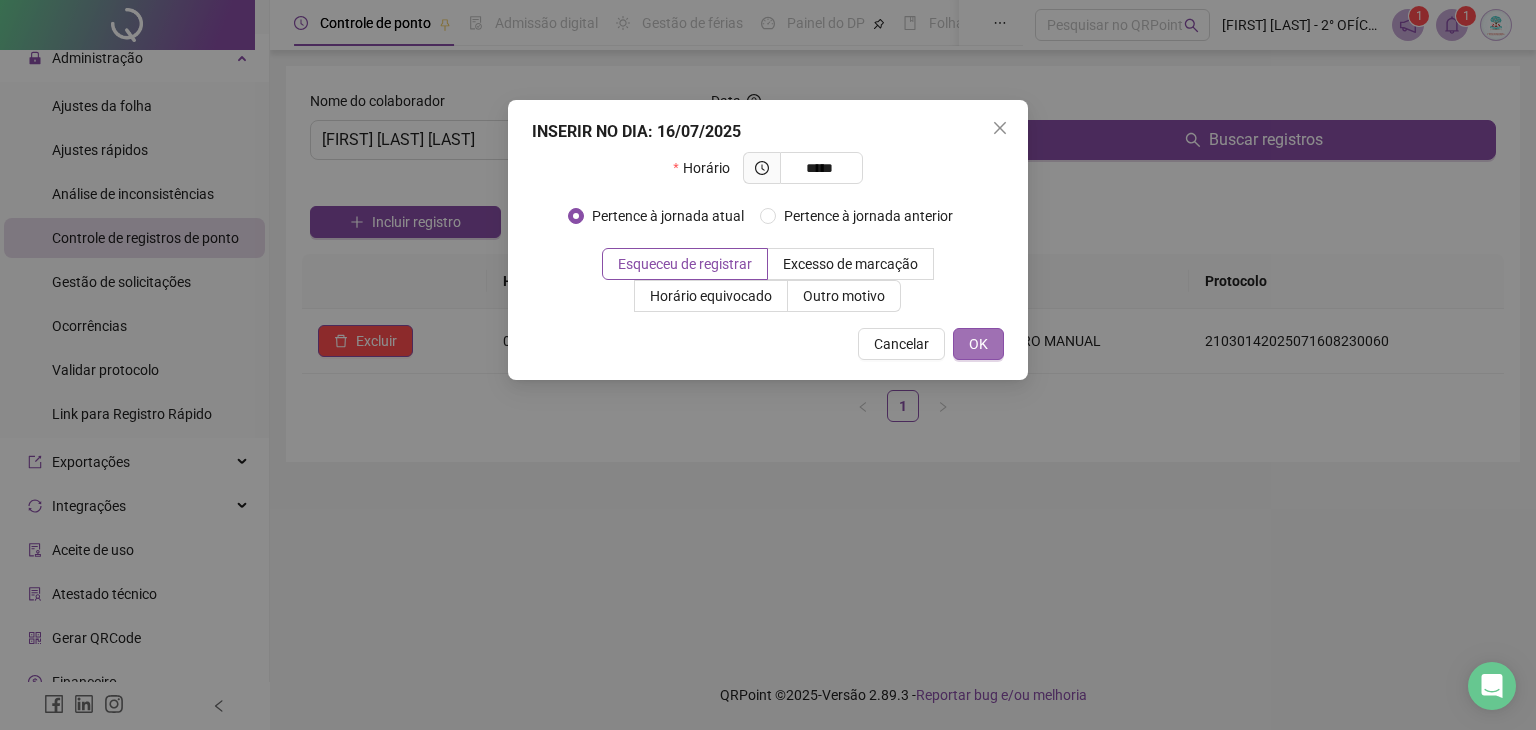 click on "OK" at bounding box center [978, 344] 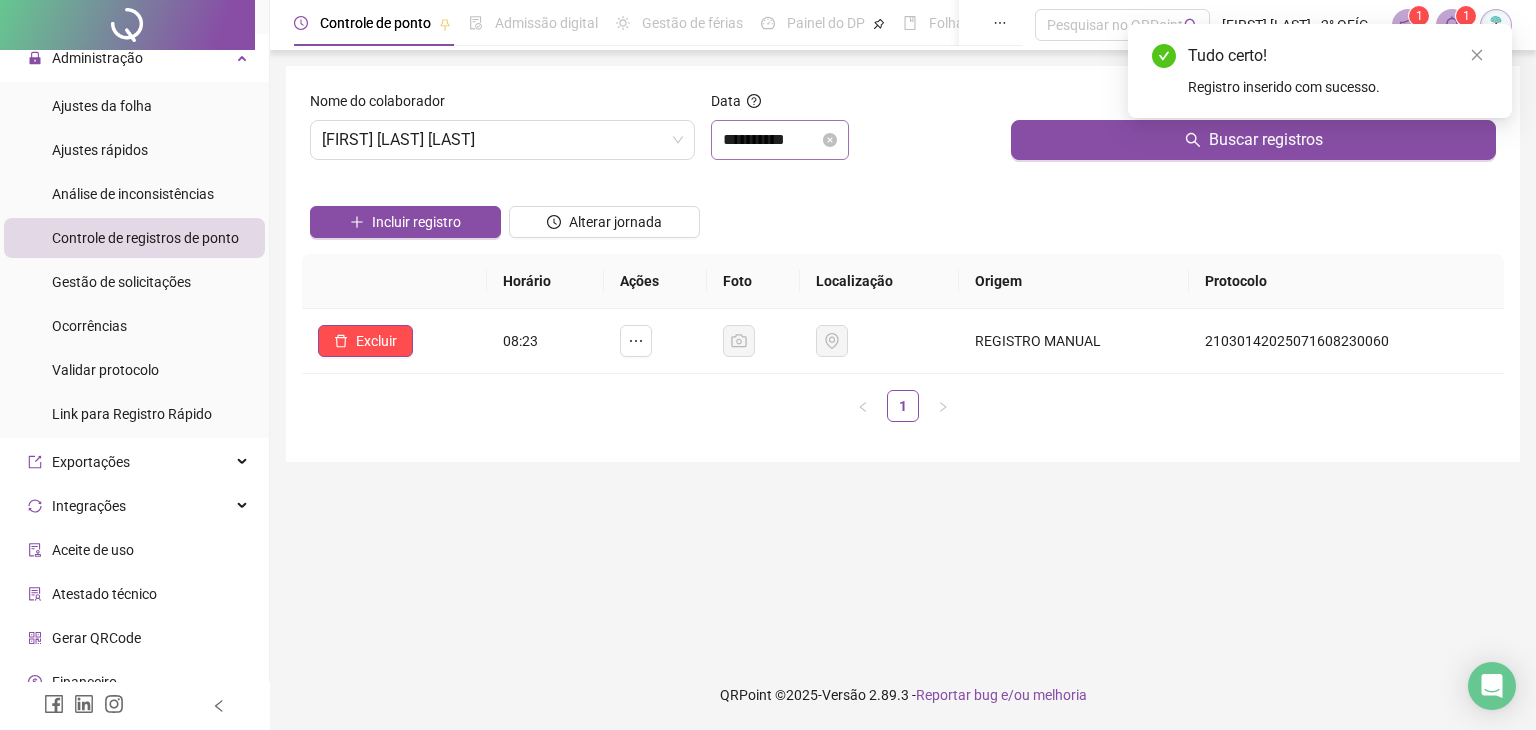 click on "**********" at bounding box center (780, 140) 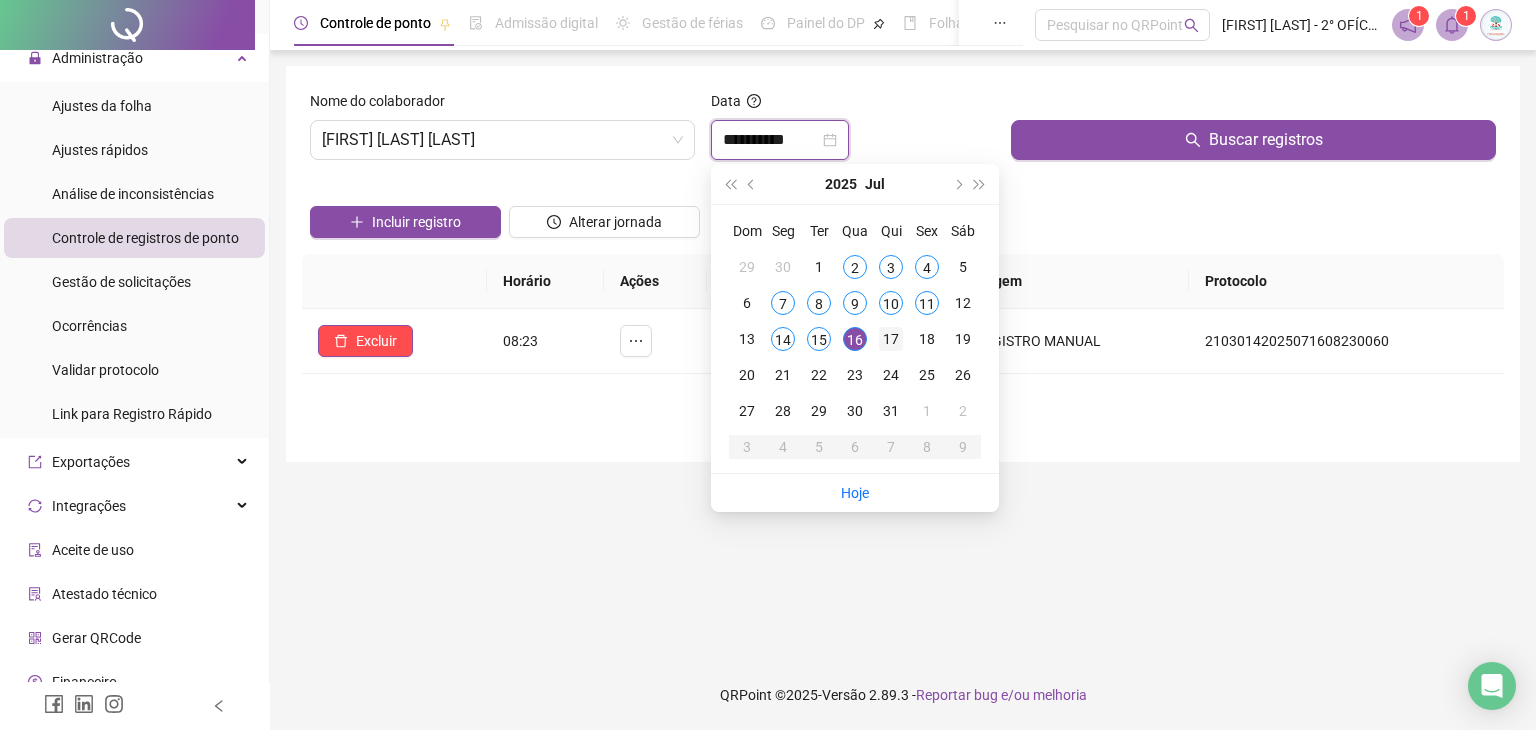 type on "**********" 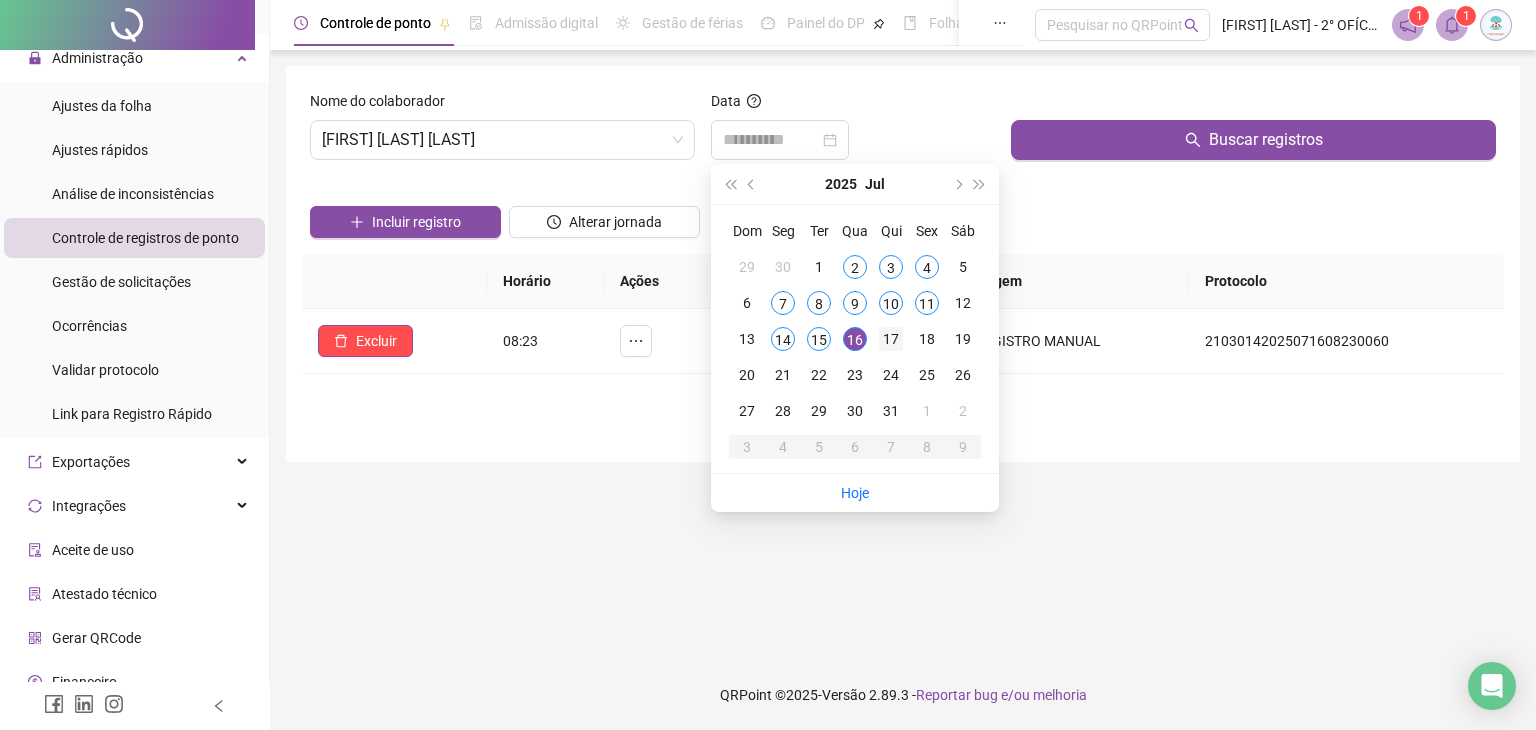 click on "17" at bounding box center [891, 339] 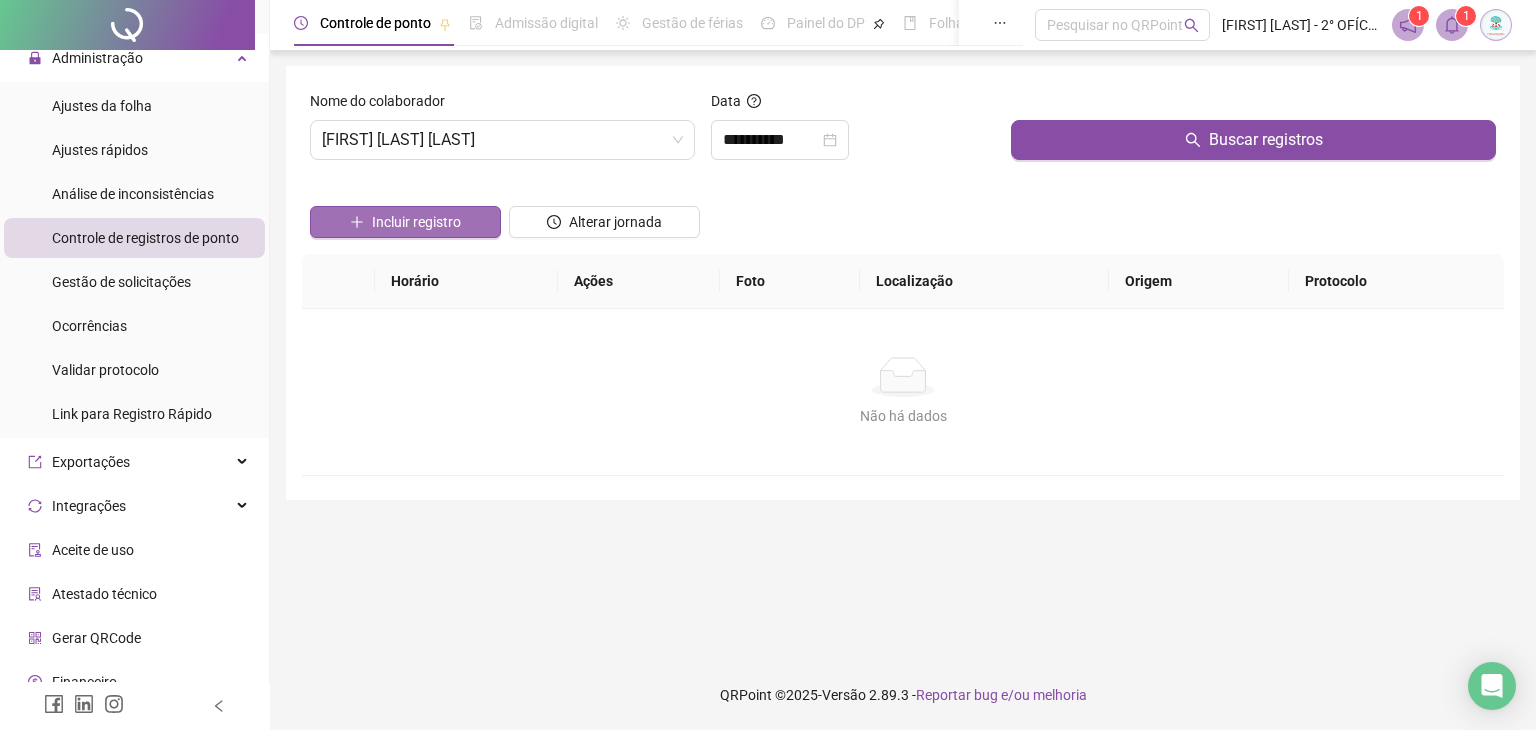 click on "Incluir registro" at bounding box center [416, 222] 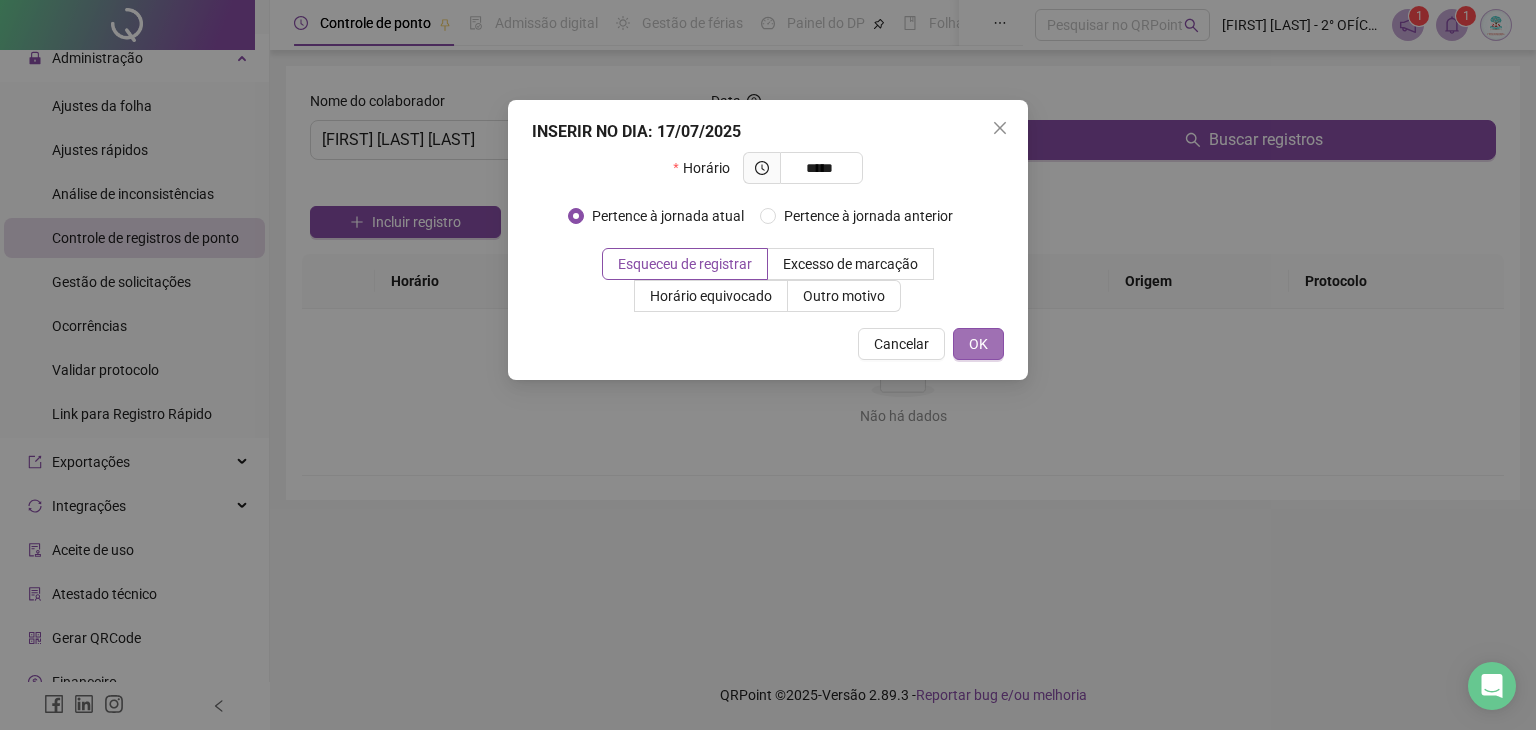 type on "*****" 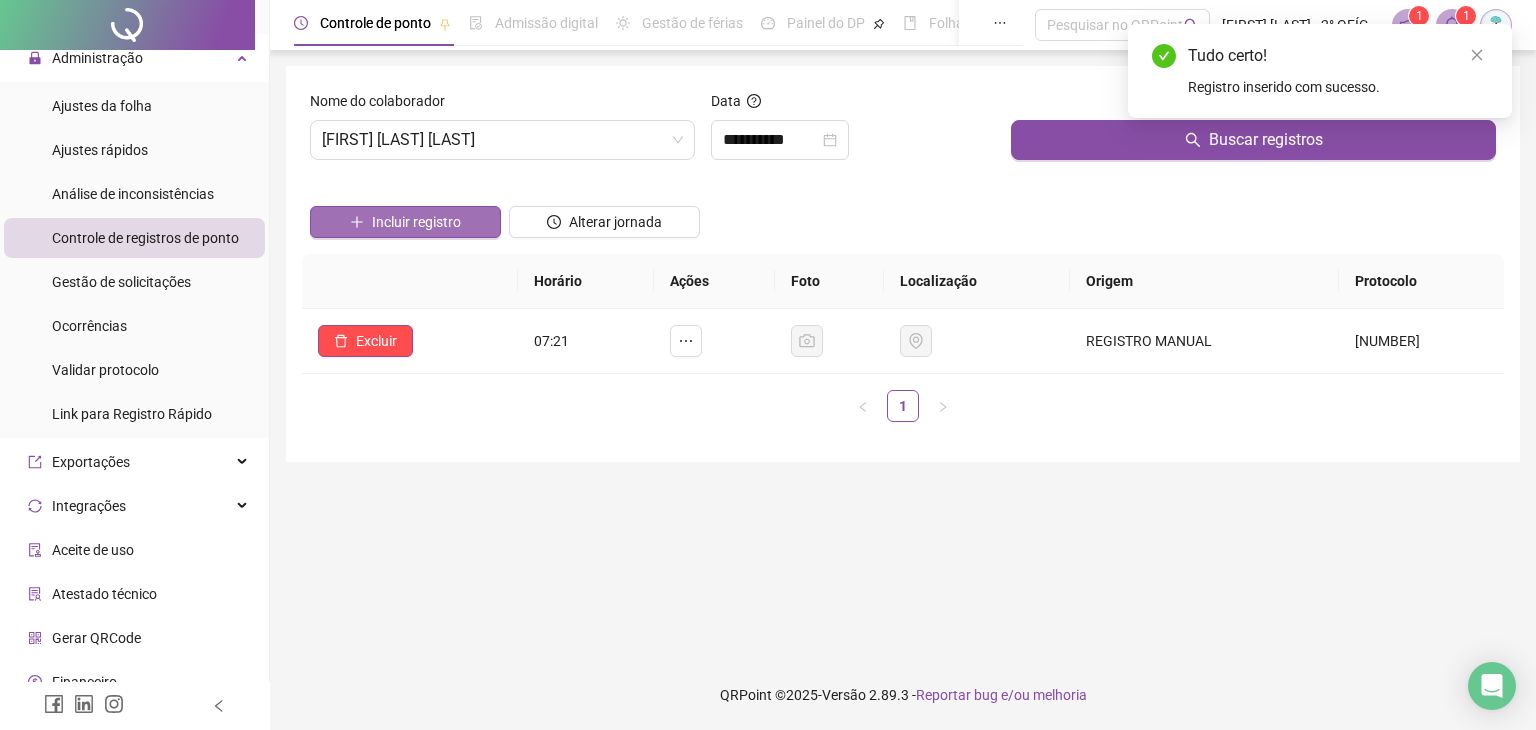 click on "Incluir registro" at bounding box center (416, 222) 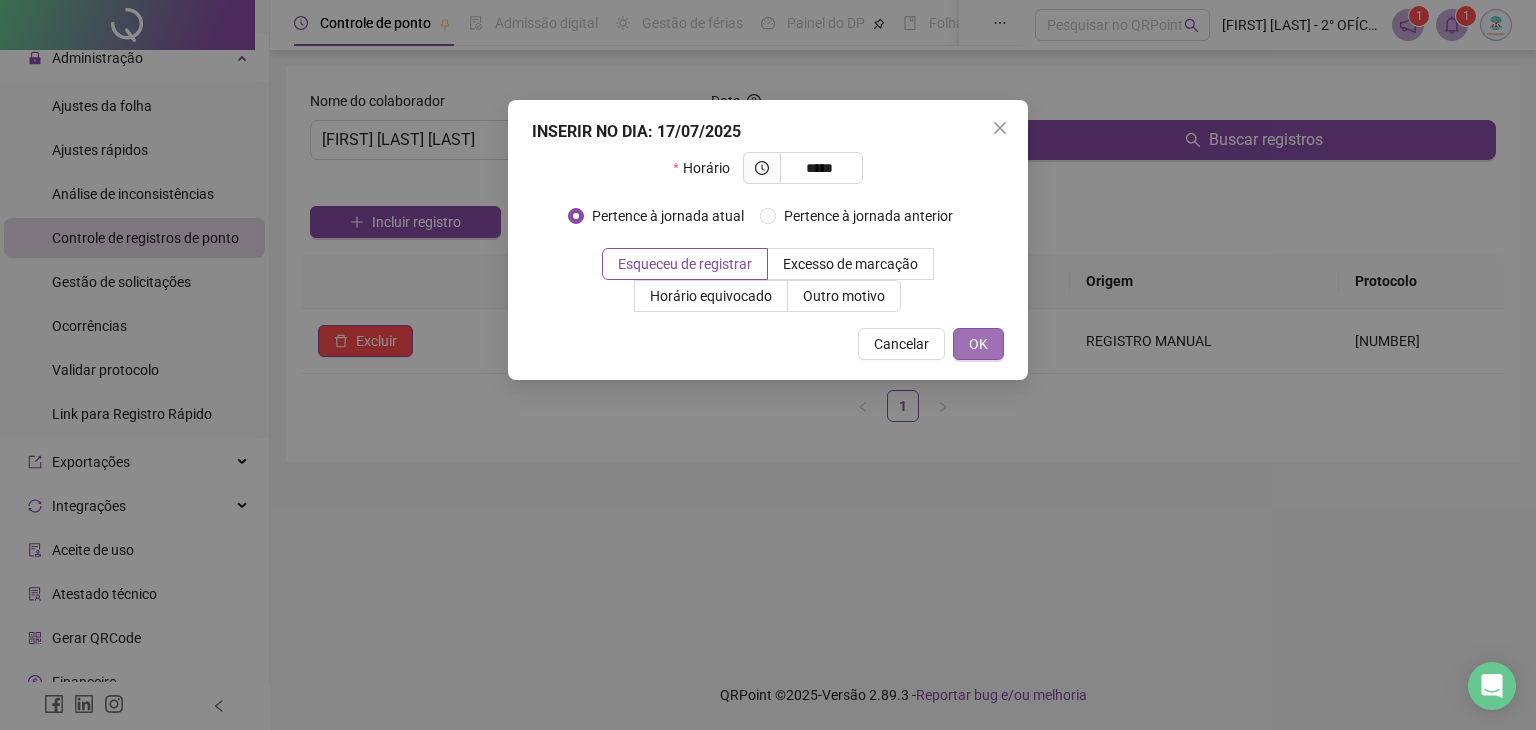 type on "*****" 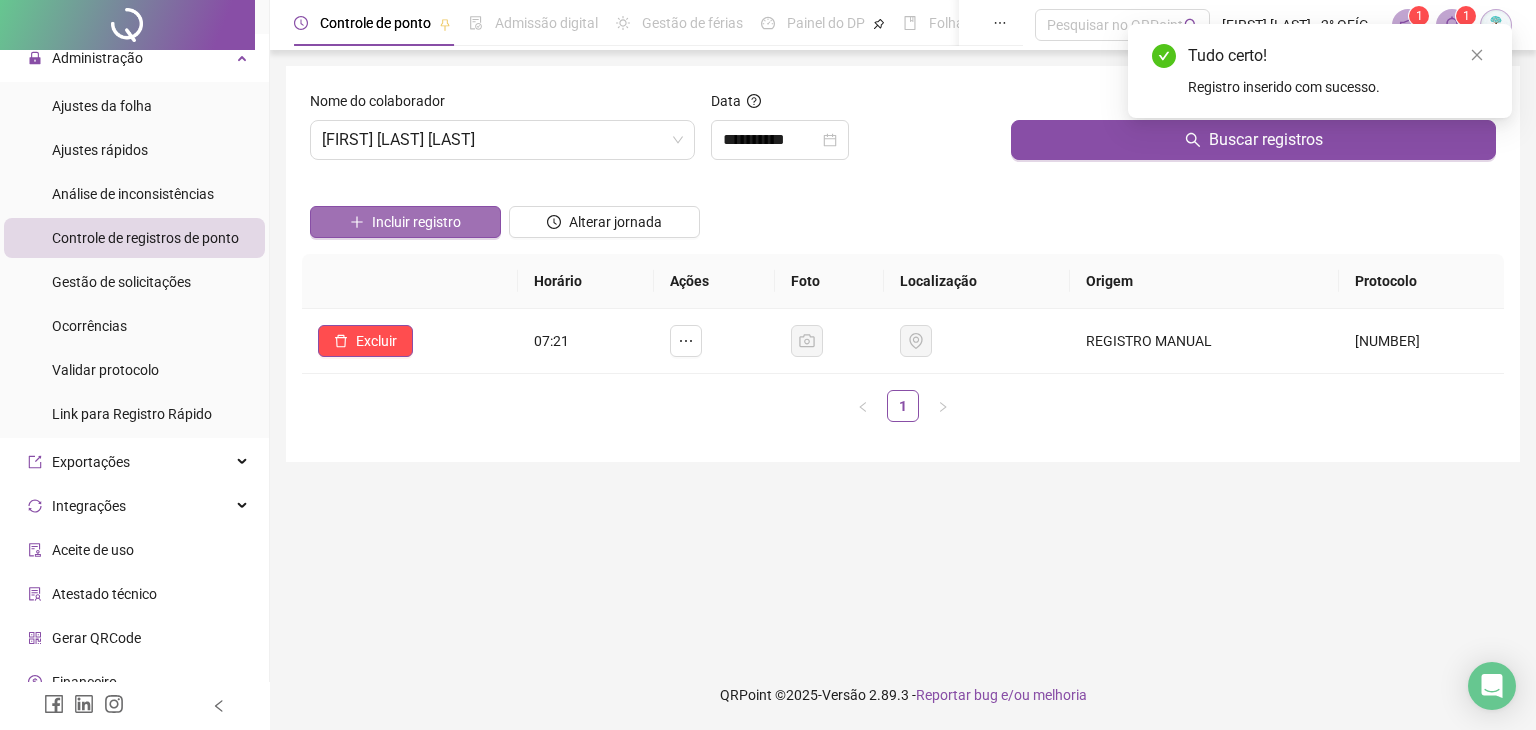 click on "Incluir registro" at bounding box center [416, 222] 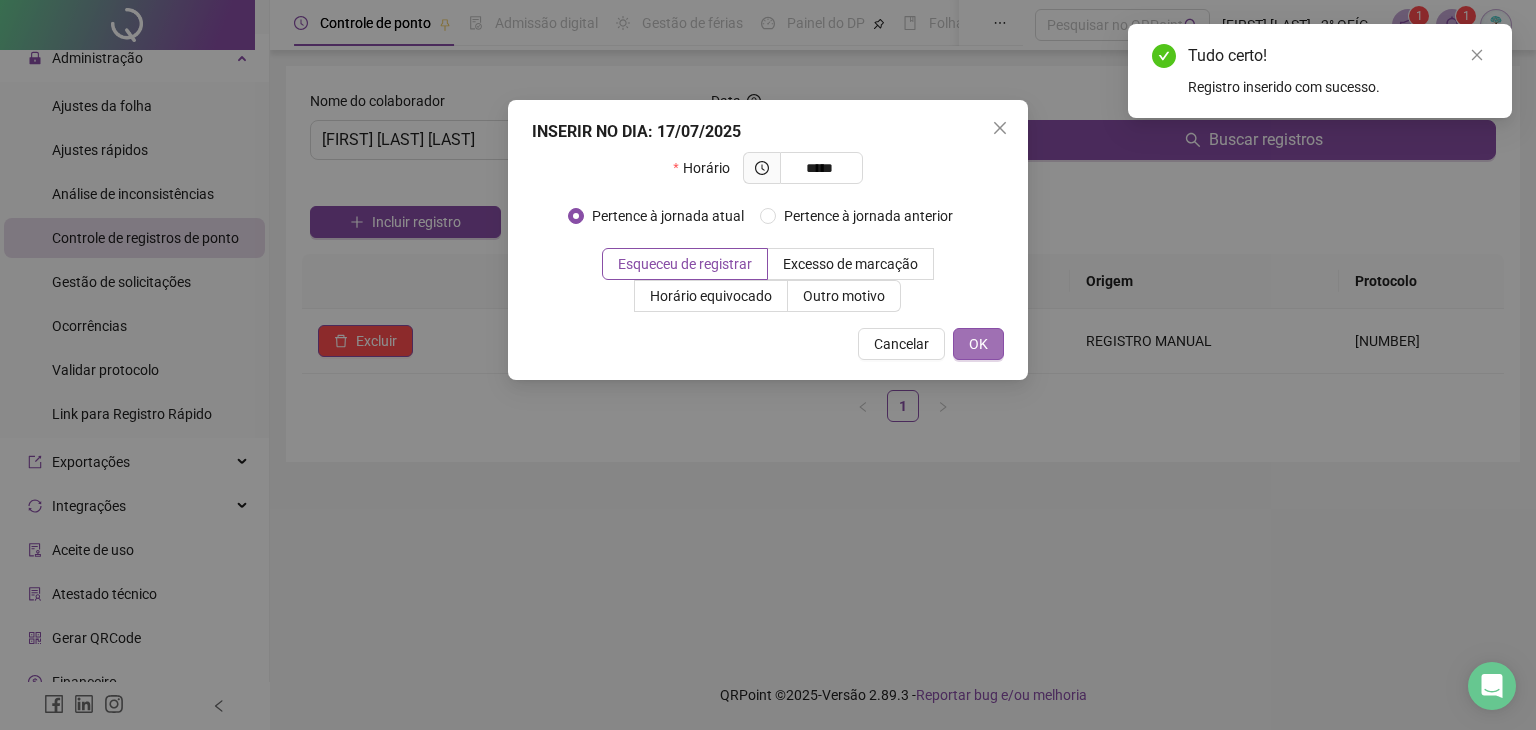 type on "*****" 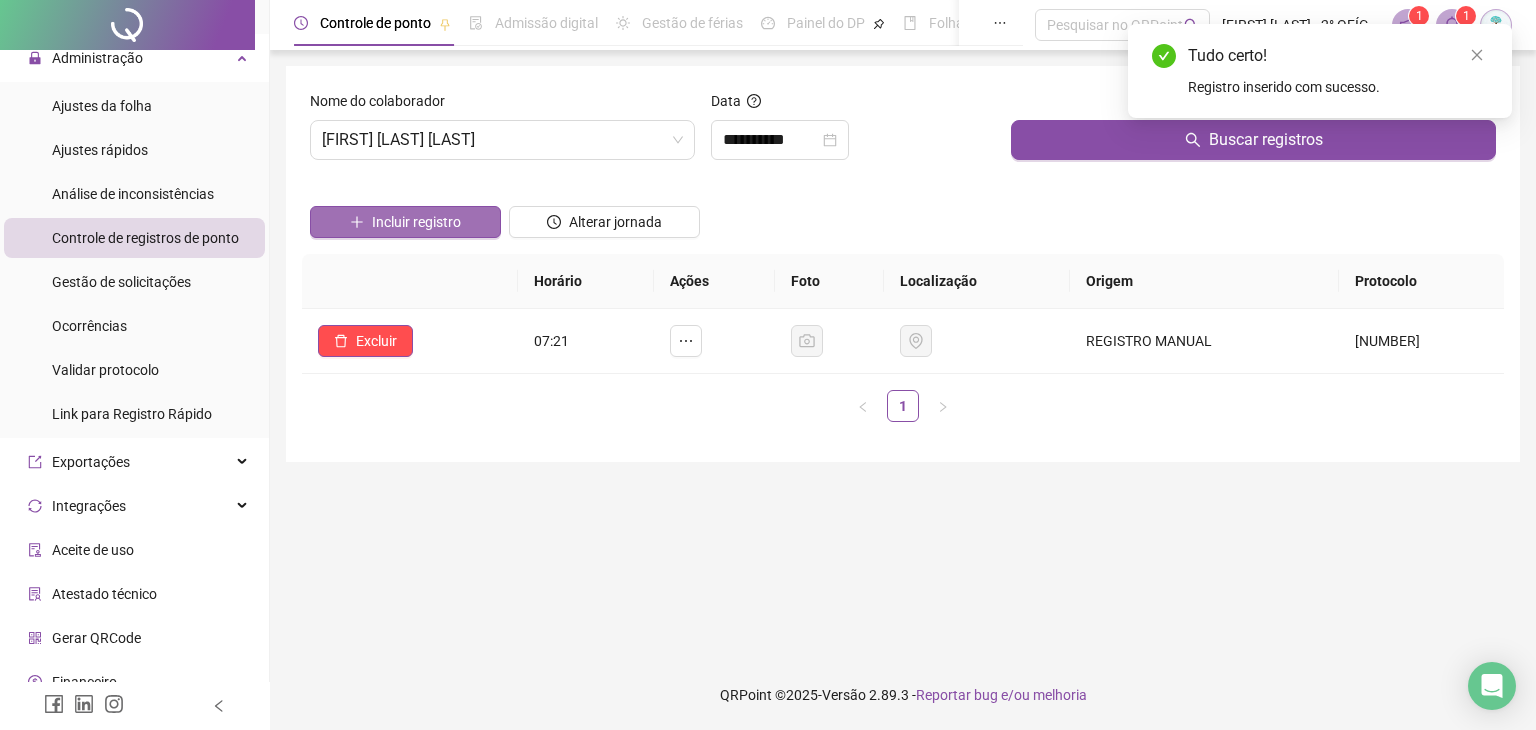 click on "Incluir registro" at bounding box center (416, 222) 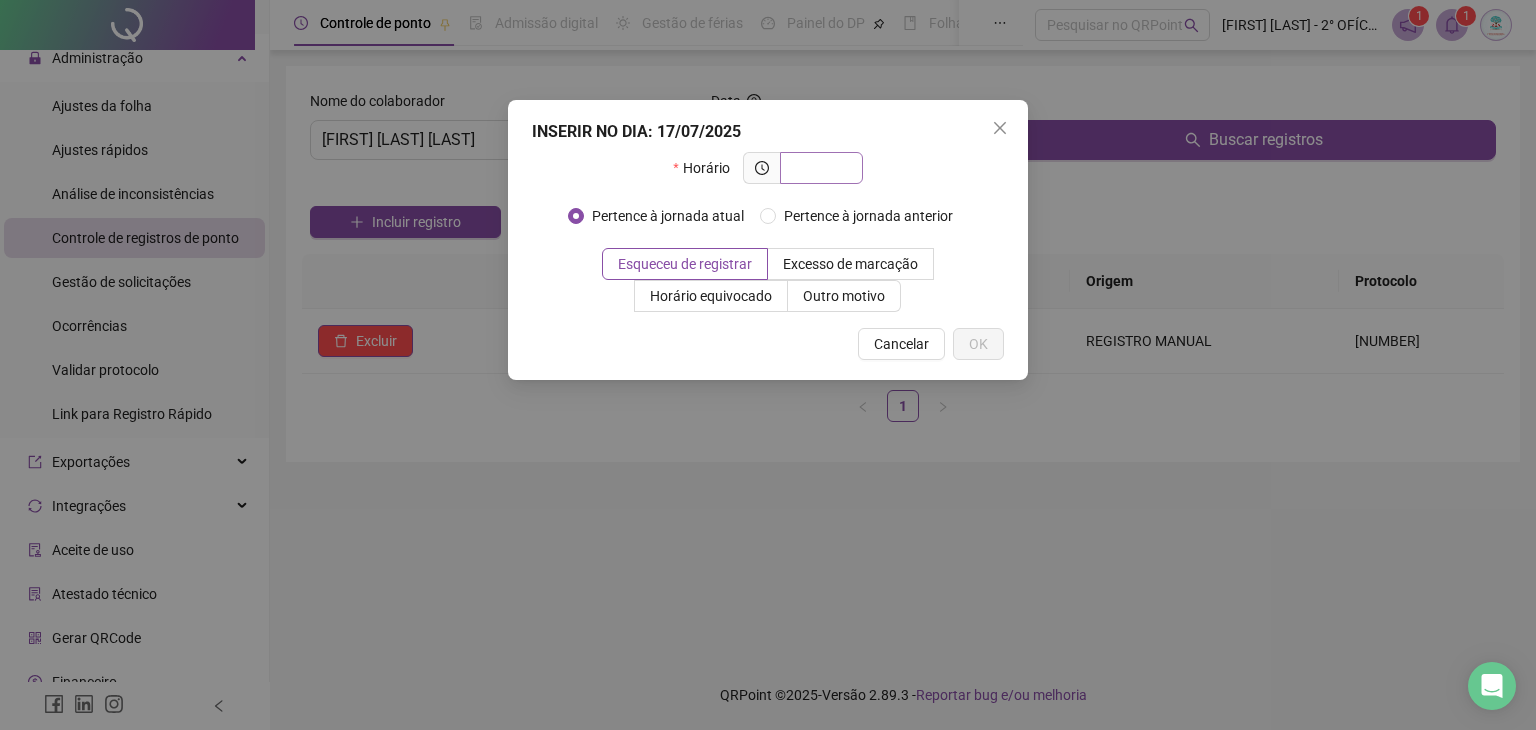 click at bounding box center (819, 168) 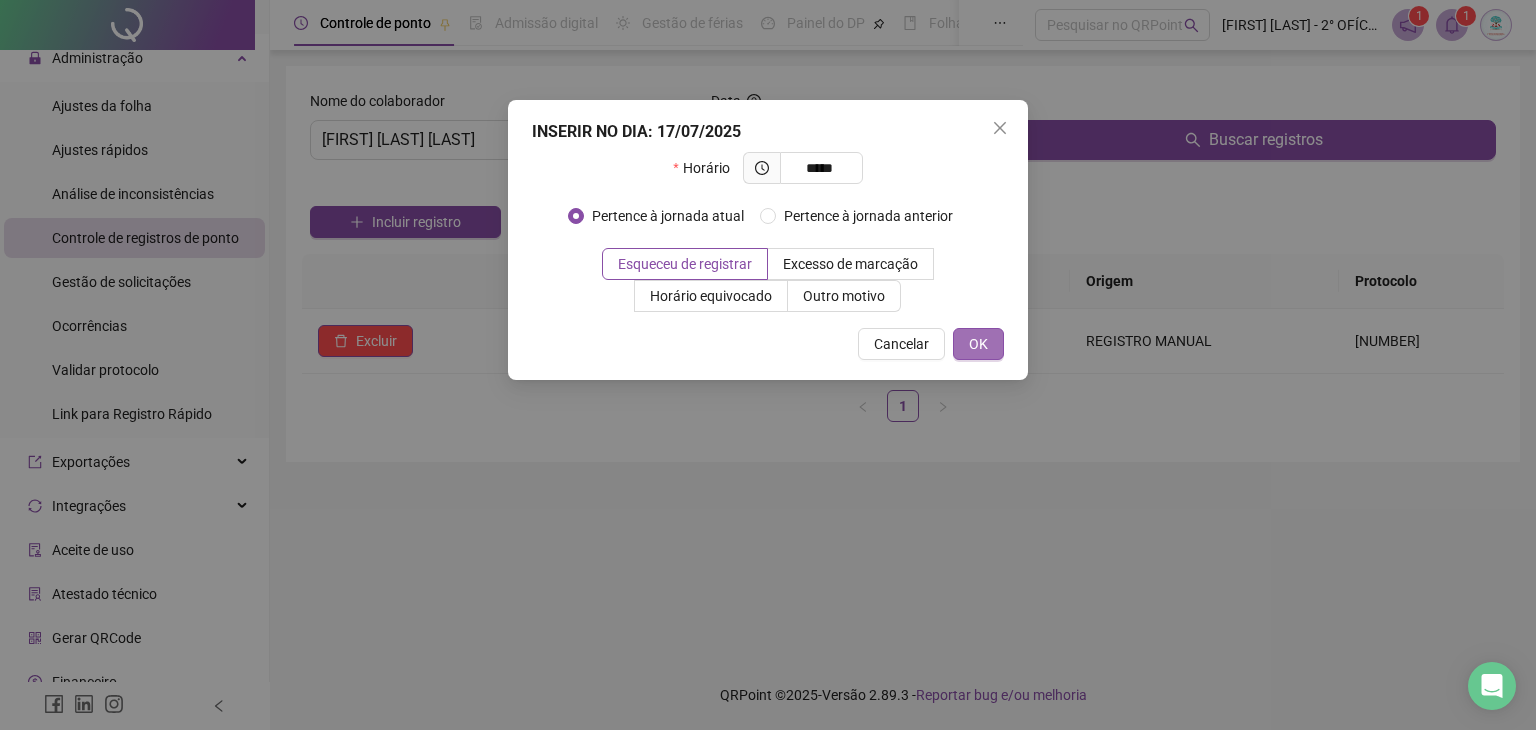 type on "*****" 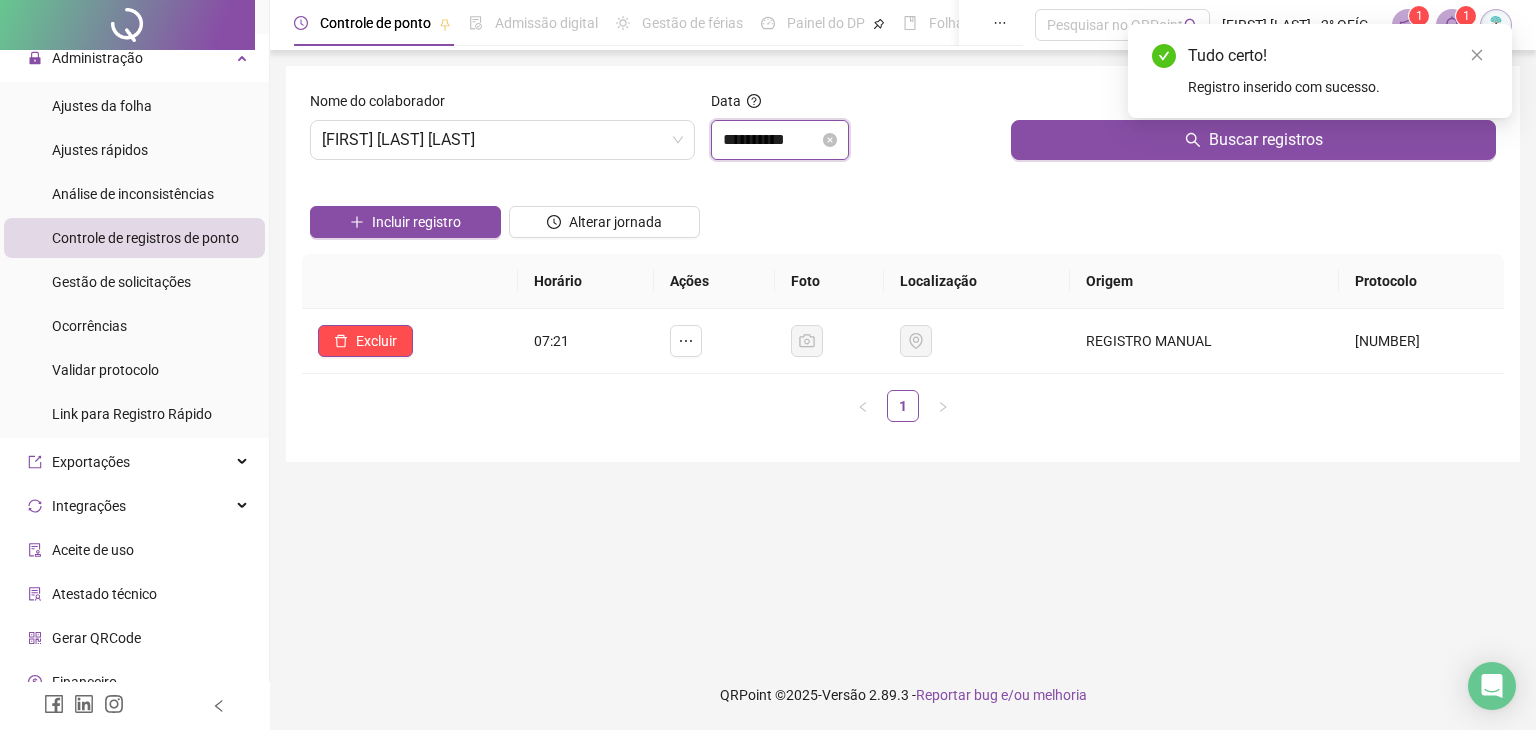 click on "**********" at bounding box center [771, 140] 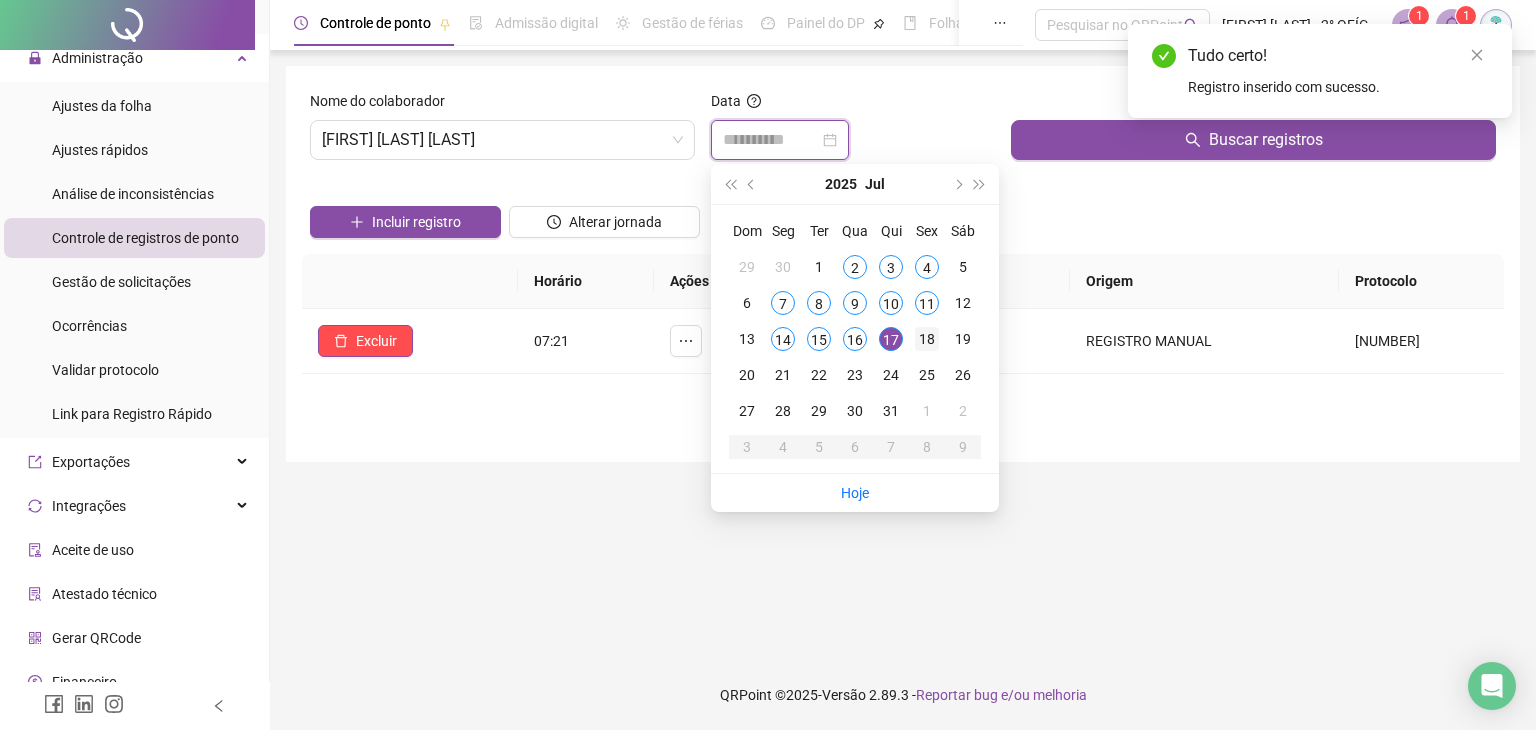 type on "**********" 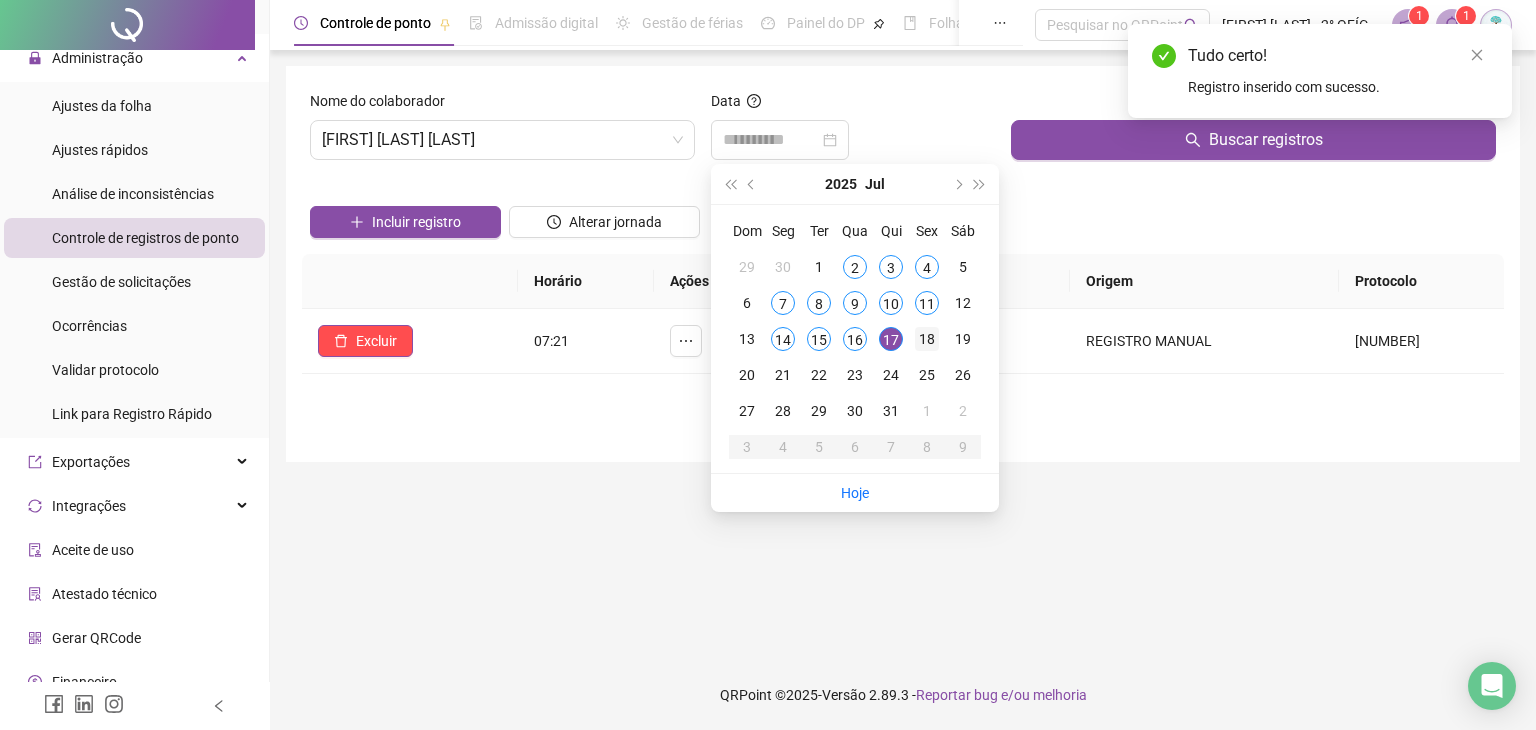 click on "18" at bounding box center [927, 339] 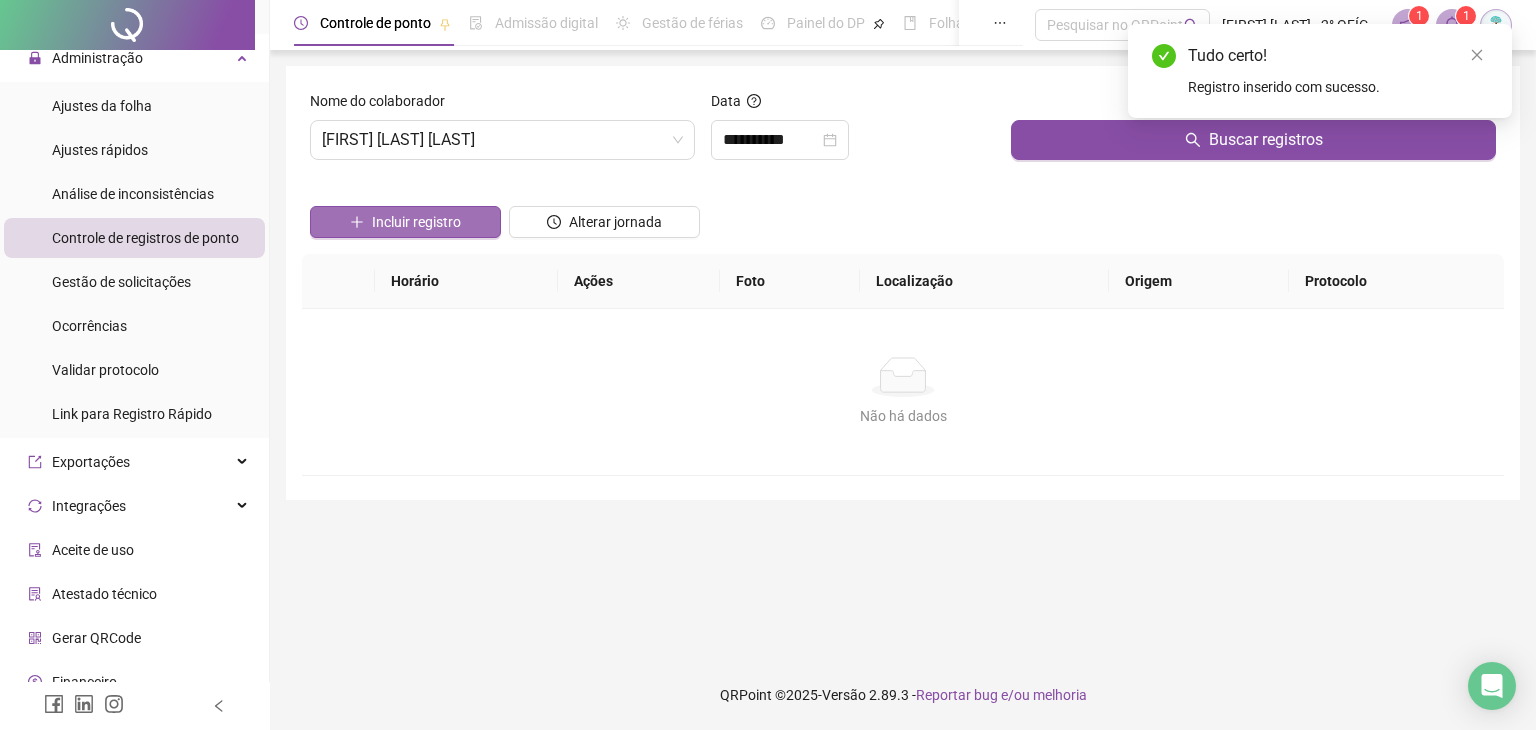 click on "Incluir registro" at bounding box center (416, 222) 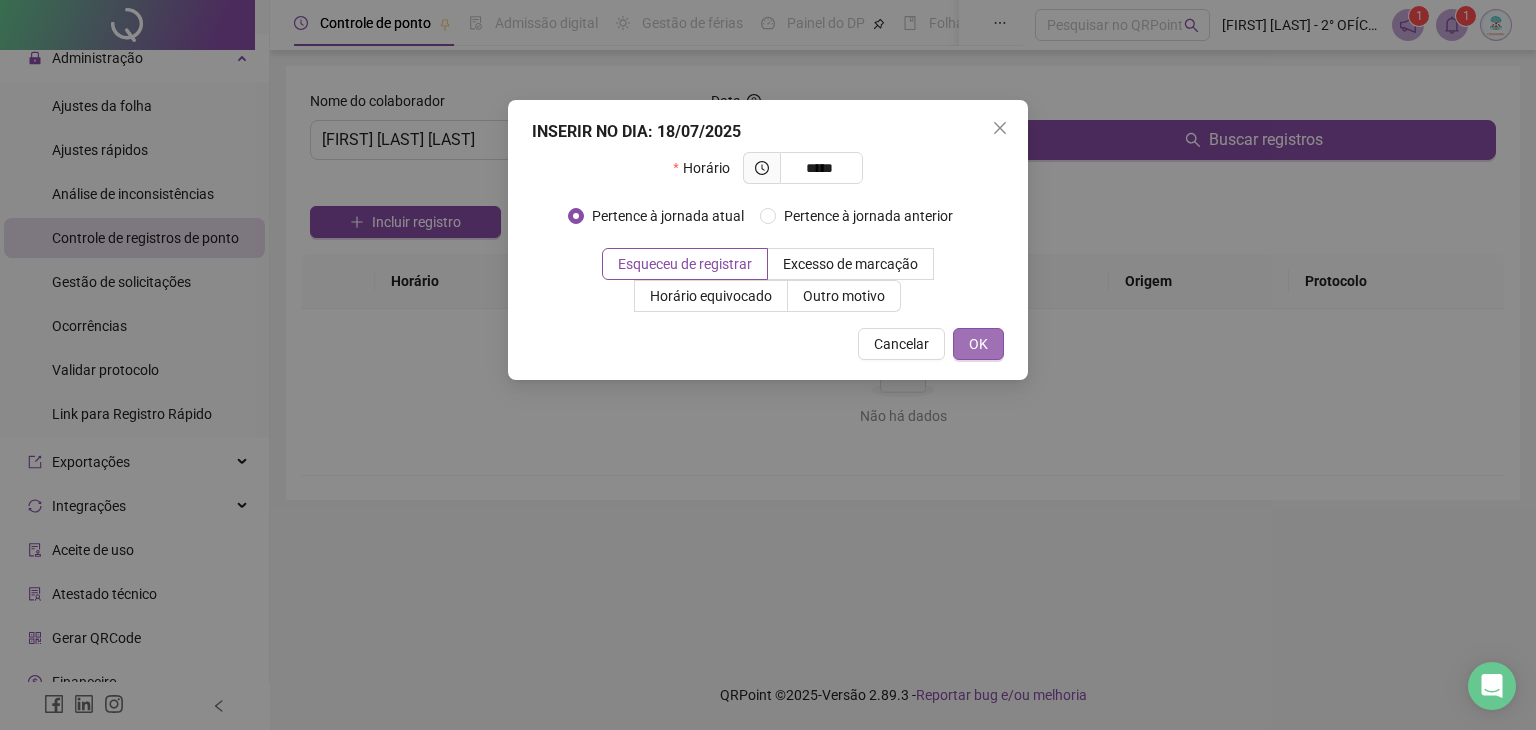 type on "*****" 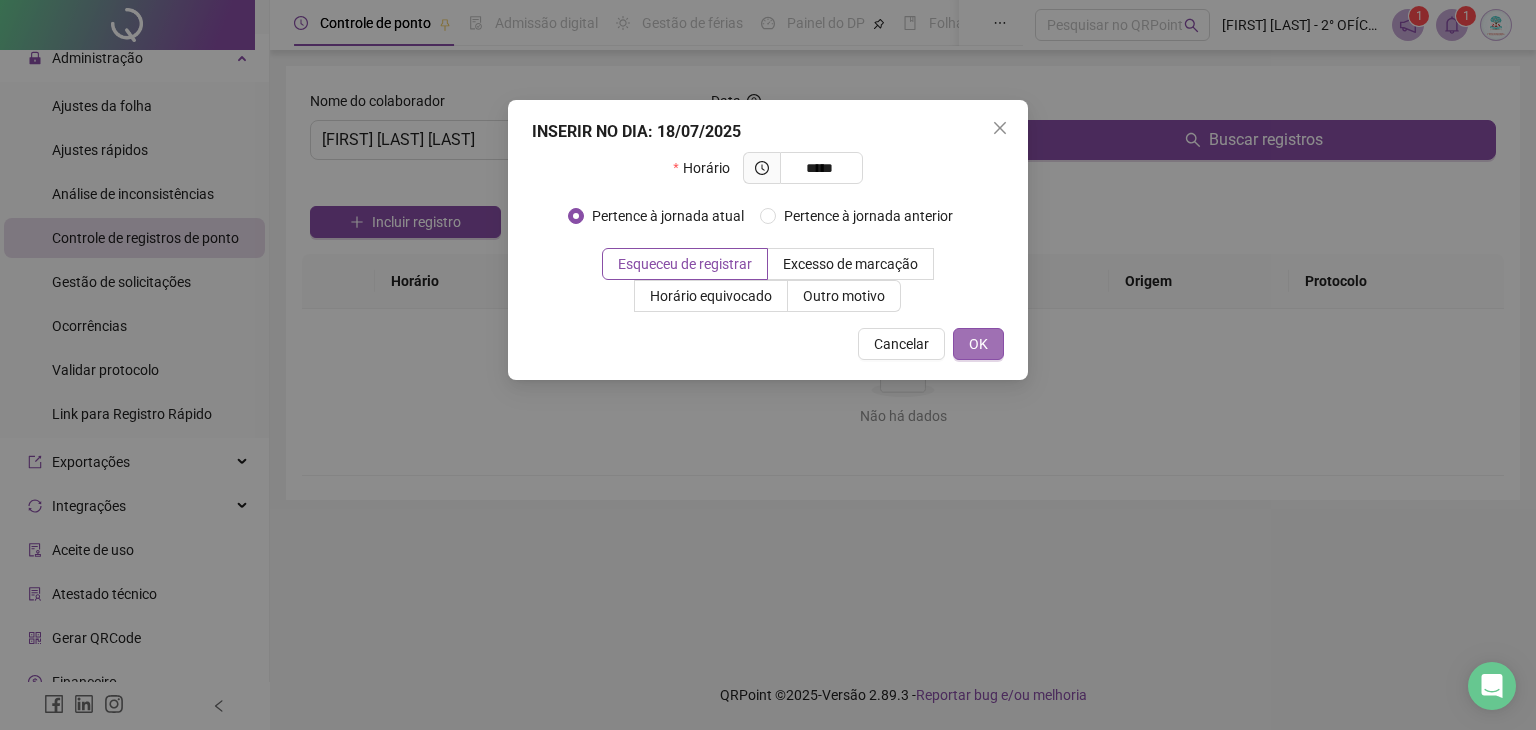 click on "OK" at bounding box center (978, 344) 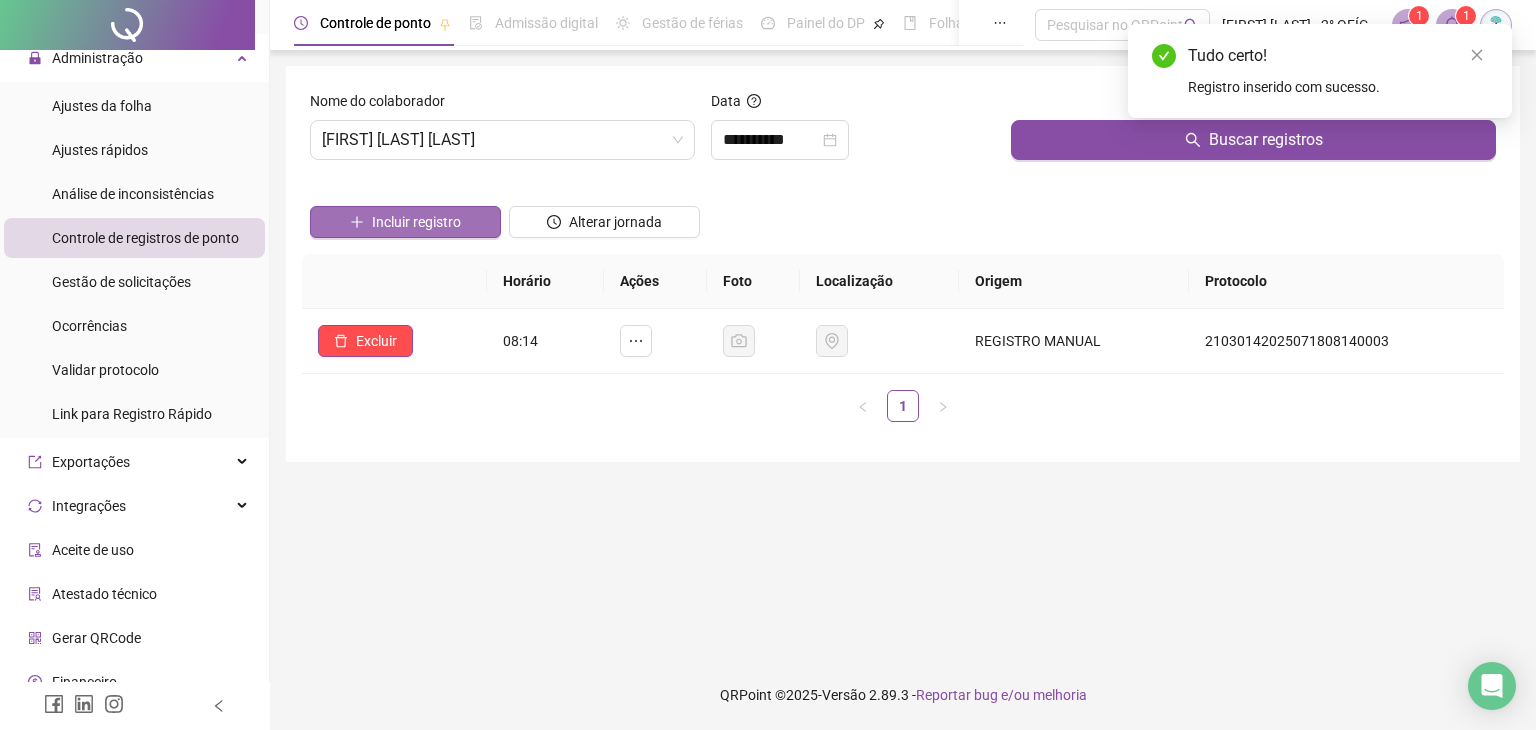 click on "Incluir registro" at bounding box center [405, 222] 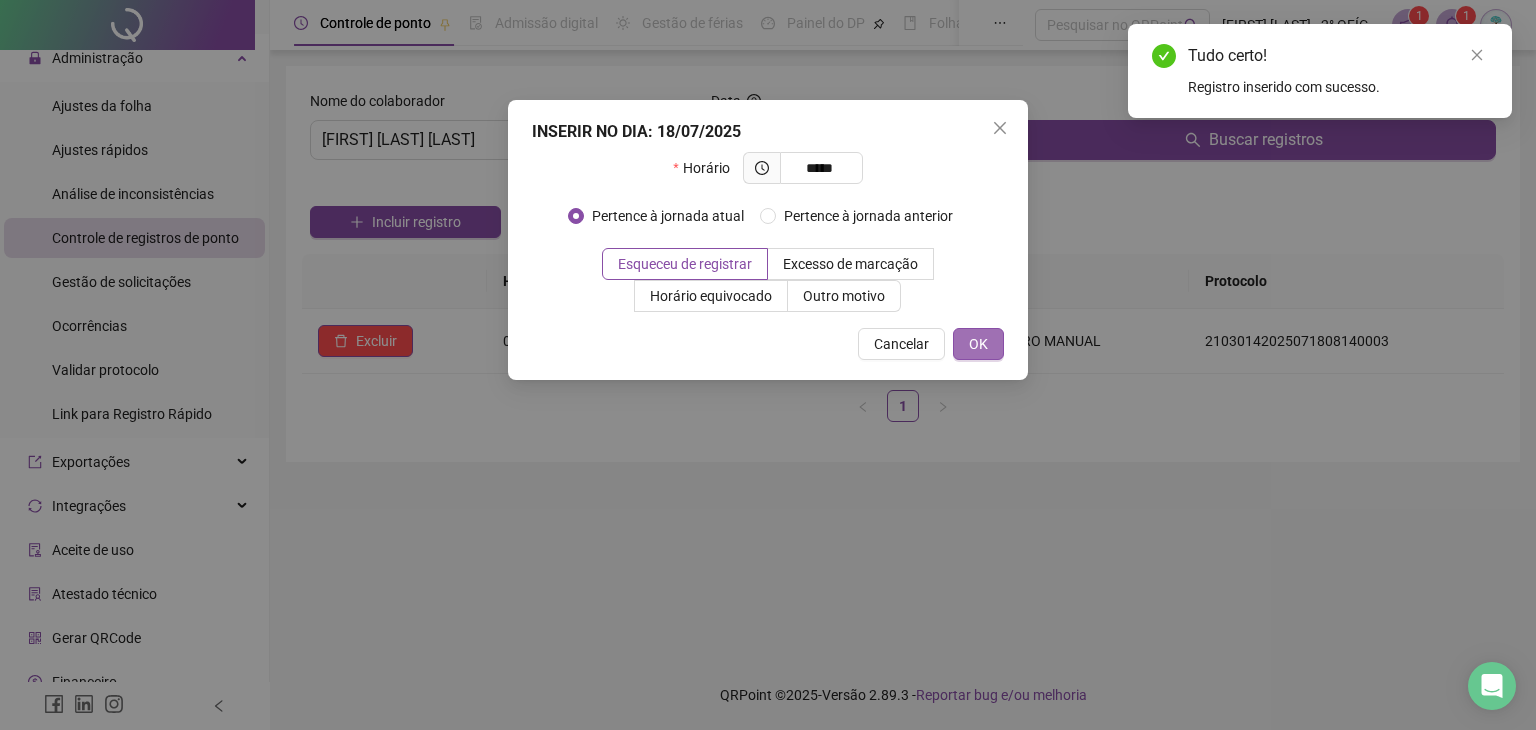 type on "*****" 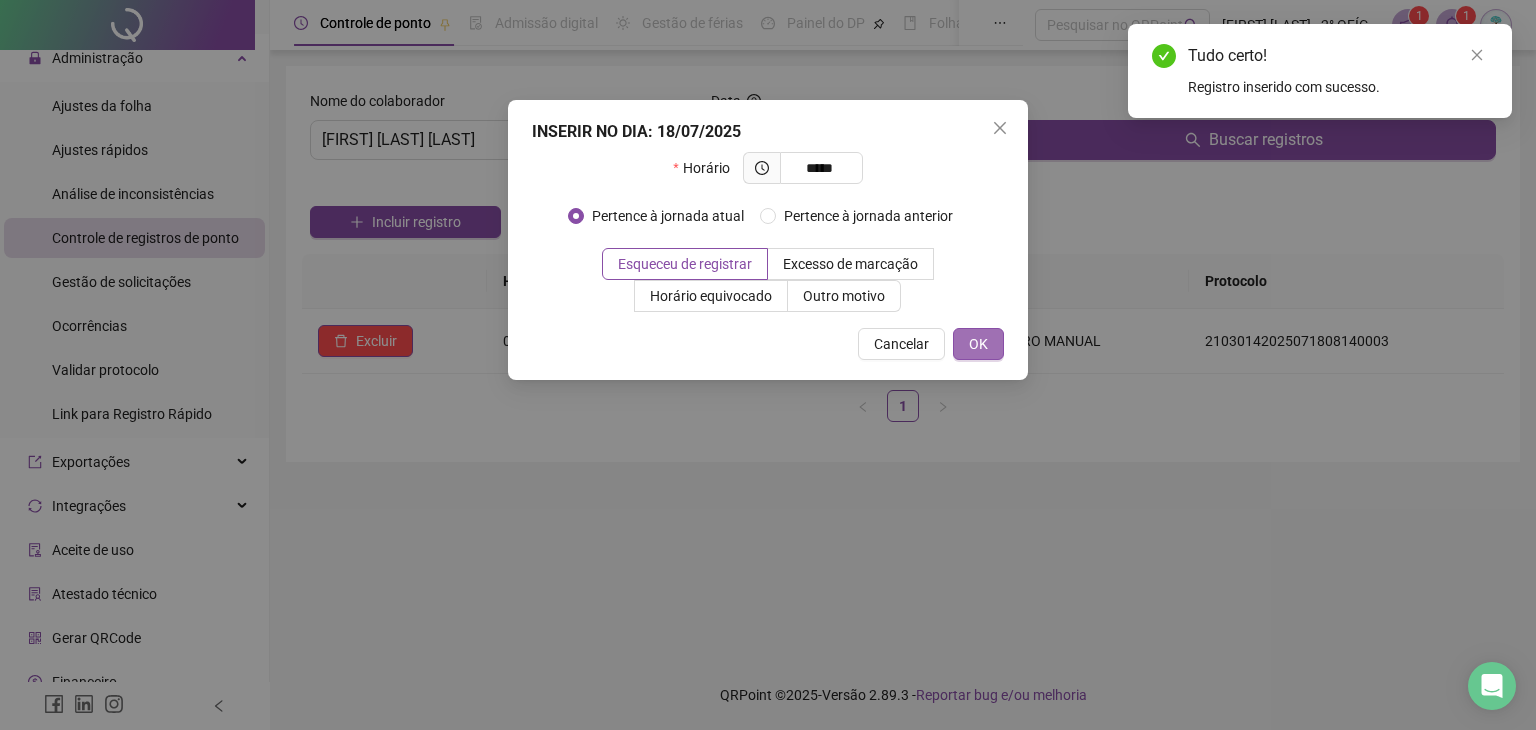 click on "OK" at bounding box center [978, 344] 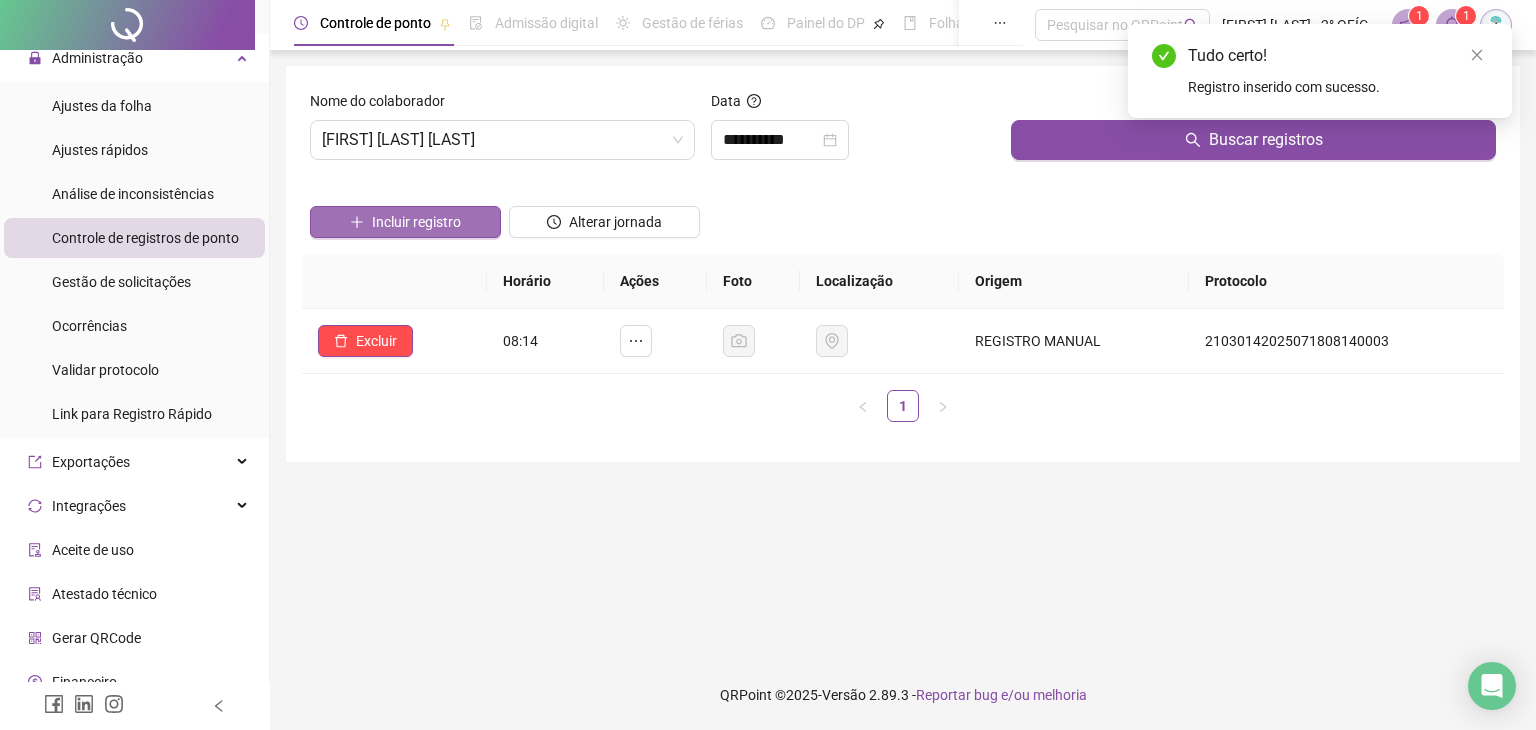 click on "Incluir registro" at bounding box center (405, 222) 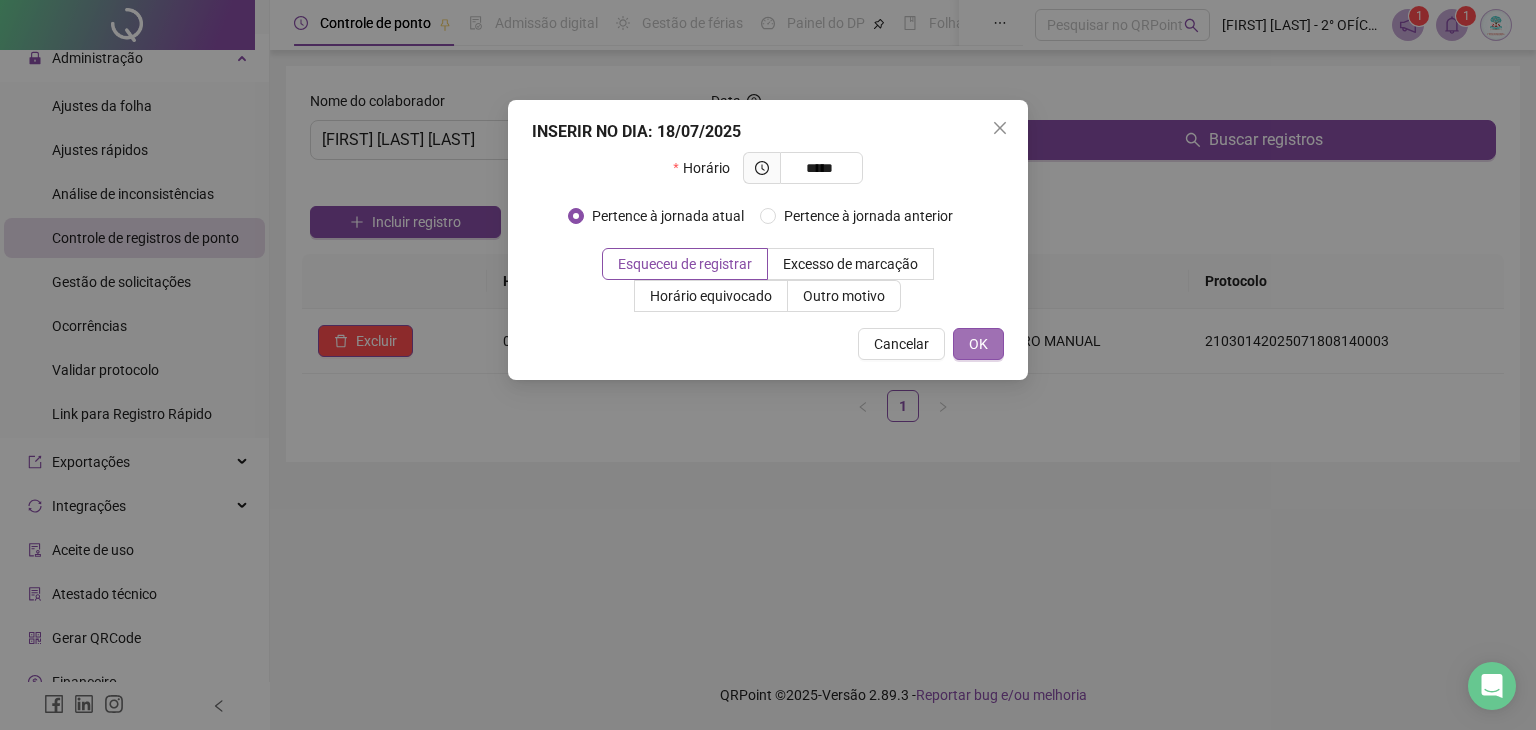 type on "*****" 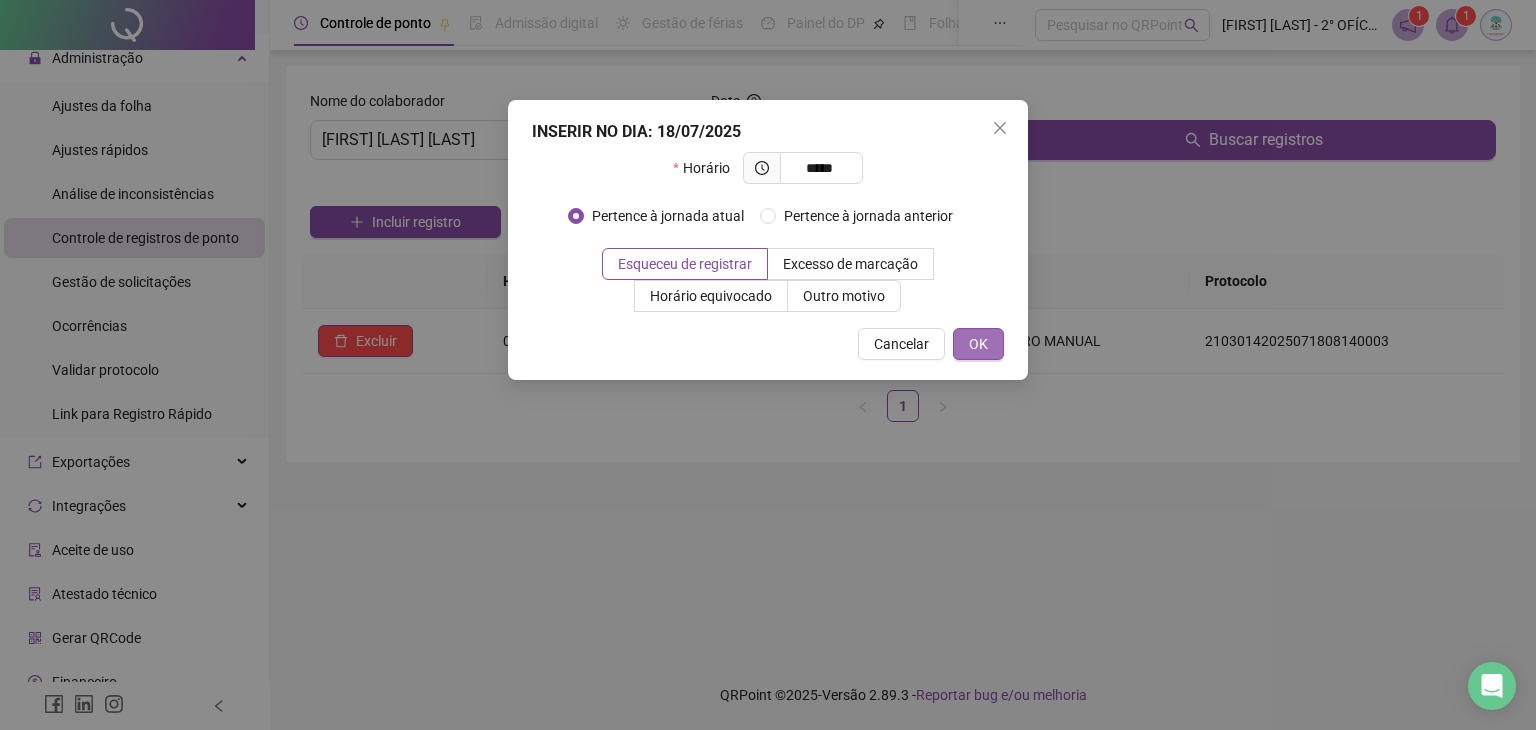 click on "OK" at bounding box center (978, 344) 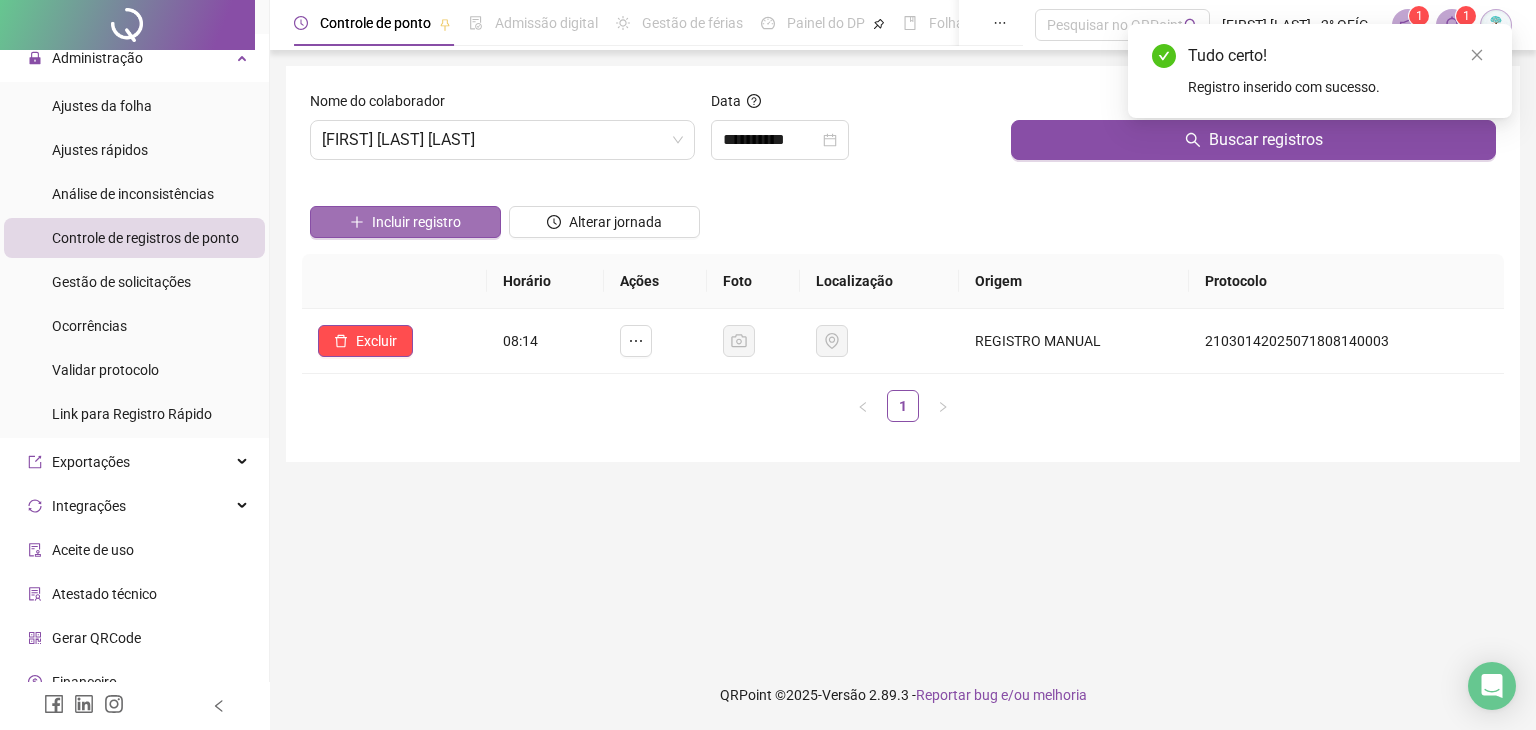 click on "Incluir registro" at bounding box center (416, 222) 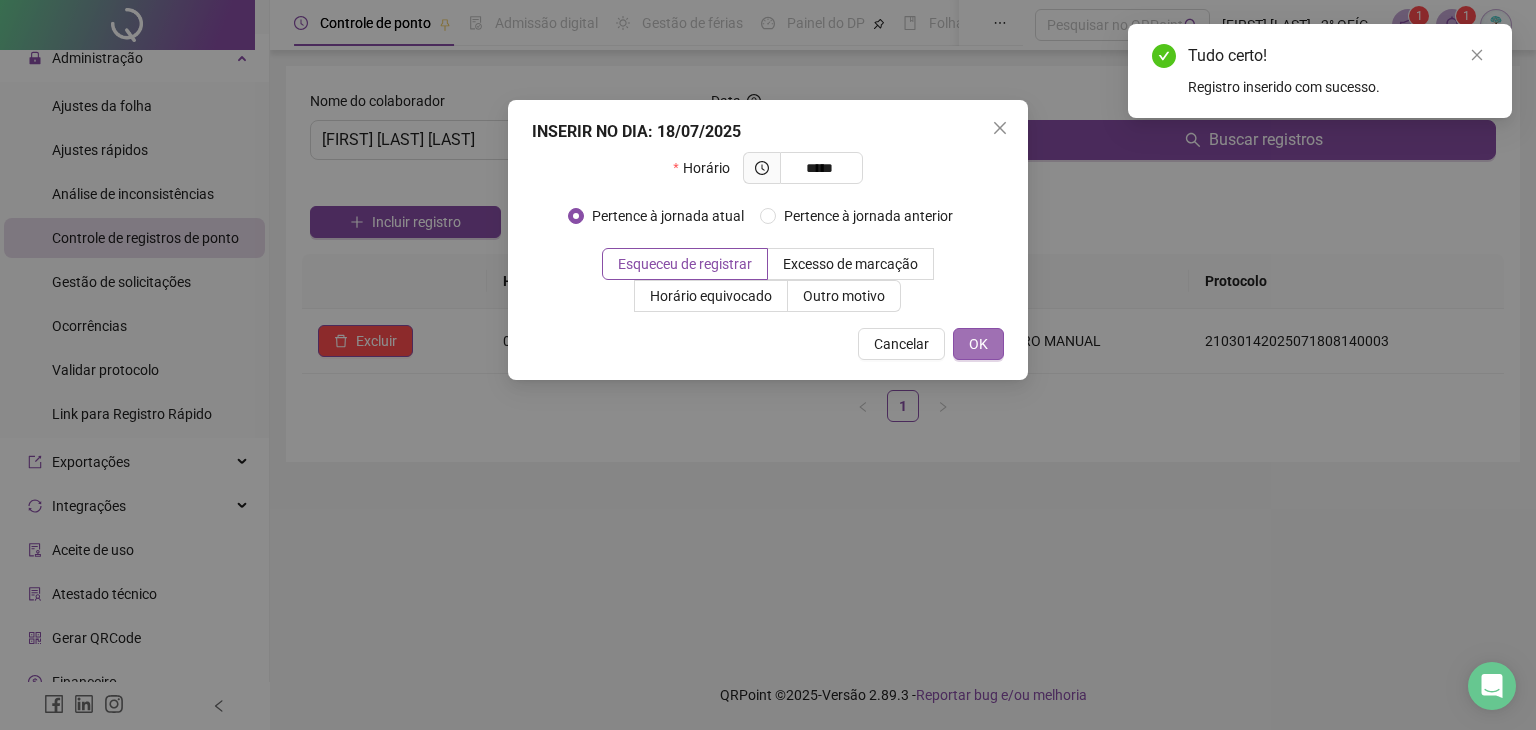 type on "*****" 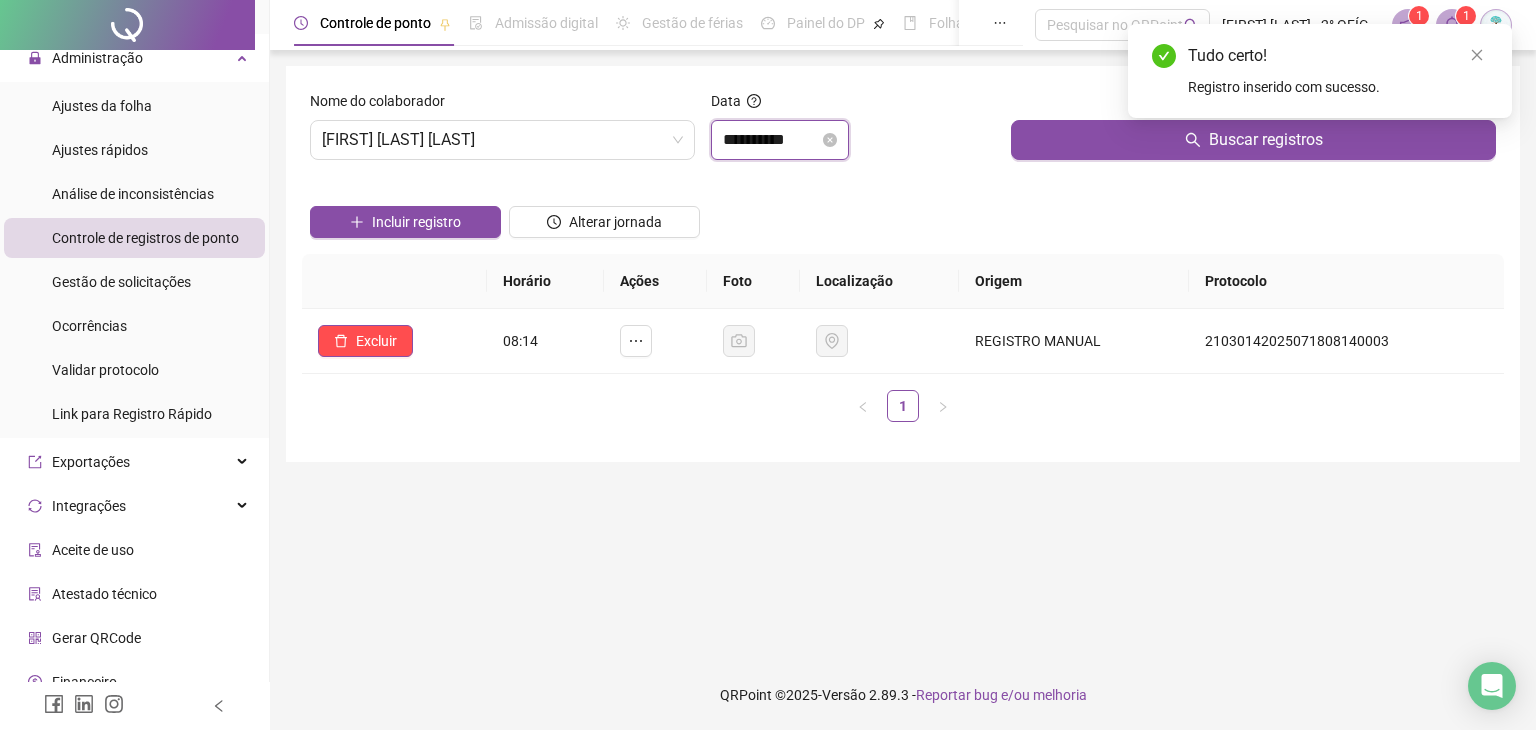 click on "**********" at bounding box center [771, 140] 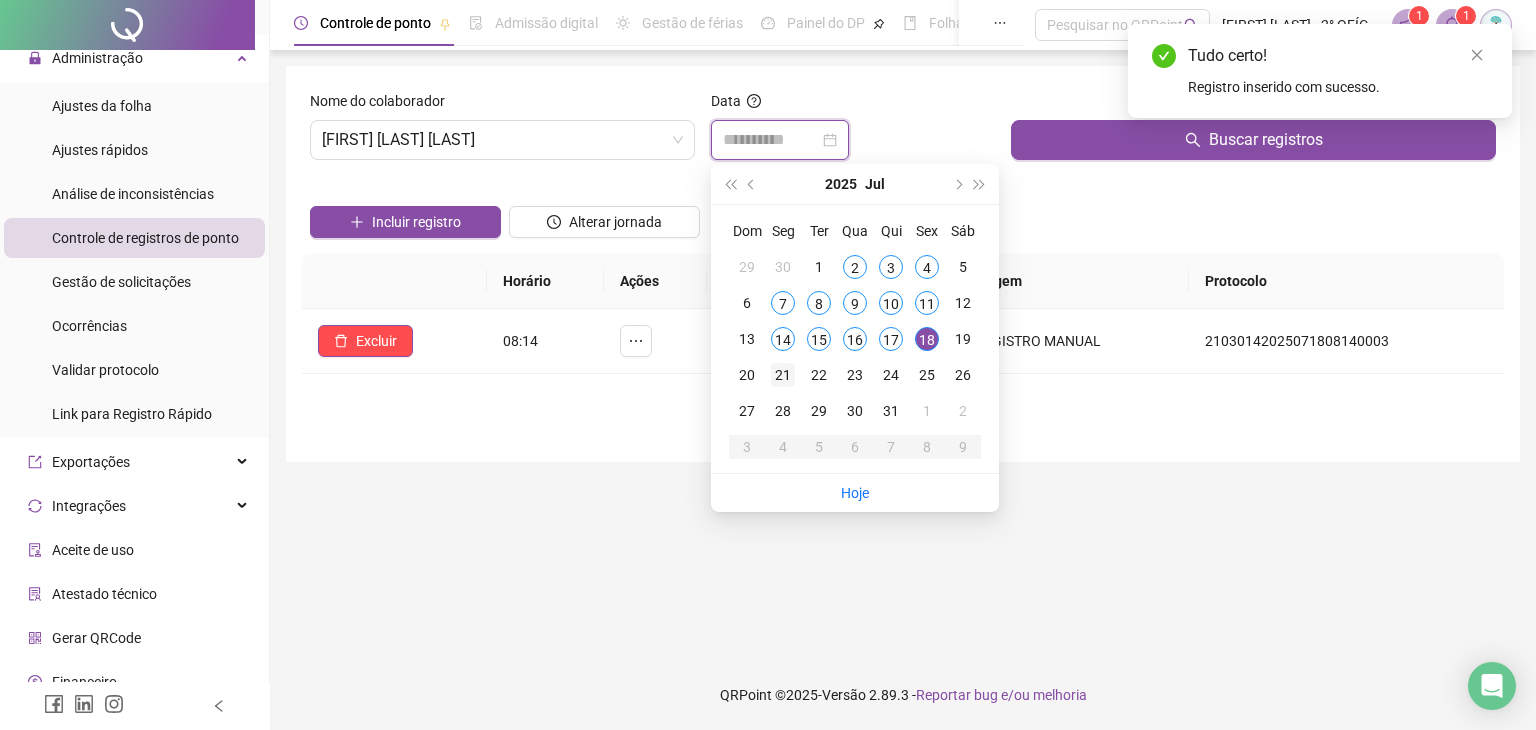 type on "**********" 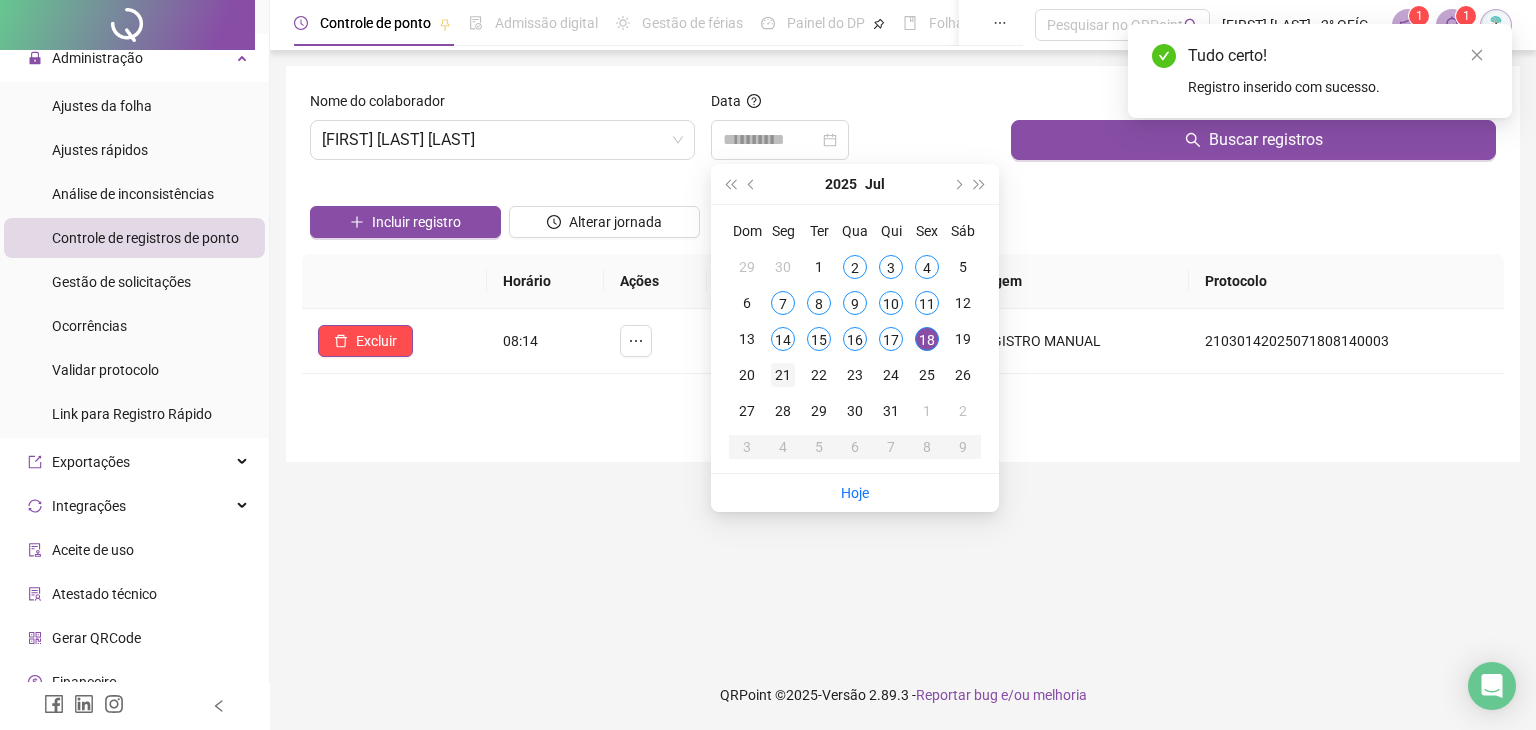 click on "21" at bounding box center (783, 375) 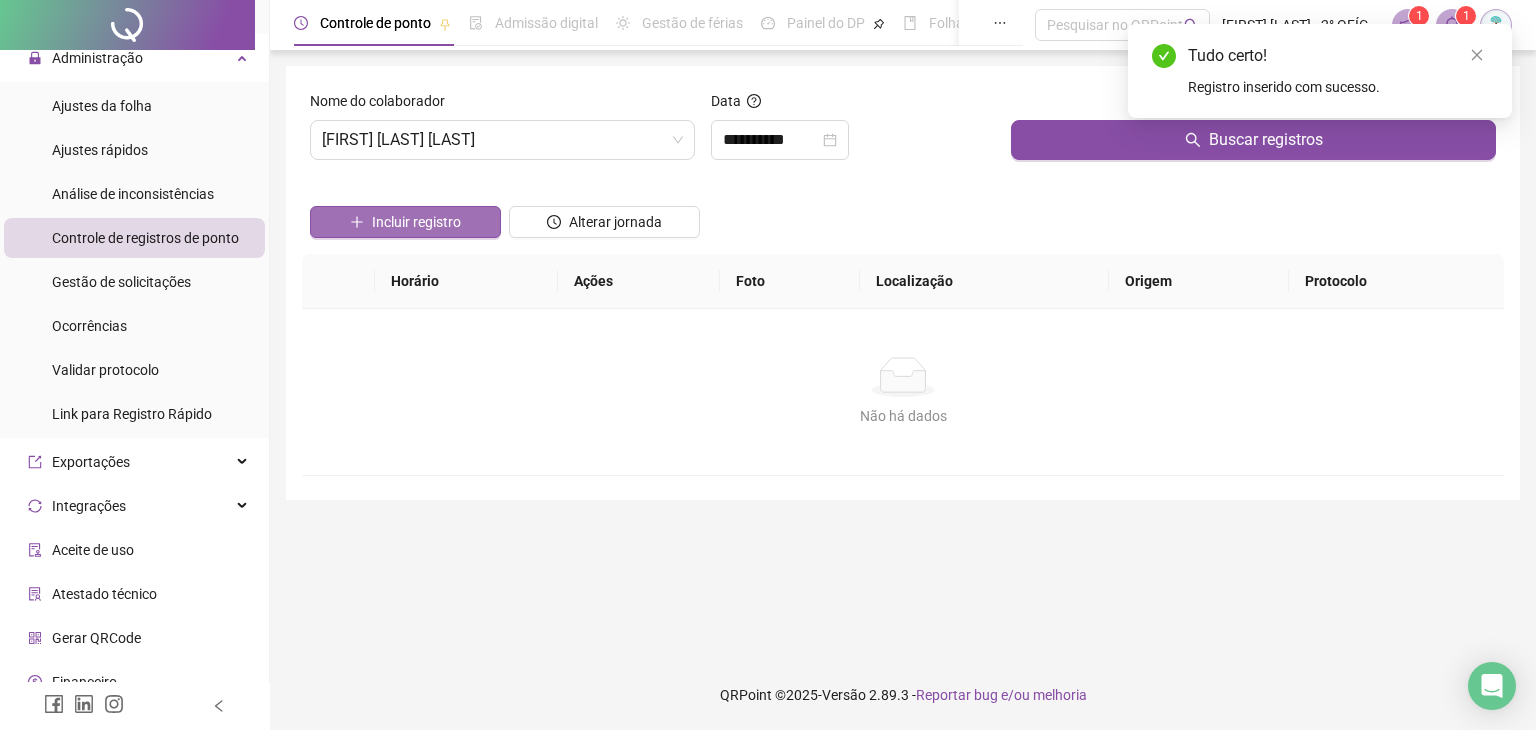 click on "Incluir registro" at bounding box center (405, 222) 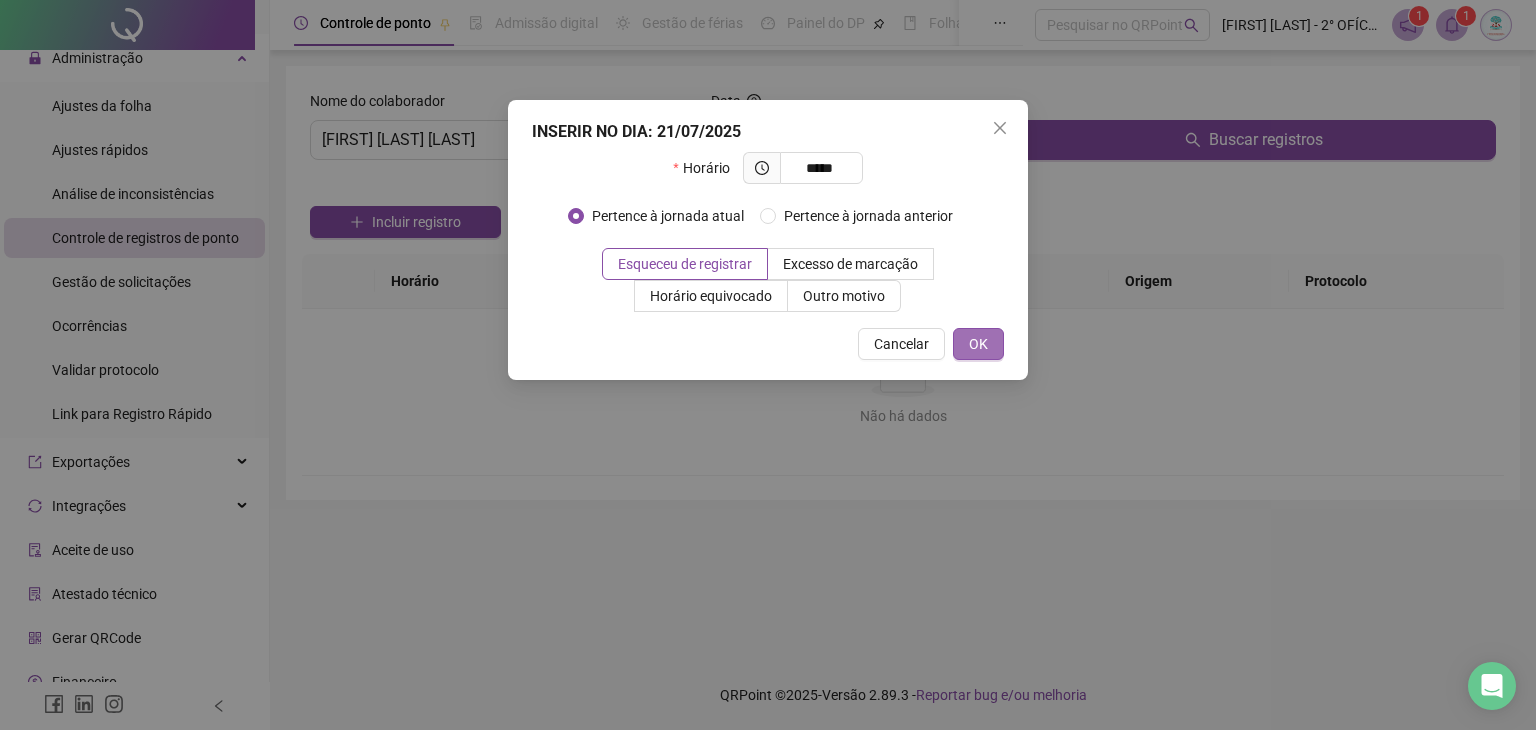 type on "*****" 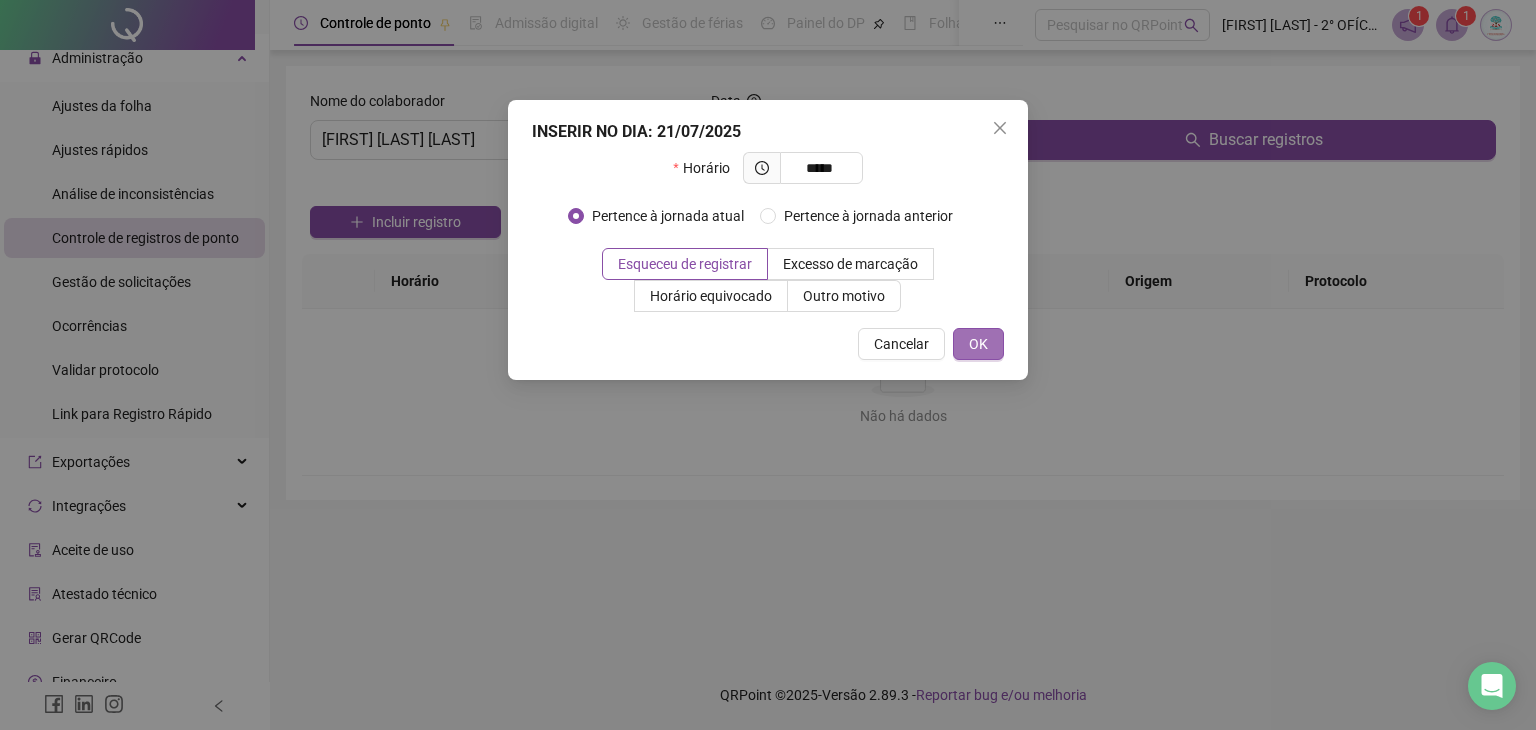 click on "OK" at bounding box center [978, 344] 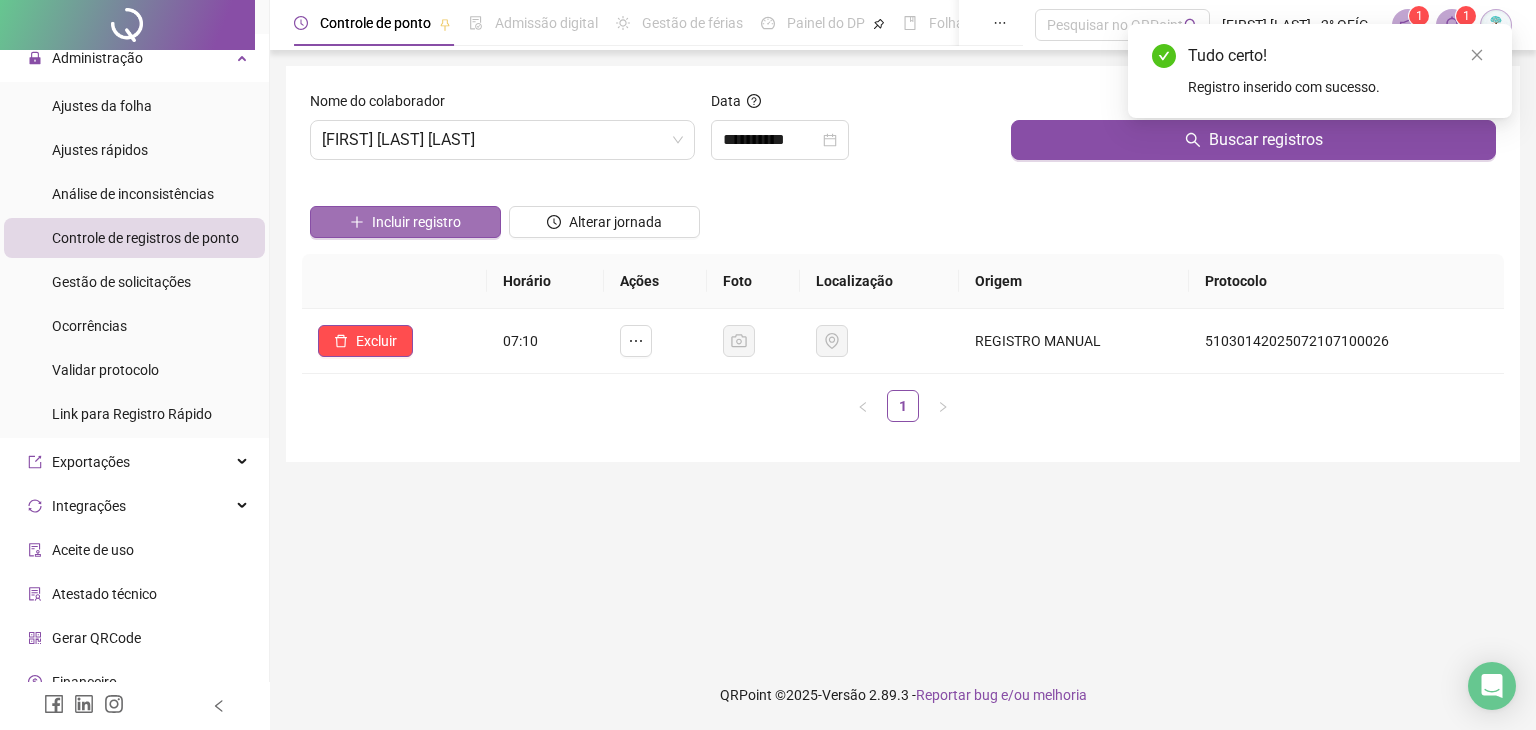 click on "Incluir registro" at bounding box center [416, 222] 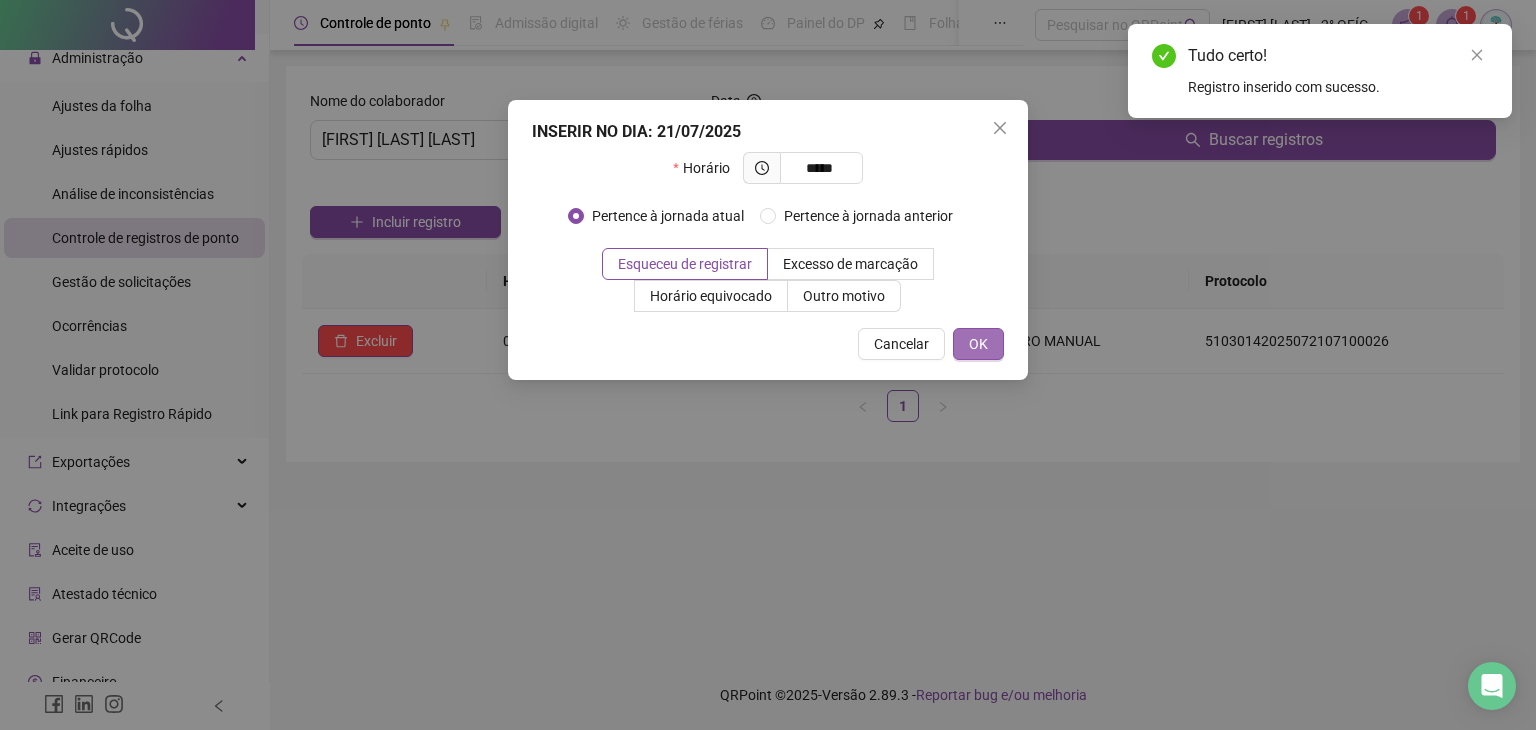 type on "*****" 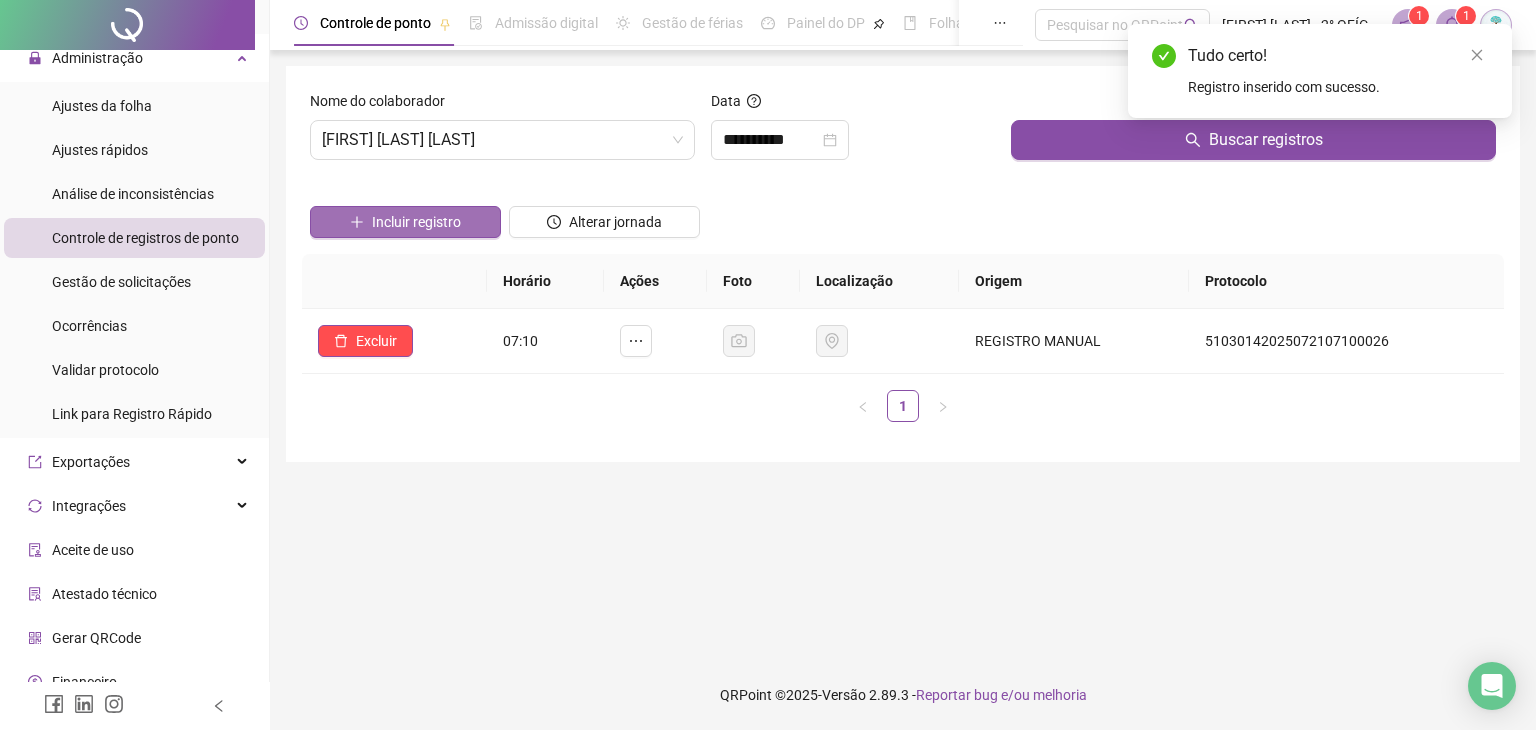 click on "Incluir registro" at bounding box center [416, 222] 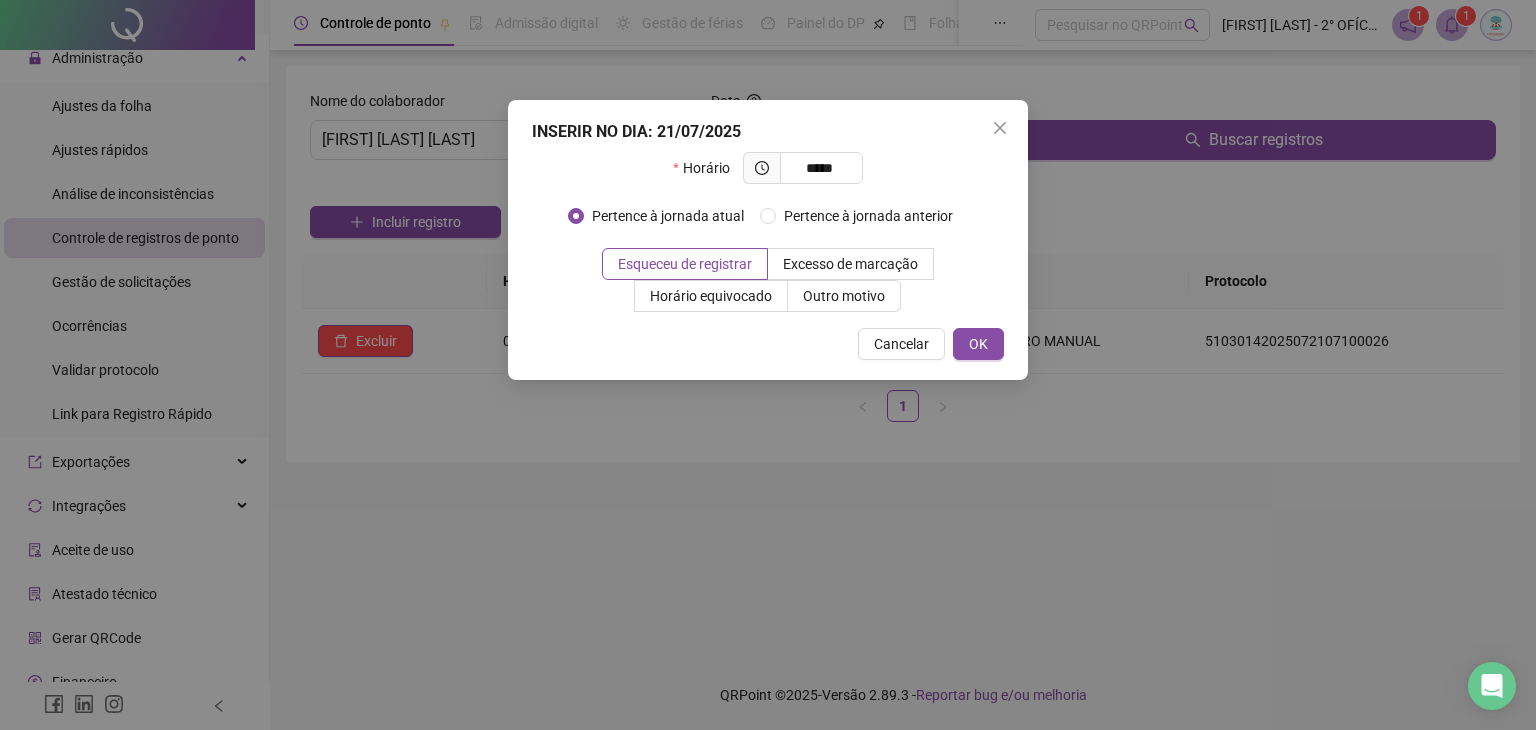 type on "*****" 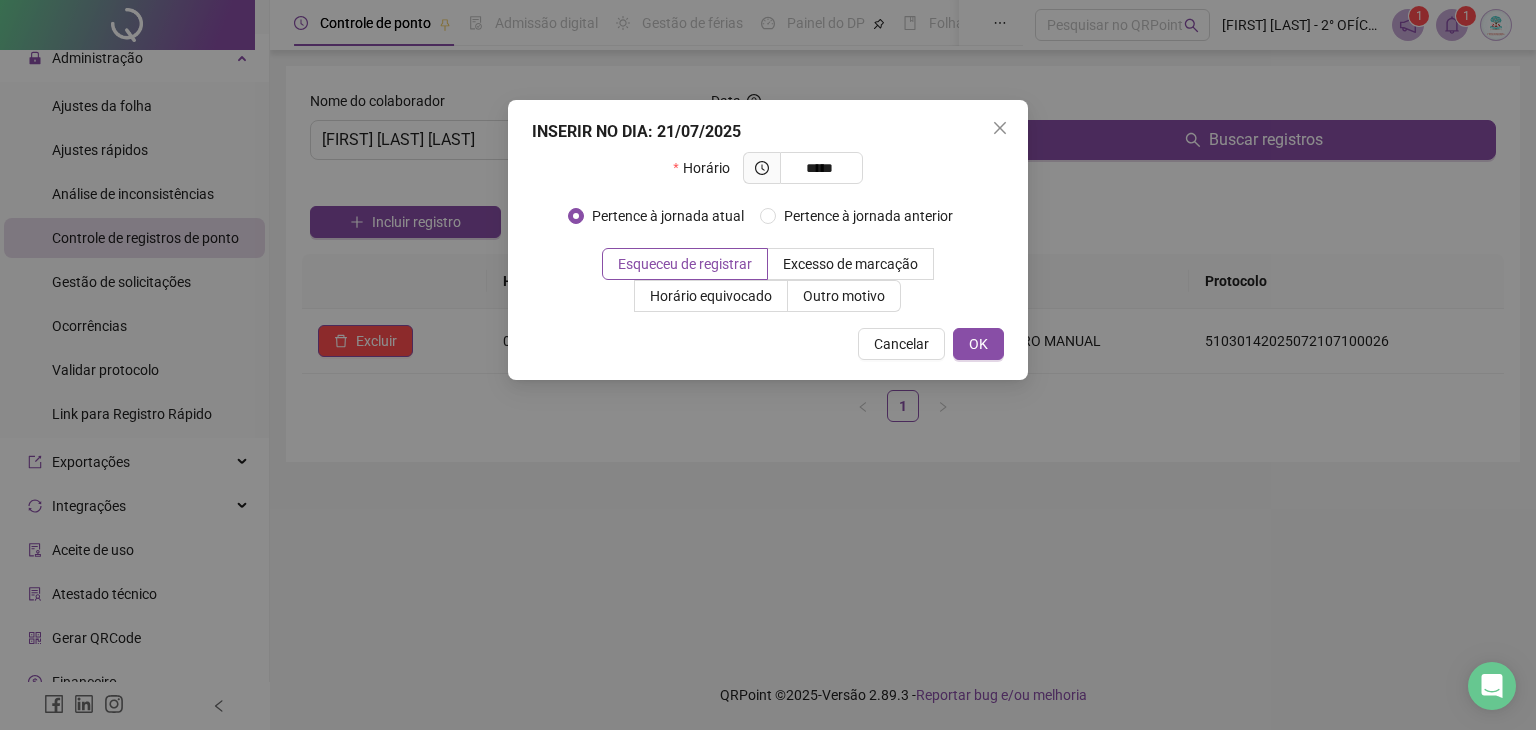 click on "INSERIR NO DIA :   [DATE] Horário ***** Pertence à jornada atual Pertence à jornada anterior Esqueceu de registrar Excesso de marcação Horário equivocado Outro motivo Motivo Cancelar OK" at bounding box center [768, 240] 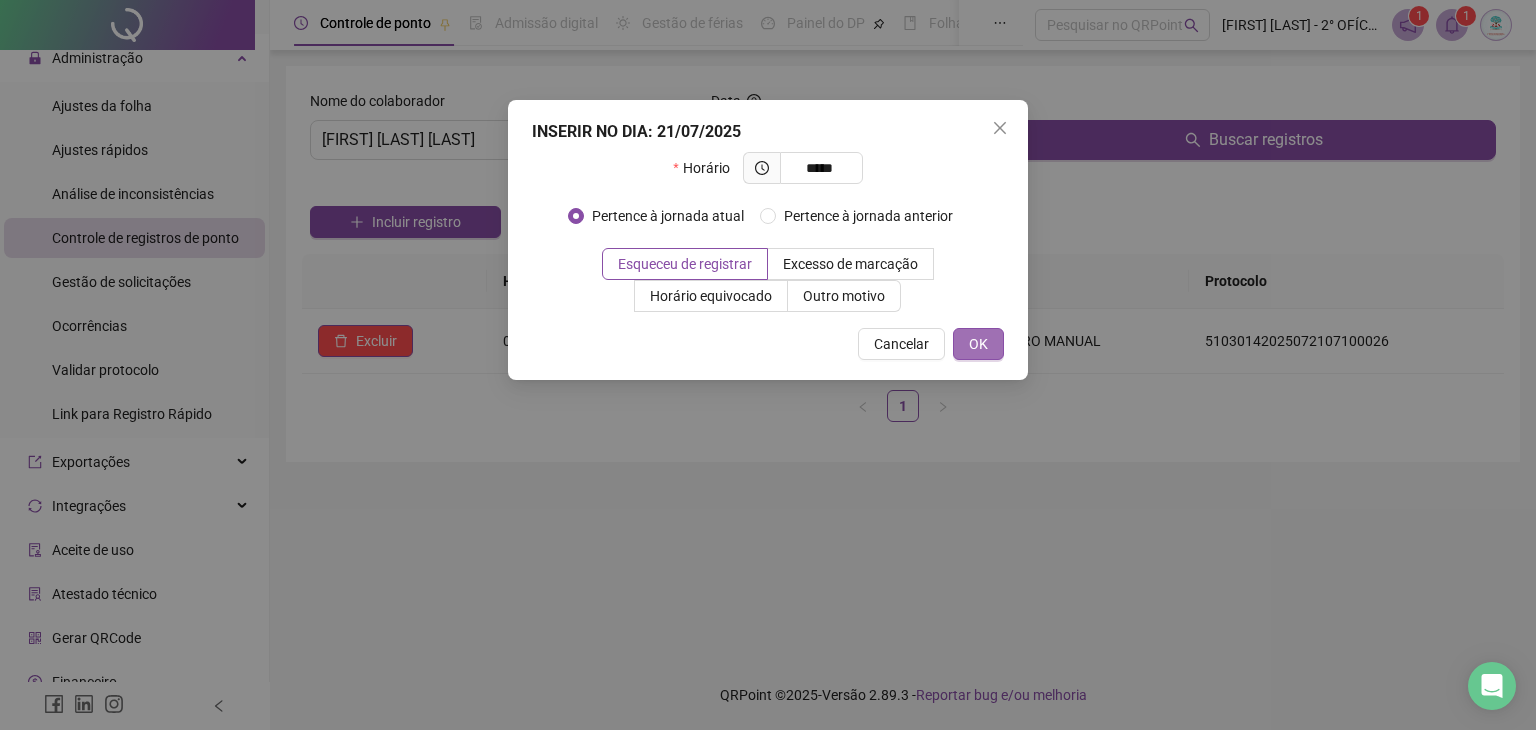 click on "OK" at bounding box center (978, 344) 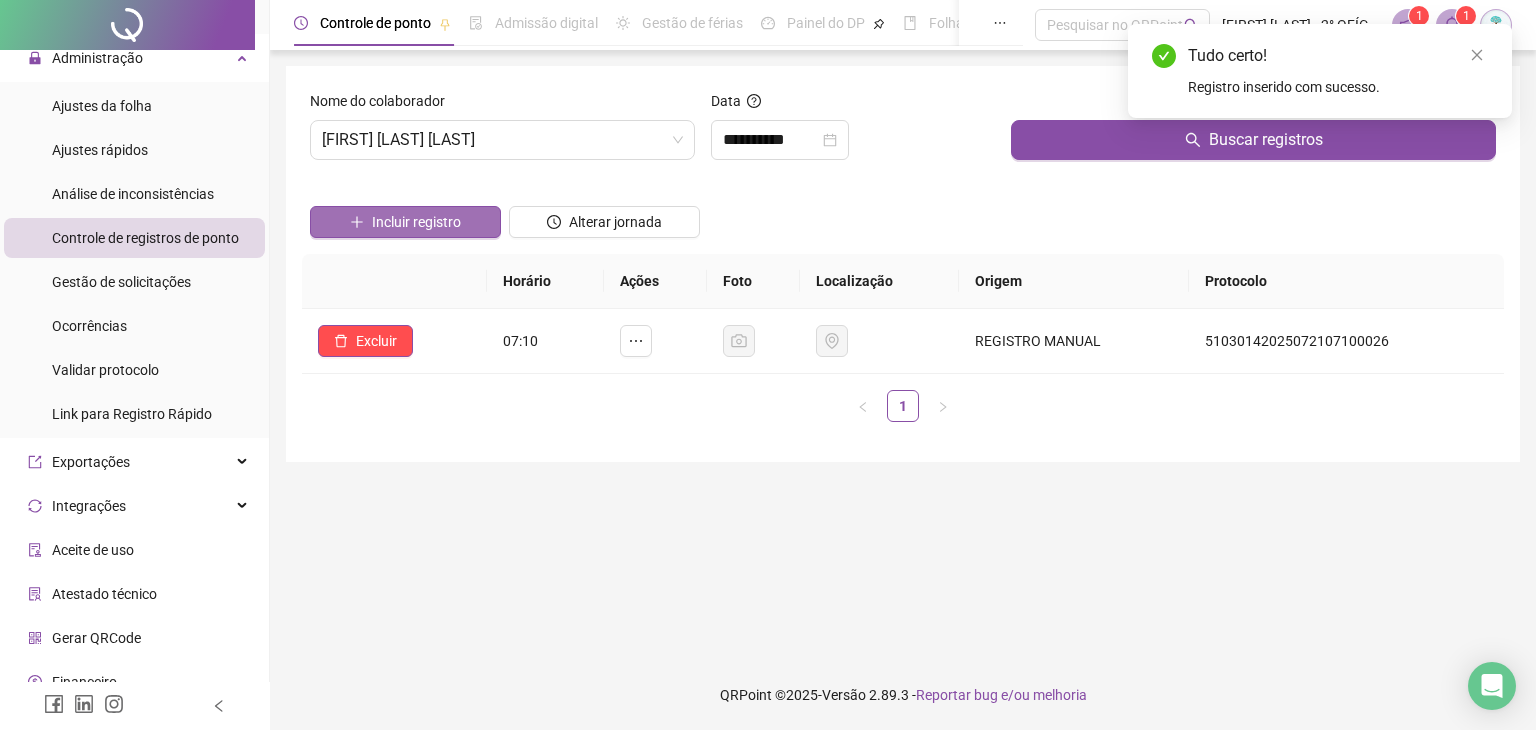 click on "Incluir registro" at bounding box center [405, 222] 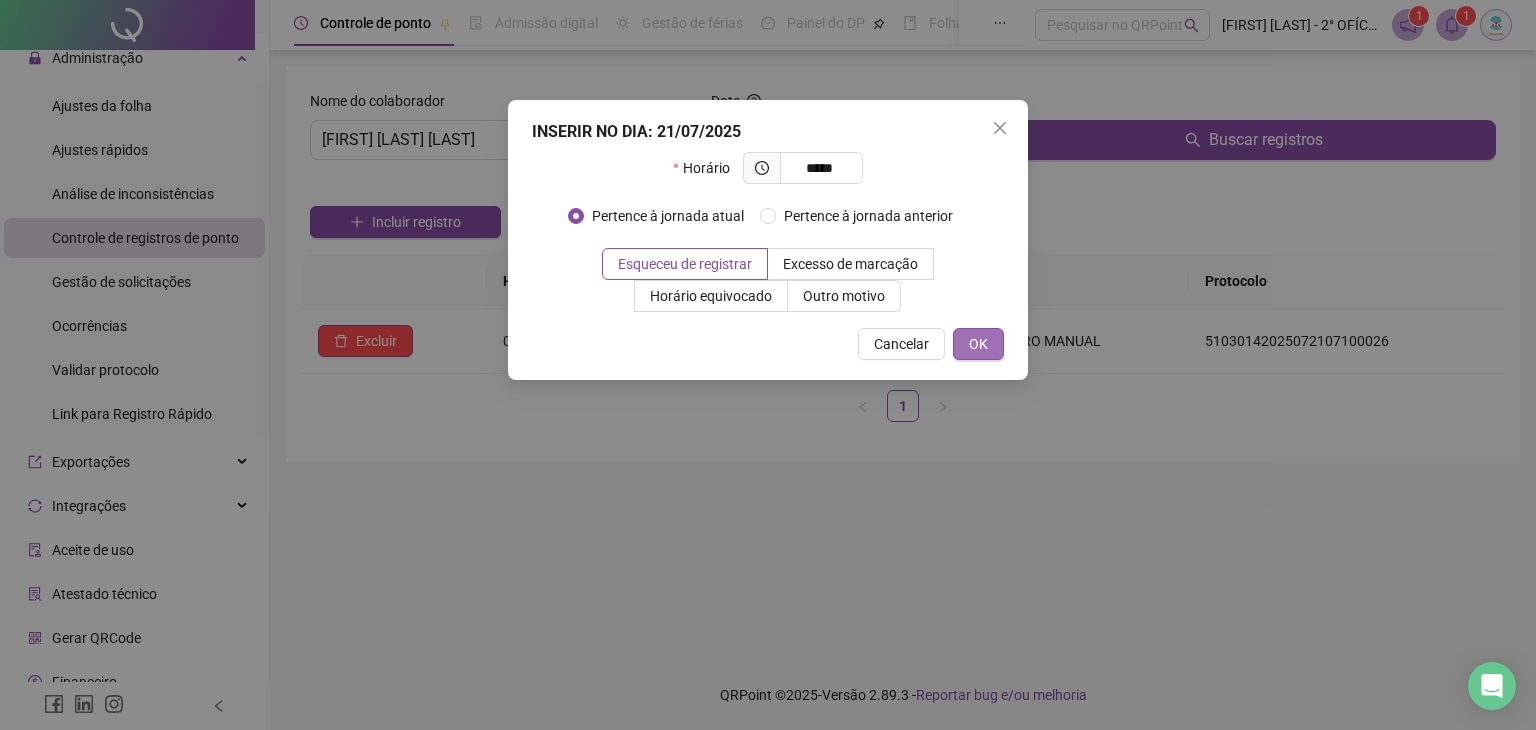 type on "*****" 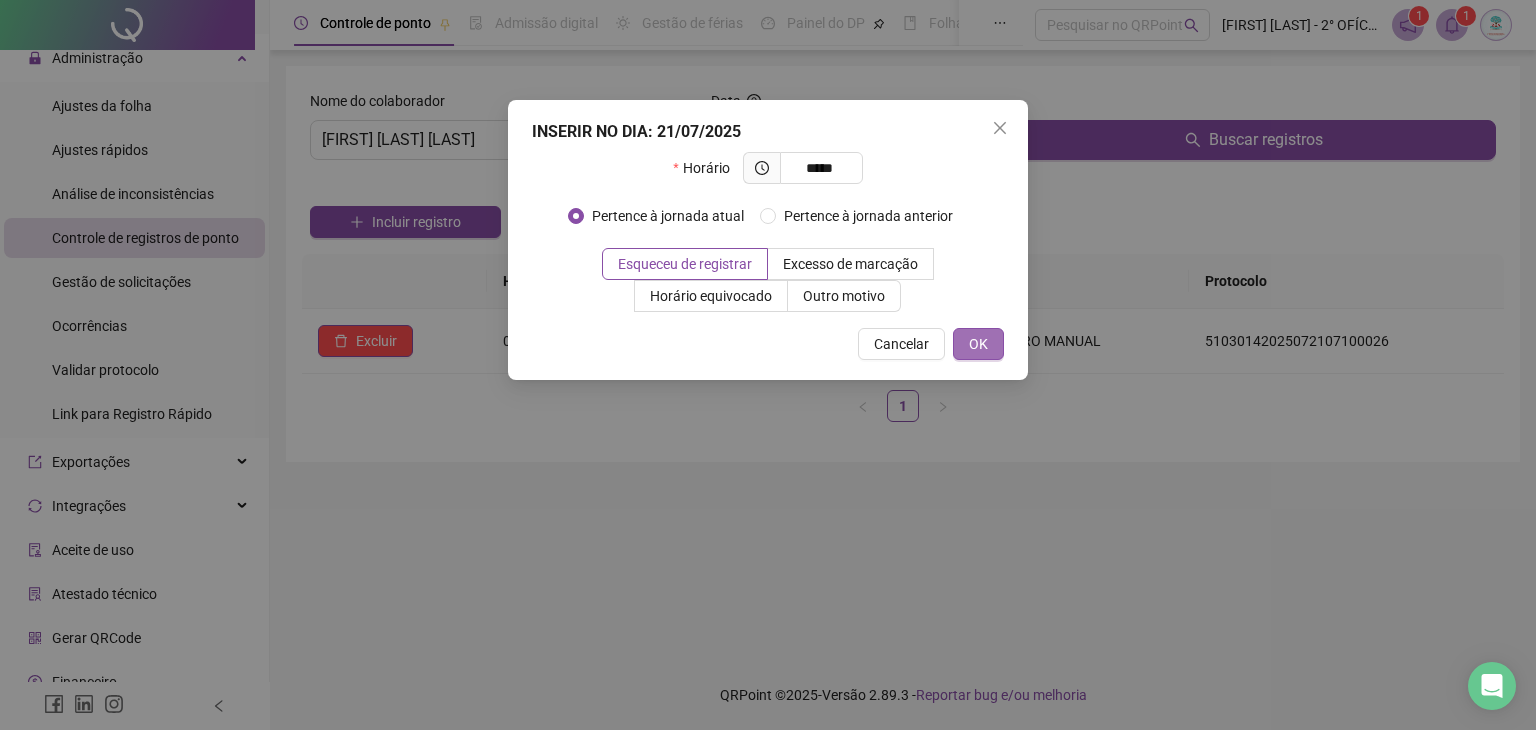 click on "OK" at bounding box center [978, 344] 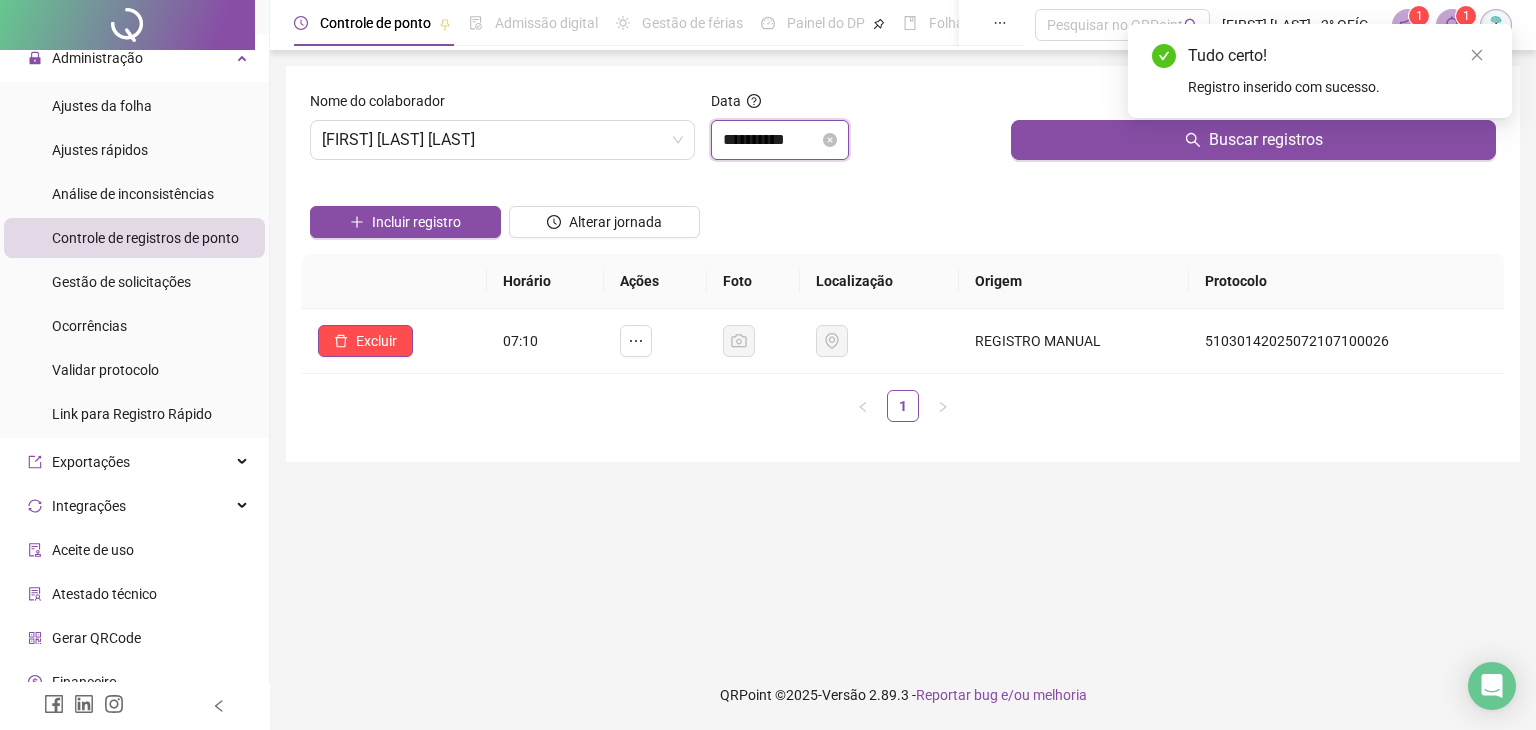 click on "**********" at bounding box center (771, 140) 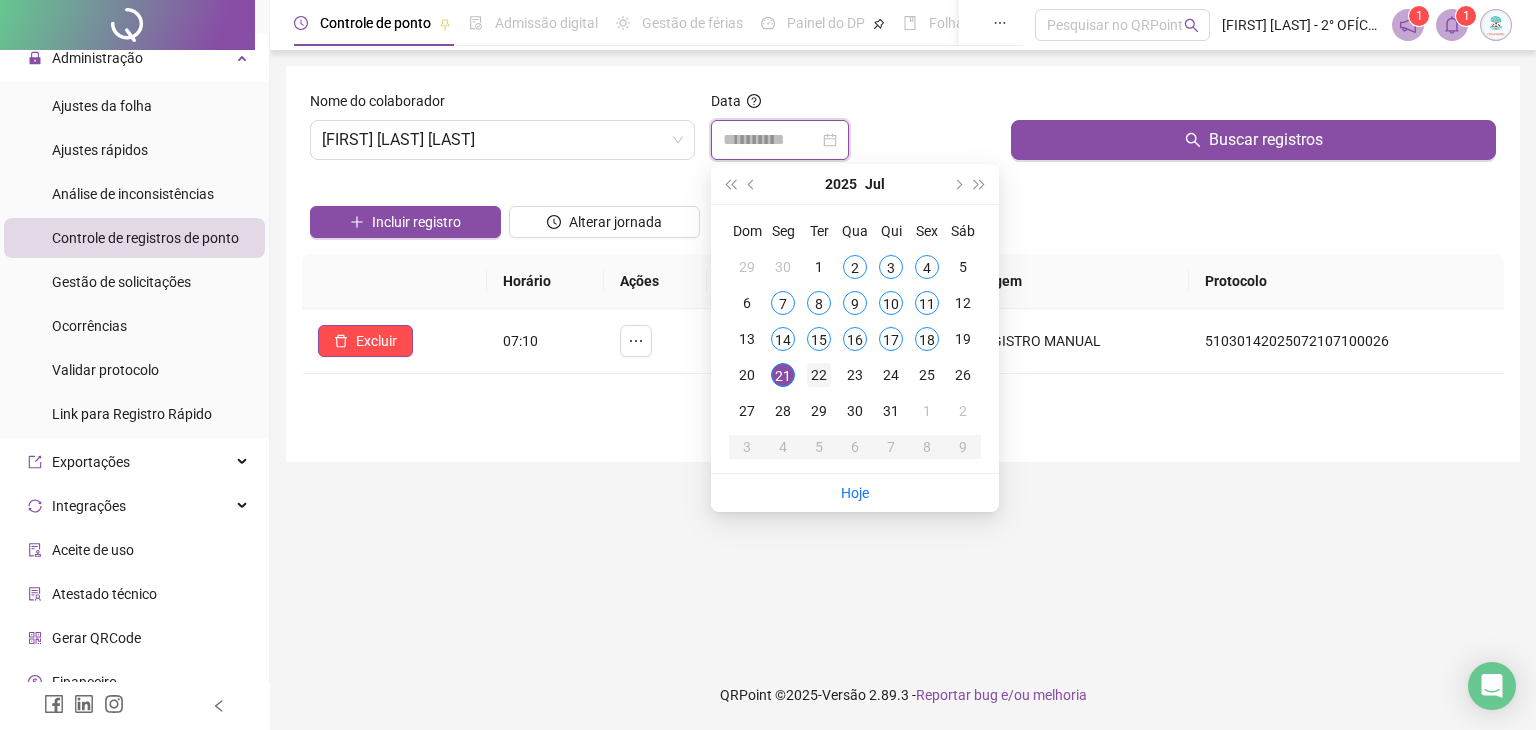 type on "**********" 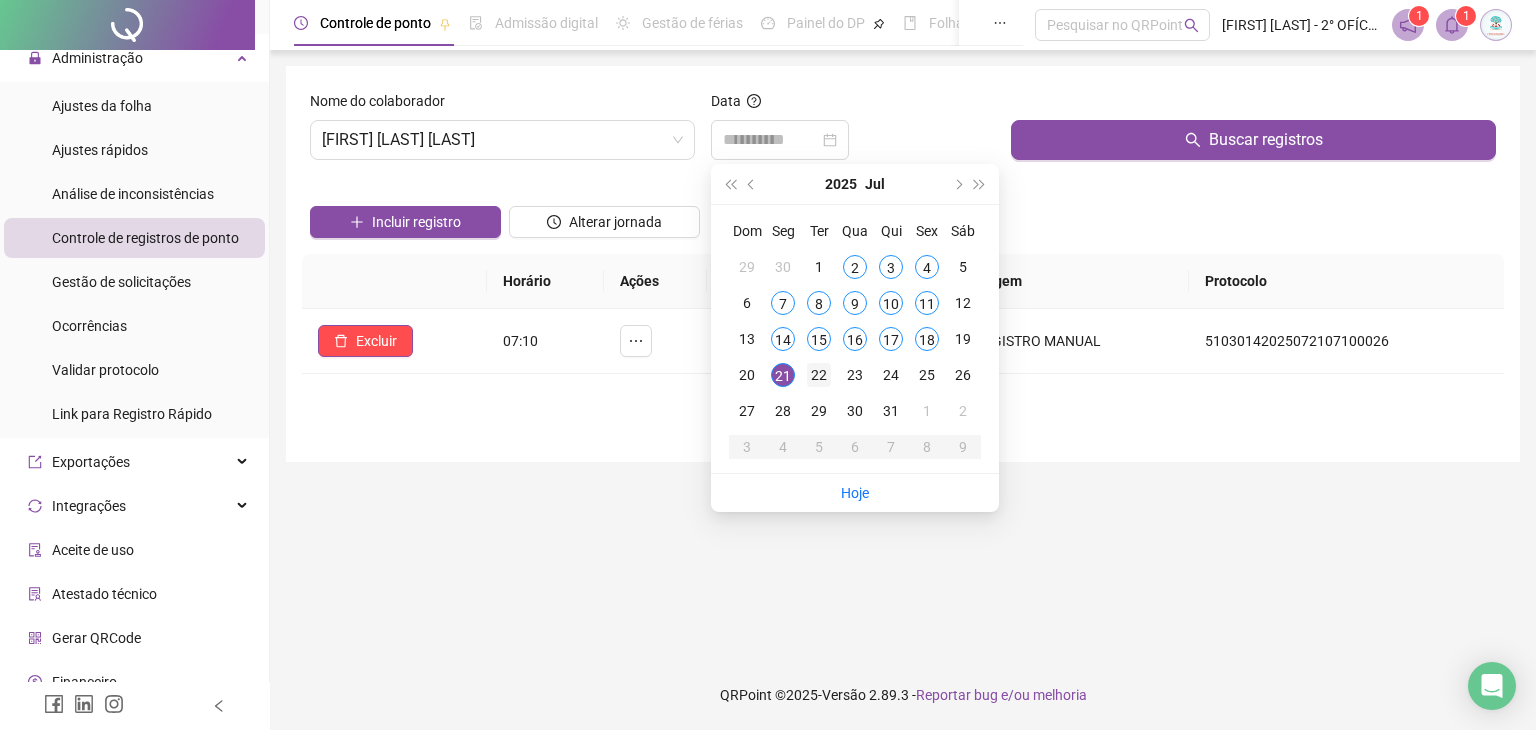 click on "22" at bounding box center (819, 375) 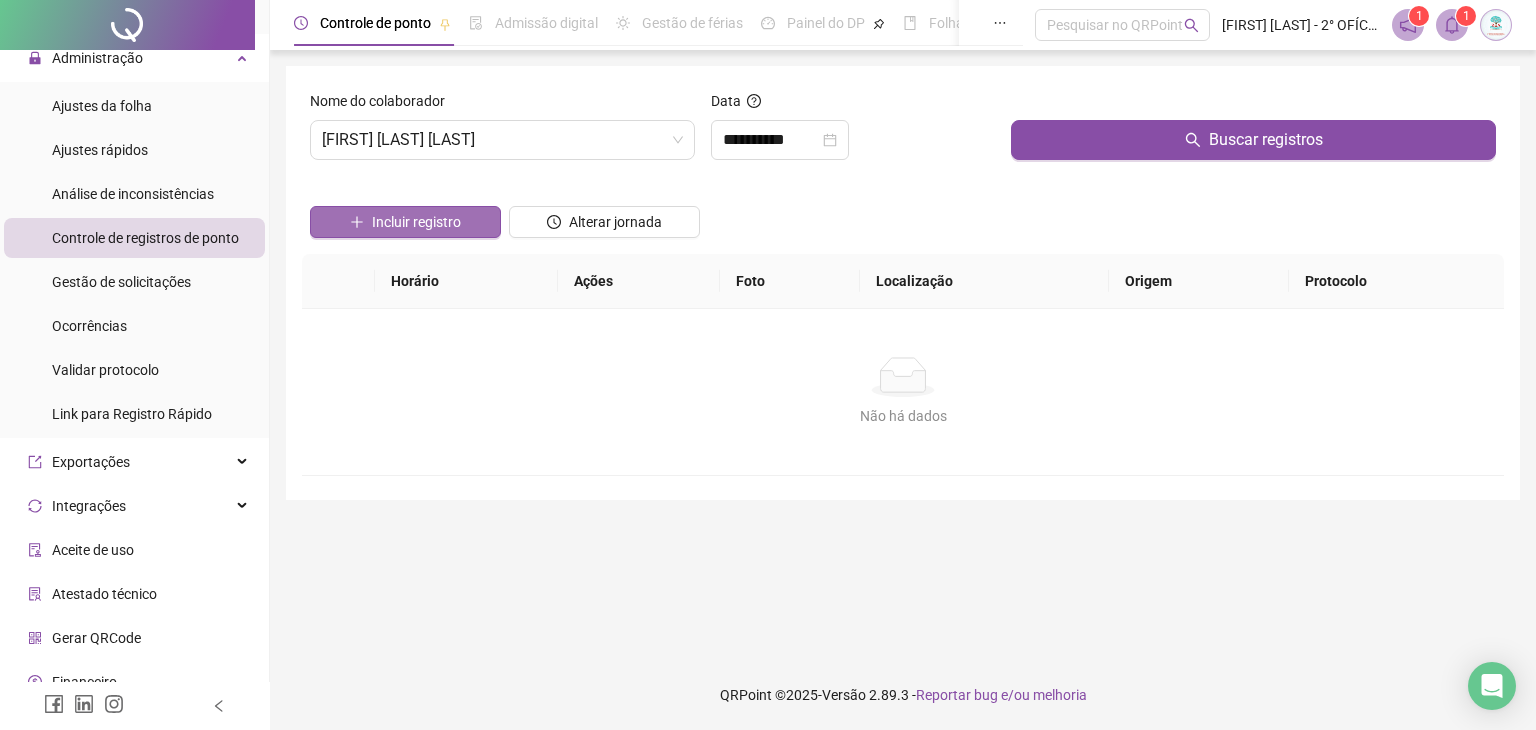 click on "Incluir registro" at bounding box center (405, 222) 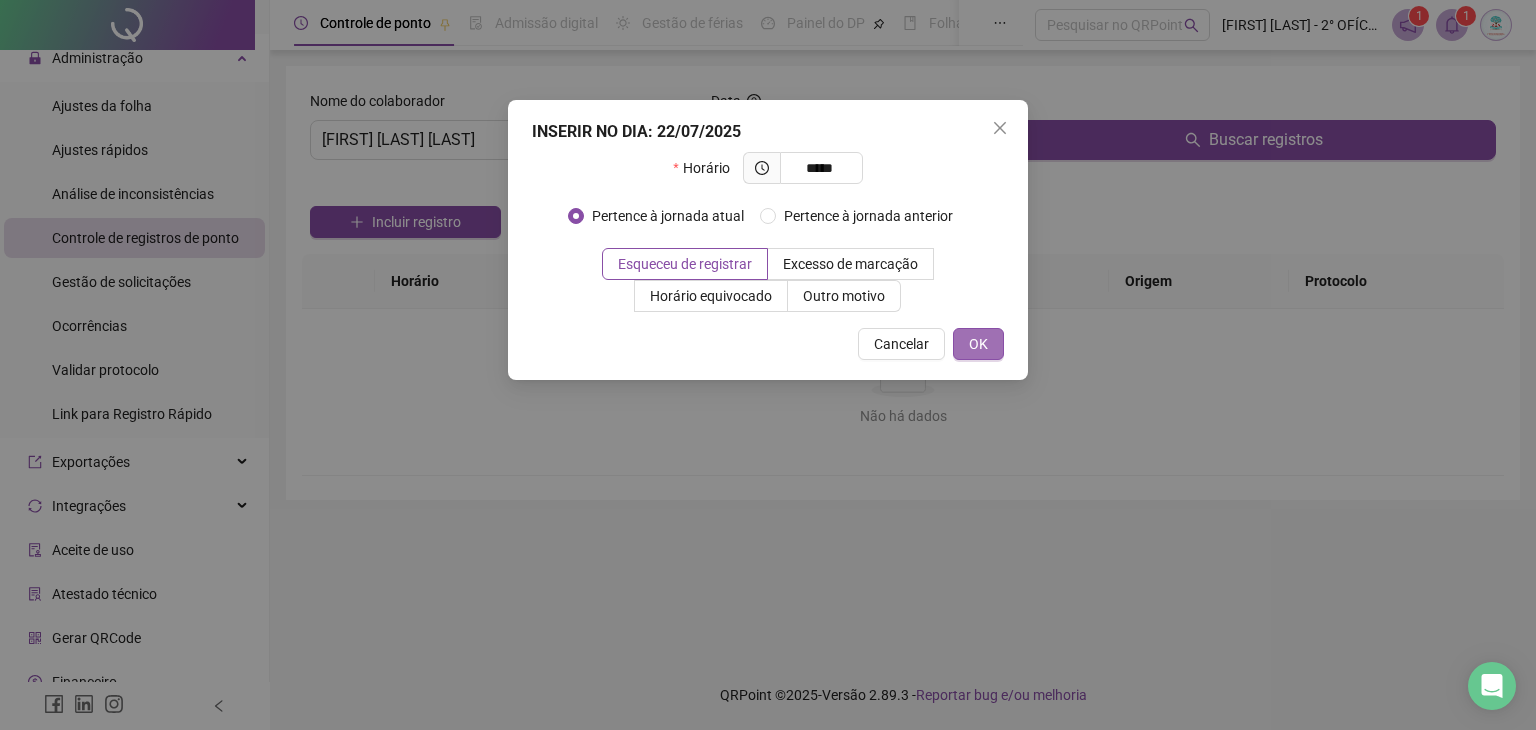 type on "*****" 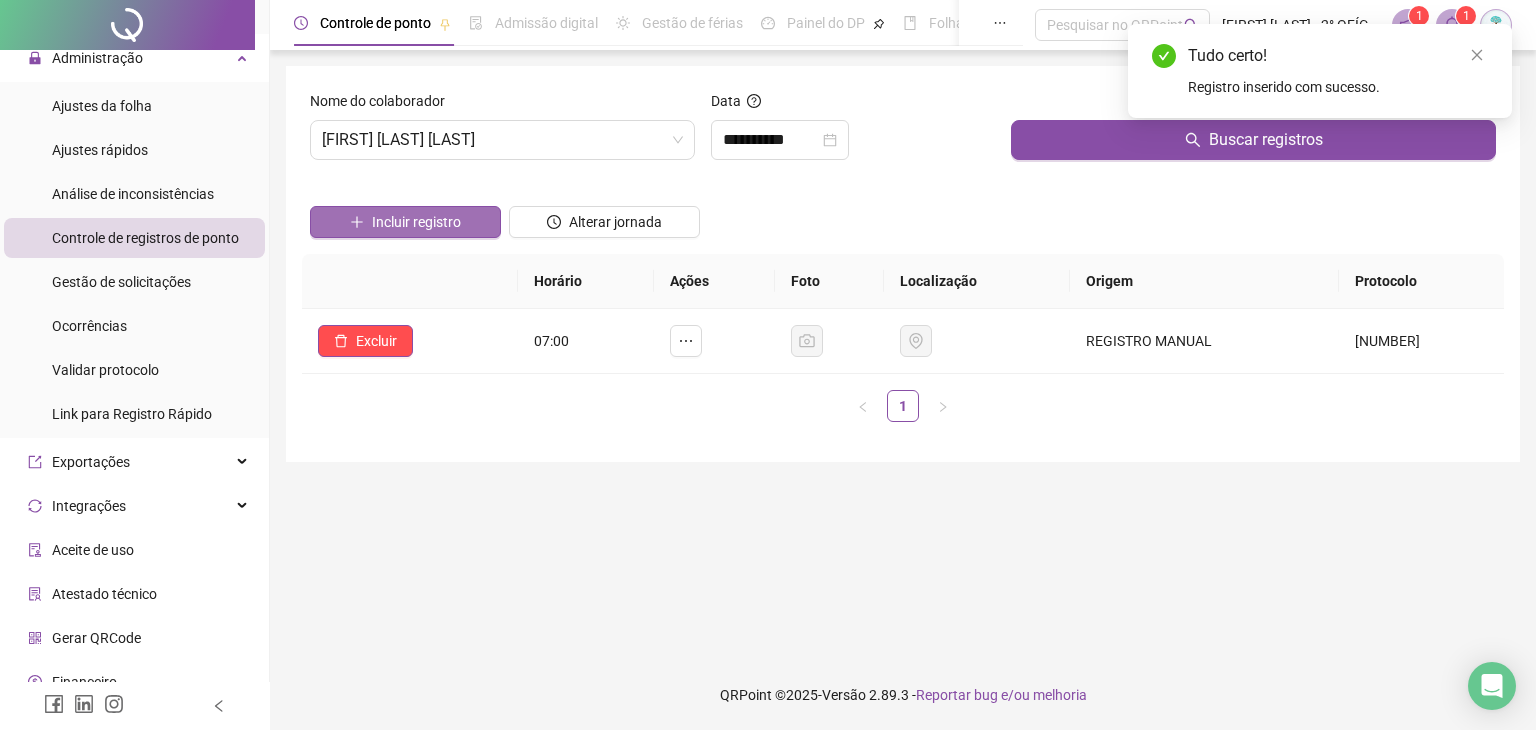 click on "Incluir registro" at bounding box center (416, 222) 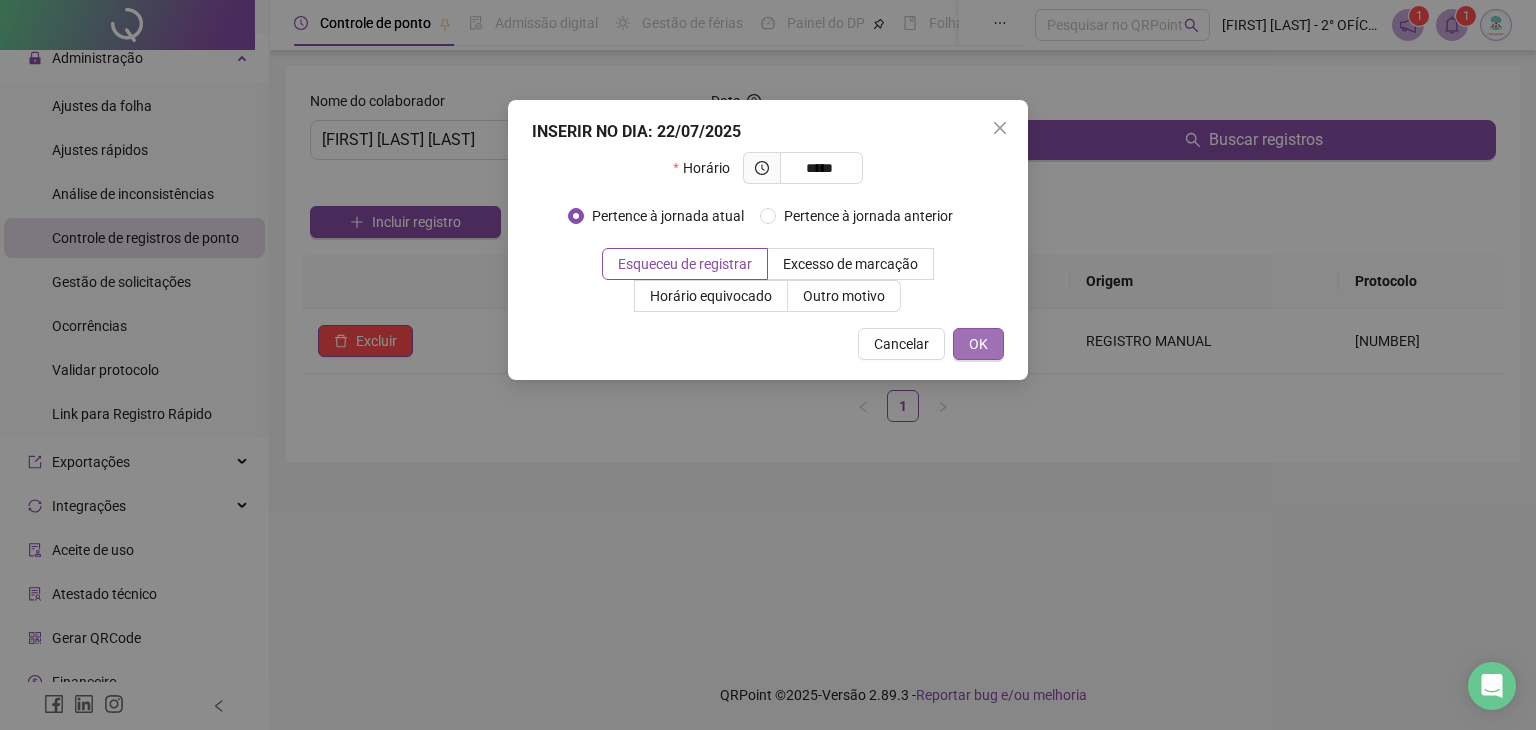 type on "*****" 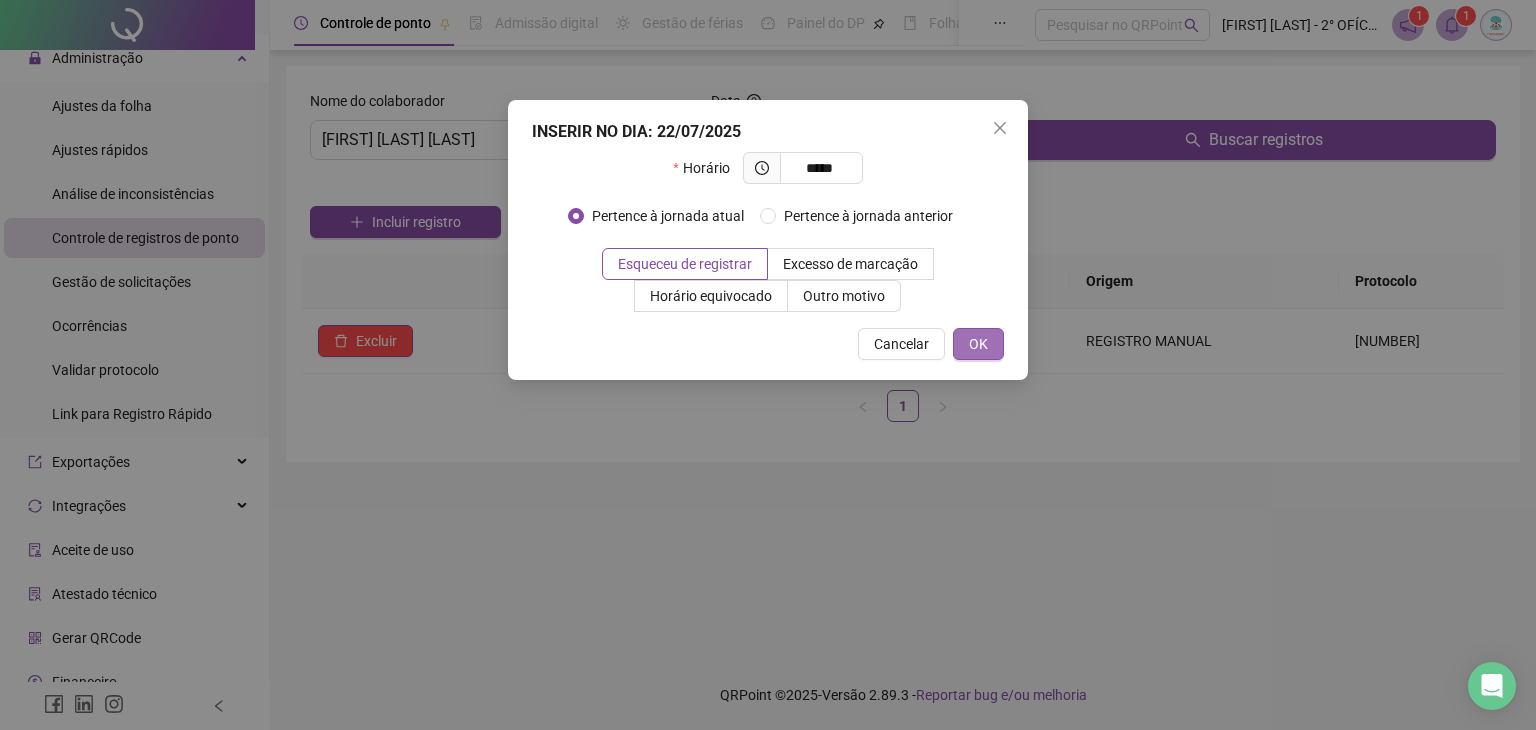 click on "OK" at bounding box center [978, 344] 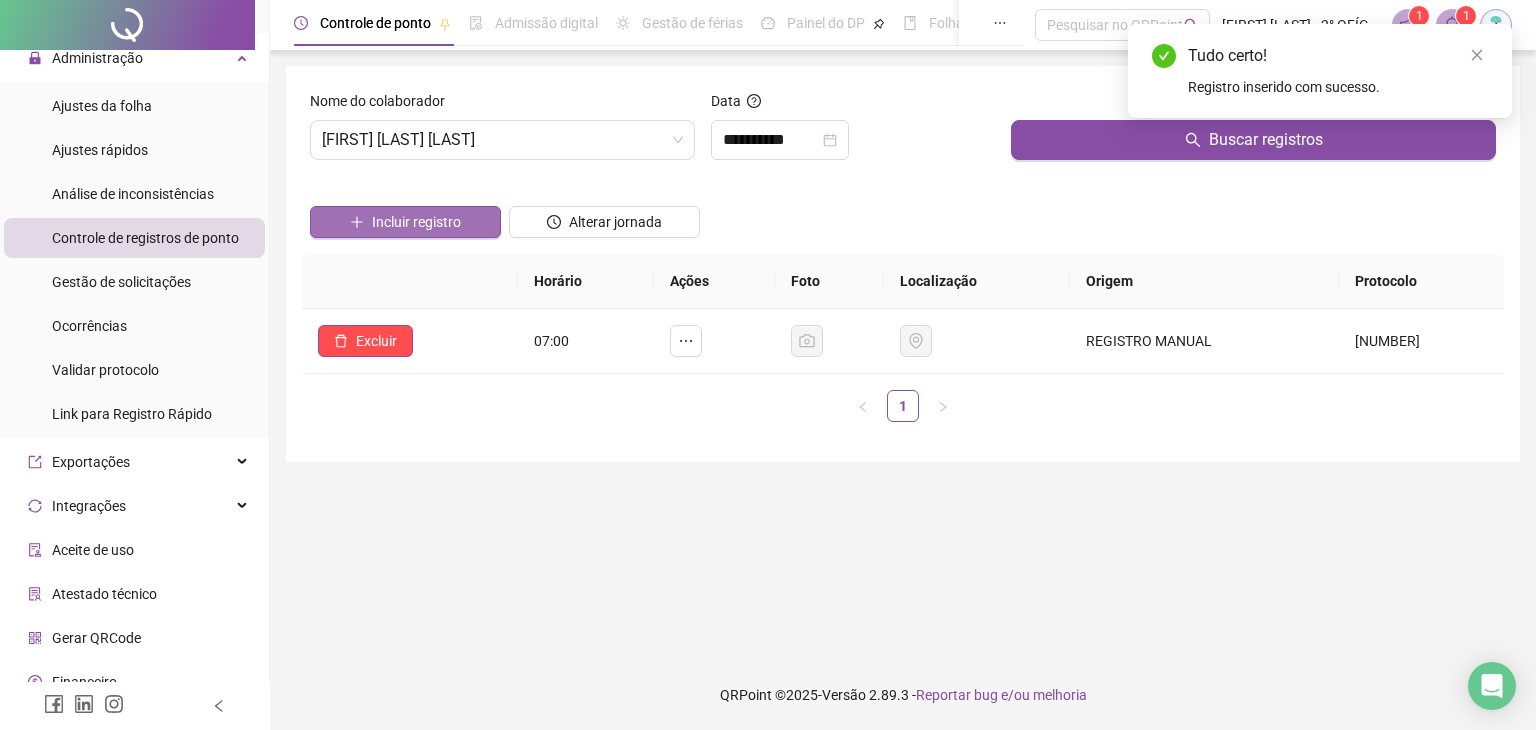 click on "Incluir registro" at bounding box center (416, 222) 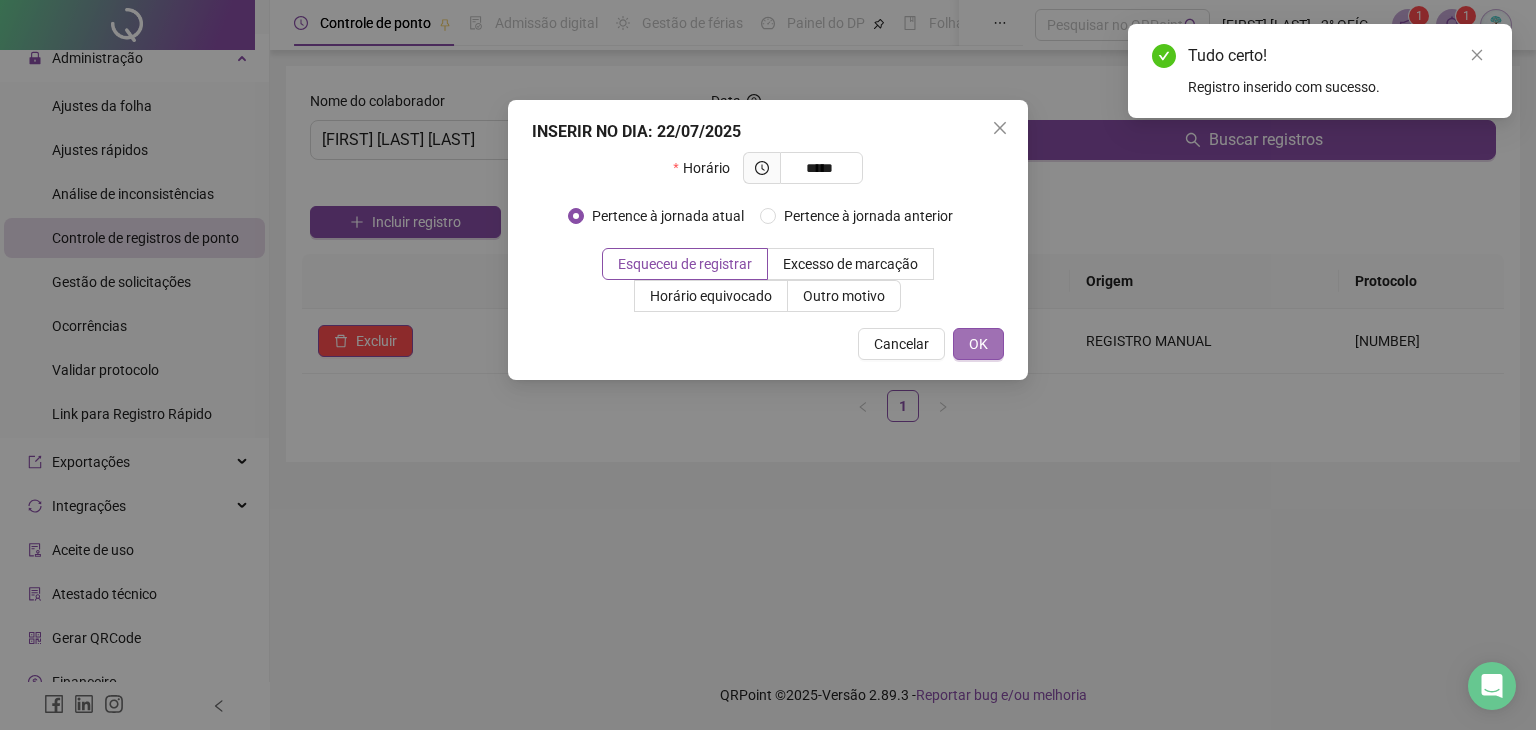 type on "*****" 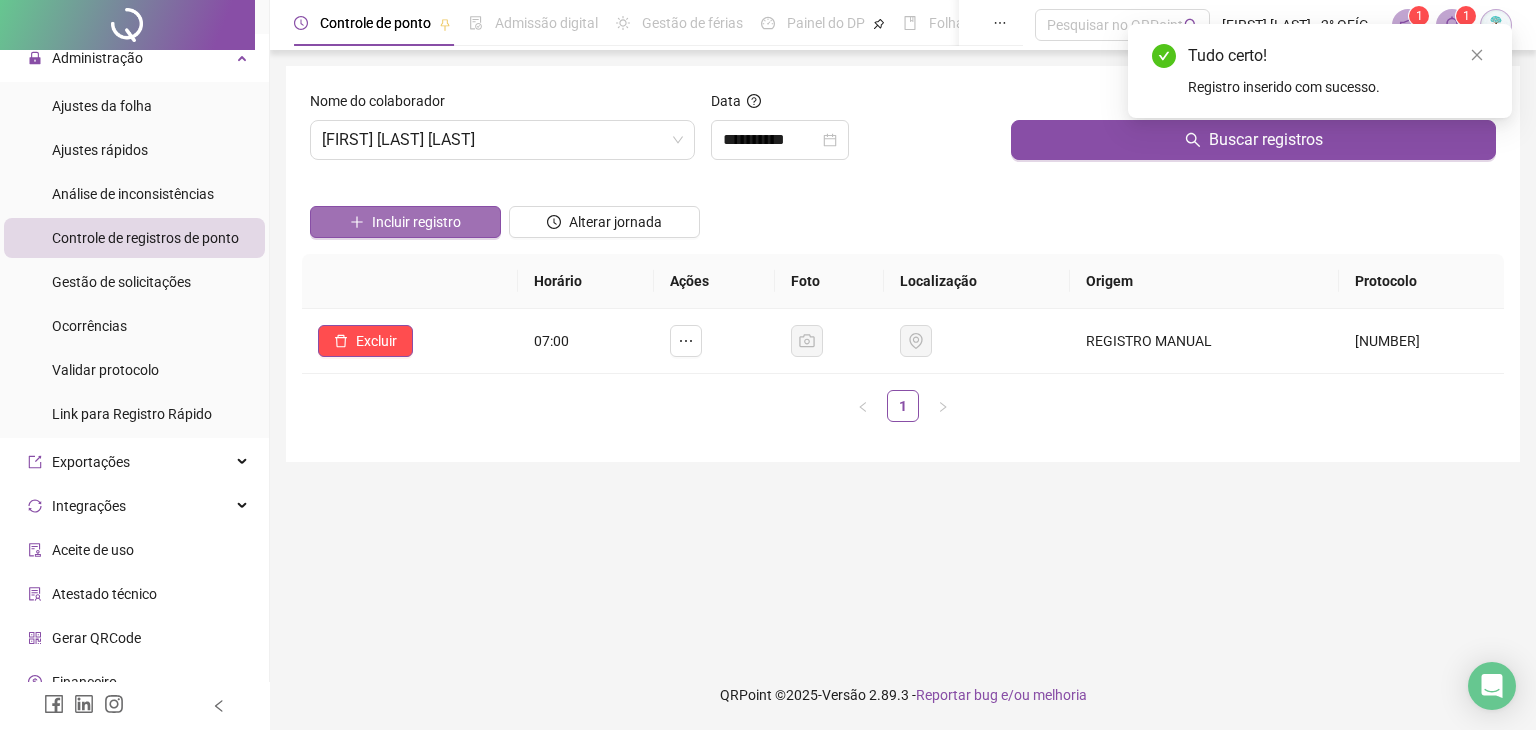click on "Incluir registro" at bounding box center [405, 222] 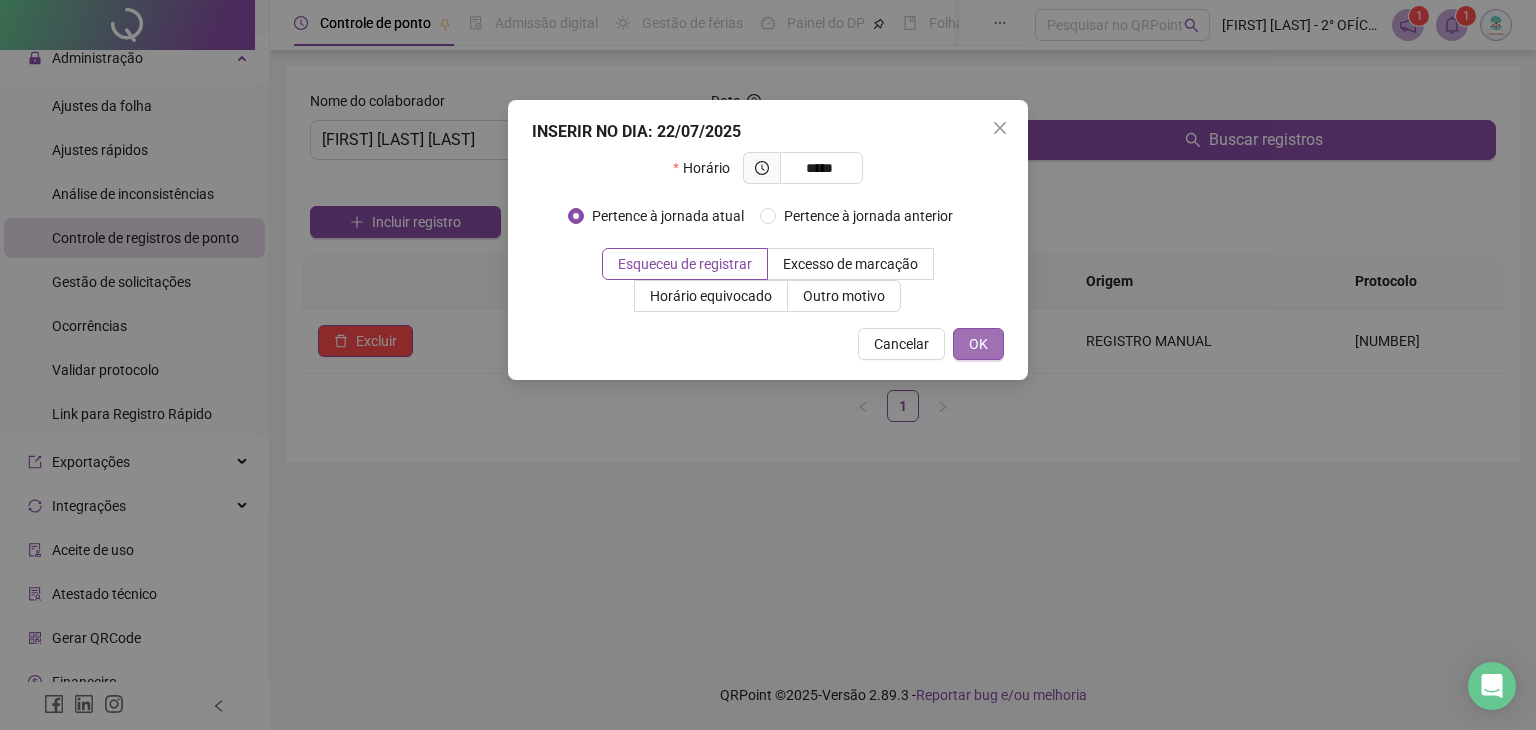 type on "*****" 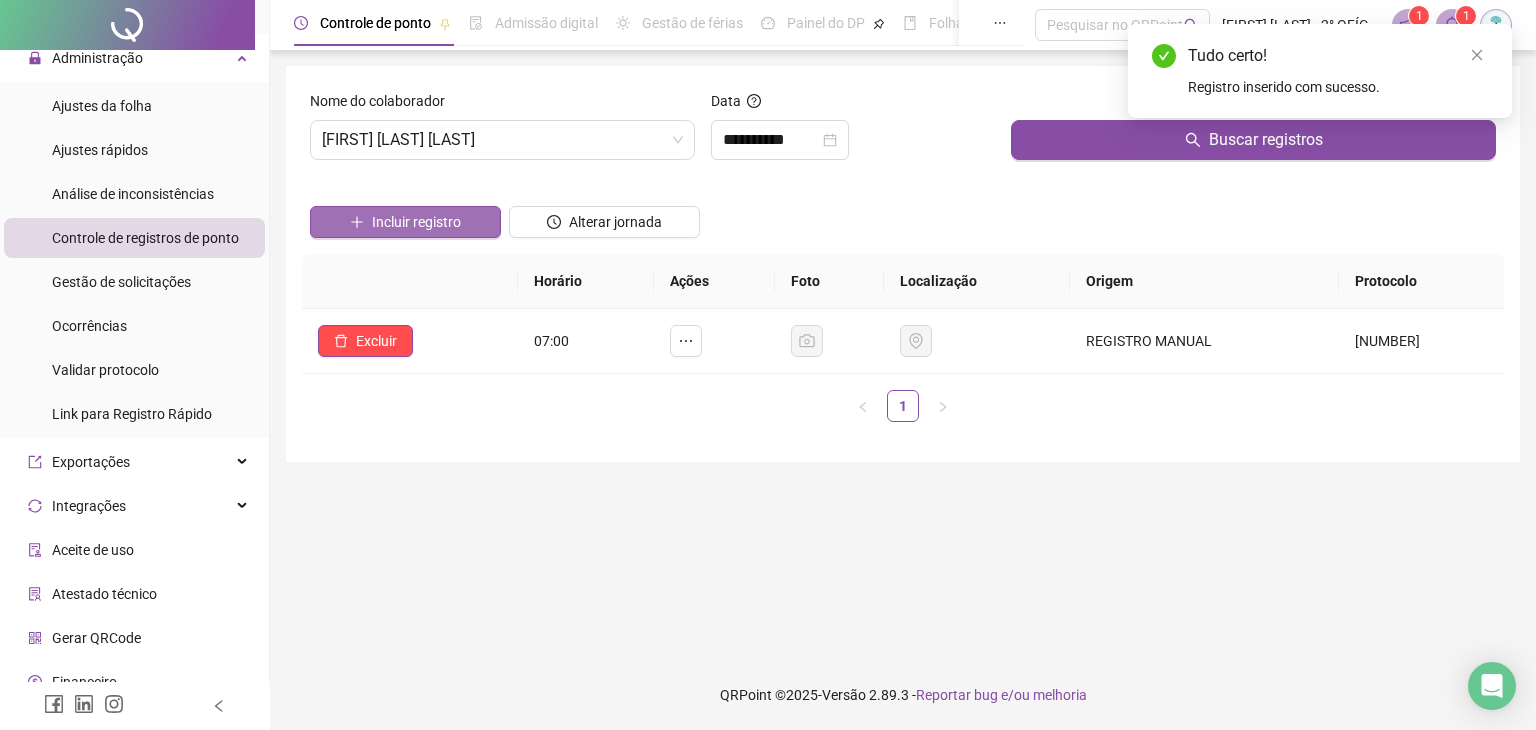 click on "Incluir registro" at bounding box center [416, 222] 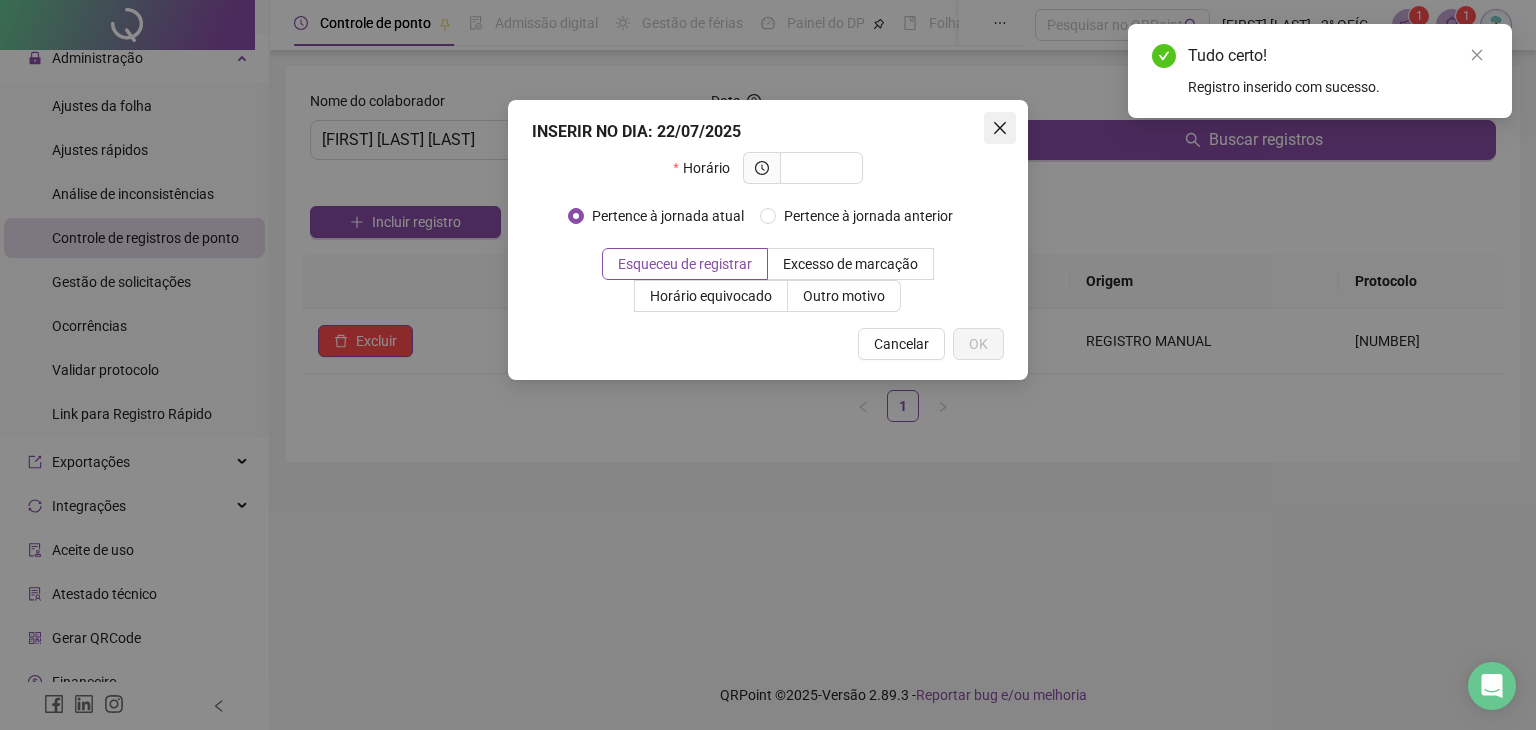 click at bounding box center (1000, 128) 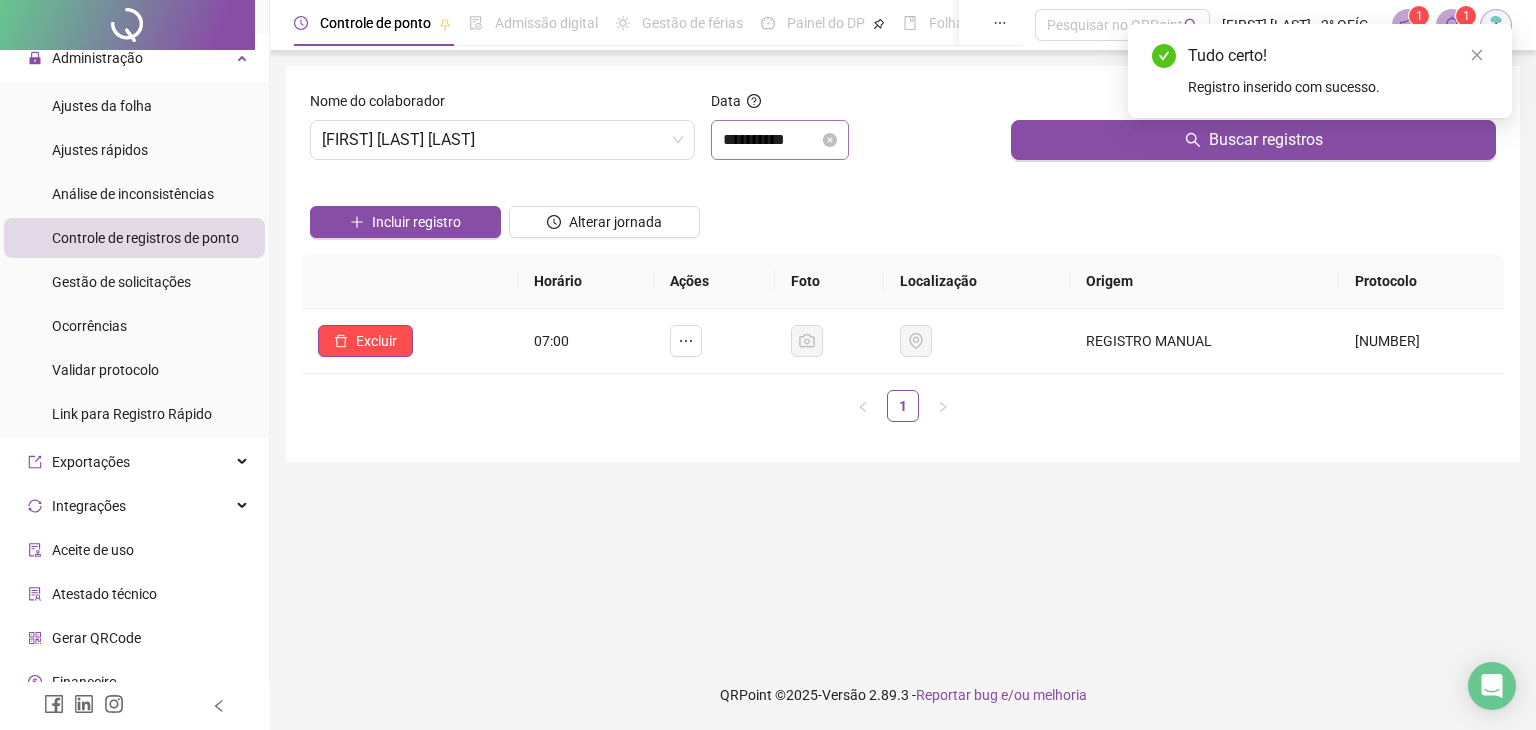 drag, startPoint x: 790, startPoint y: 119, endPoint x: 788, endPoint y: 129, distance: 10.198039 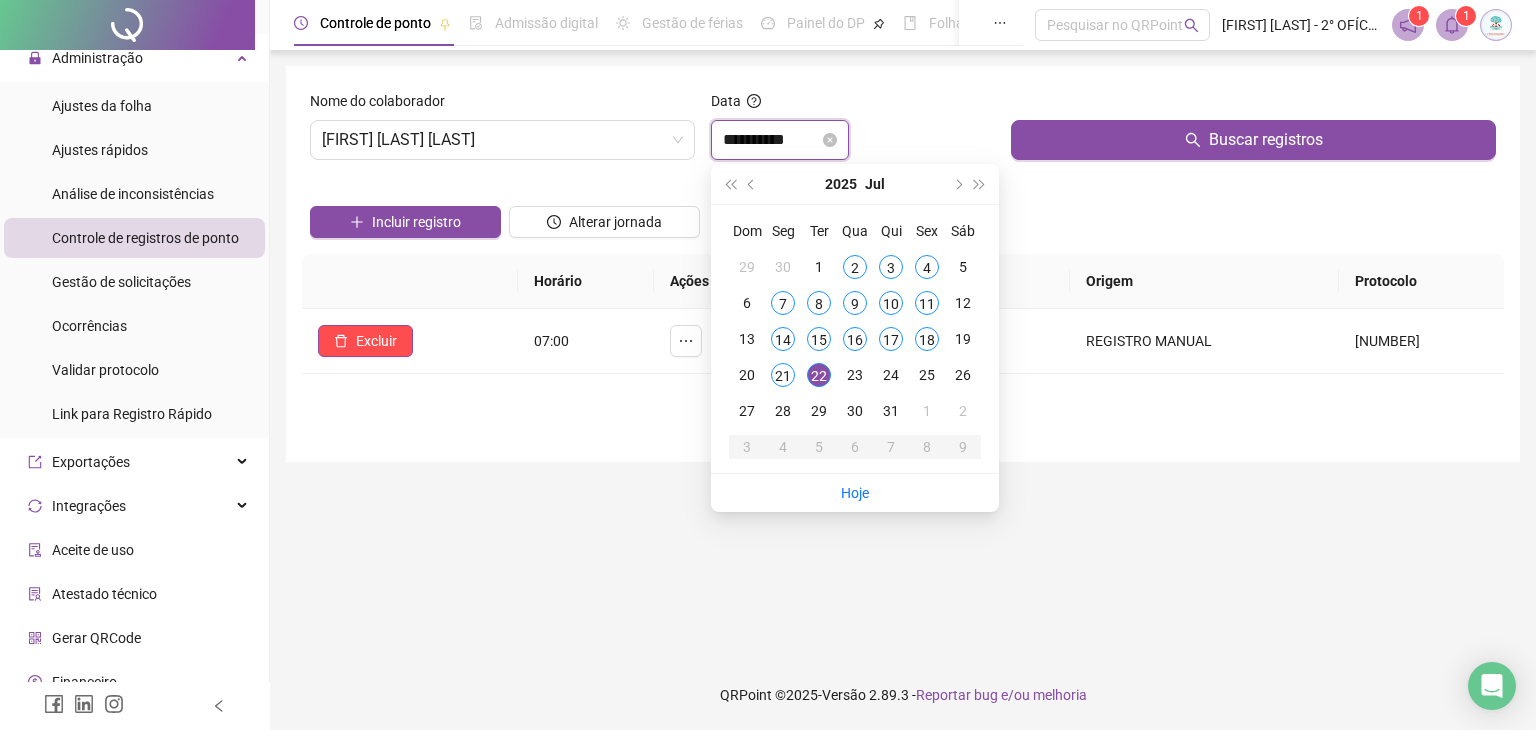 click on "**********" at bounding box center (771, 140) 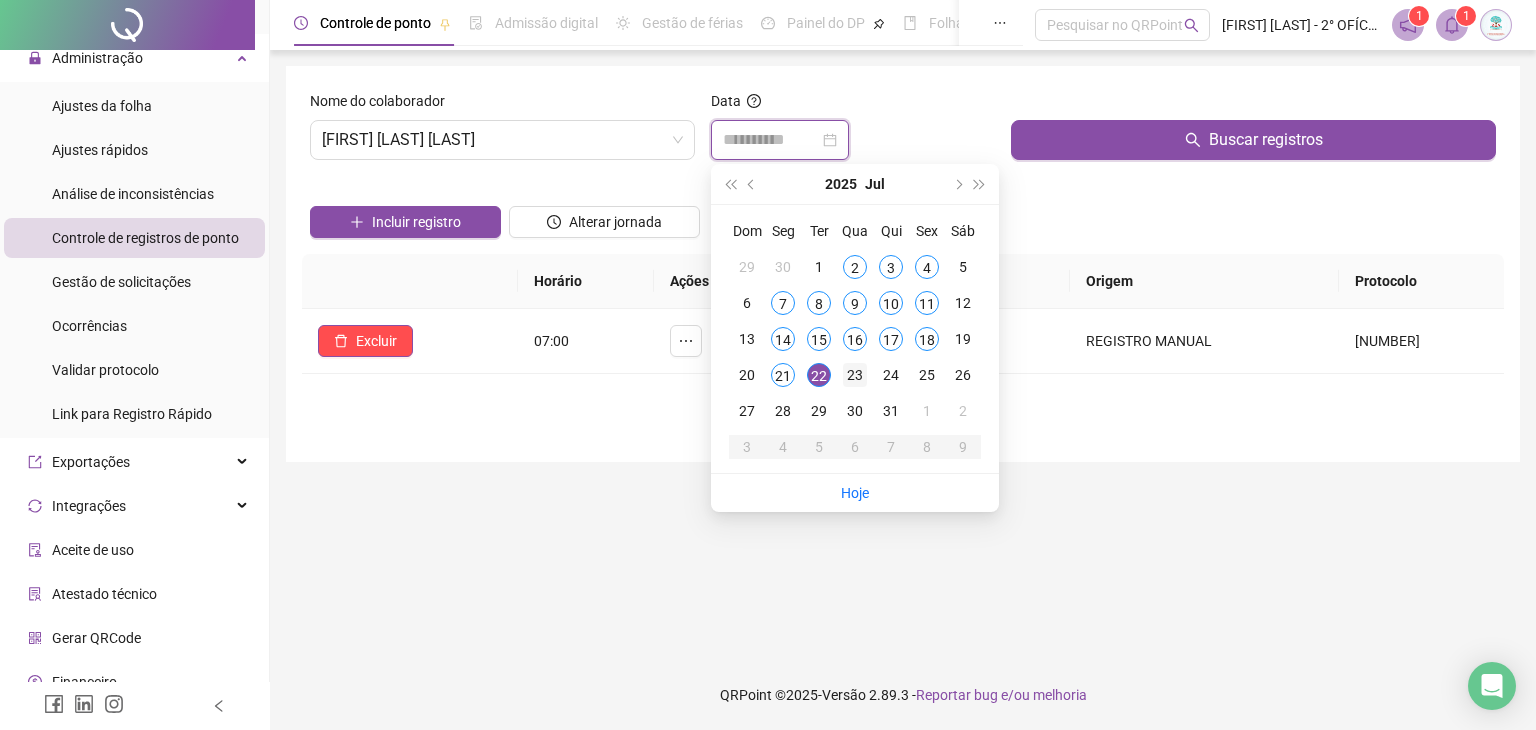 type on "**********" 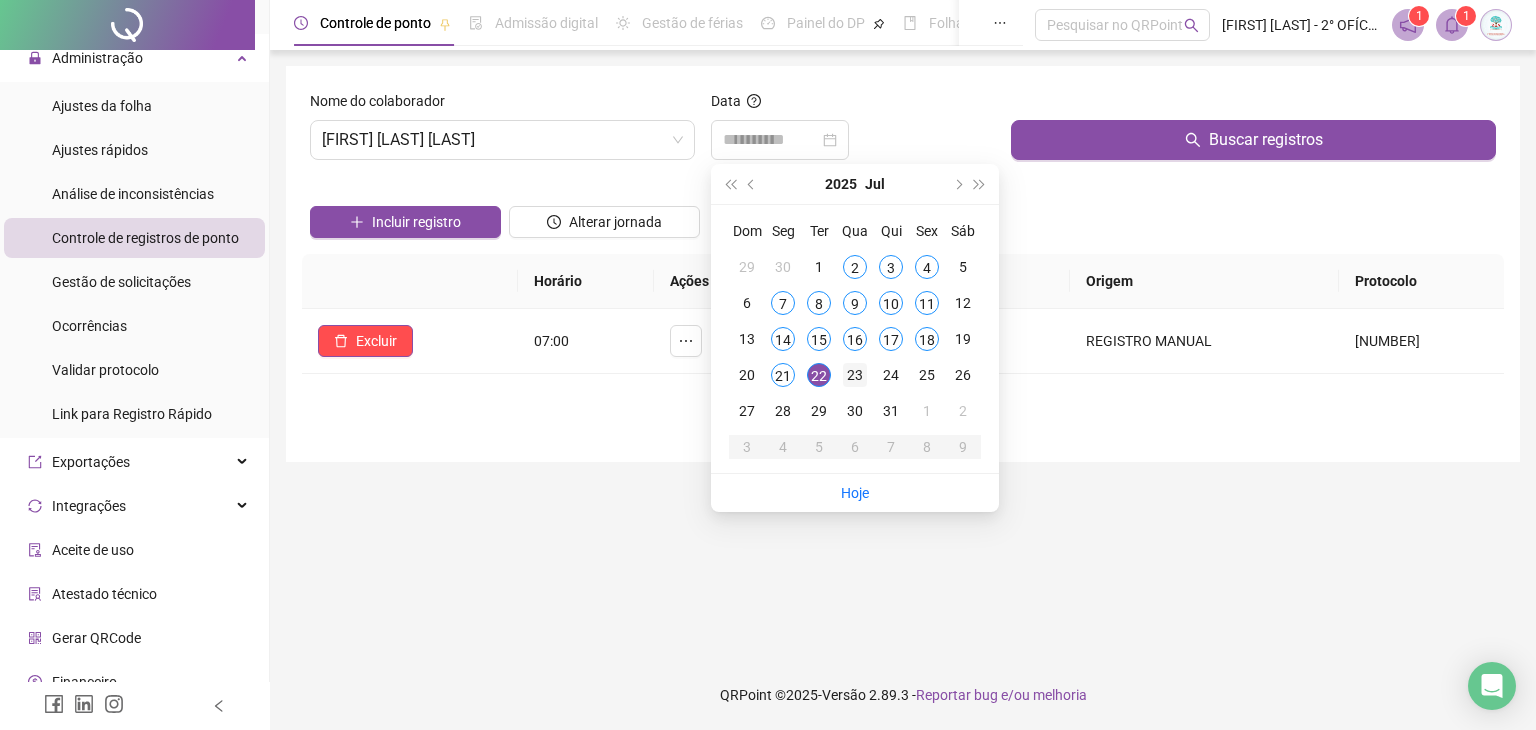 click on "23" at bounding box center (855, 375) 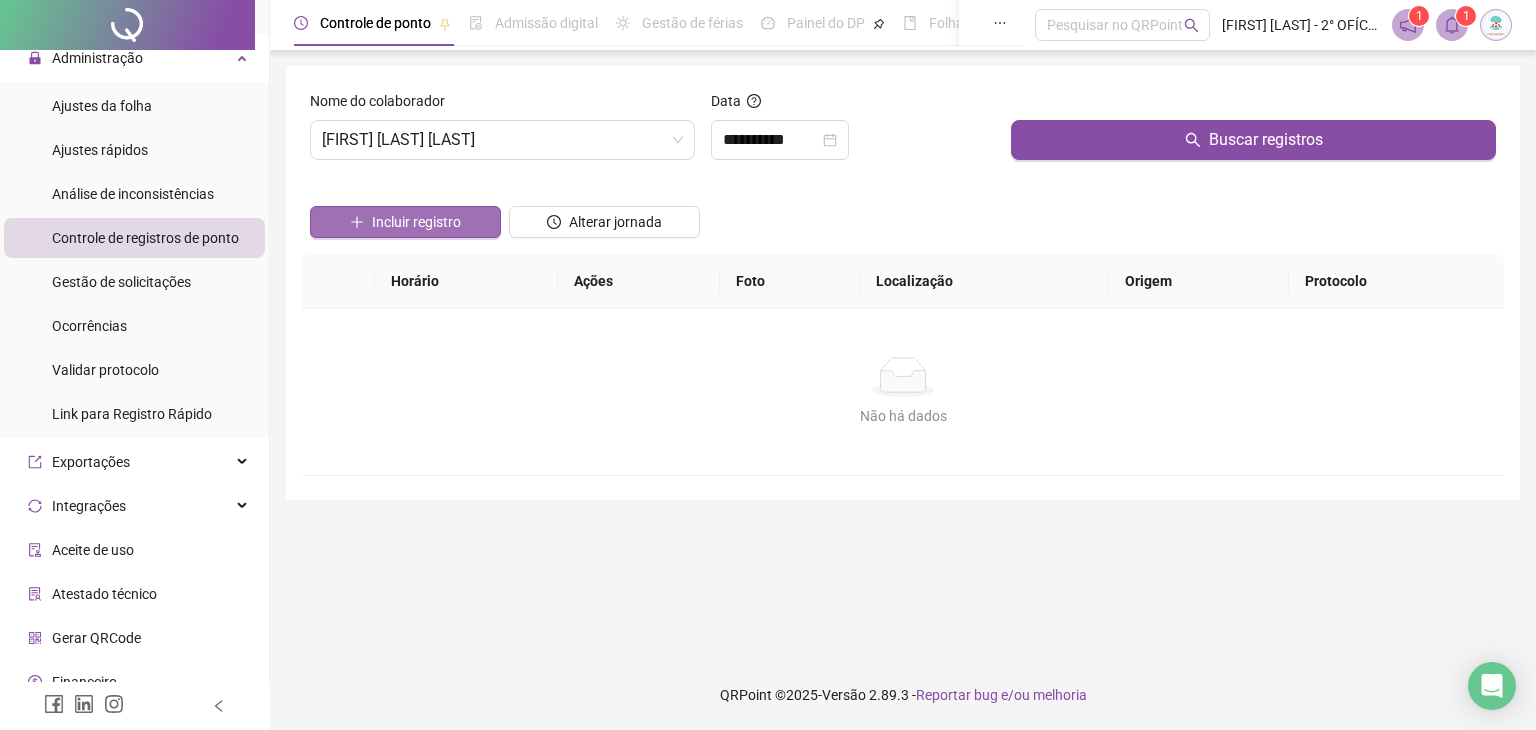 click on "Incluir registro" at bounding box center (416, 222) 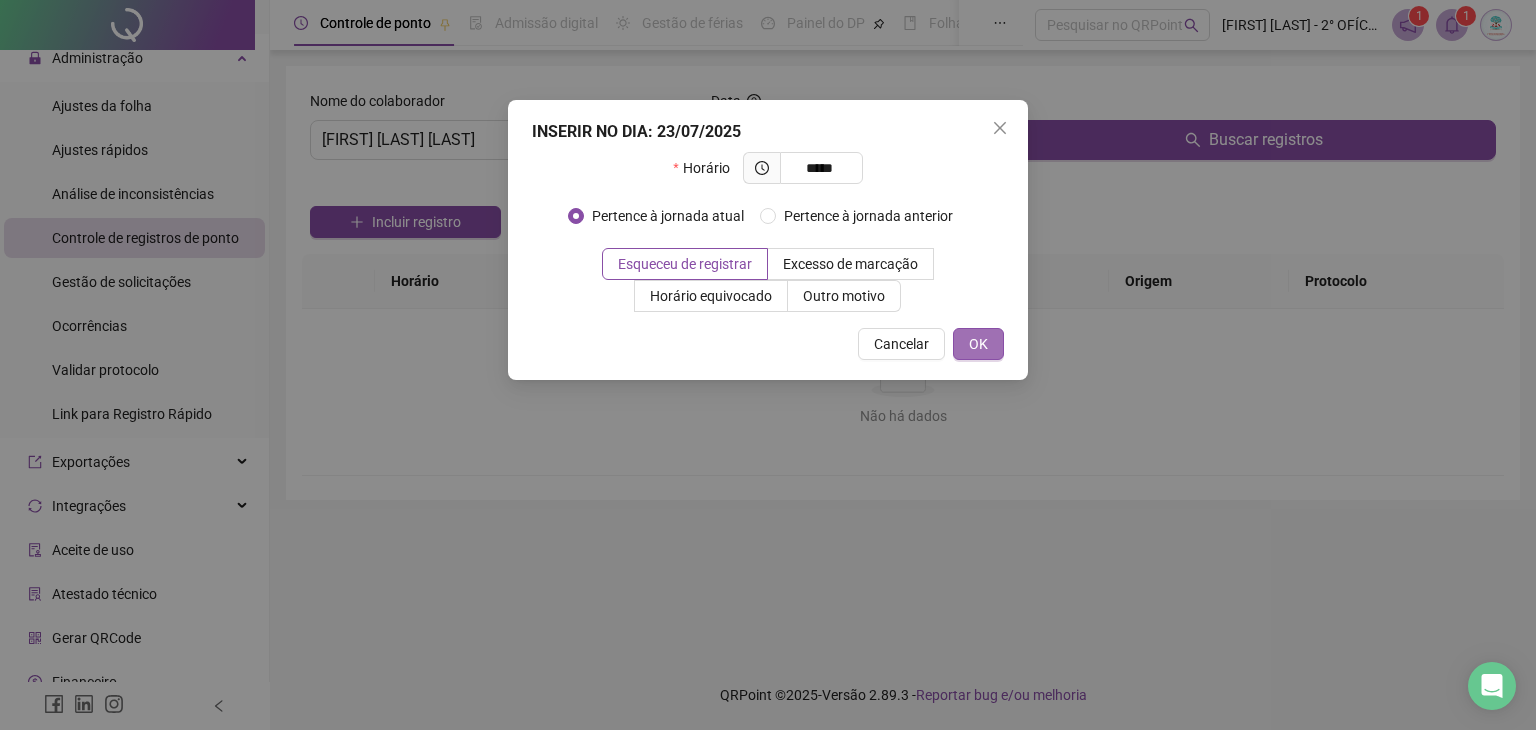type on "*****" 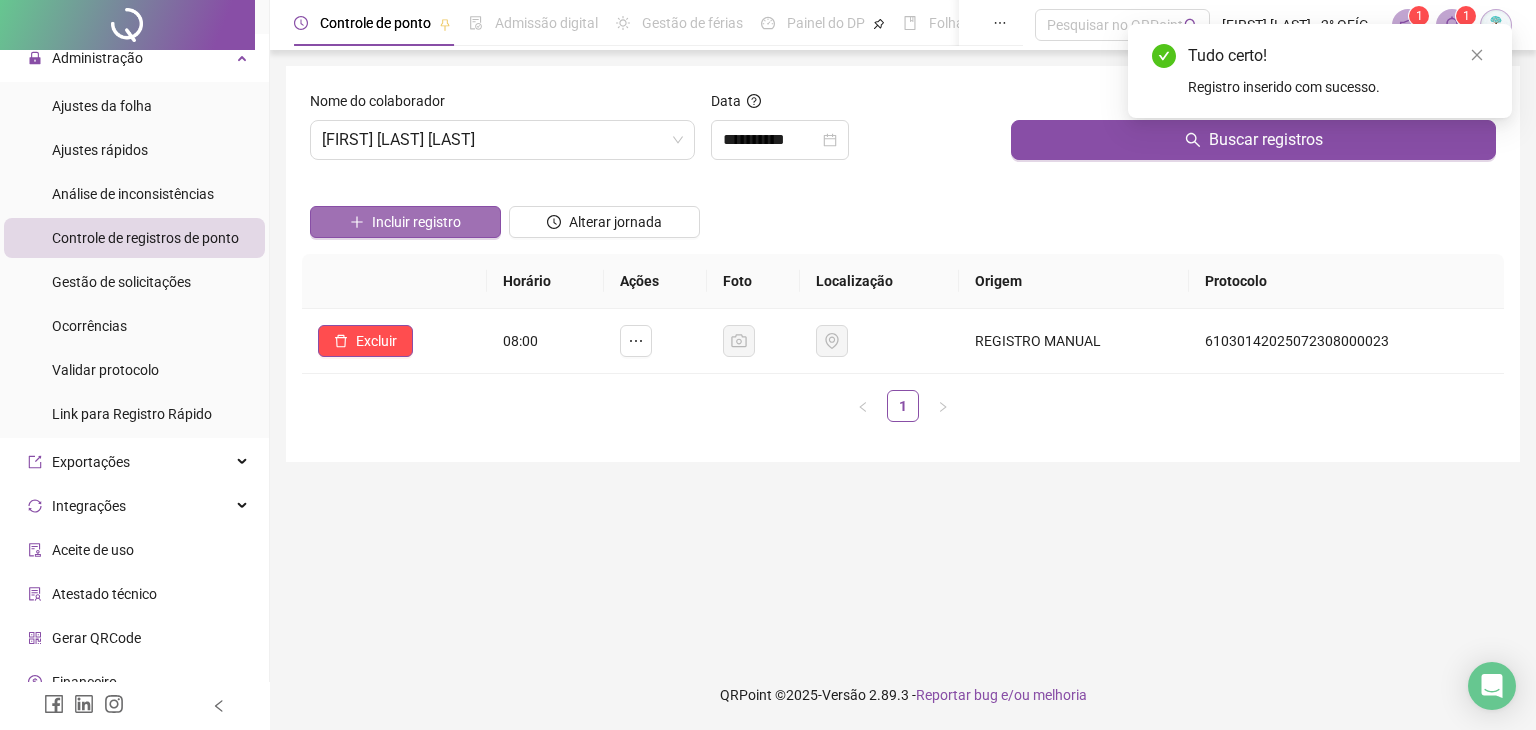 click on "Incluir registro" at bounding box center [405, 222] 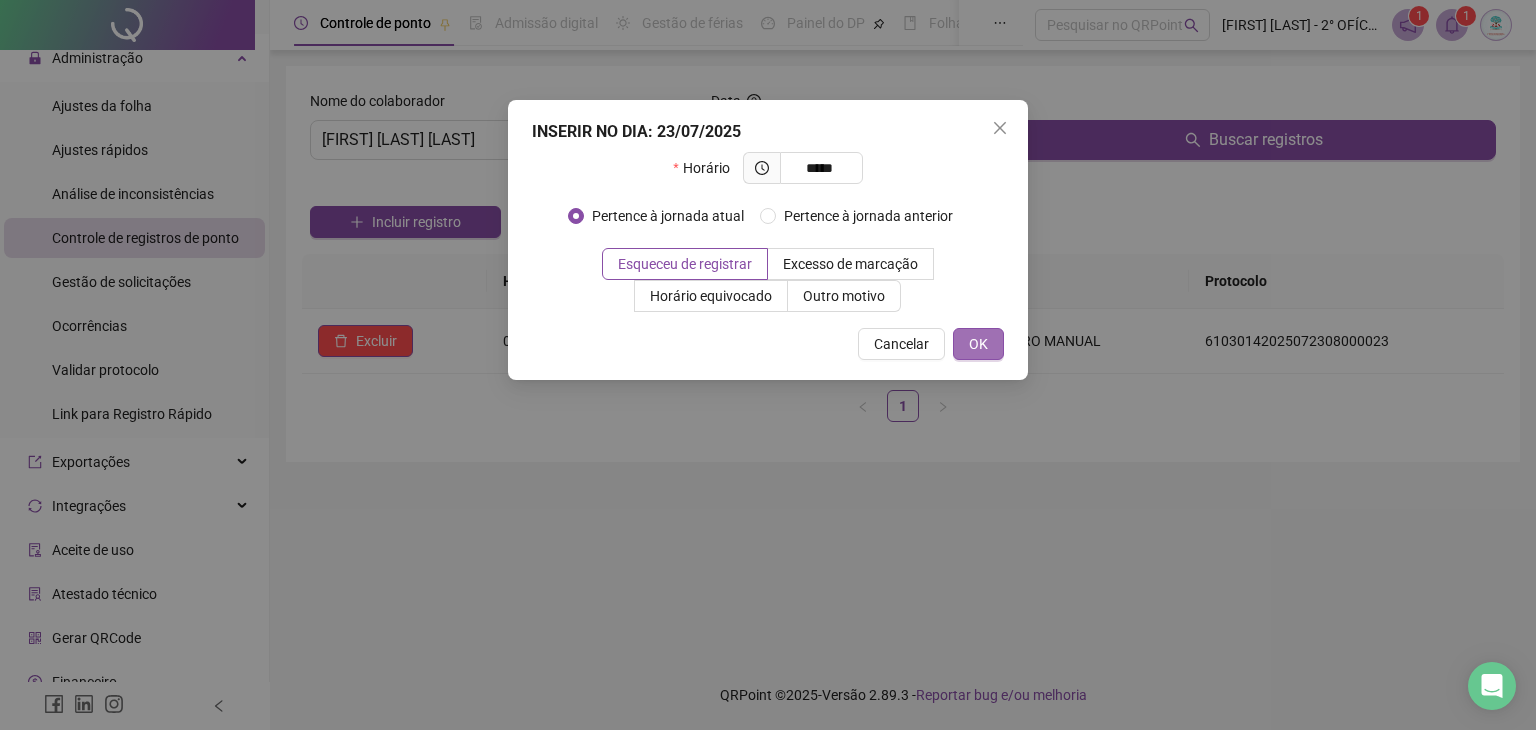 type on "*****" 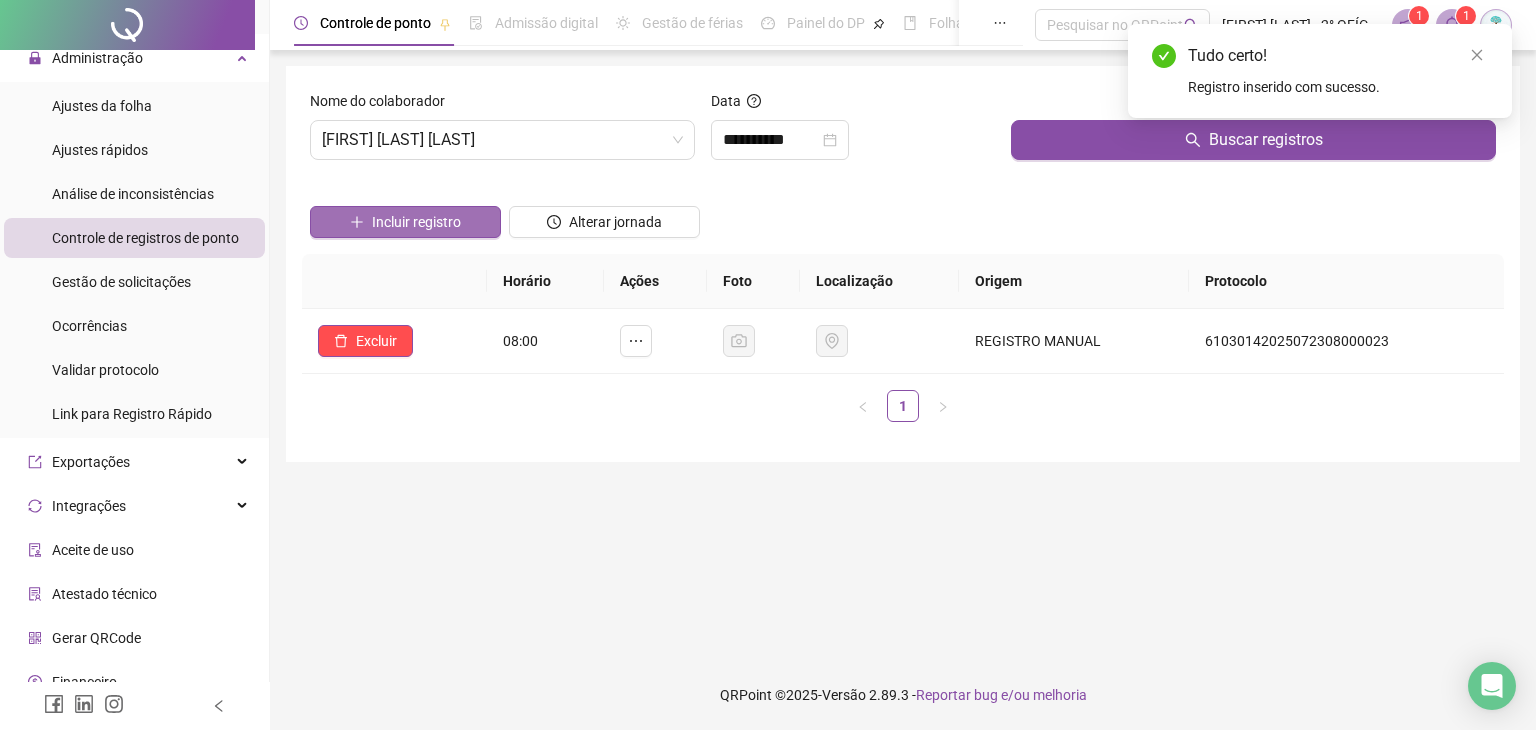 click on "Incluir registro" at bounding box center (416, 222) 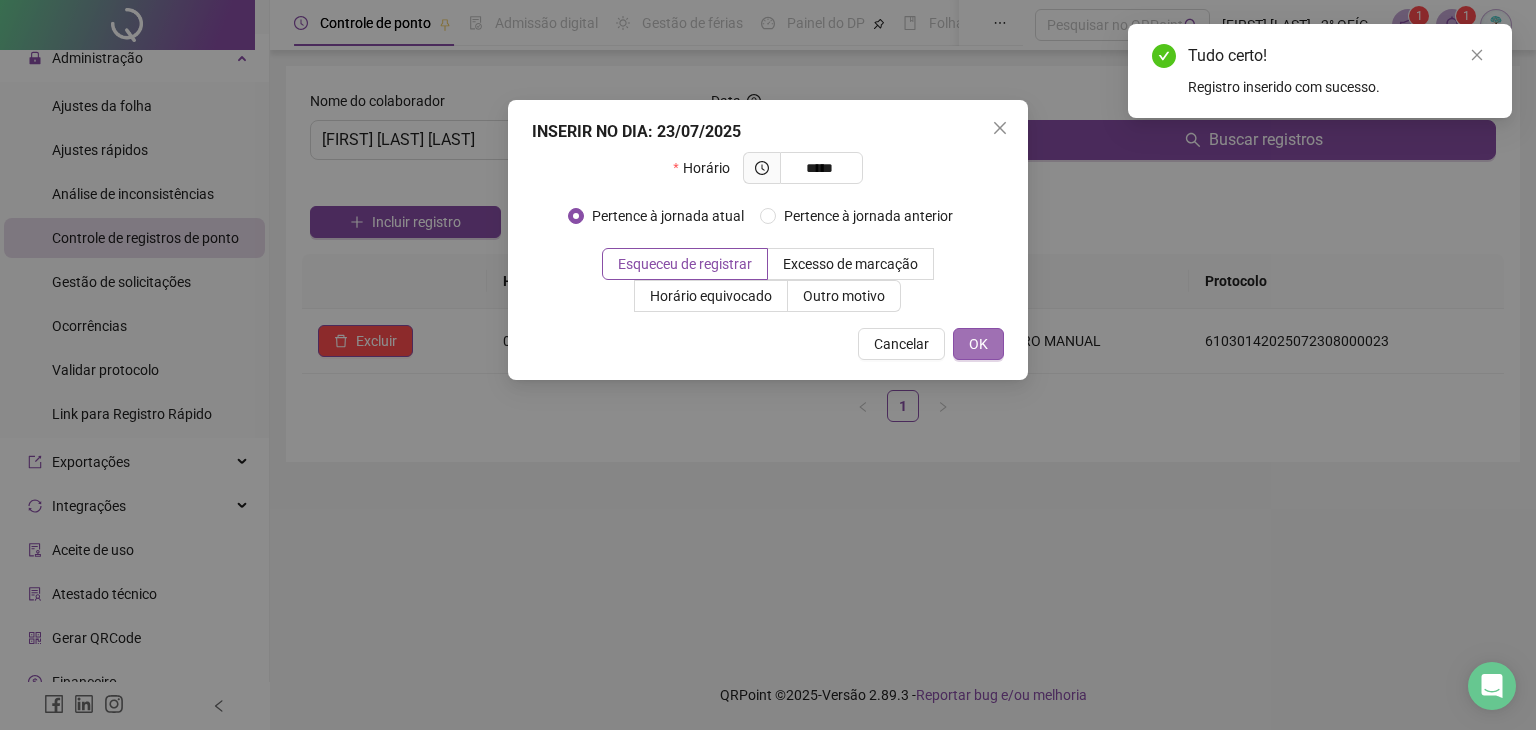 type on "*****" 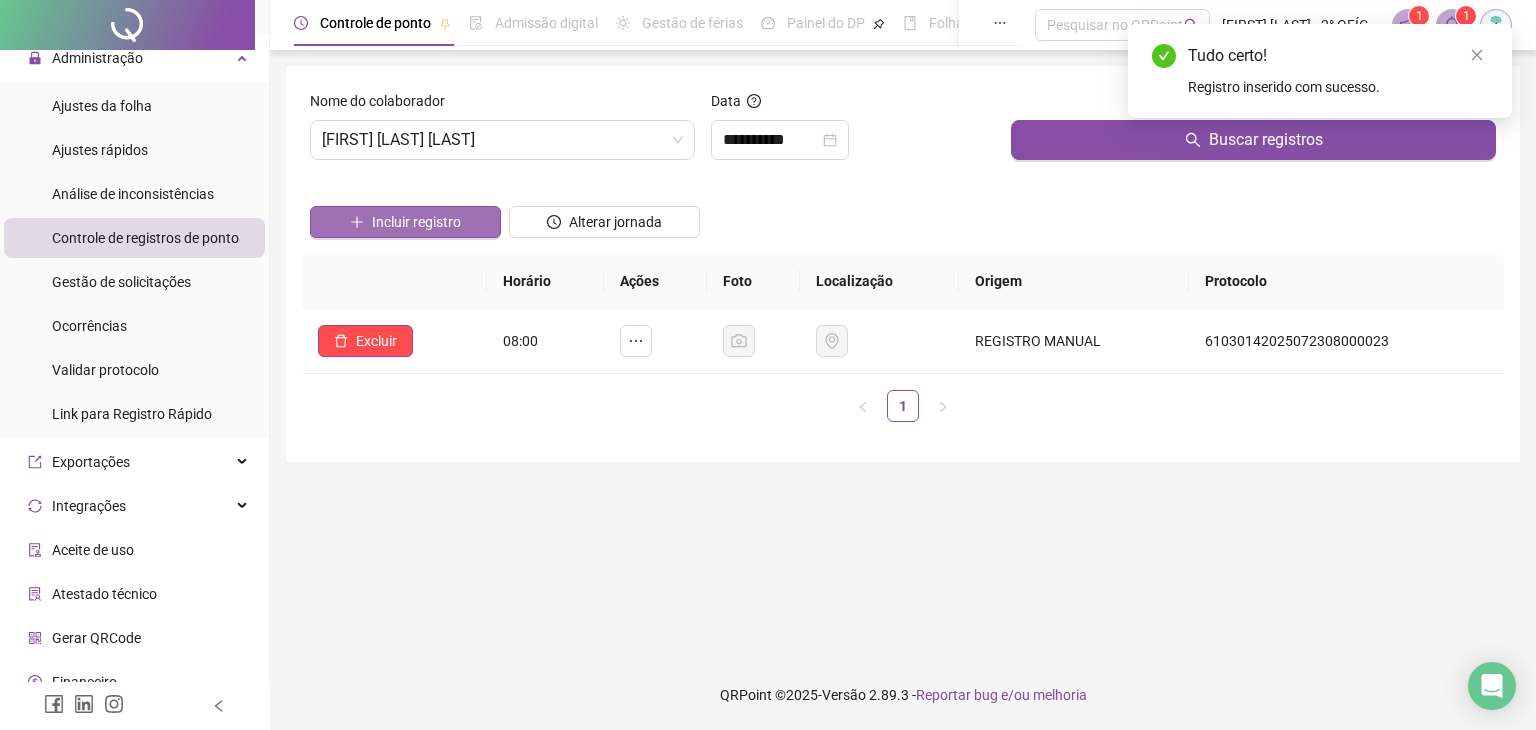 click on "Incluir registro" at bounding box center (405, 222) 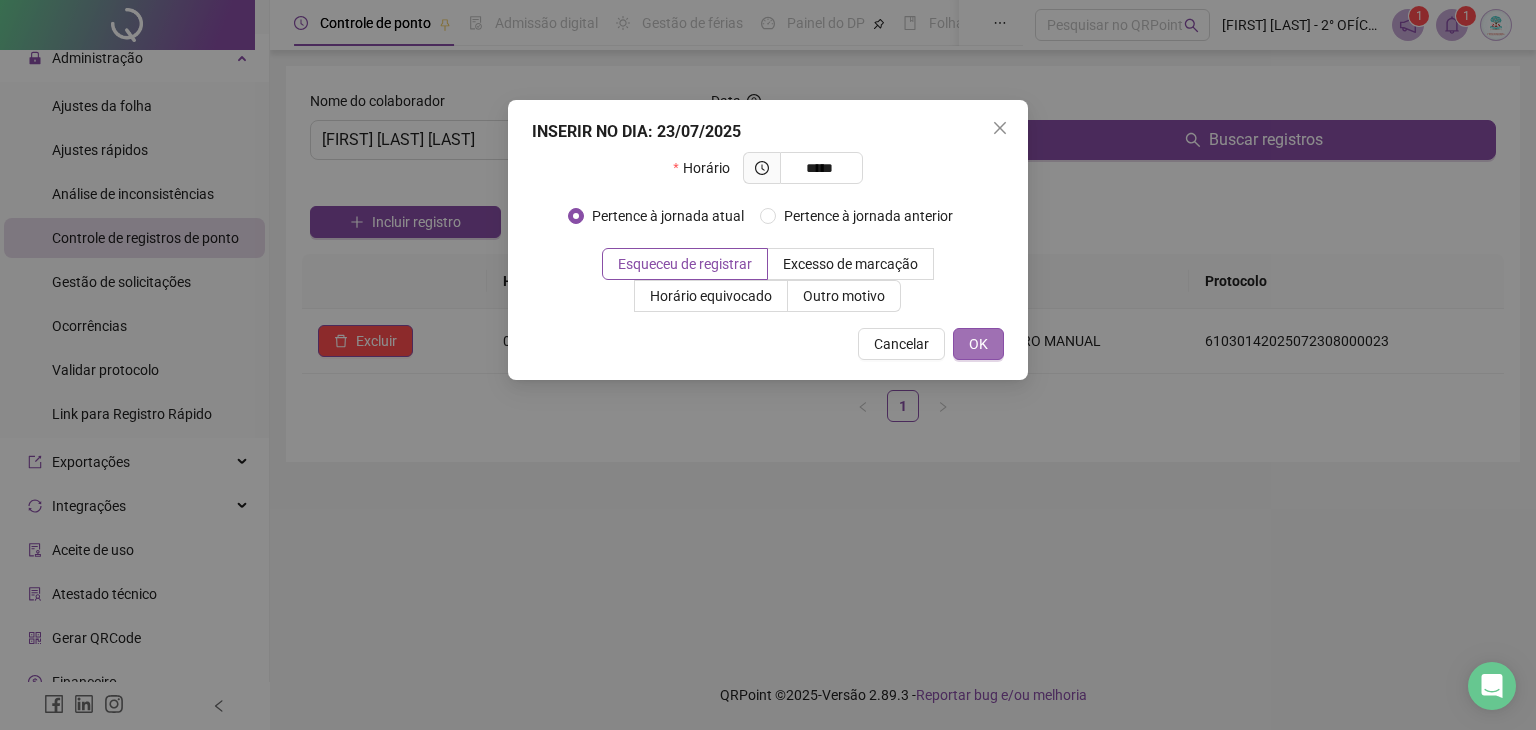 type on "*****" 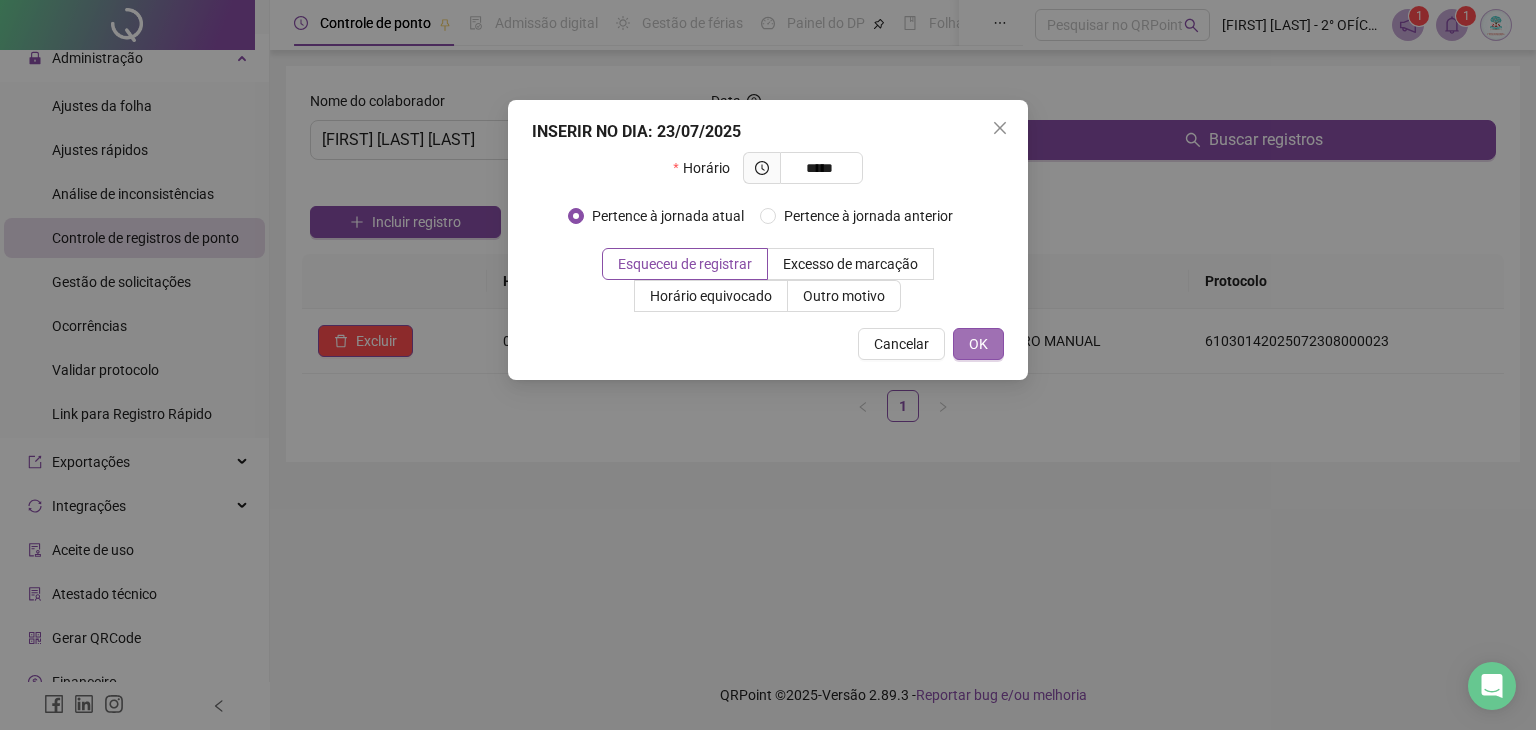 click on "OK" at bounding box center (978, 344) 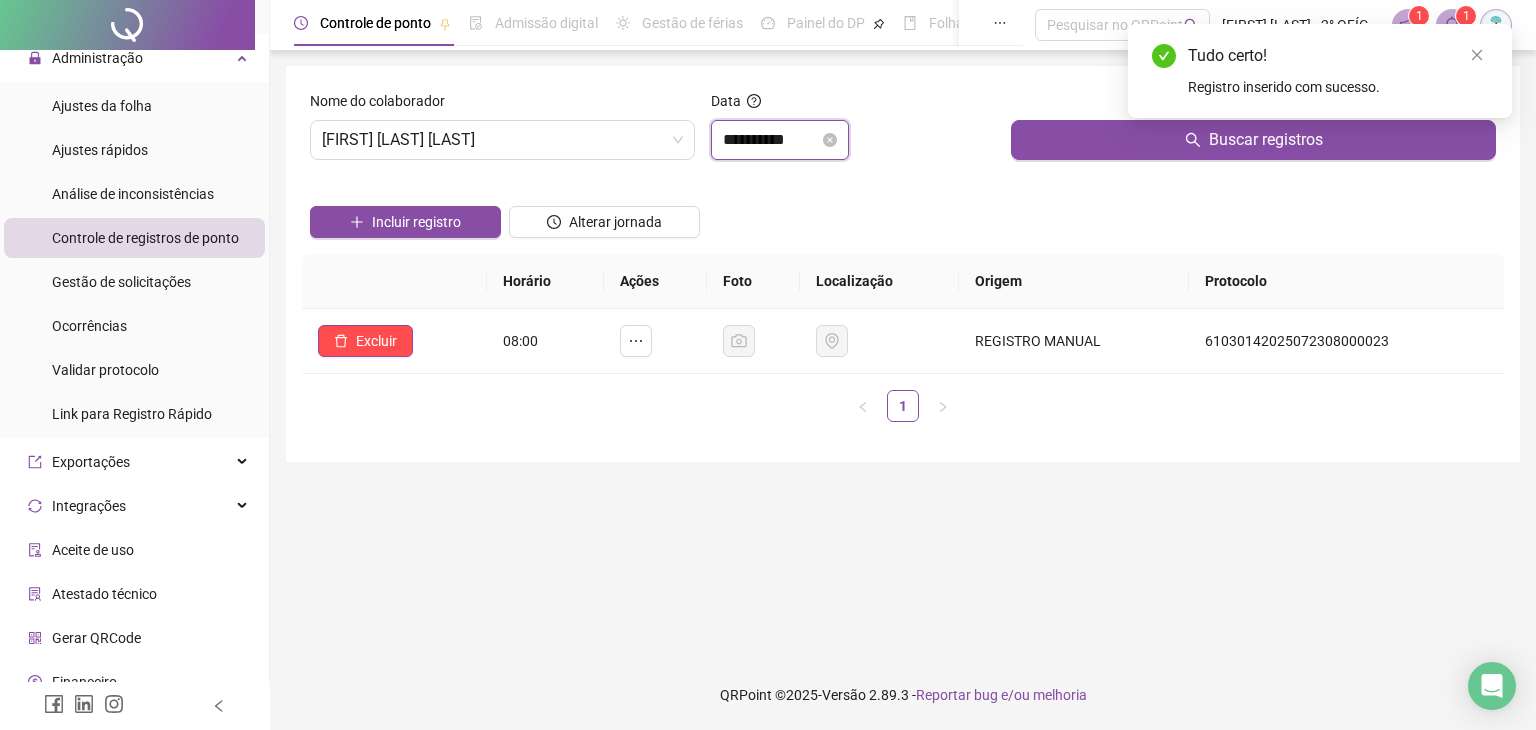 click on "**********" at bounding box center (771, 140) 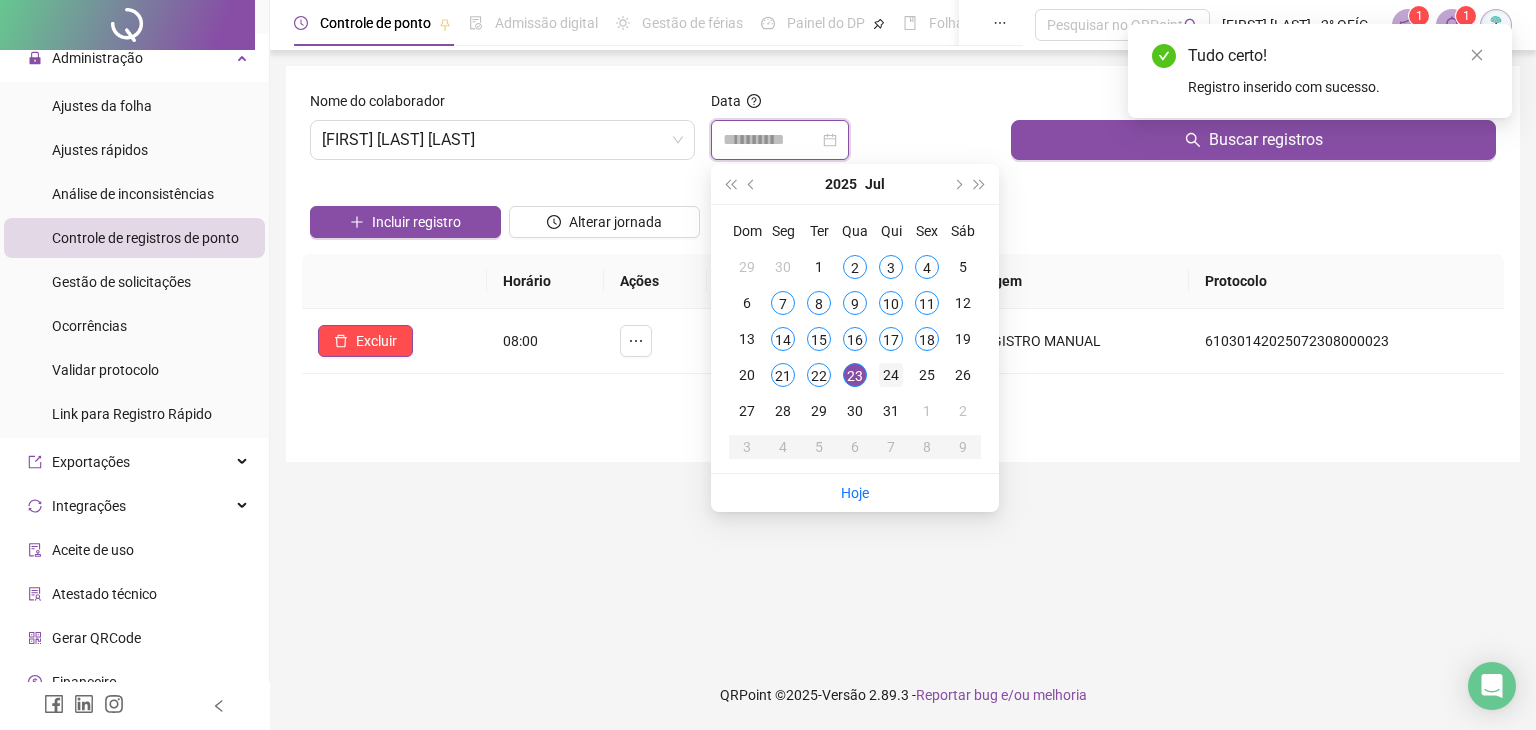 type on "**********" 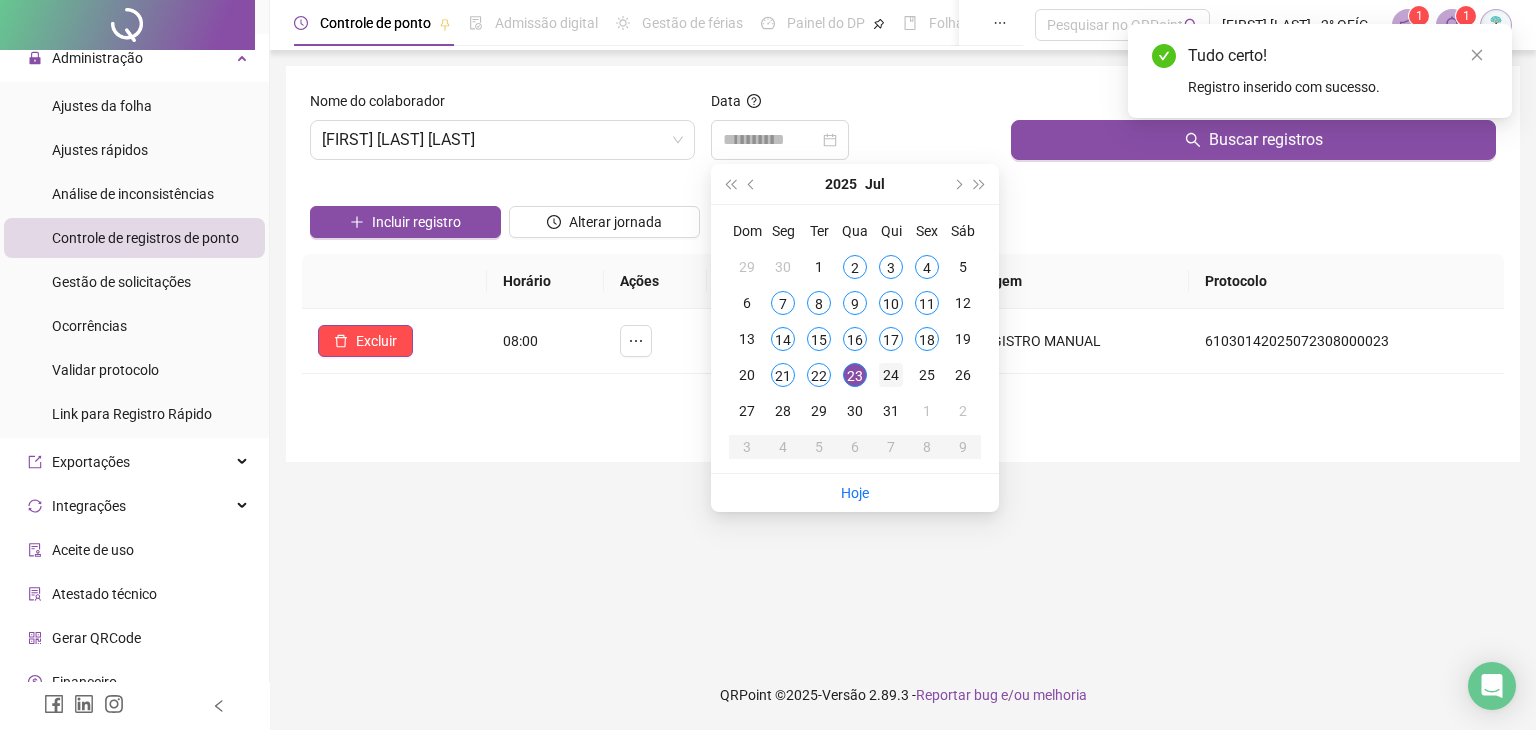 click on "24" at bounding box center (891, 375) 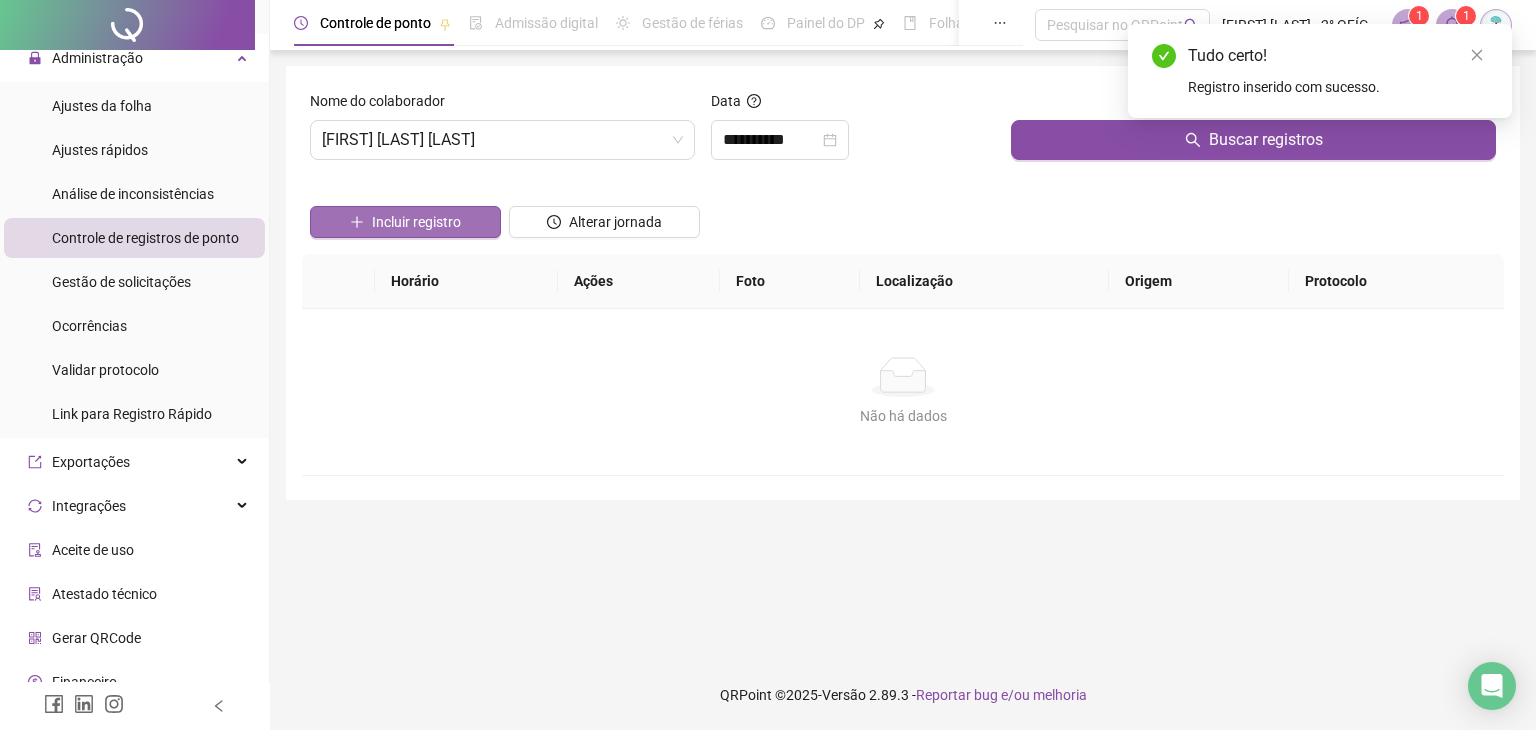 click on "Incluir registro" at bounding box center [416, 222] 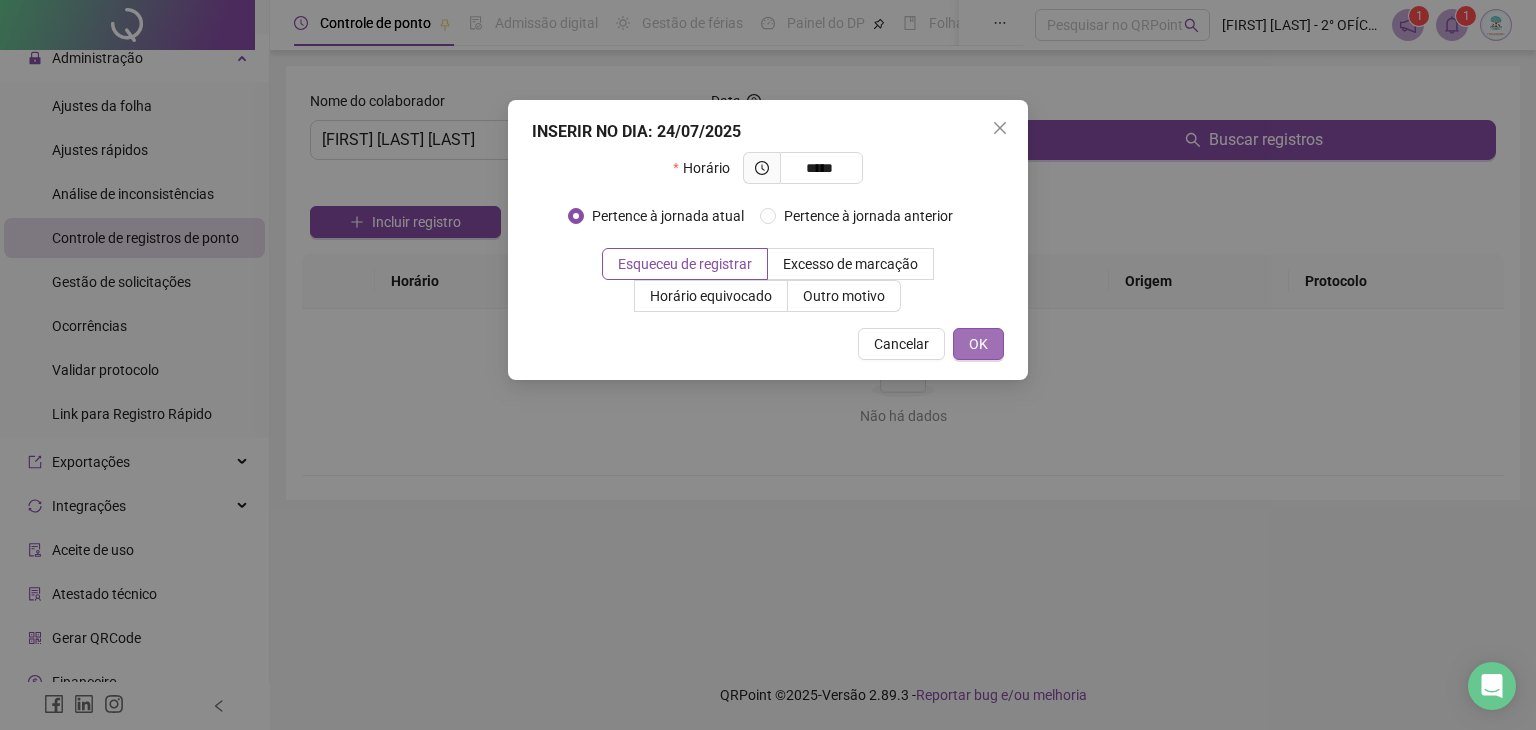 type on "*****" 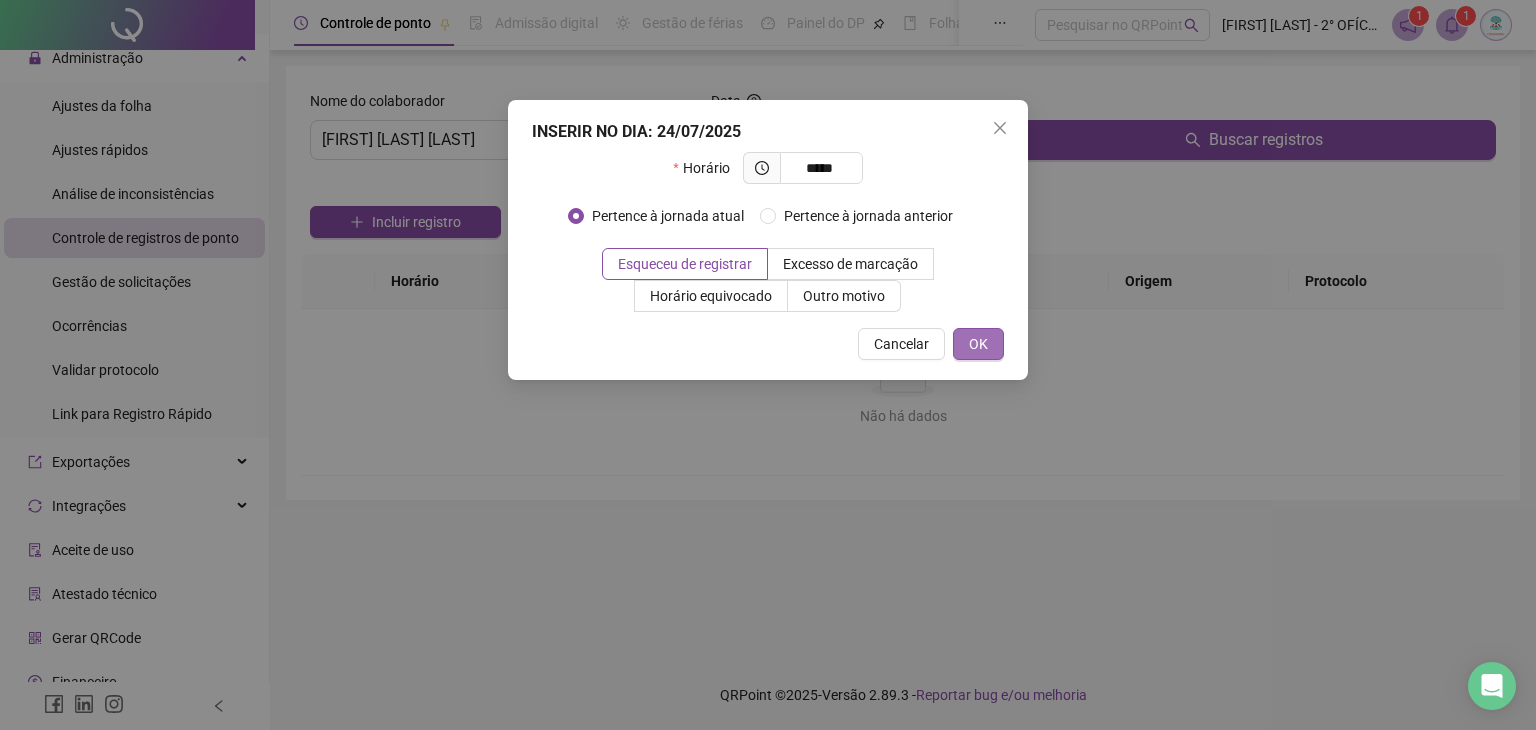 click on "OK" at bounding box center (978, 344) 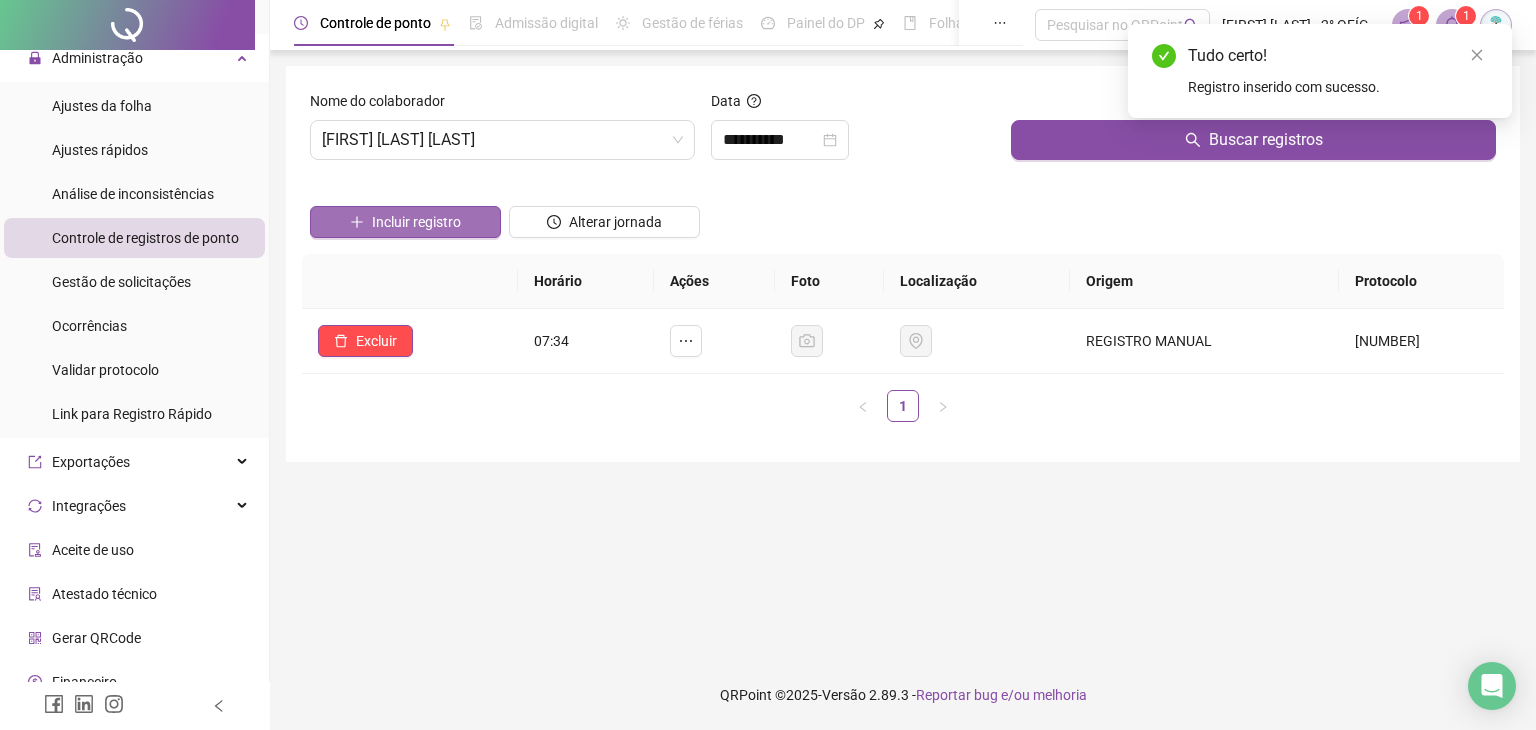 click on "Incluir registro" at bounding box center [416, 222] 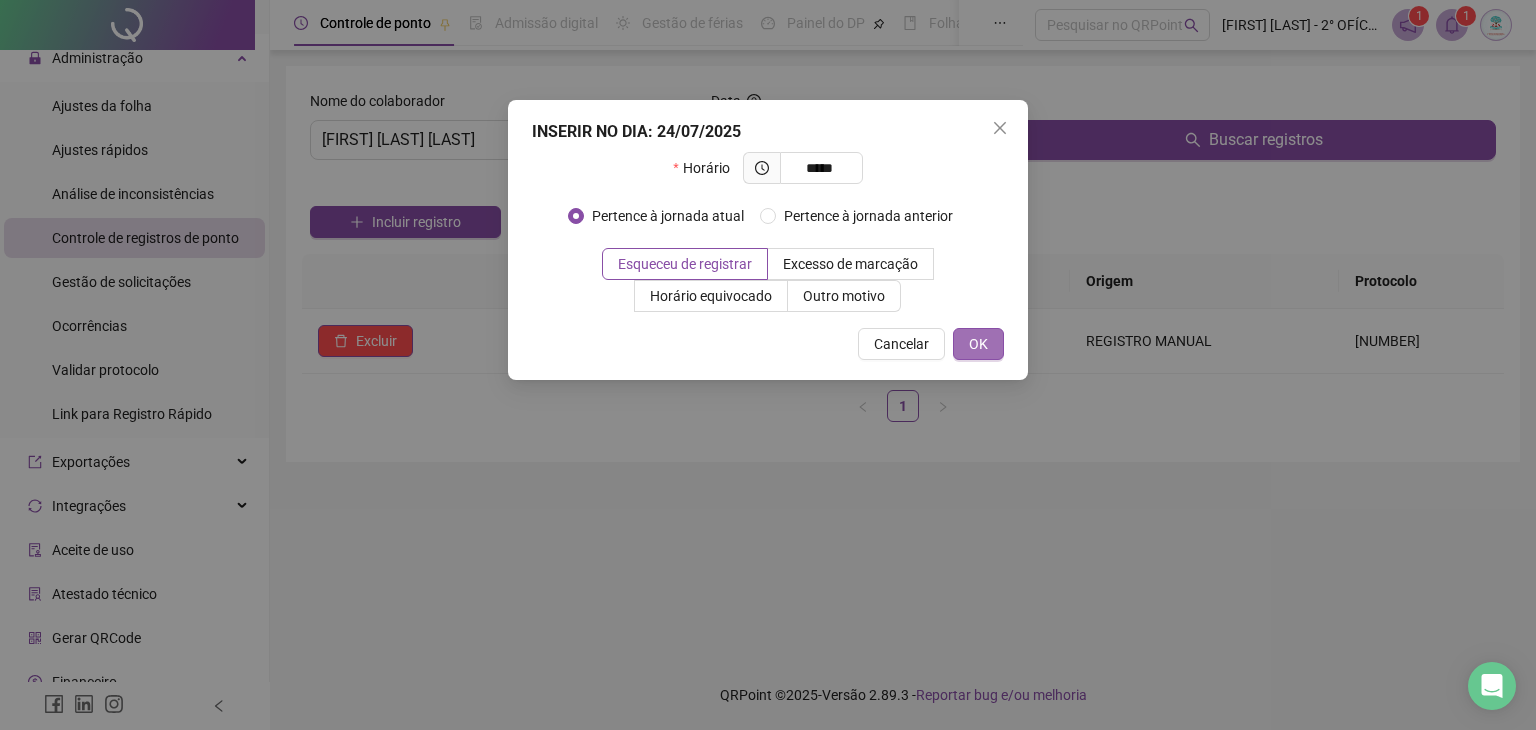 type on "*****" 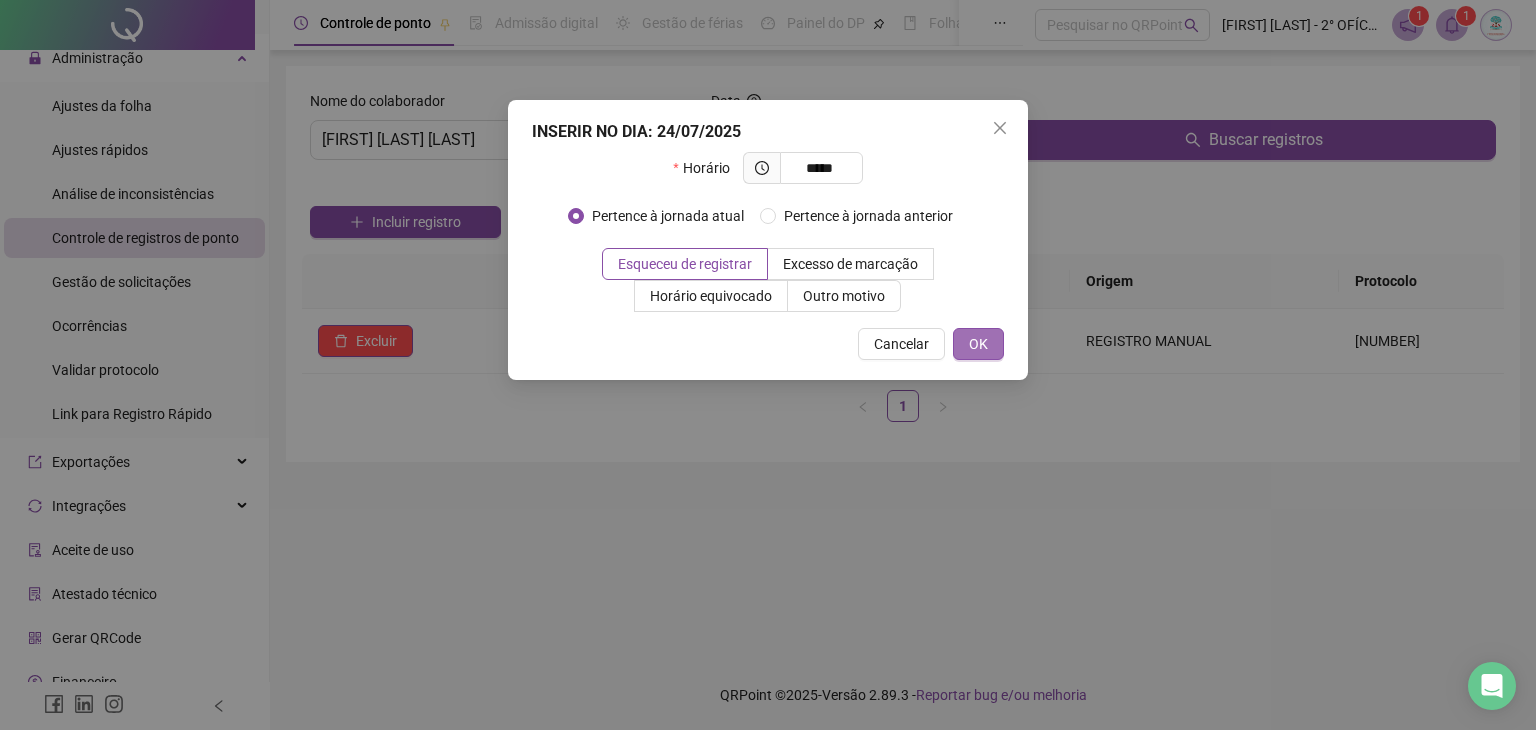click on "OK" at bounding box center [978, 344] 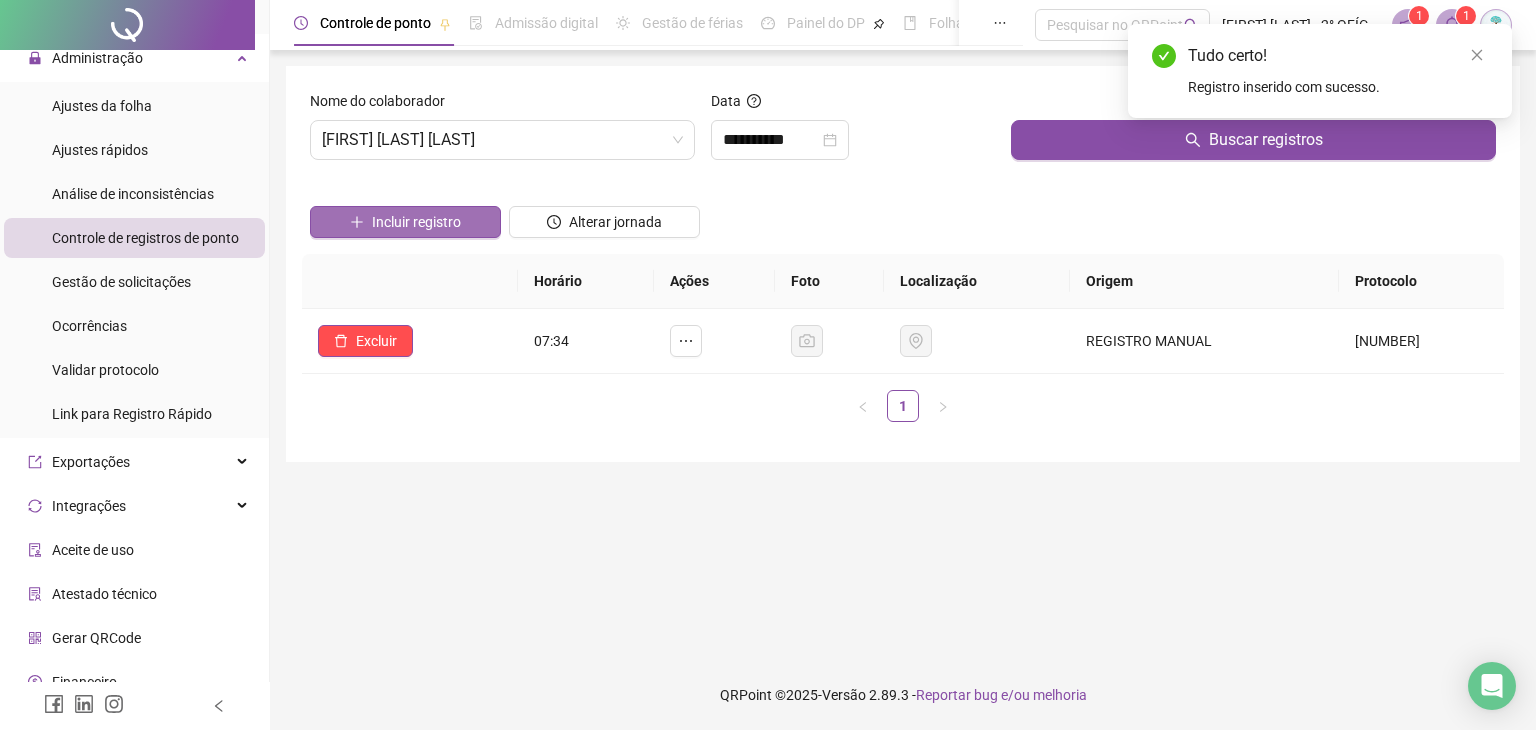 click on "Incluir registro" at bounding box center [405, 222] 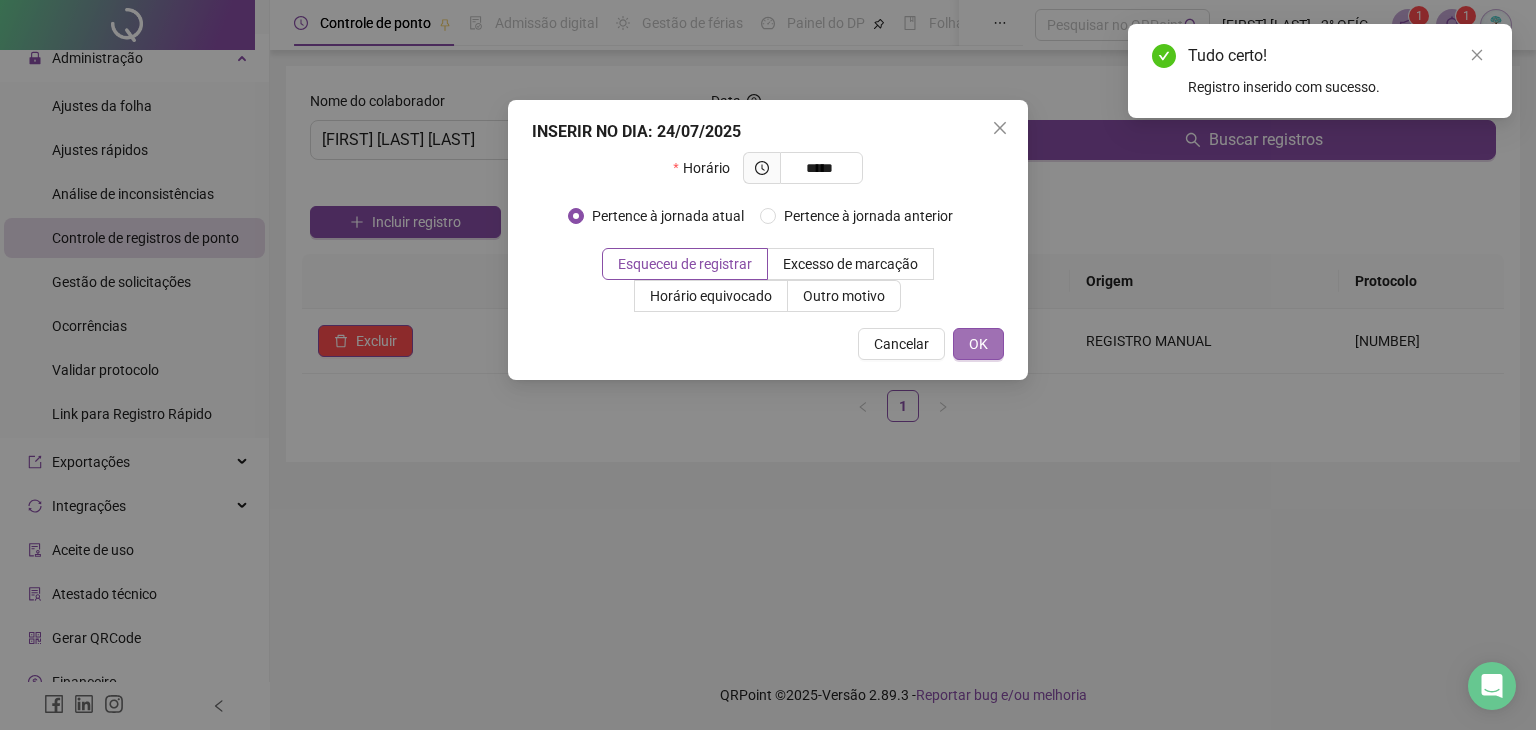 type on "*****" 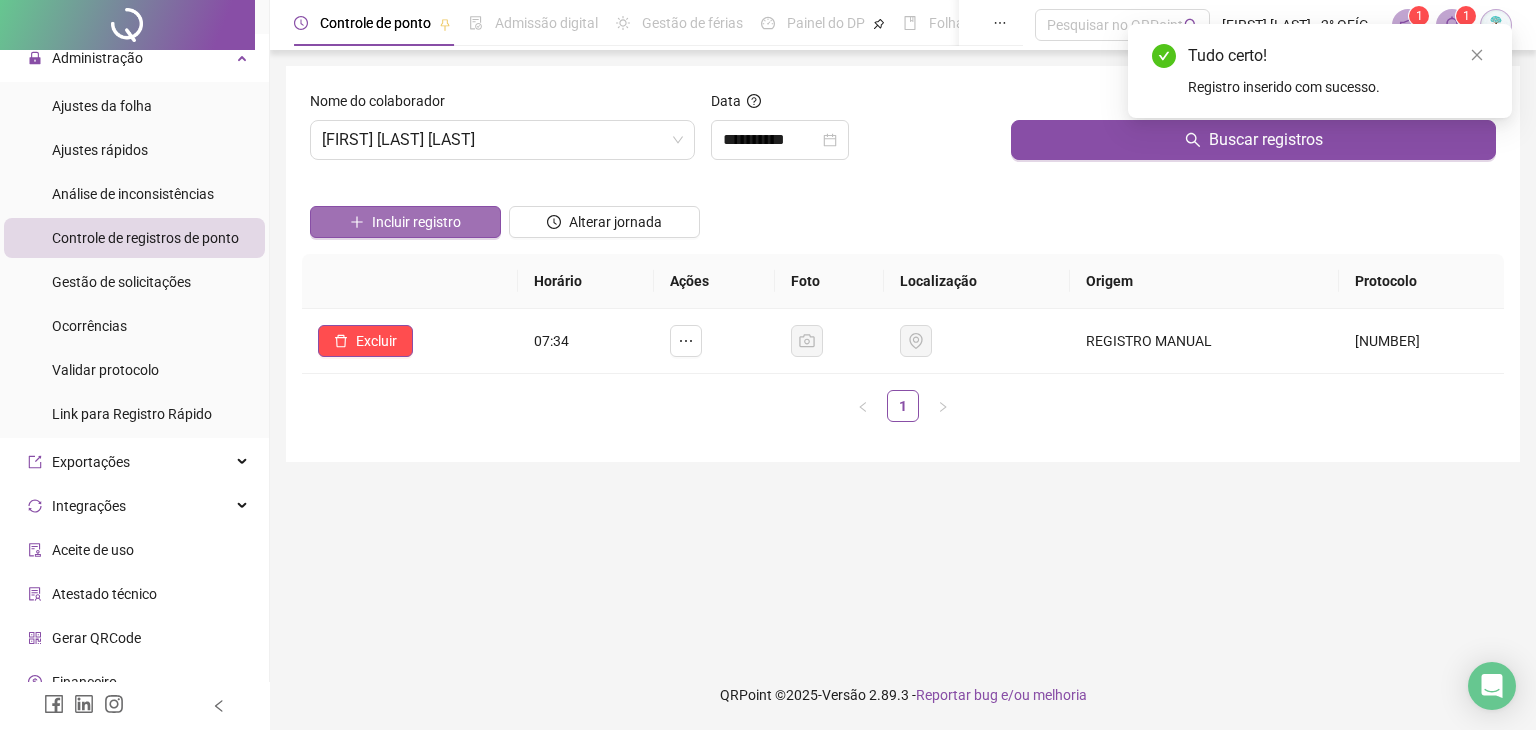 click on "Incluir registro" at bounding box center [405, 222] 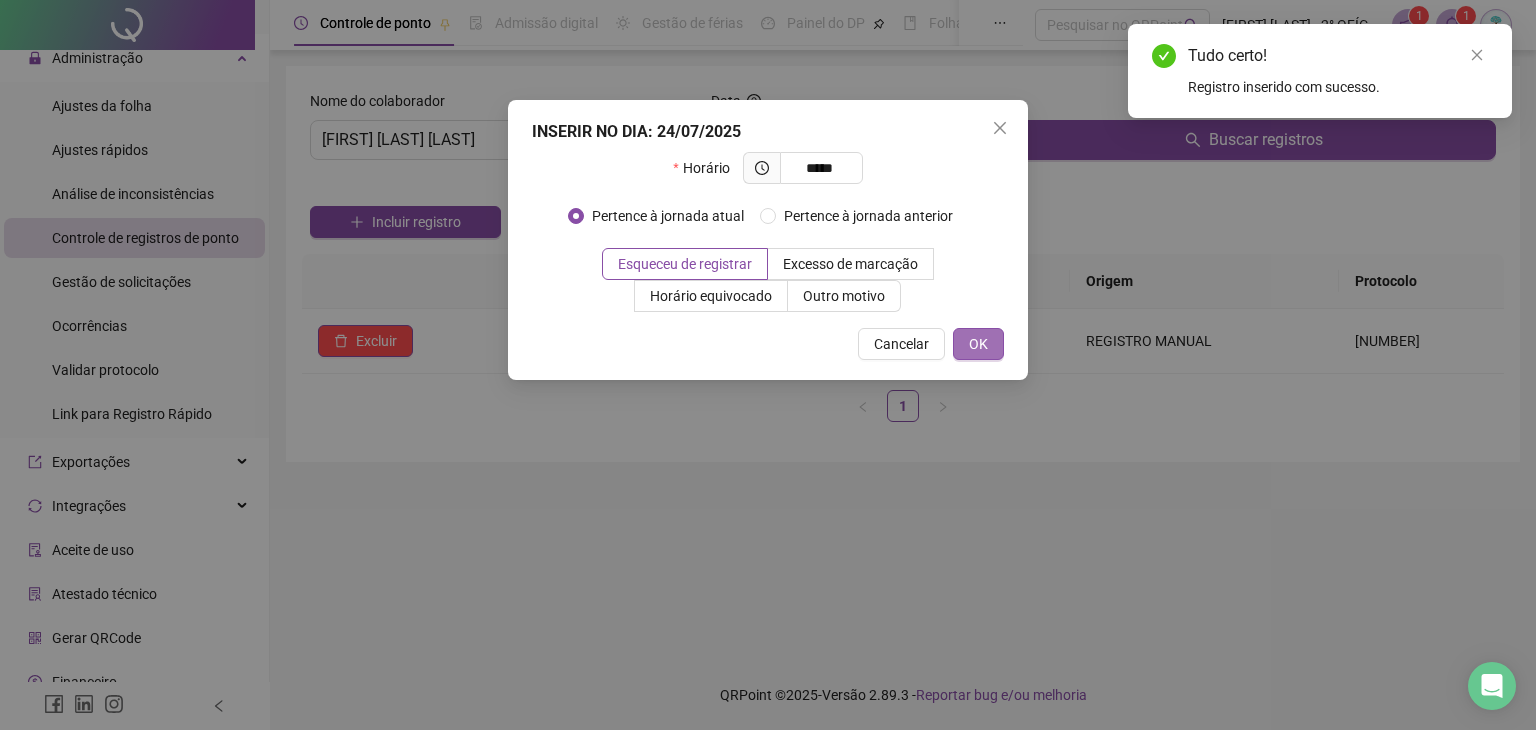 type on "*****" 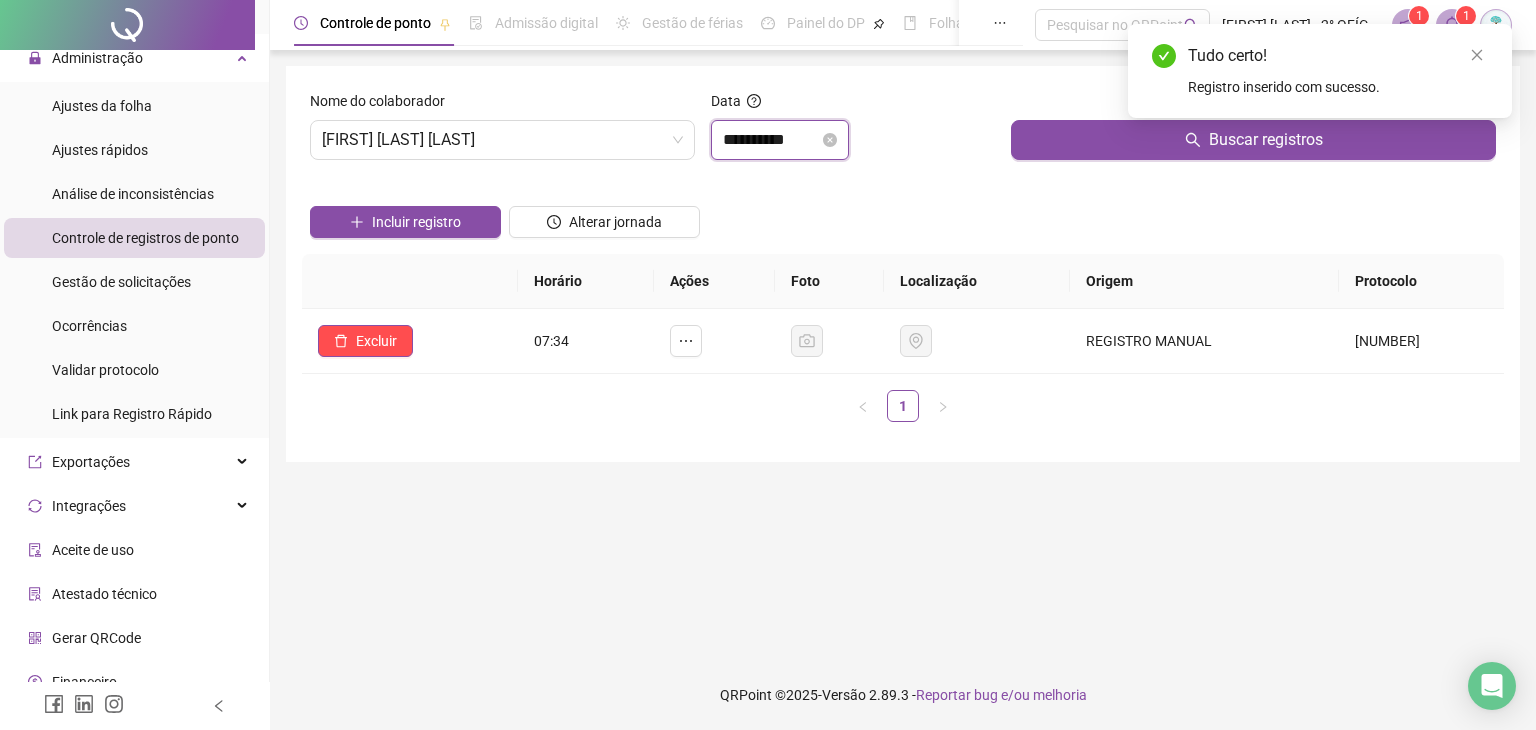 click on "**********" at bounding box center [771, 140] 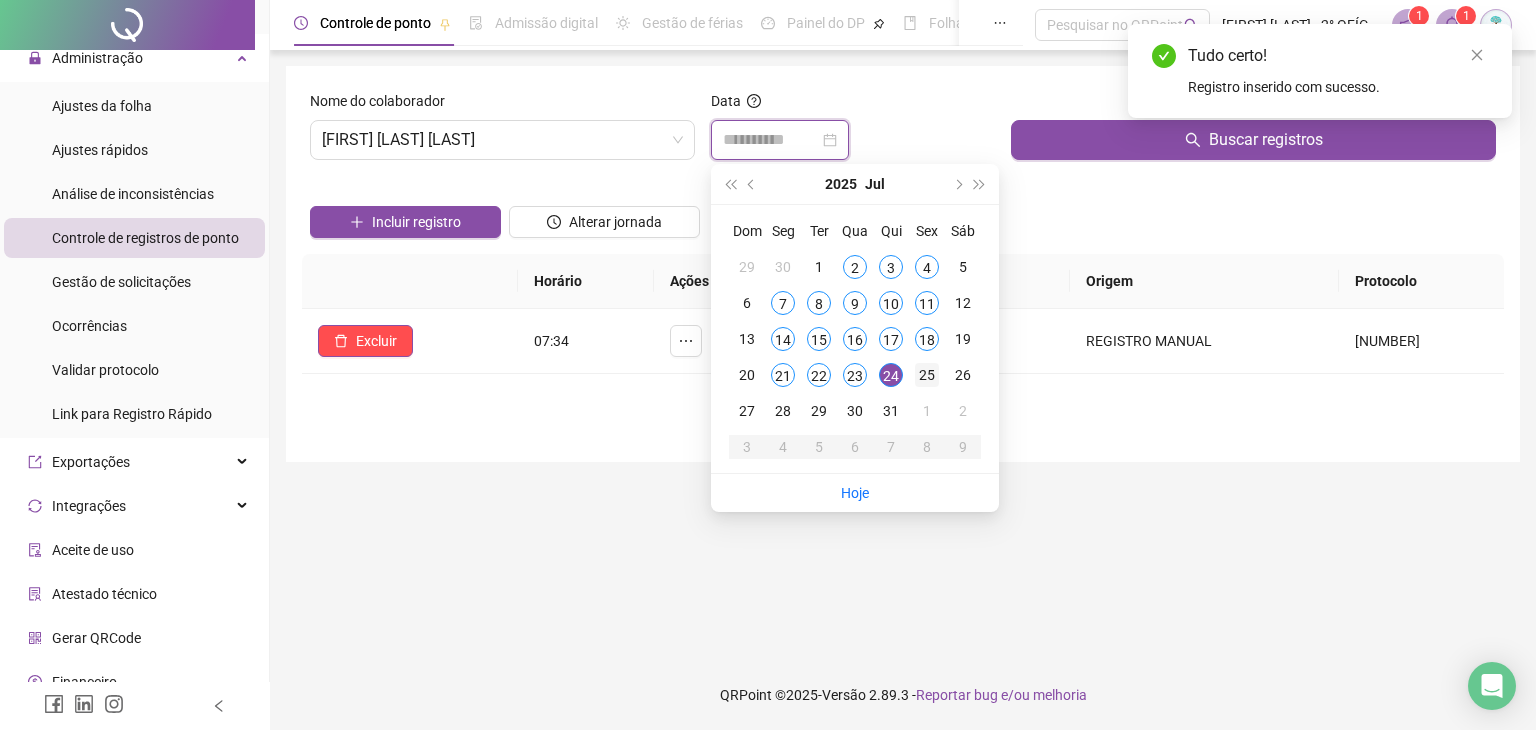 type on "**********" 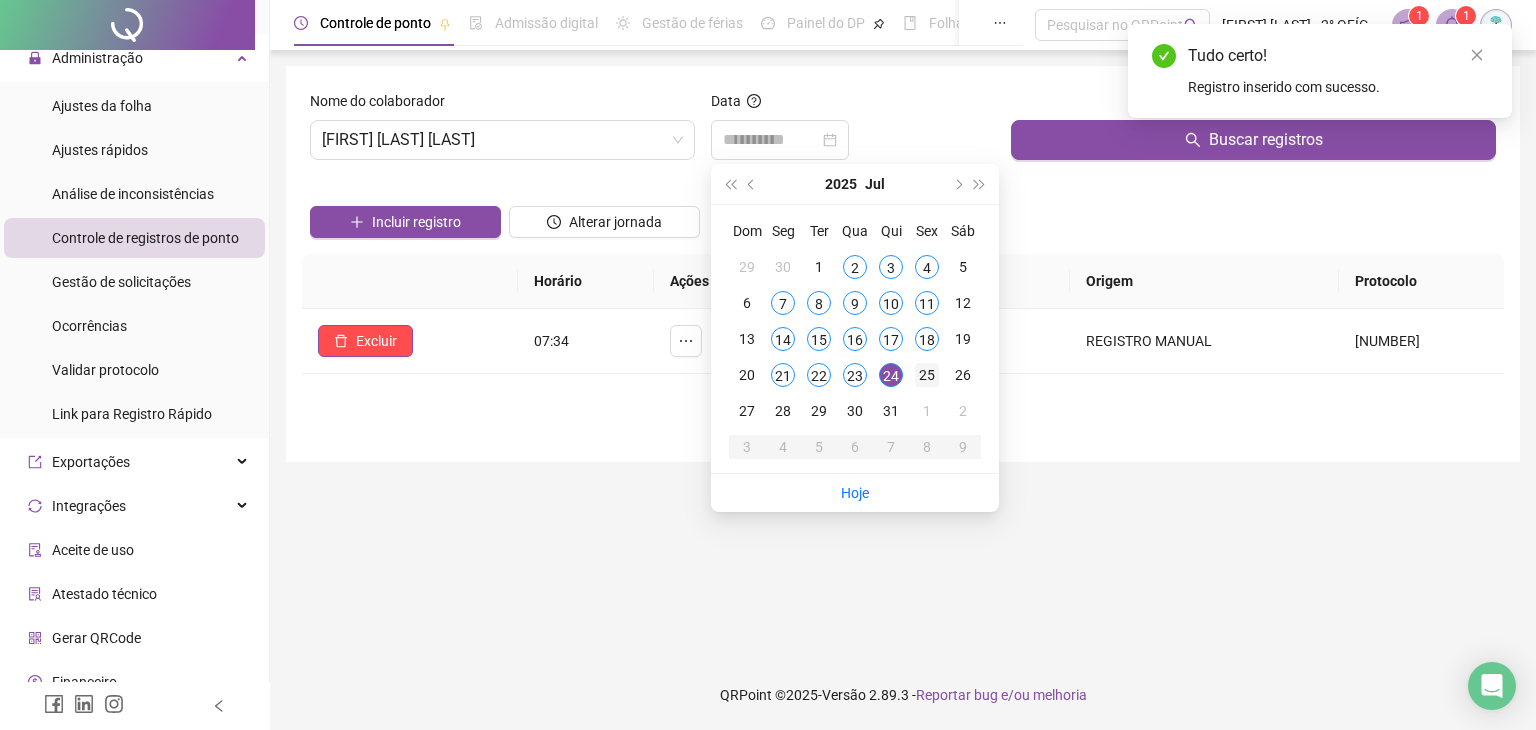 click on "25" at bounding box center [927, 375] 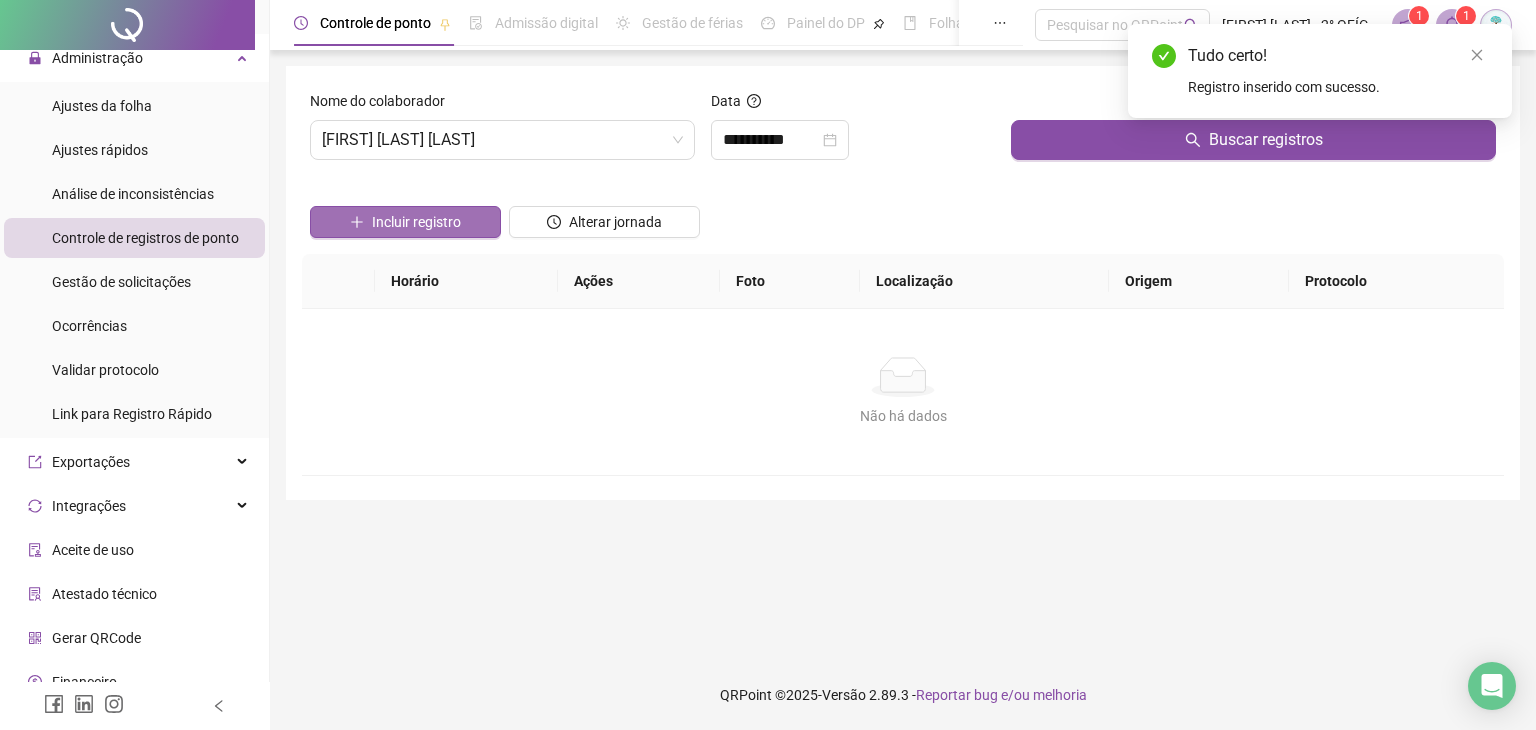 click on "Incluir registro" at bounding box center [416, 222] 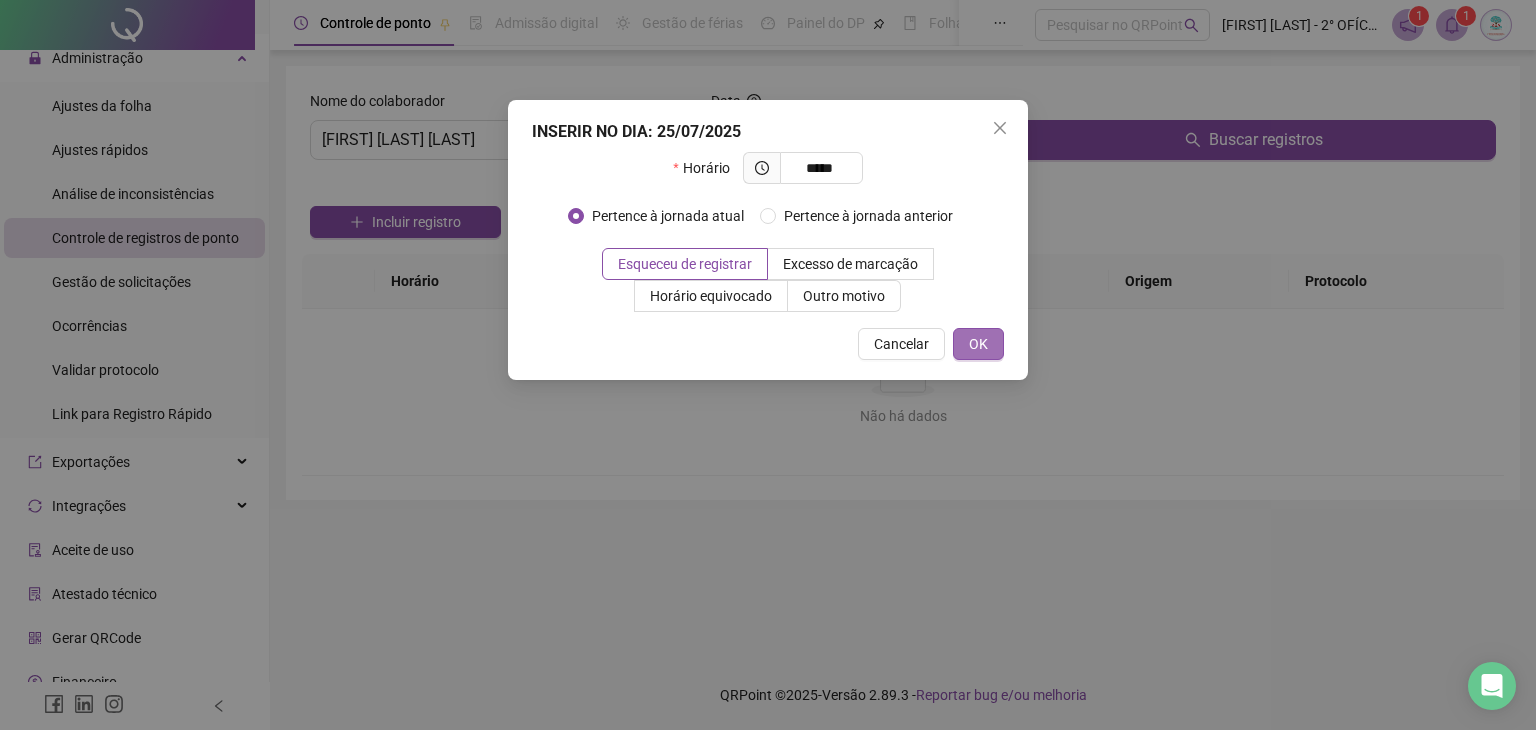 type on "*****" 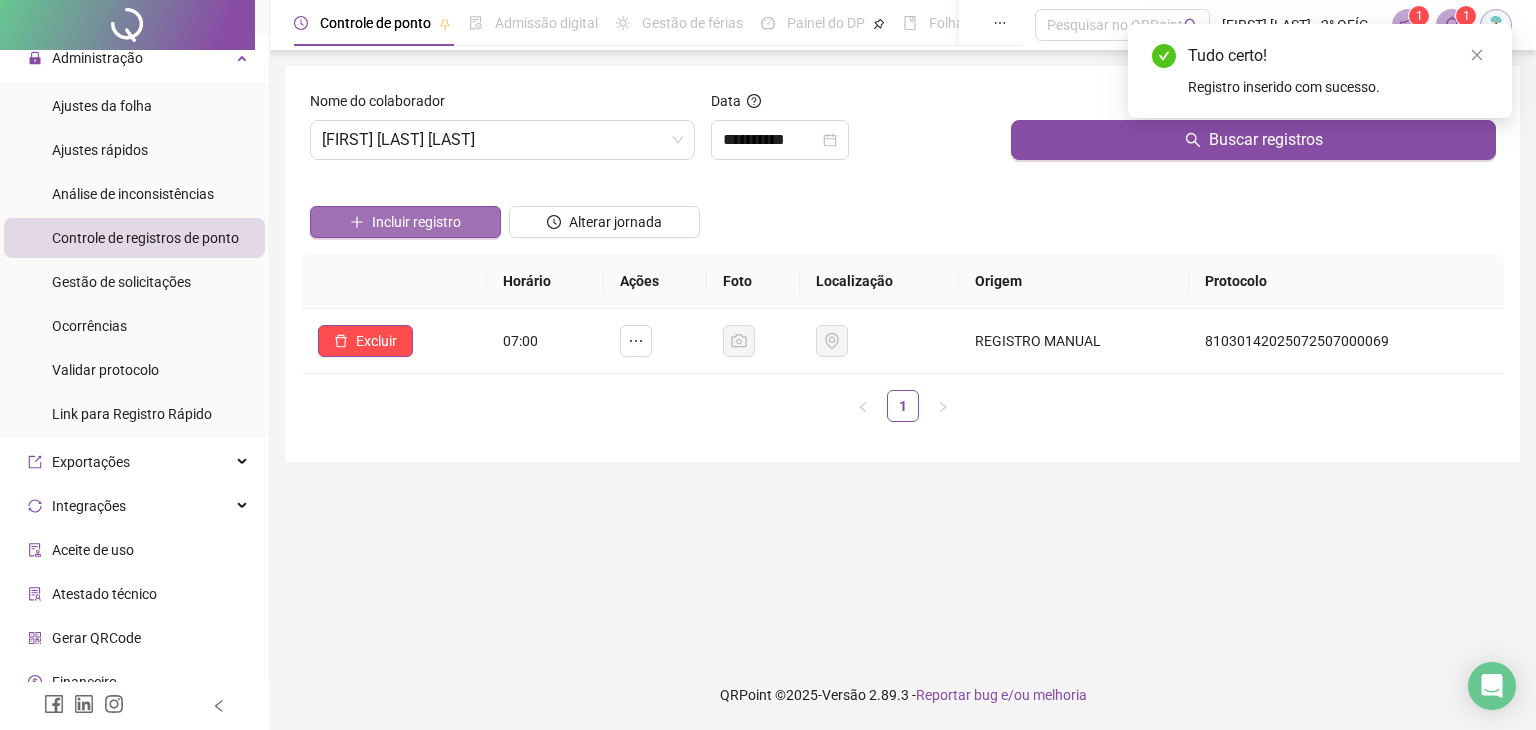 click 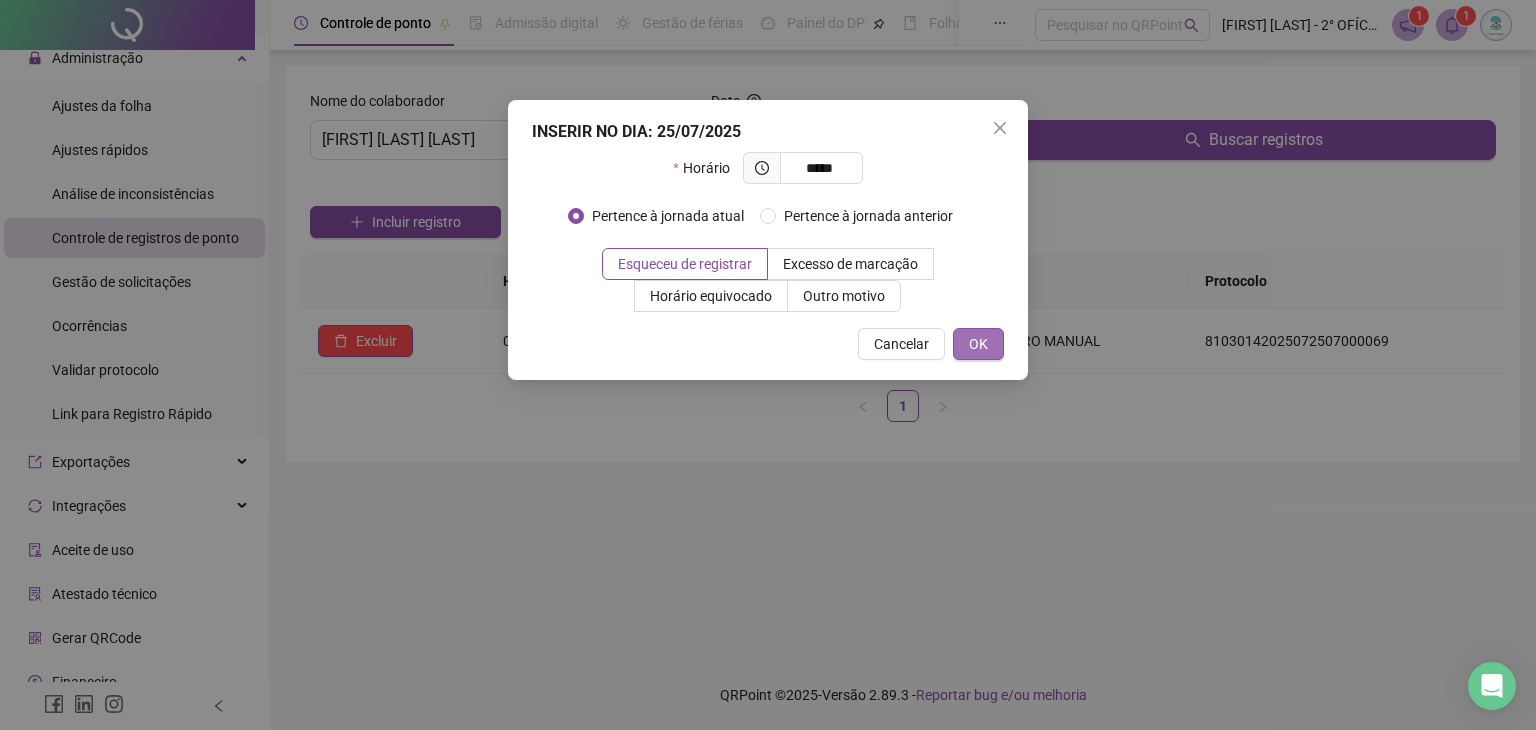 type on "*****" 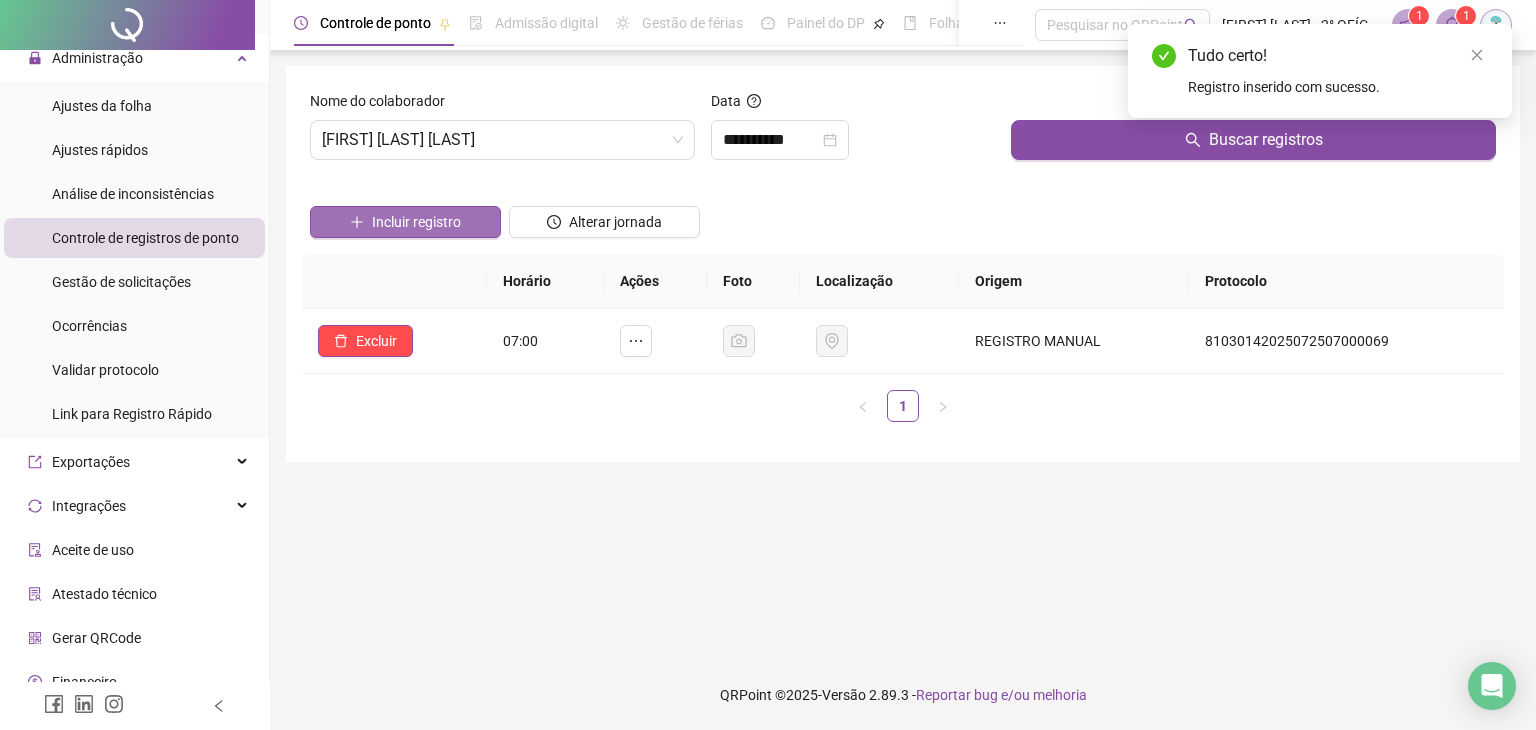 click on "Incluir registro" at bounding box center (405, 222) 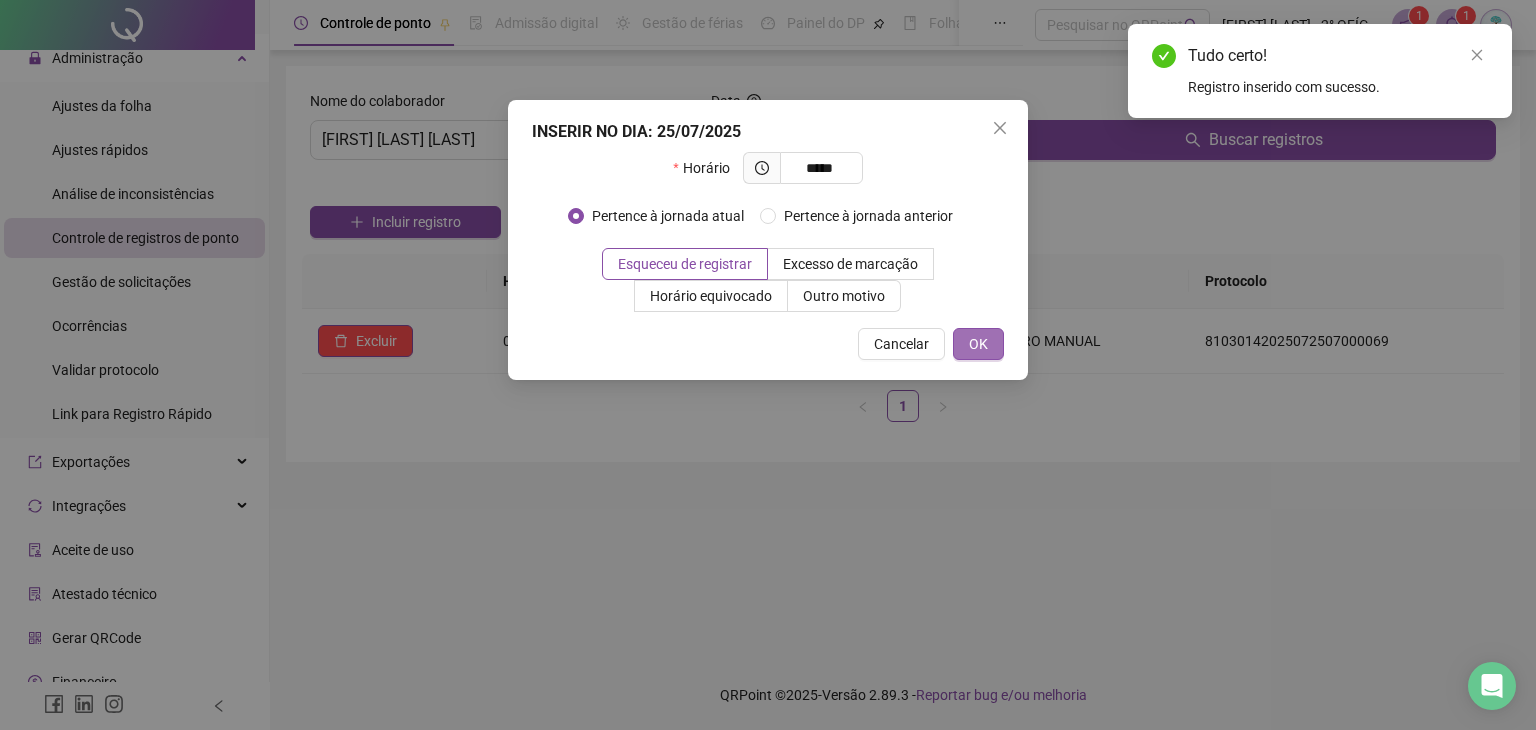 type on "*****" 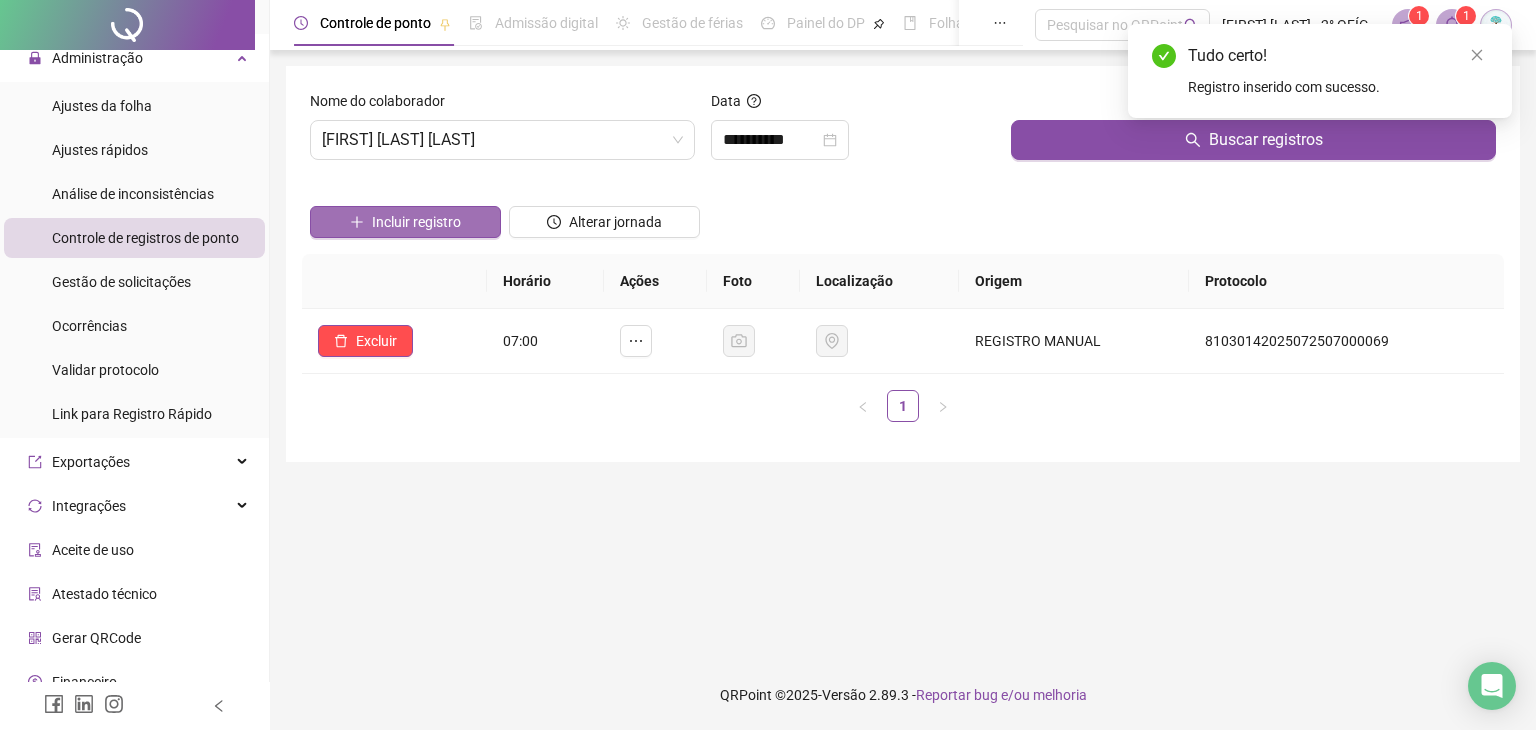 click on "Incluir registro" at bounding box center (416, 222) 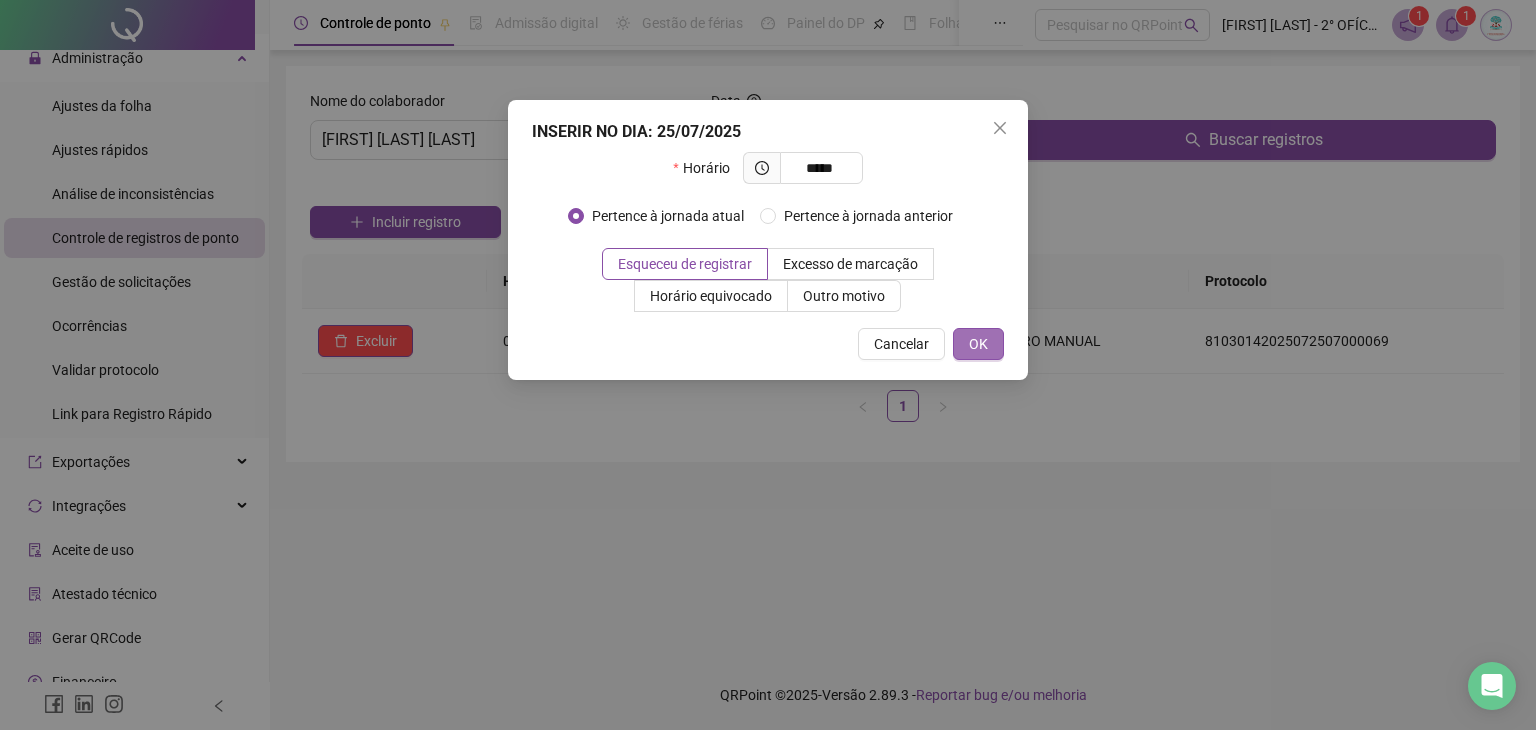 type on "*****" 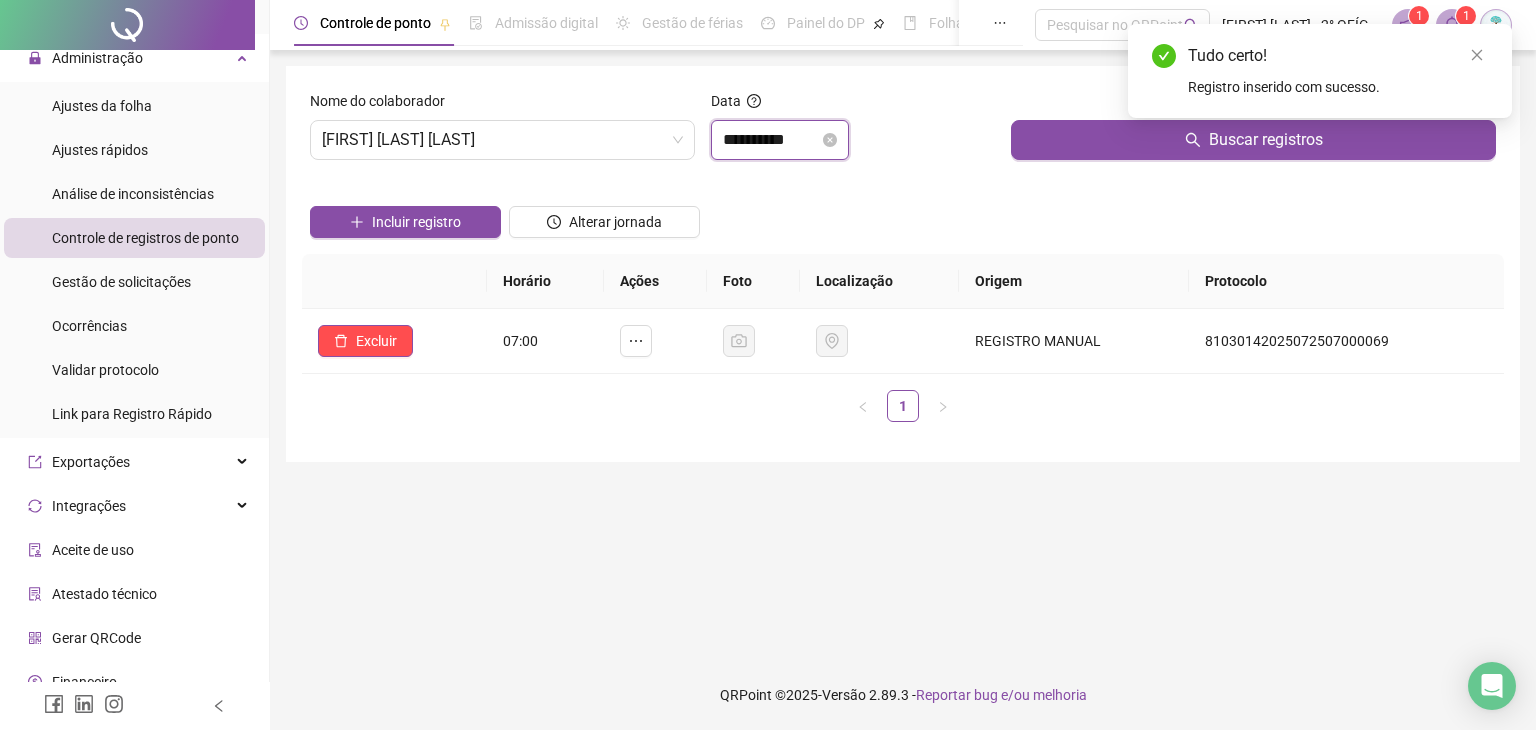 click on "**********" at bounding box center (771, 140) 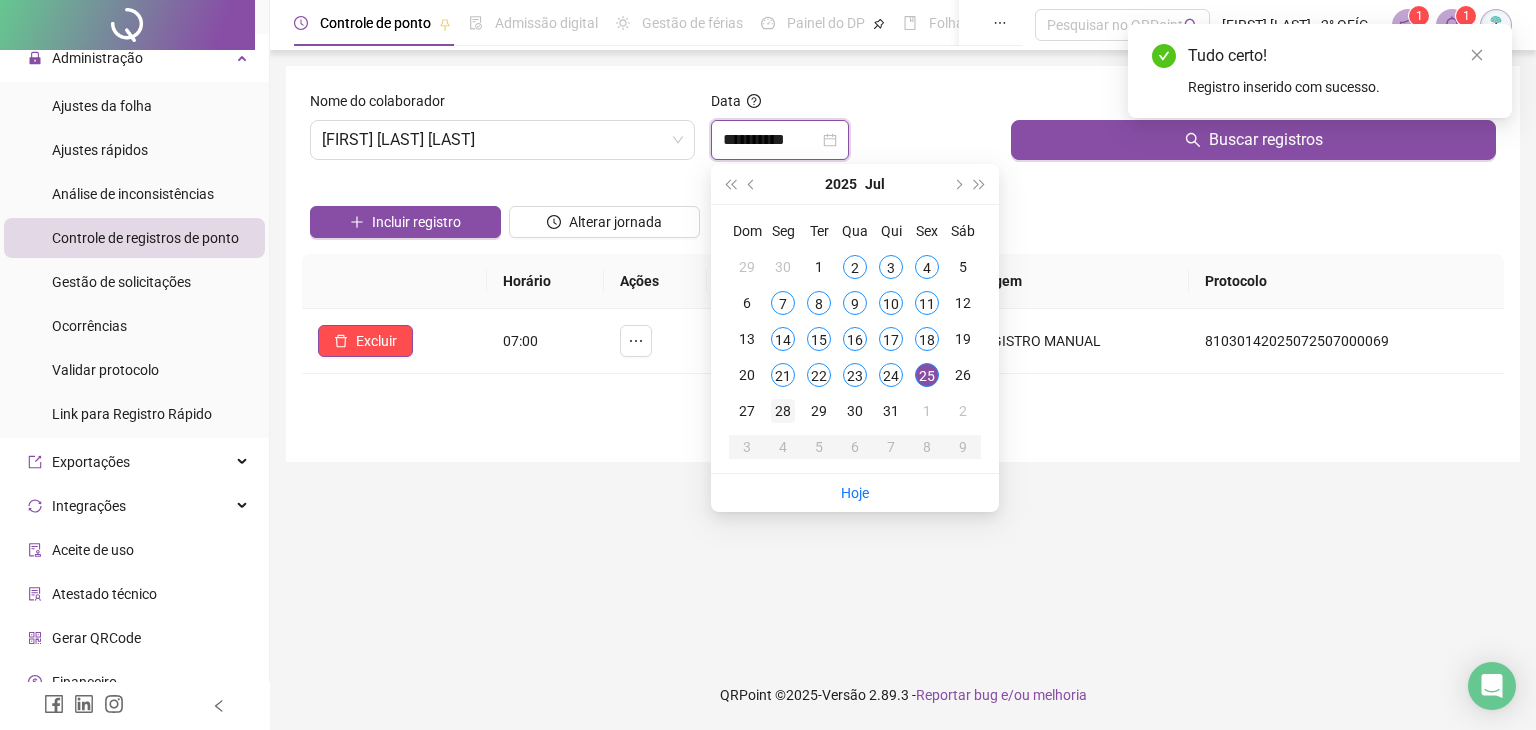 type on "**********" 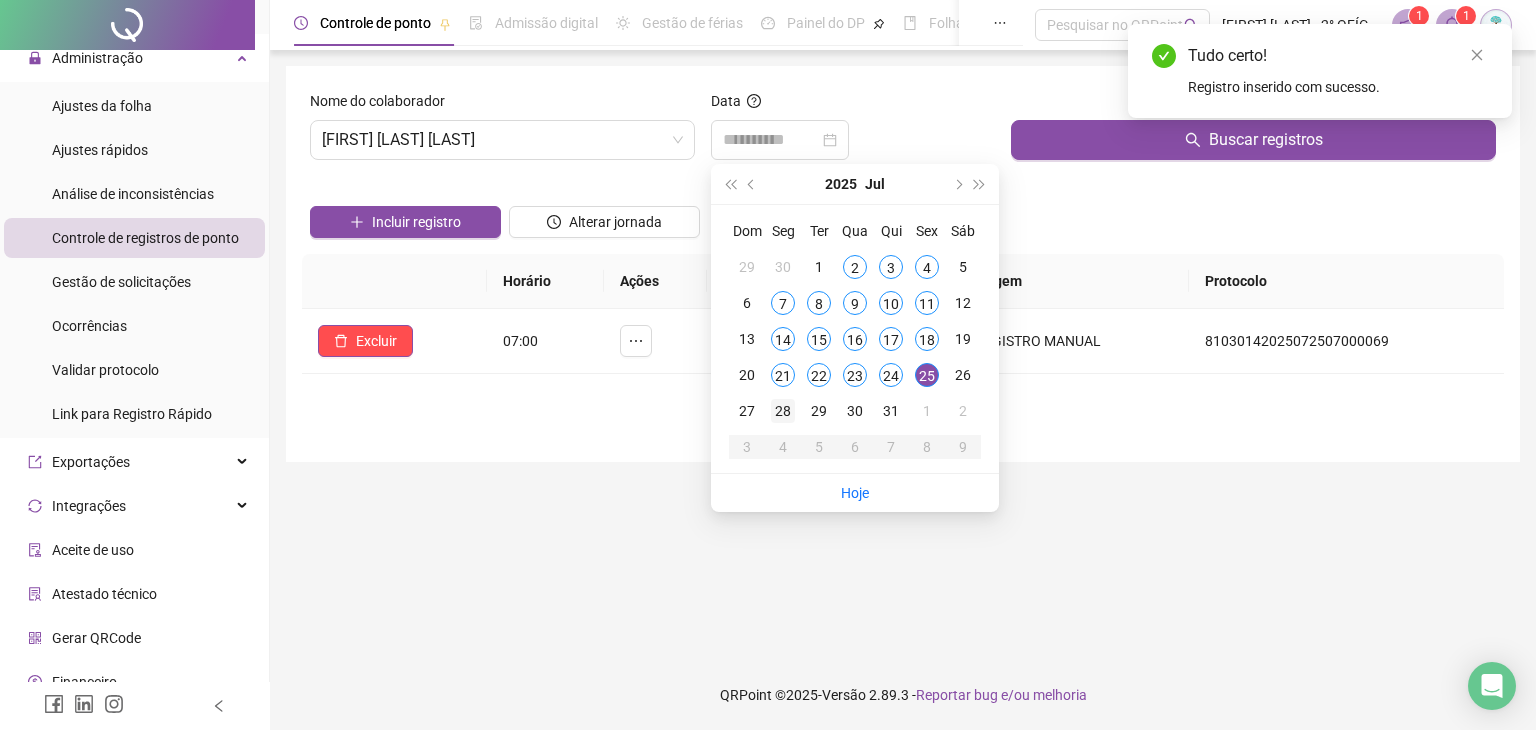 click on "28" at bounding box center (783, 411) 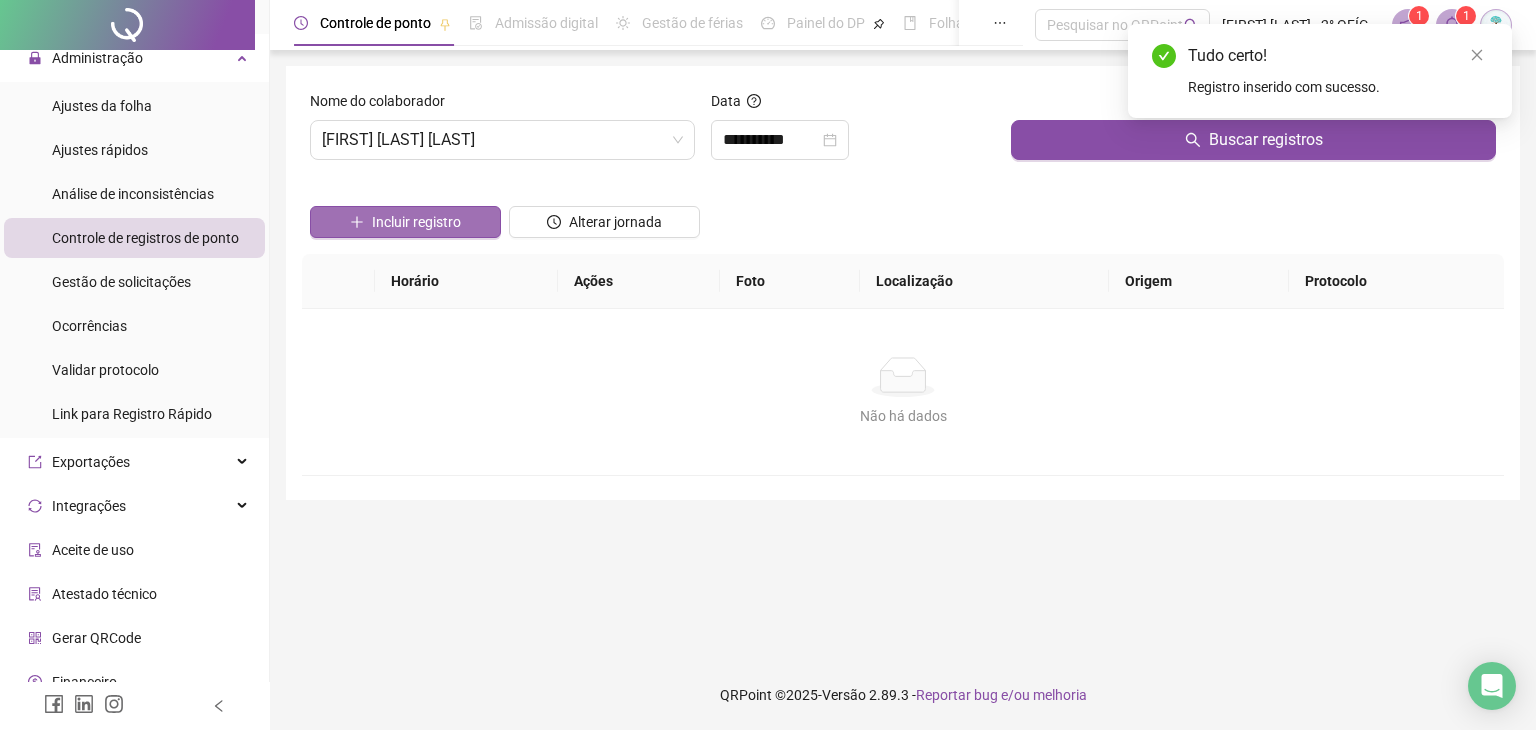 click on "Incluir registro" at bounding box center (416, 222) 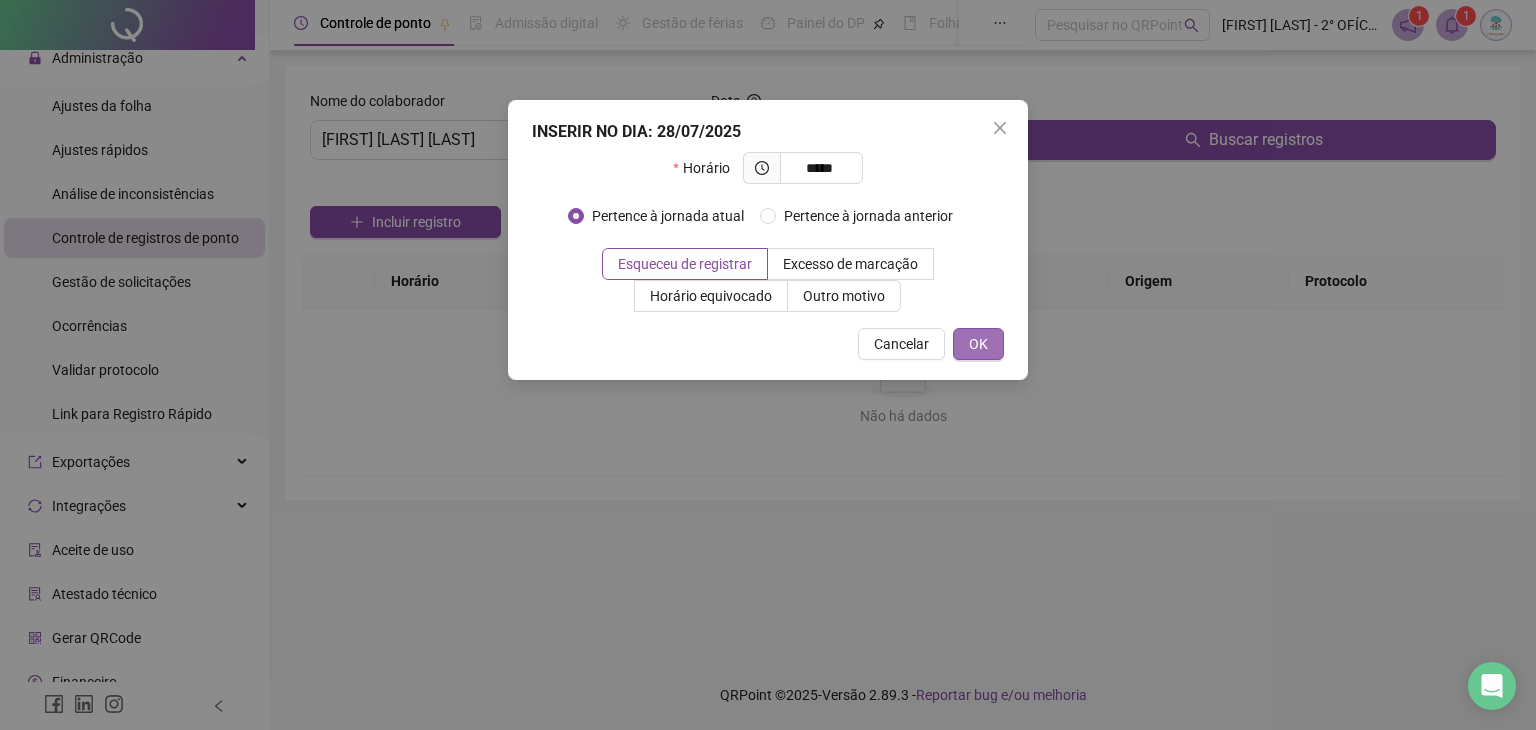 type on "*****" 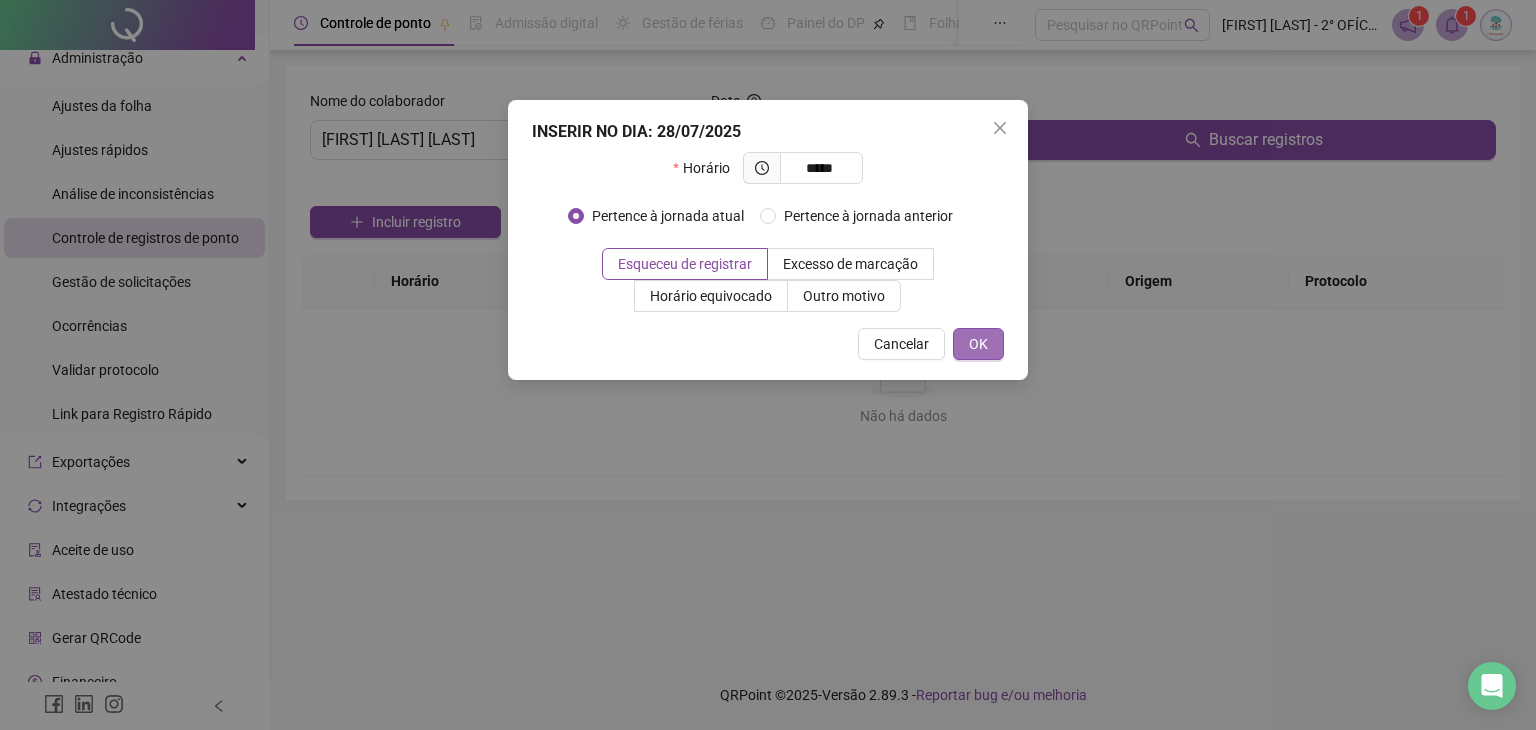 click on "OK" at bounding box center [978, 344] 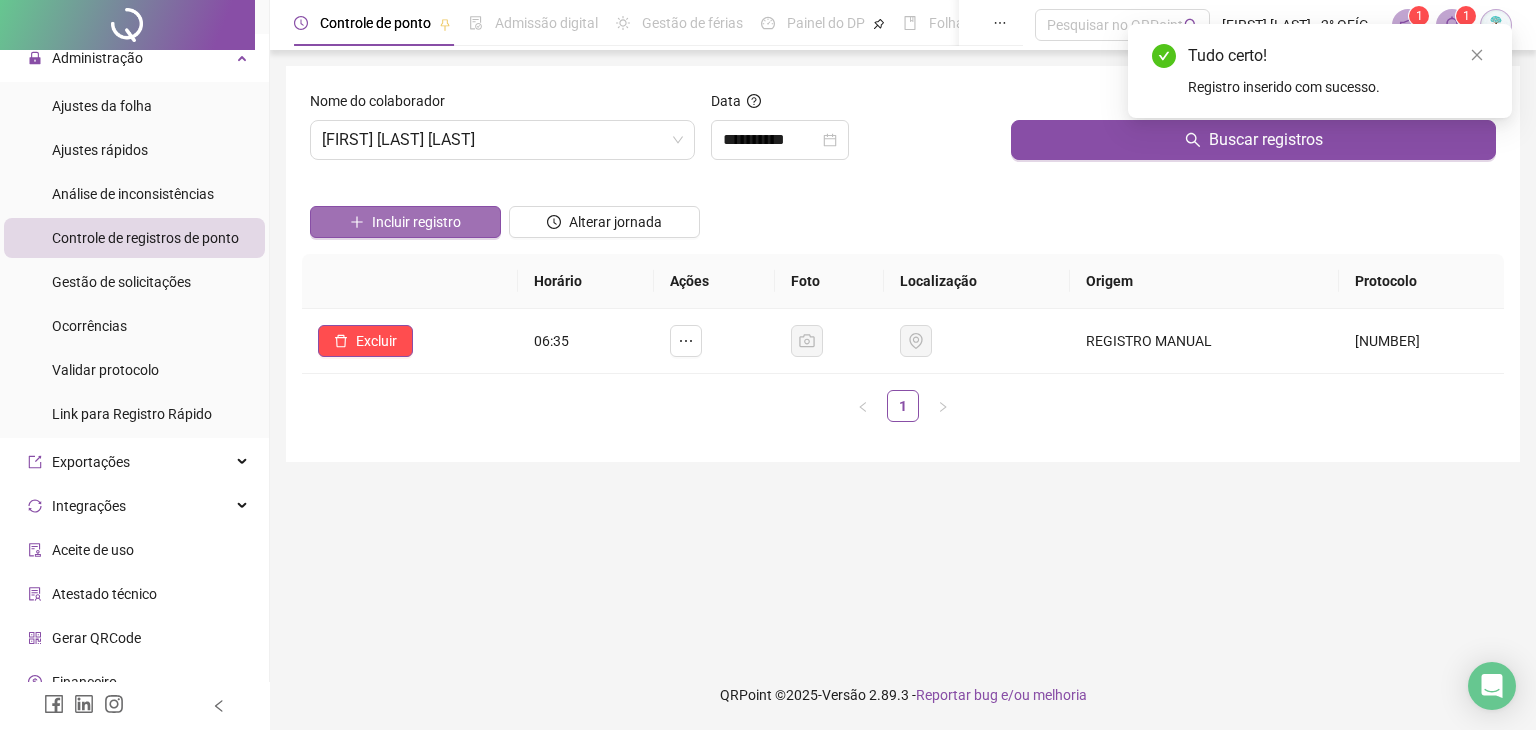 click on "Incluir registro" at bounding box center [416, 222] 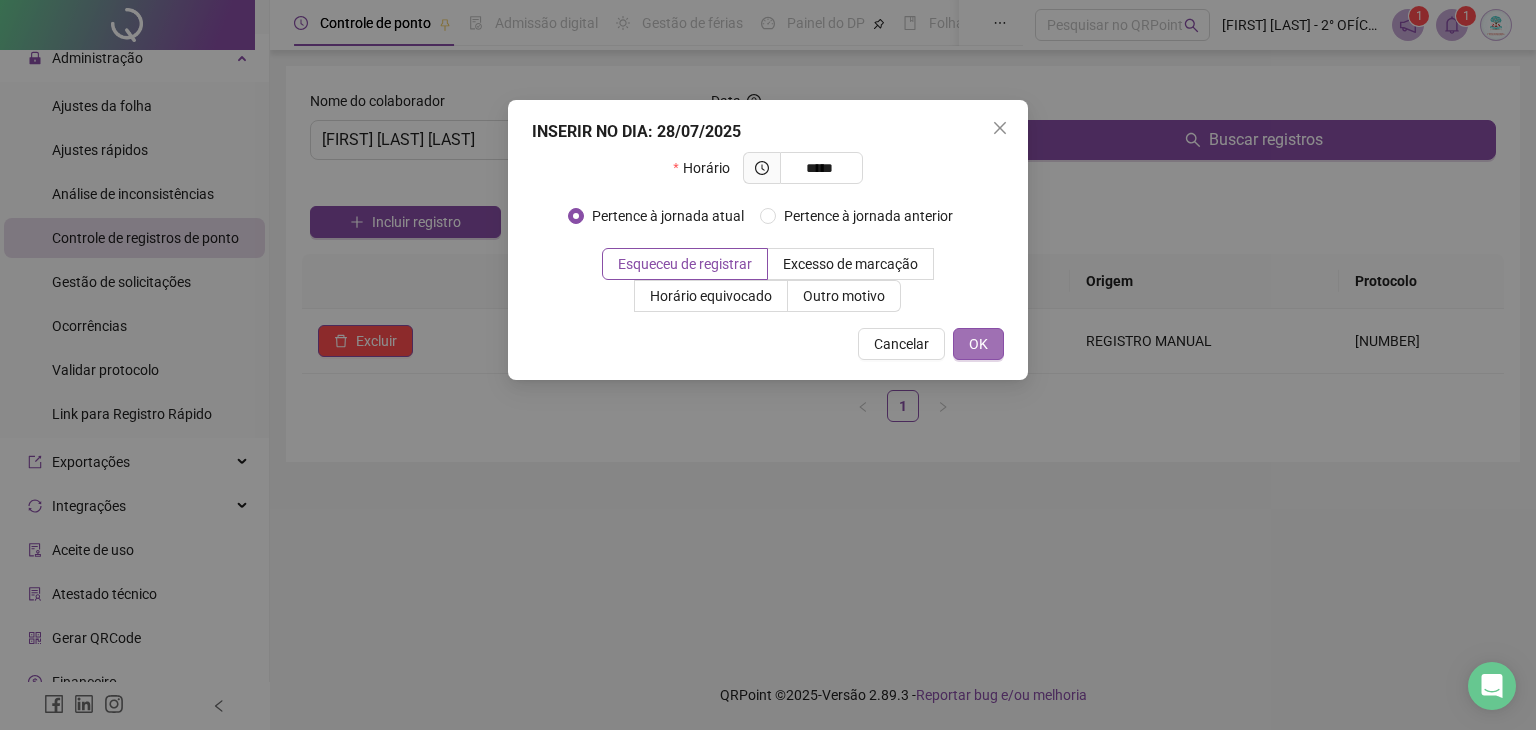 type on "*****" 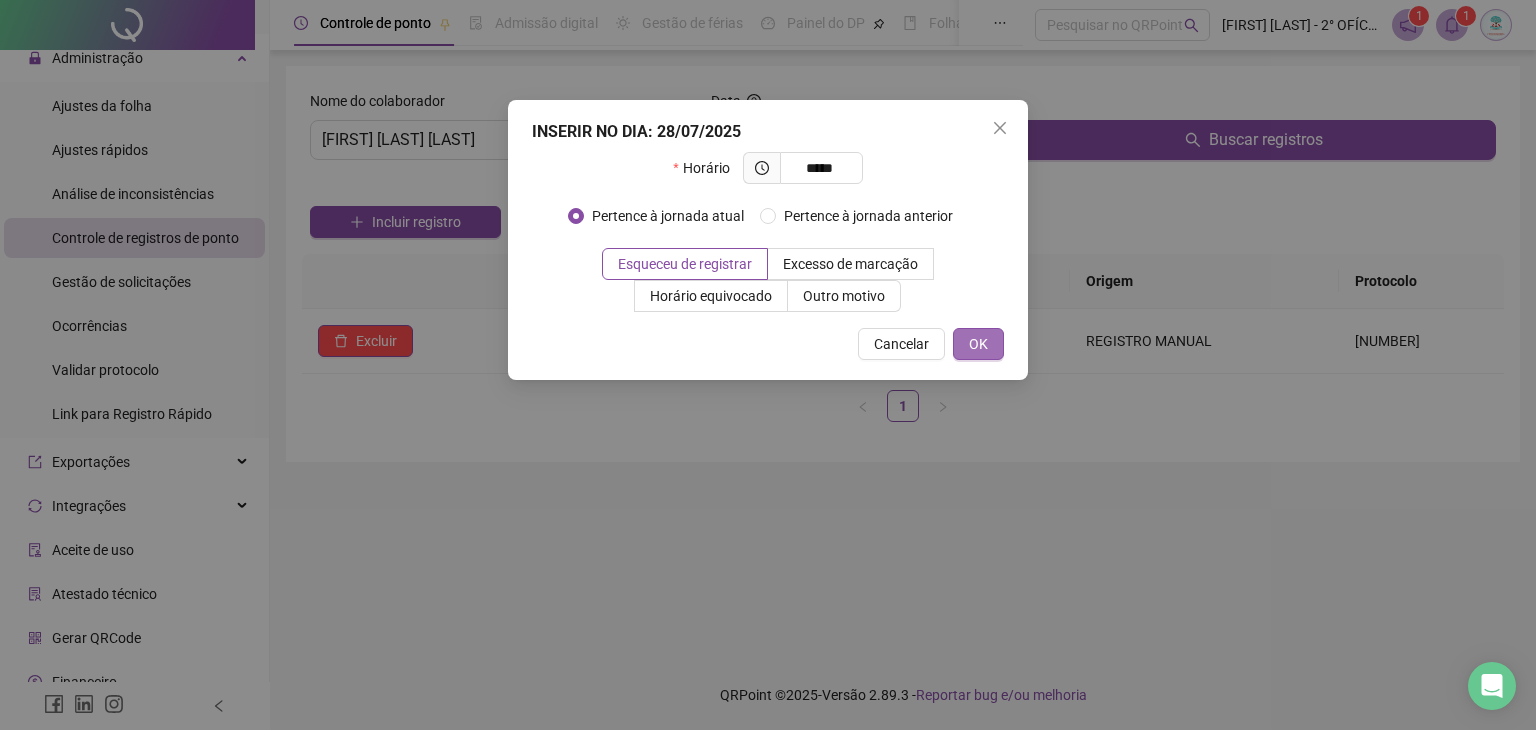 click on "OK" at bounding box center (978, 344) 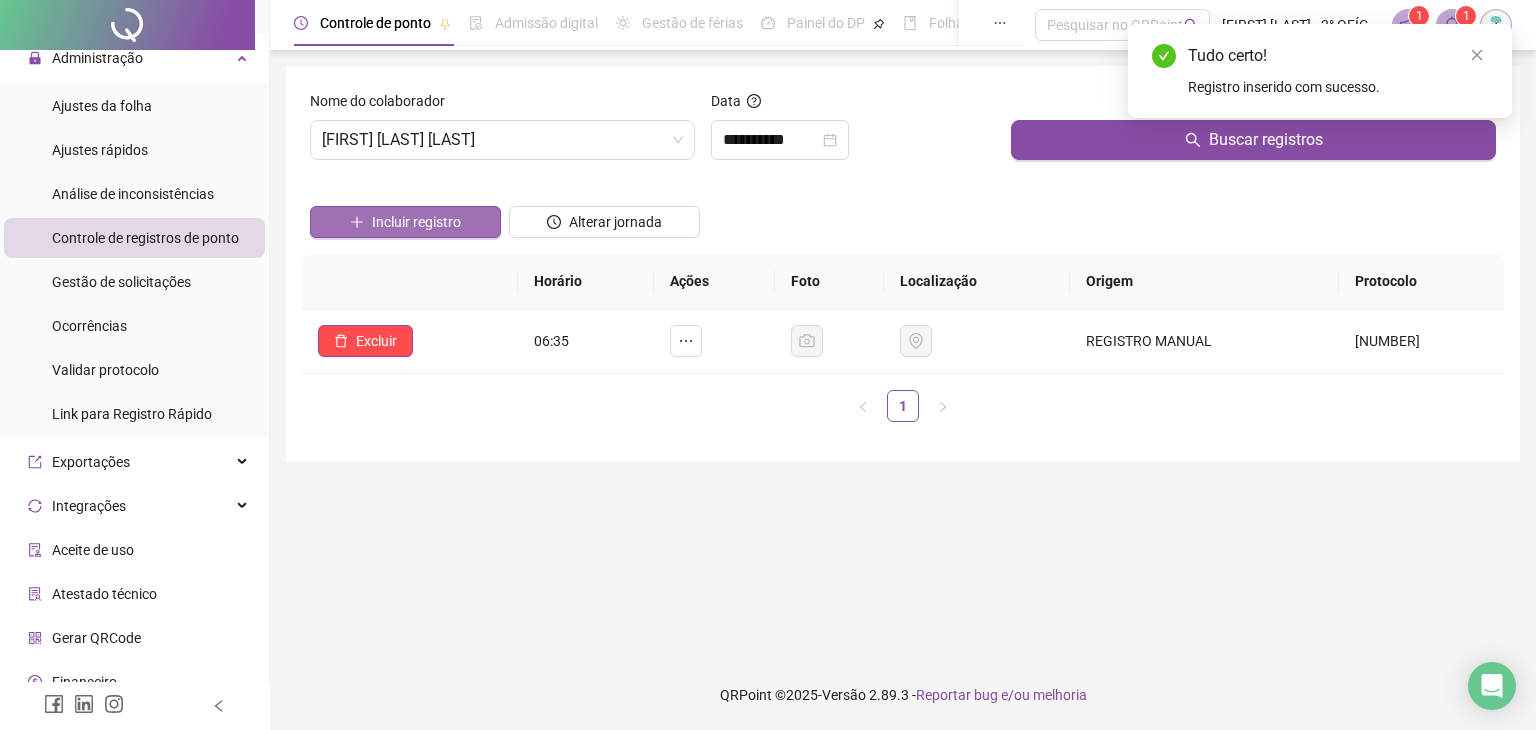 click on "Incluir registro" at bounding box center (416, 222) 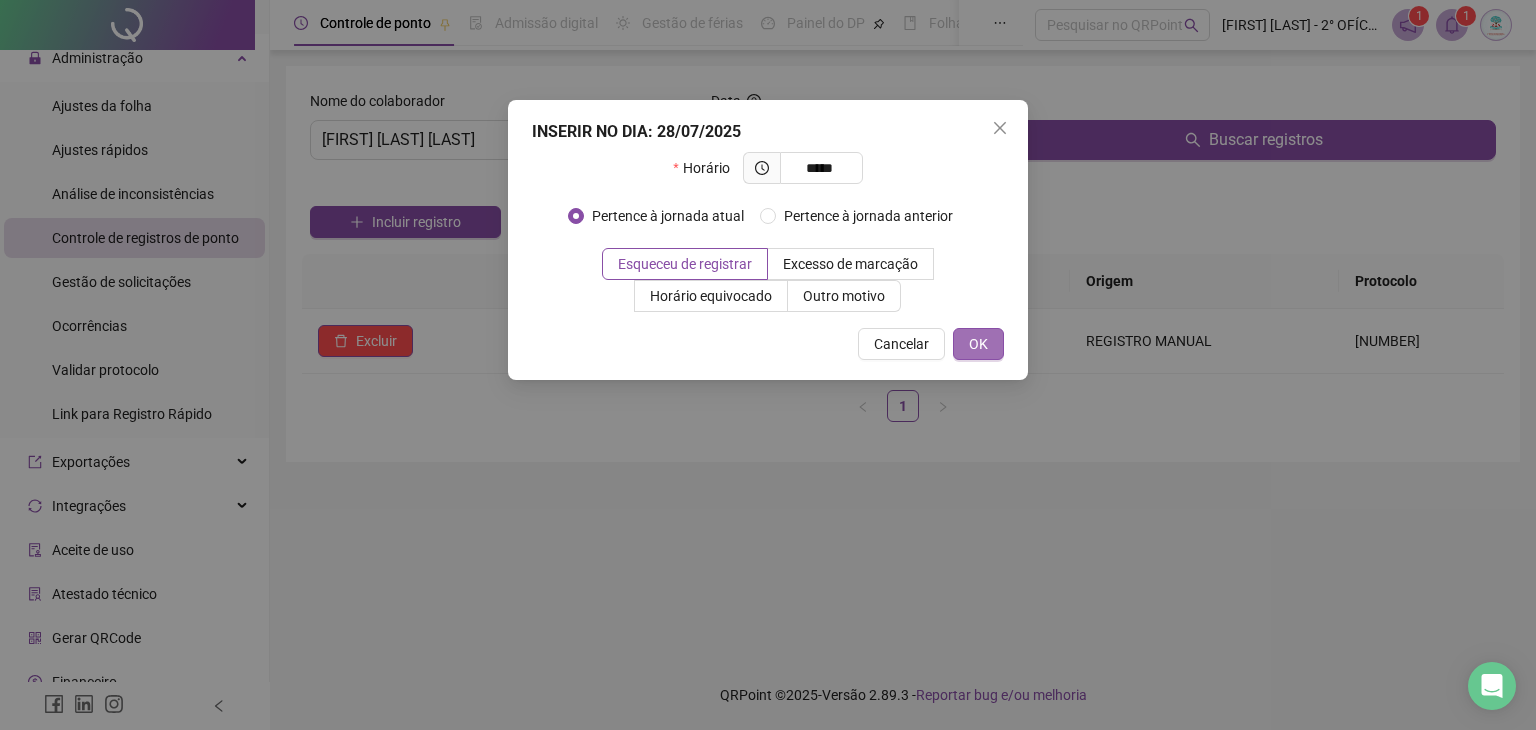 type on "*****" 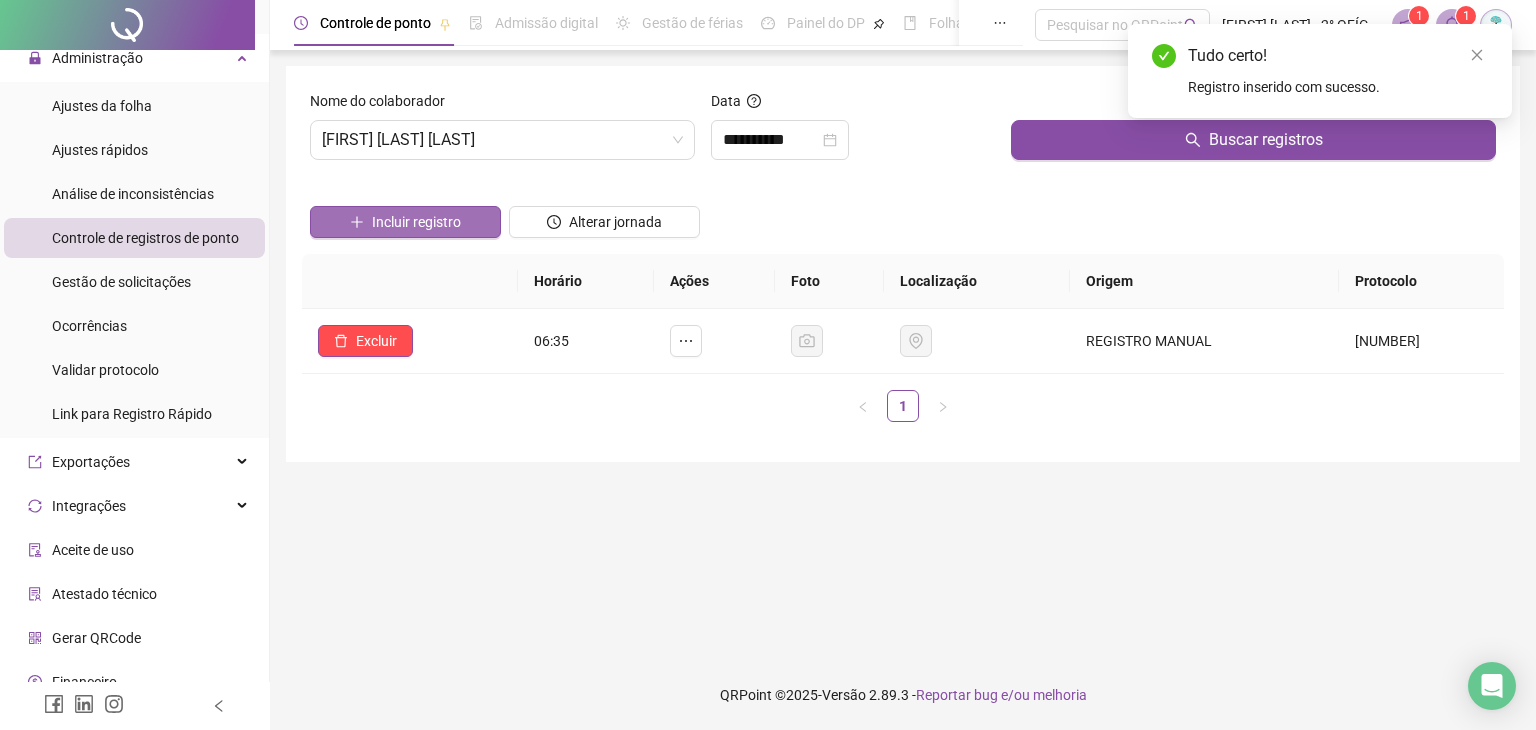 click on "Incluir registro" at bounding box center (416, 222) 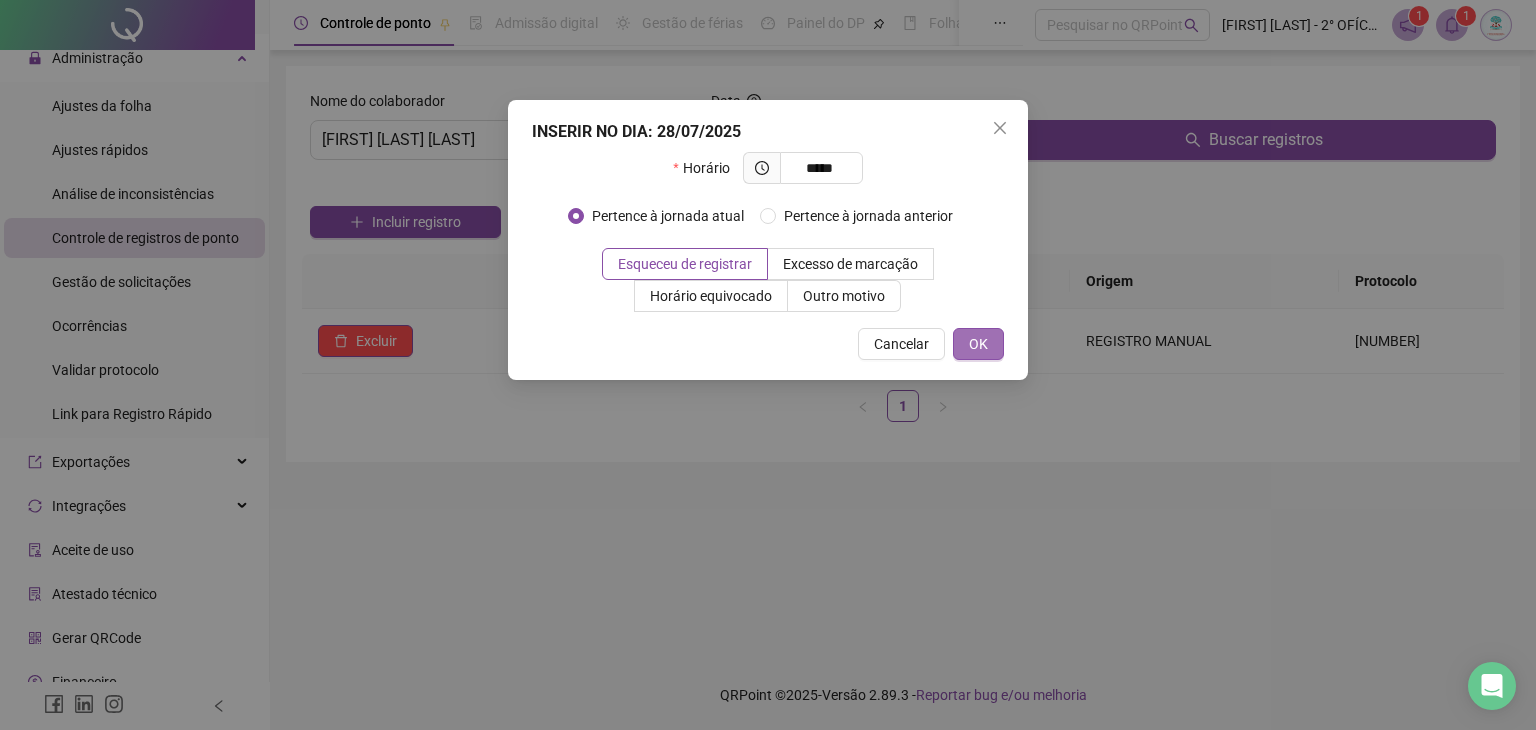 type on "*****" 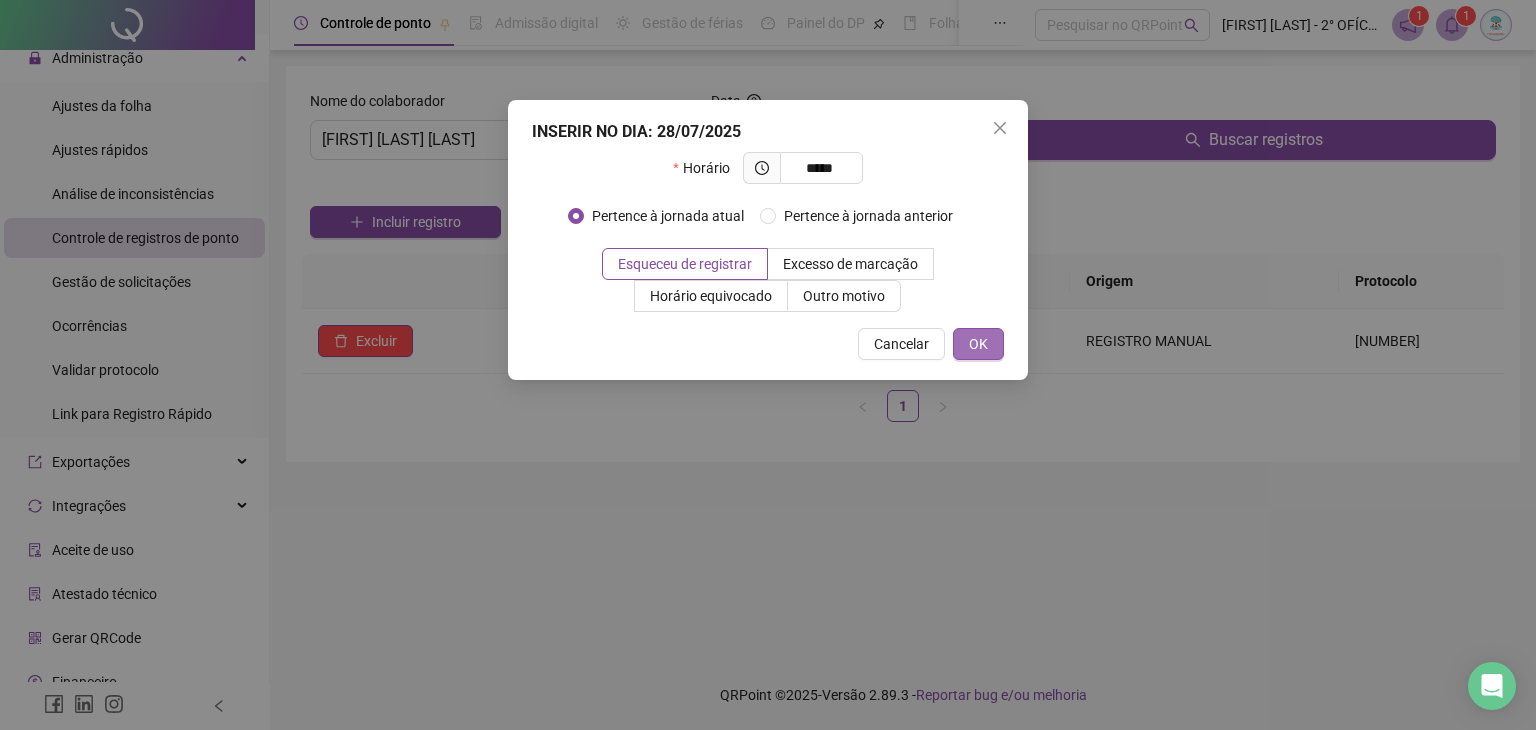 click on "OK" at bounding box center [978, 344] 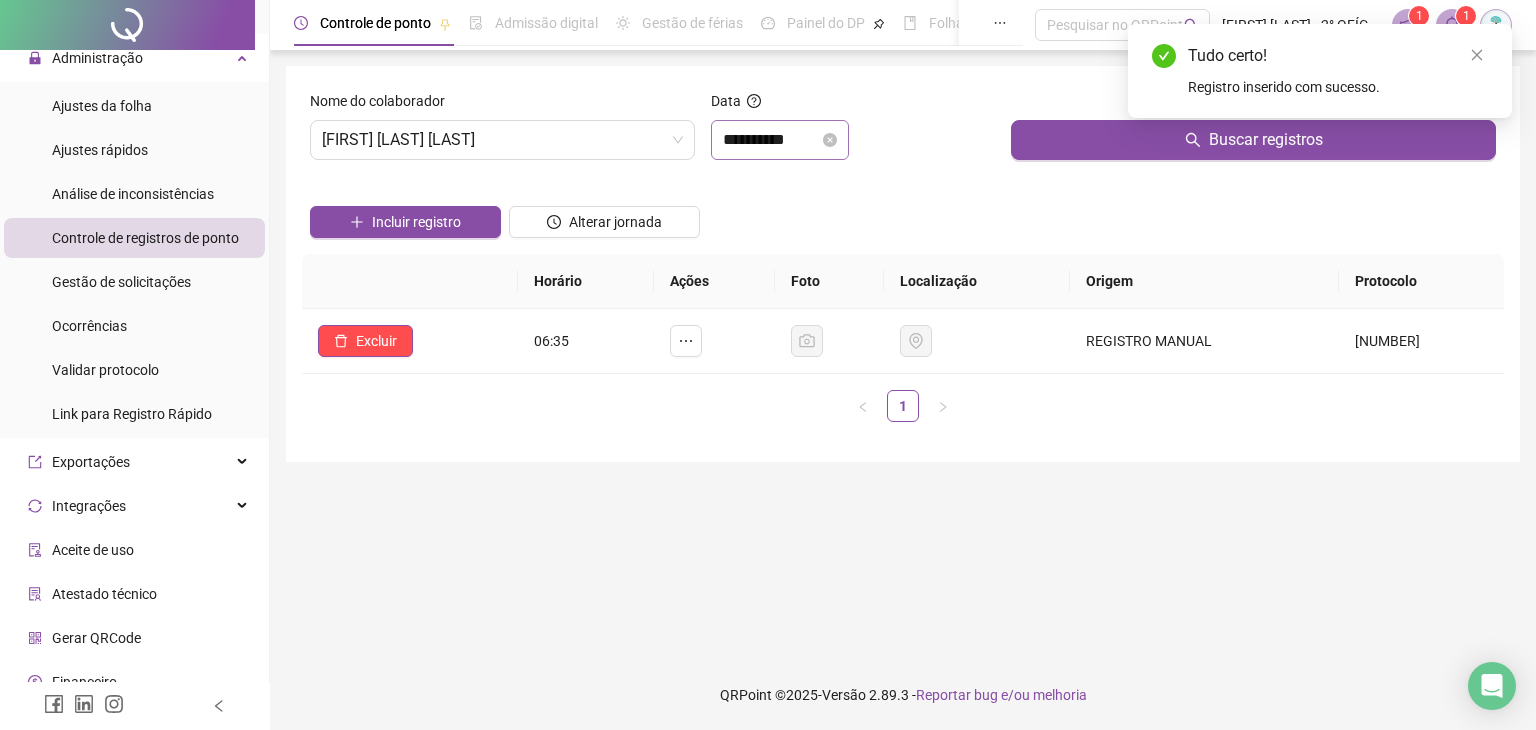click on "**********" at bounding box center [780, 140] 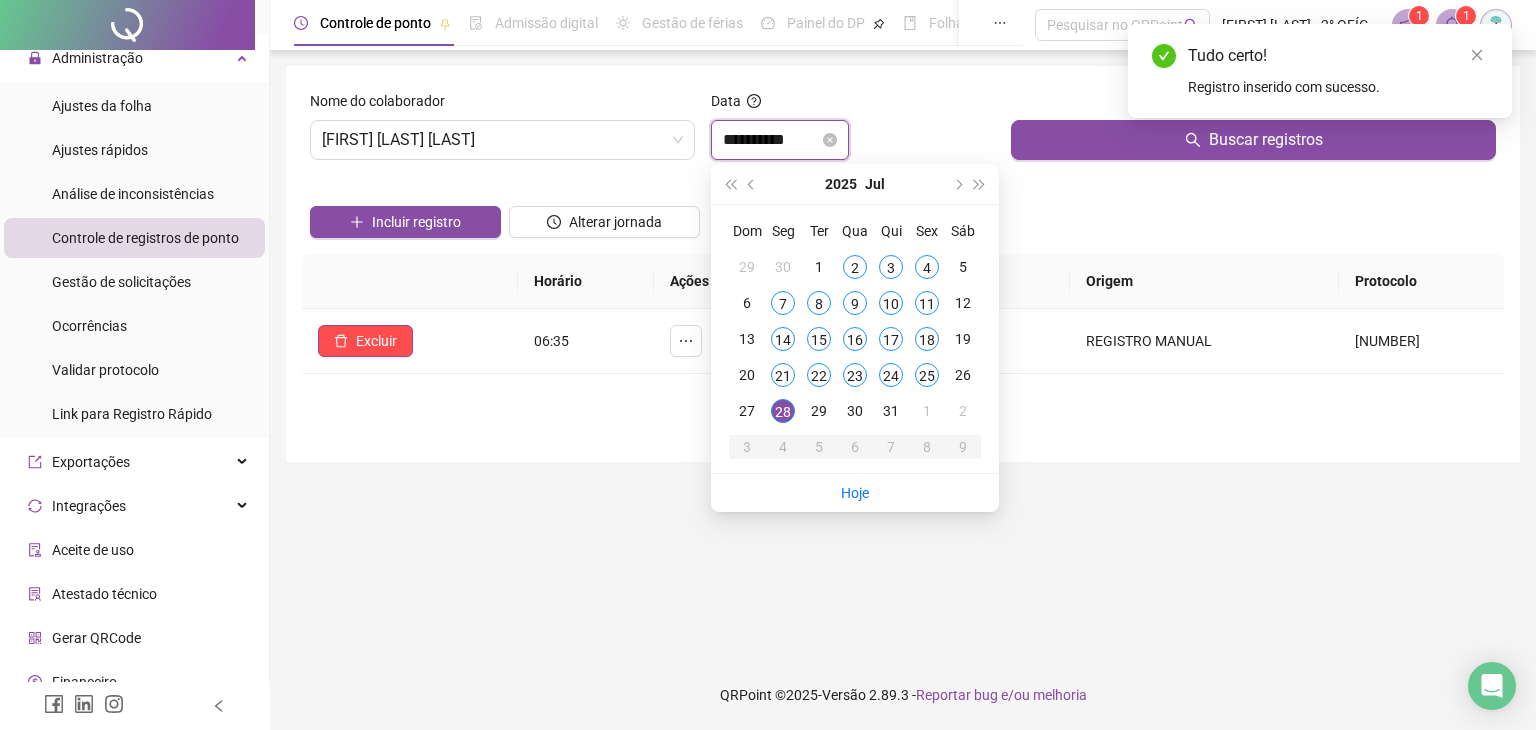 click on "**********" at bounding box center [771, 140] 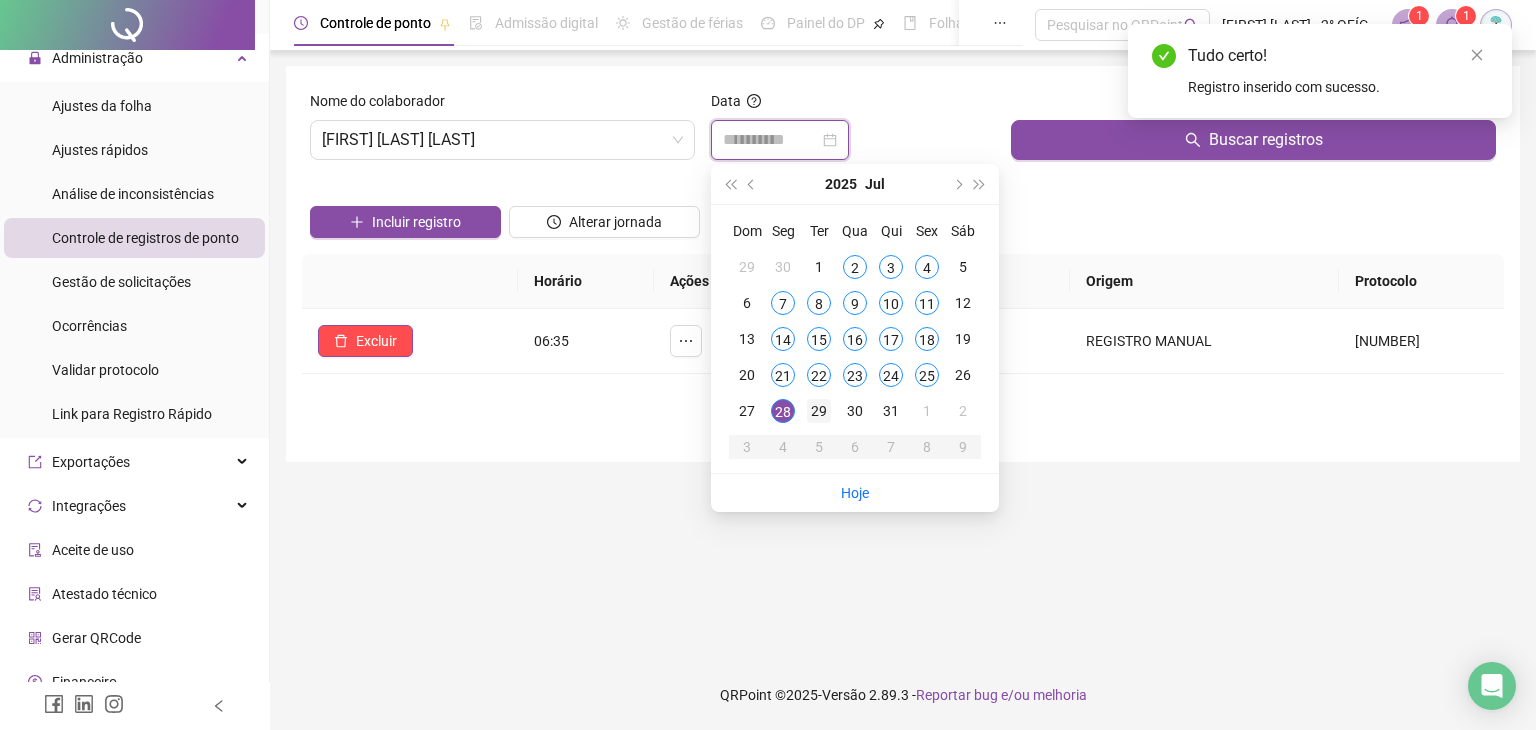 type on "**********" 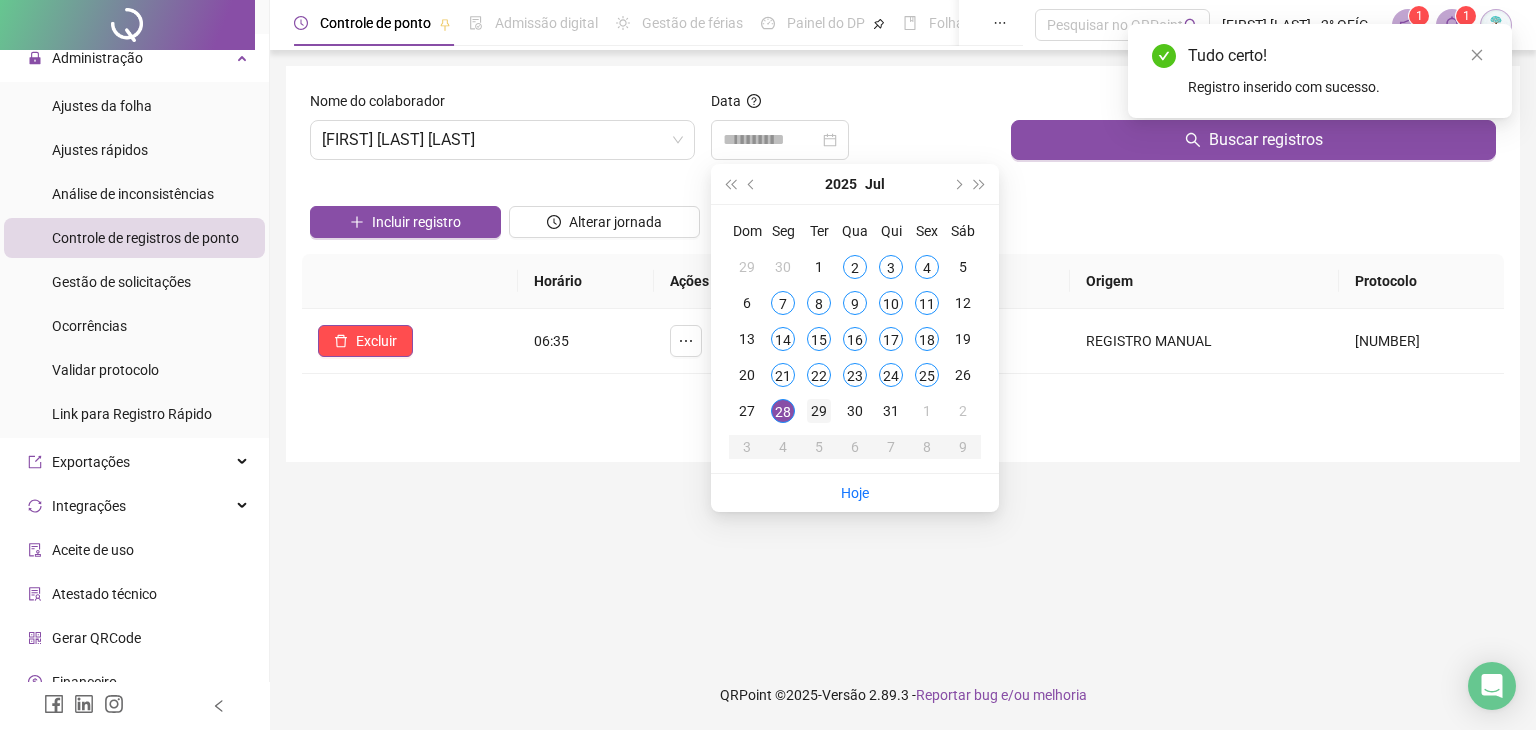 click on "29" at bounding box center (819, 411) 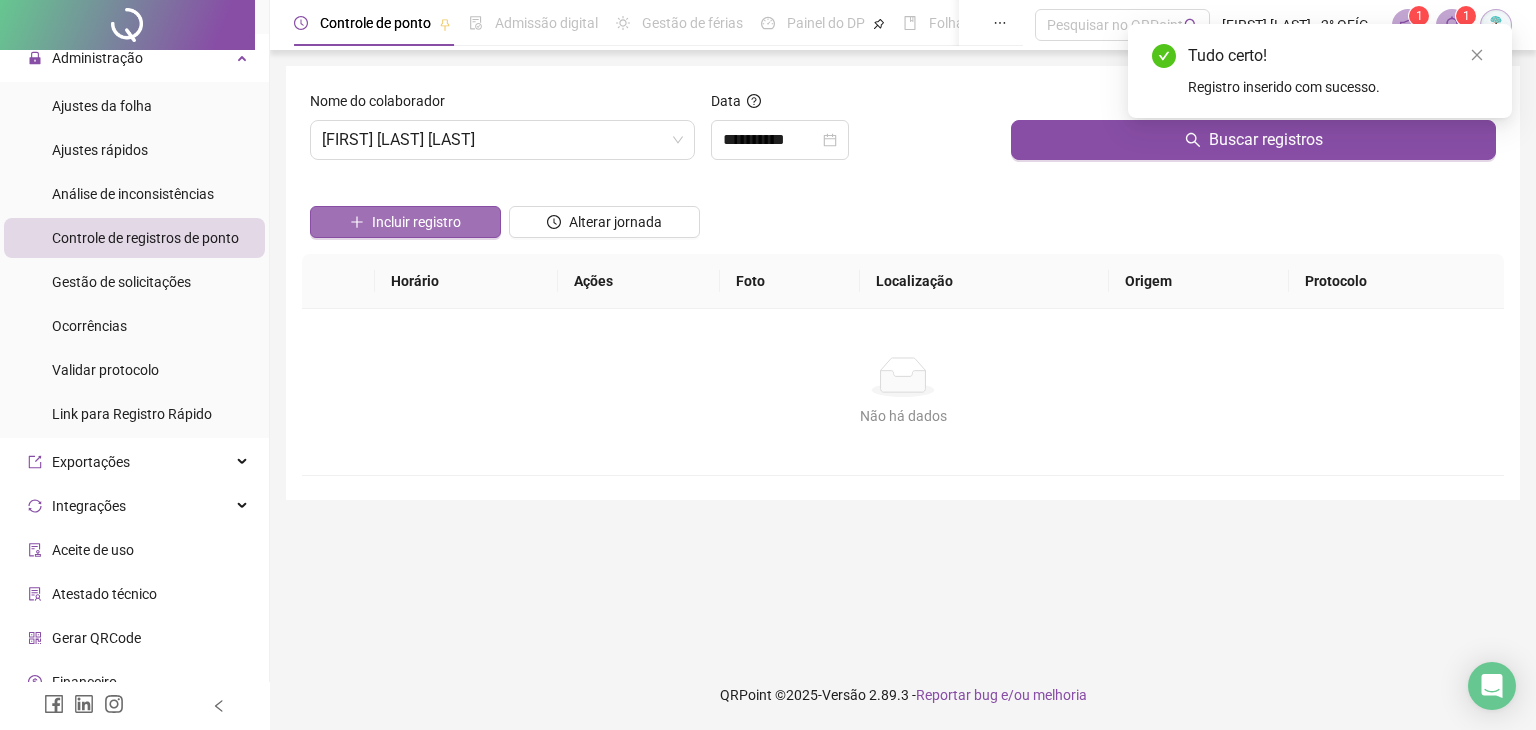 click on "Incluir registro" at bounding box center [416, 222] 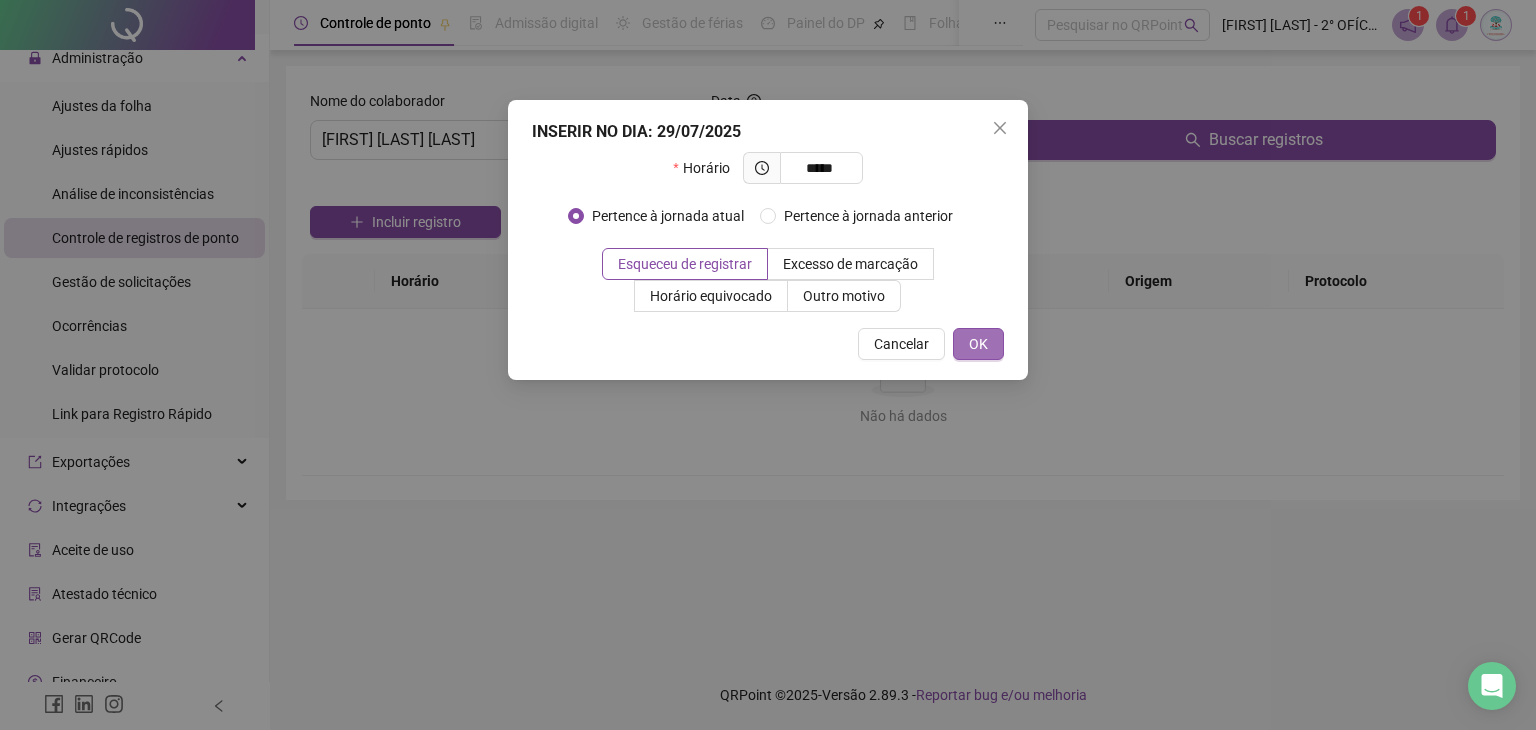type on "*****" 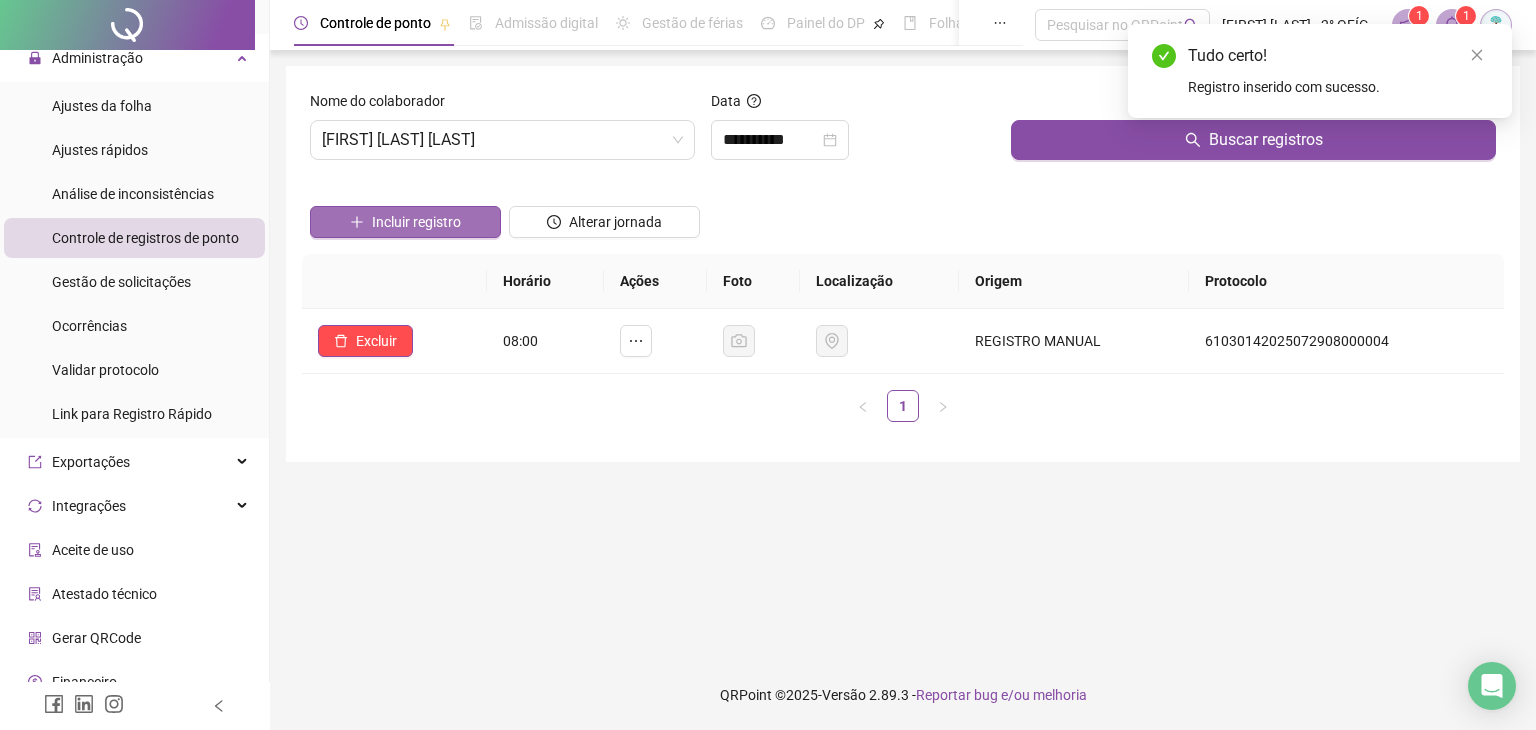 click on "Incluir registro" at bounding box center (416, 222) 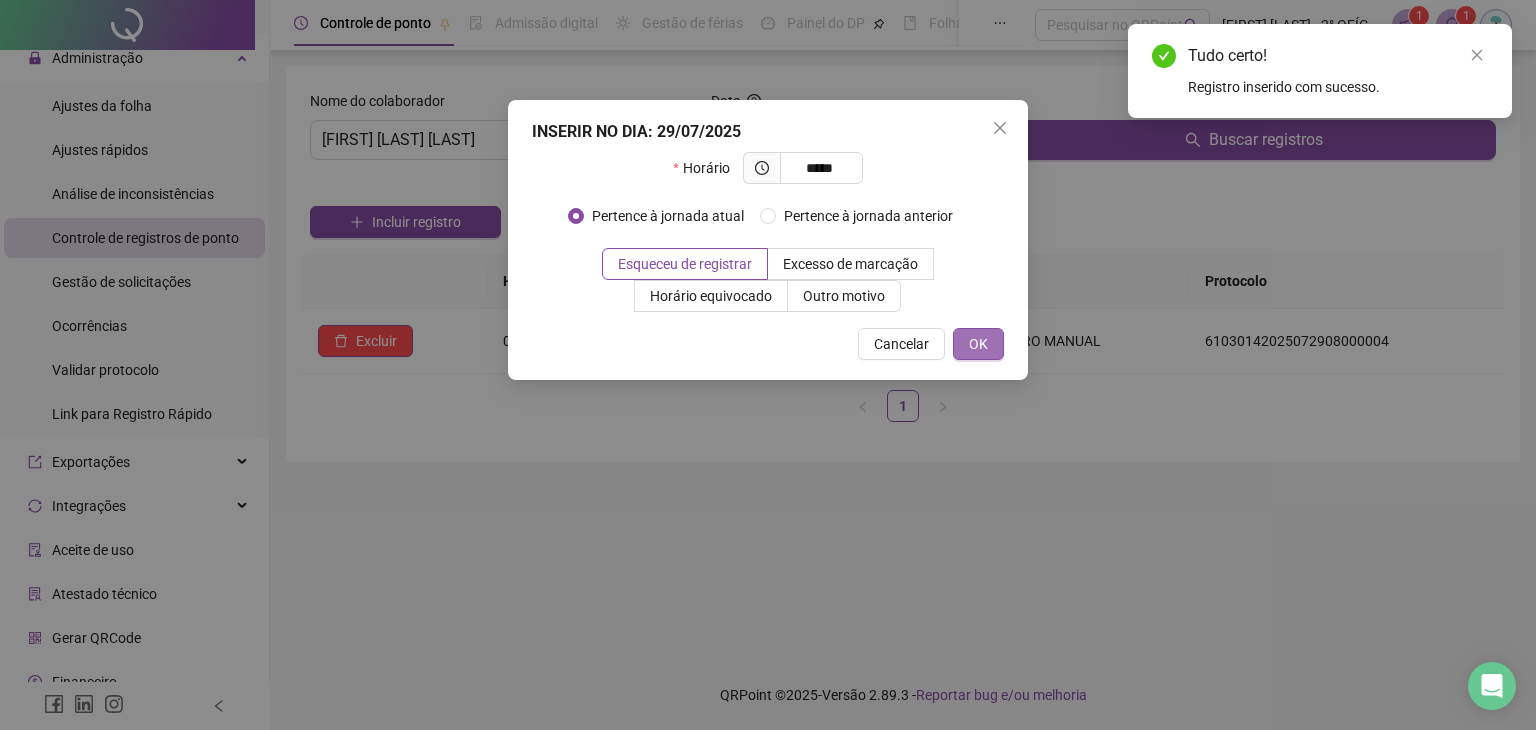 type on "*****" 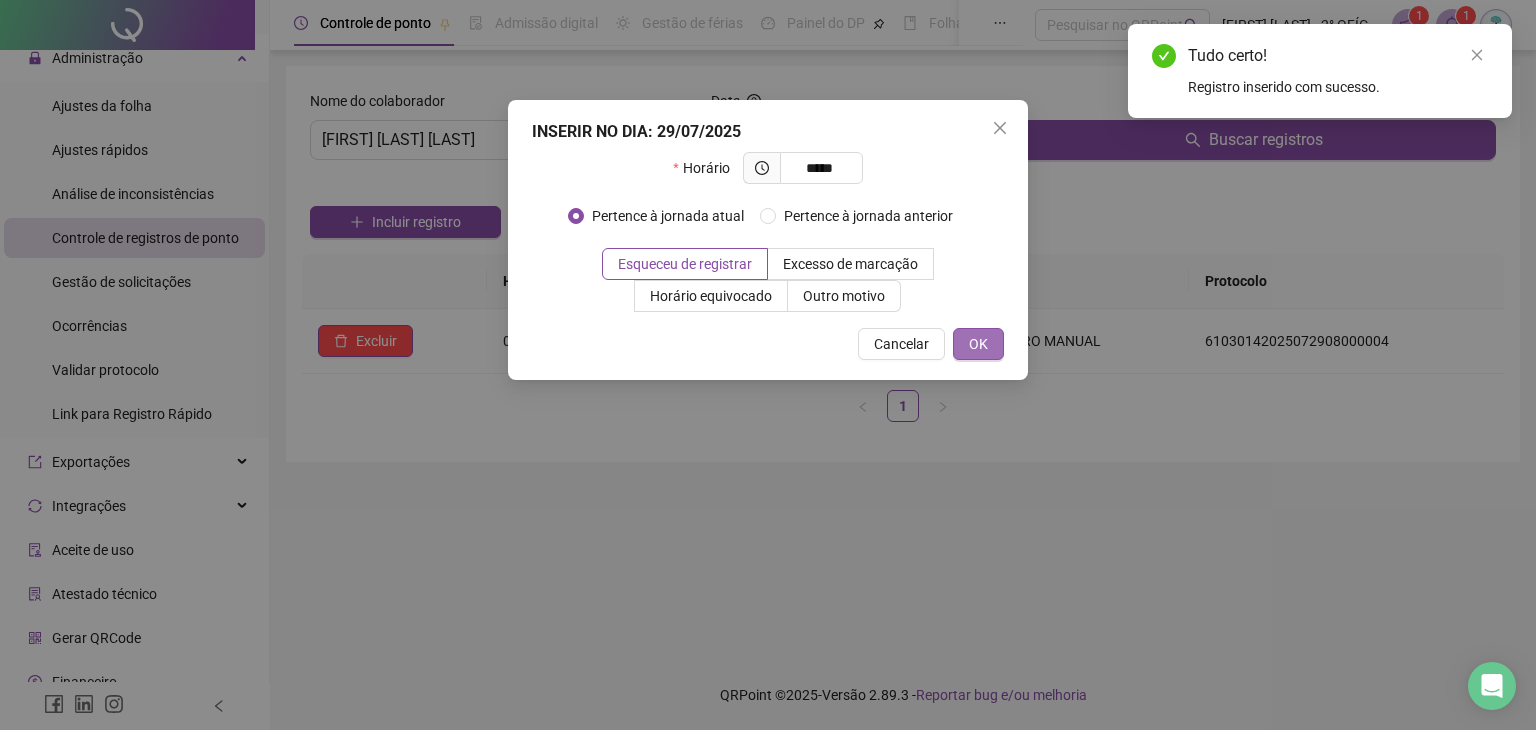 click on "OK" at bounding box center (978, 344) 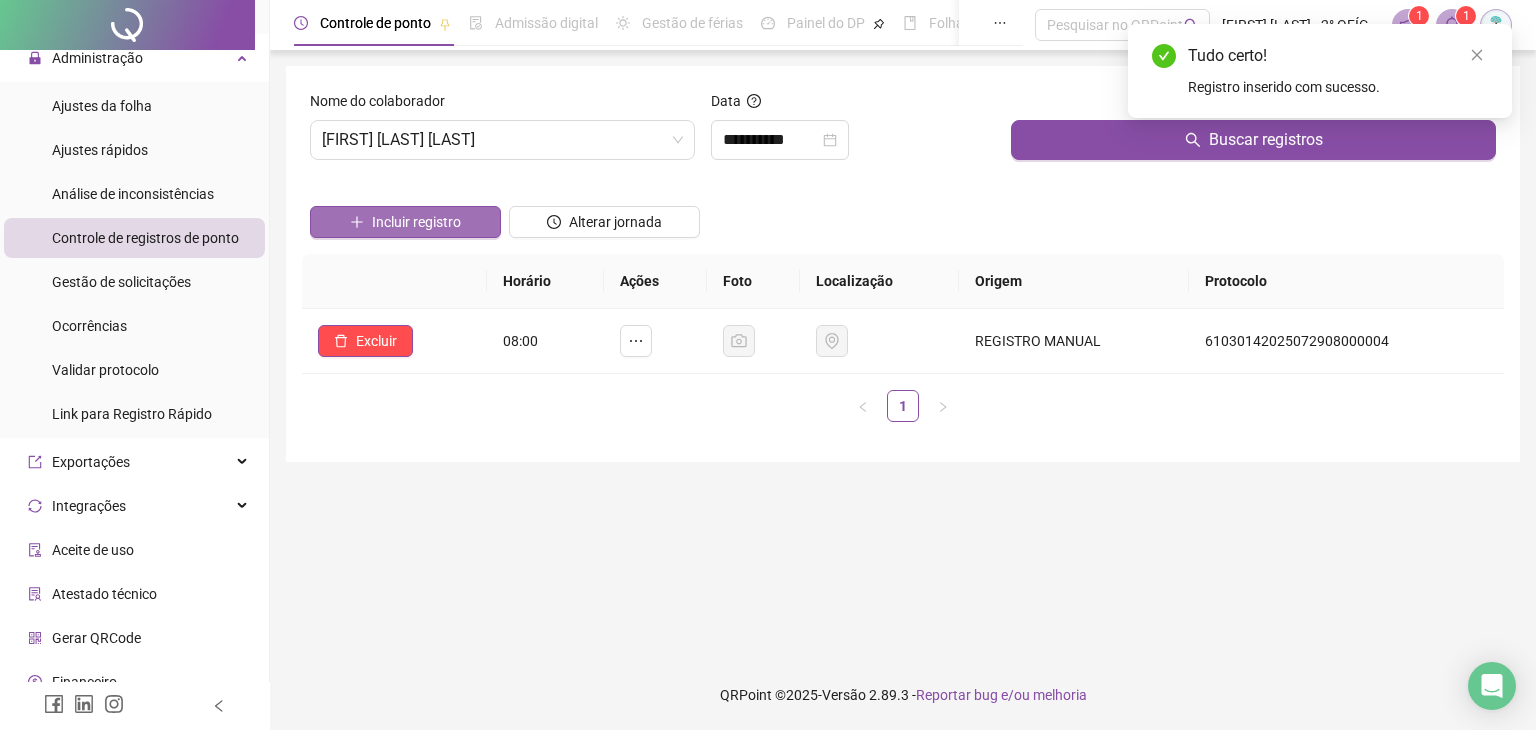 click on "Incluir registro" at bounding box center [416, 222] 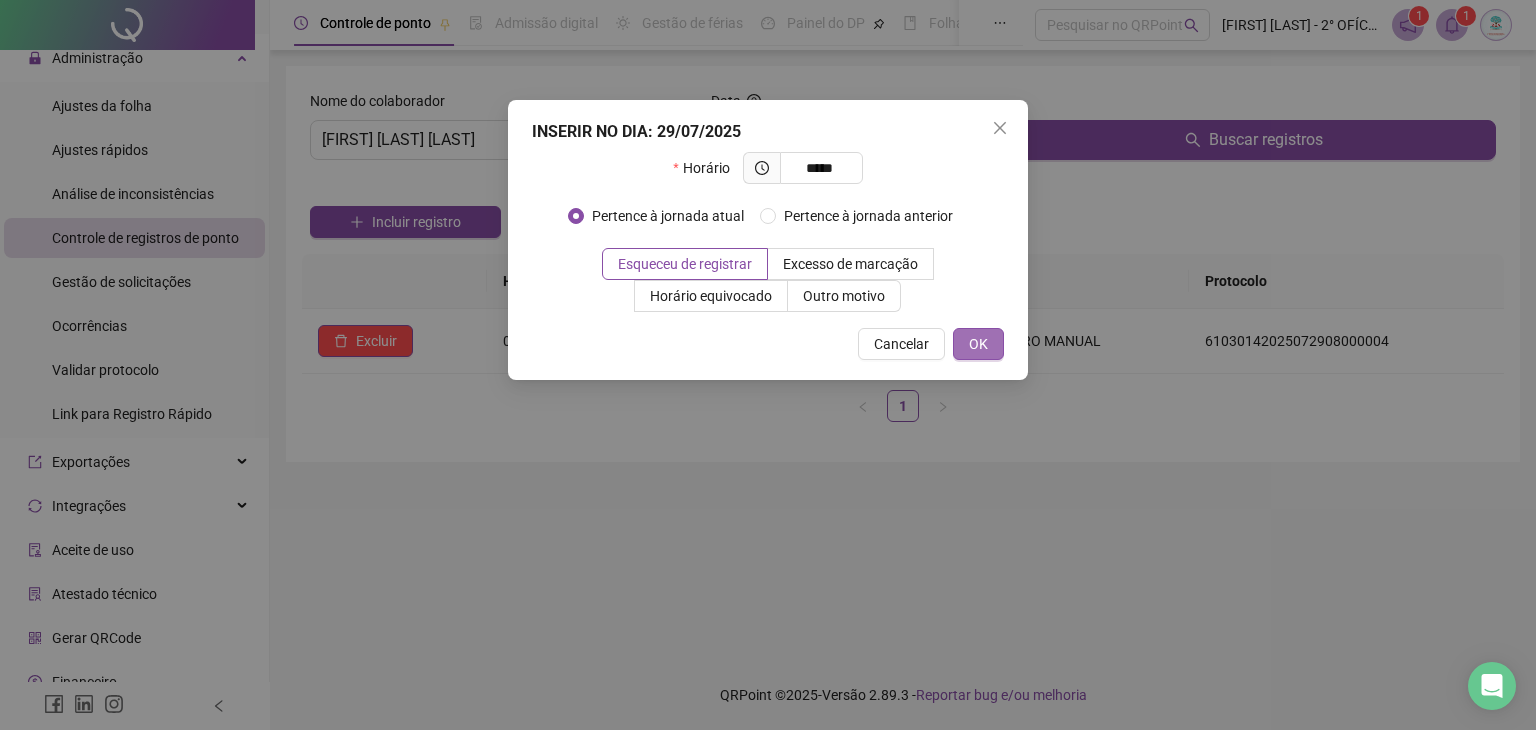 type on "*****" 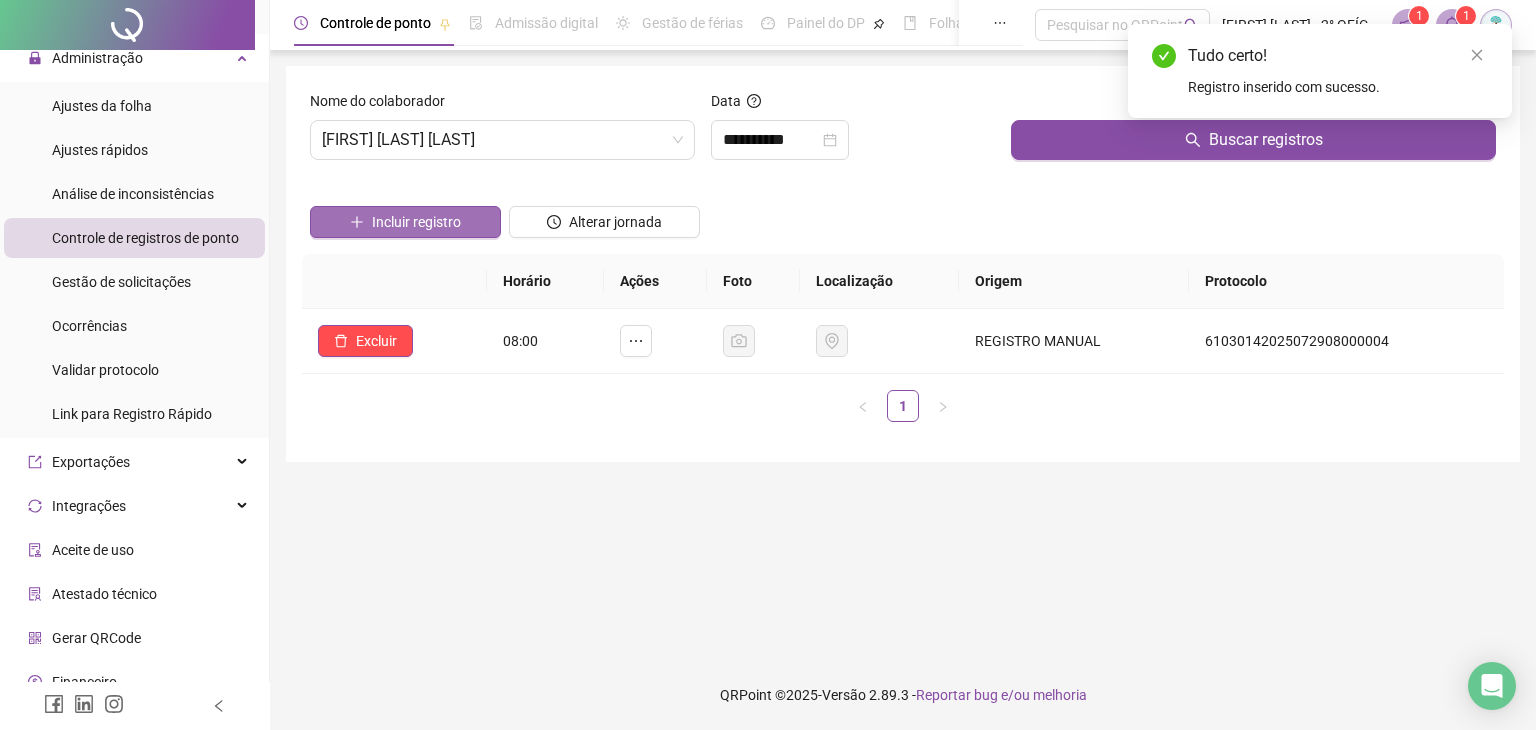 click on "Incluir registro" at bounding box center [416, 222] 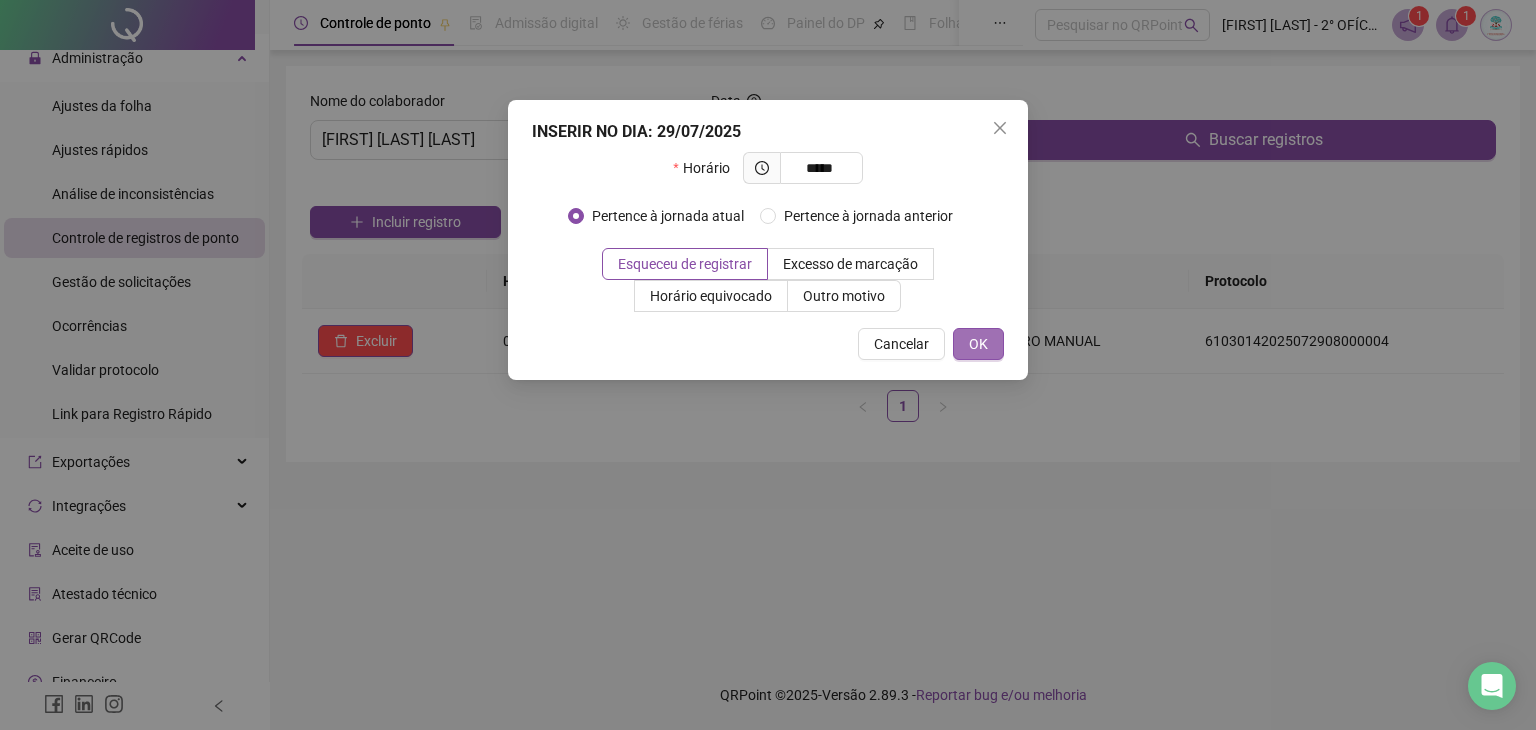 type on "*****" 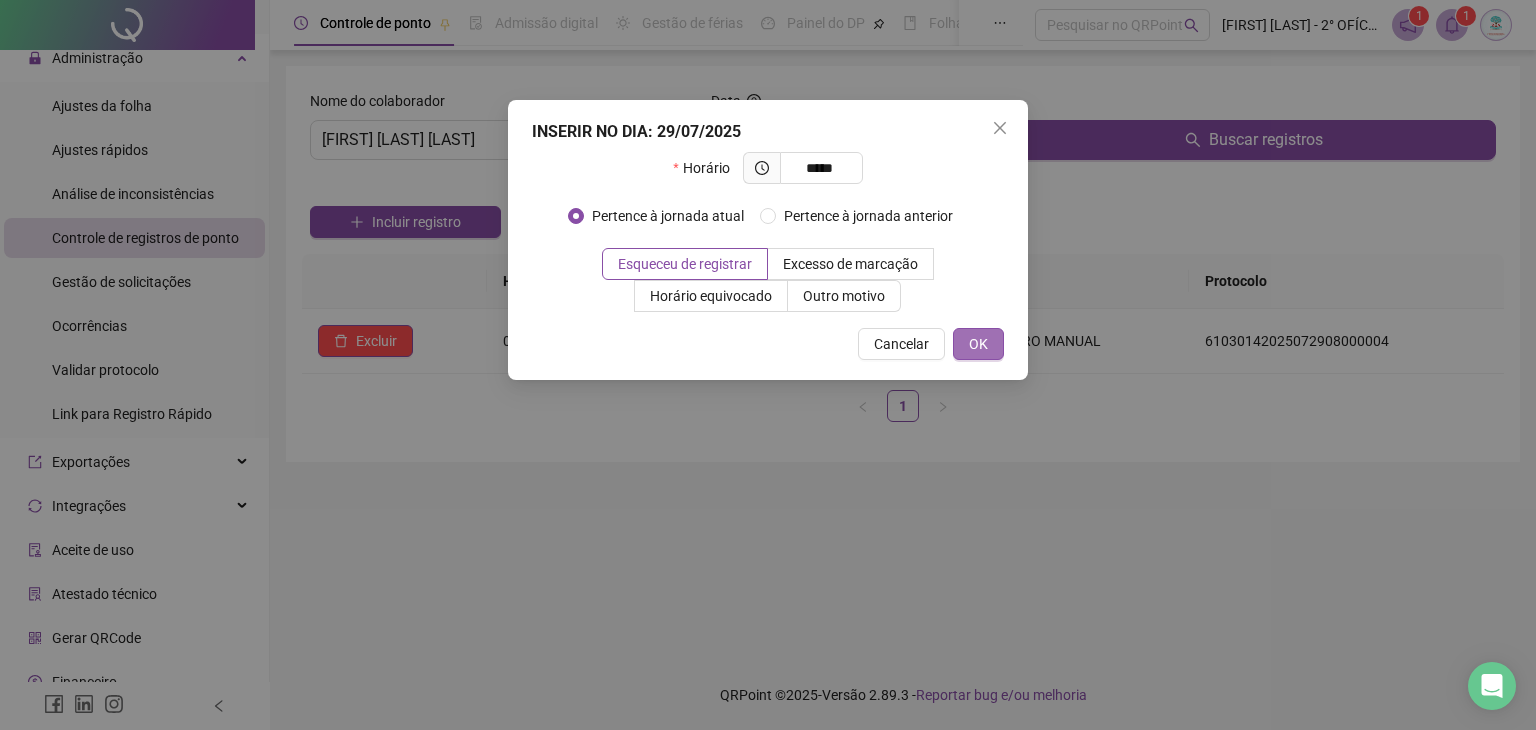 click on "OK" at bounding box center [978, 344] 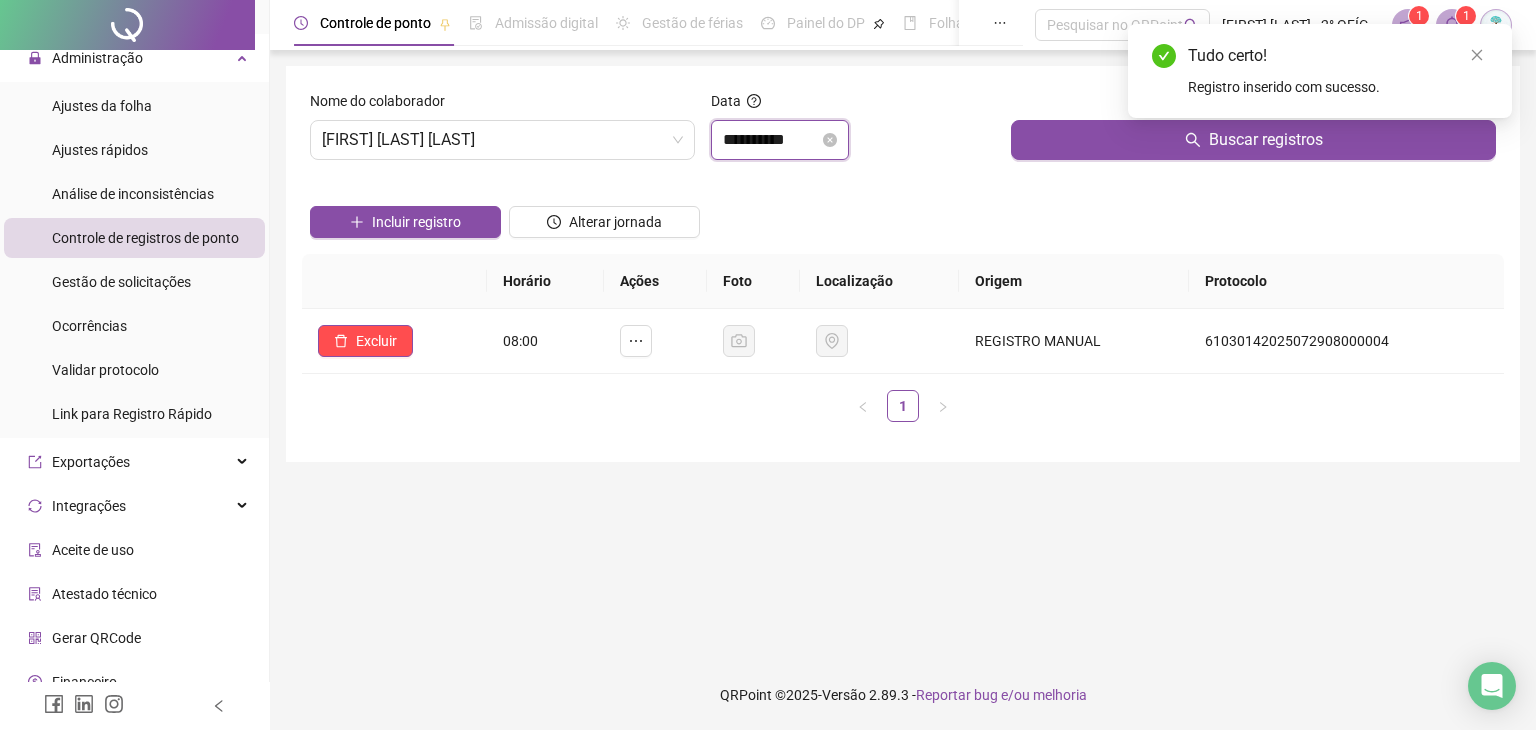 click on "**********" at bounding box center (771, 140) 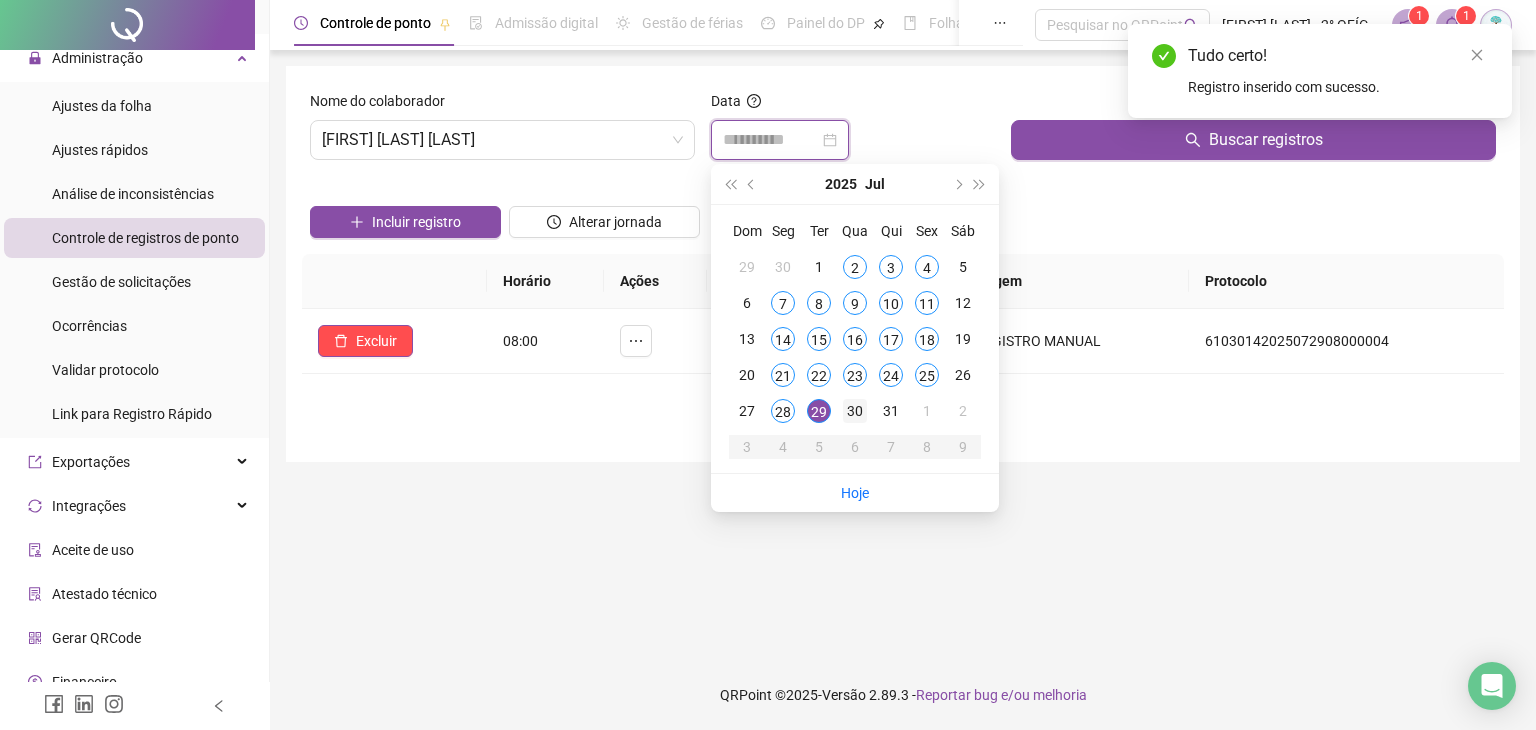 type on "**********" 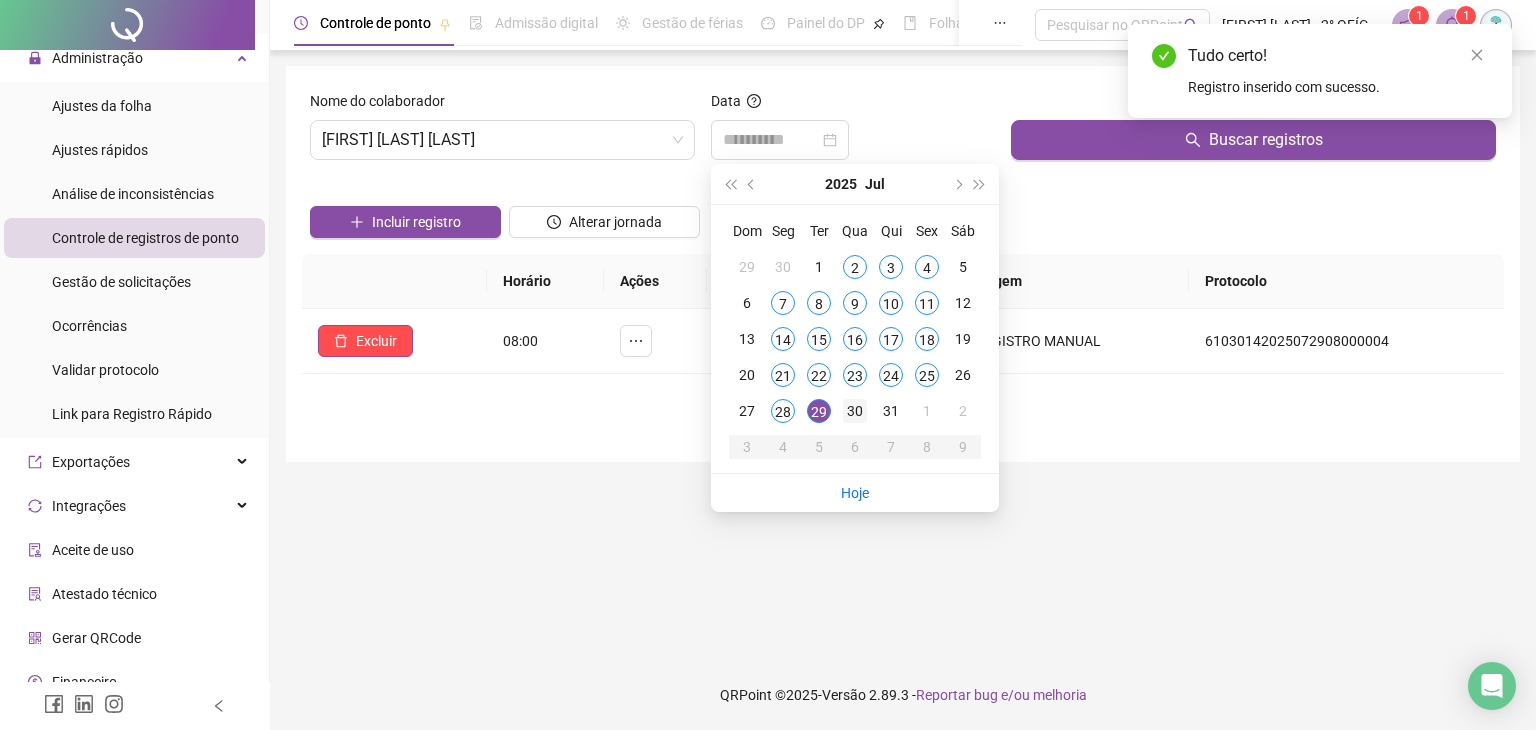 click on "30" at bounding box center [855, 411] 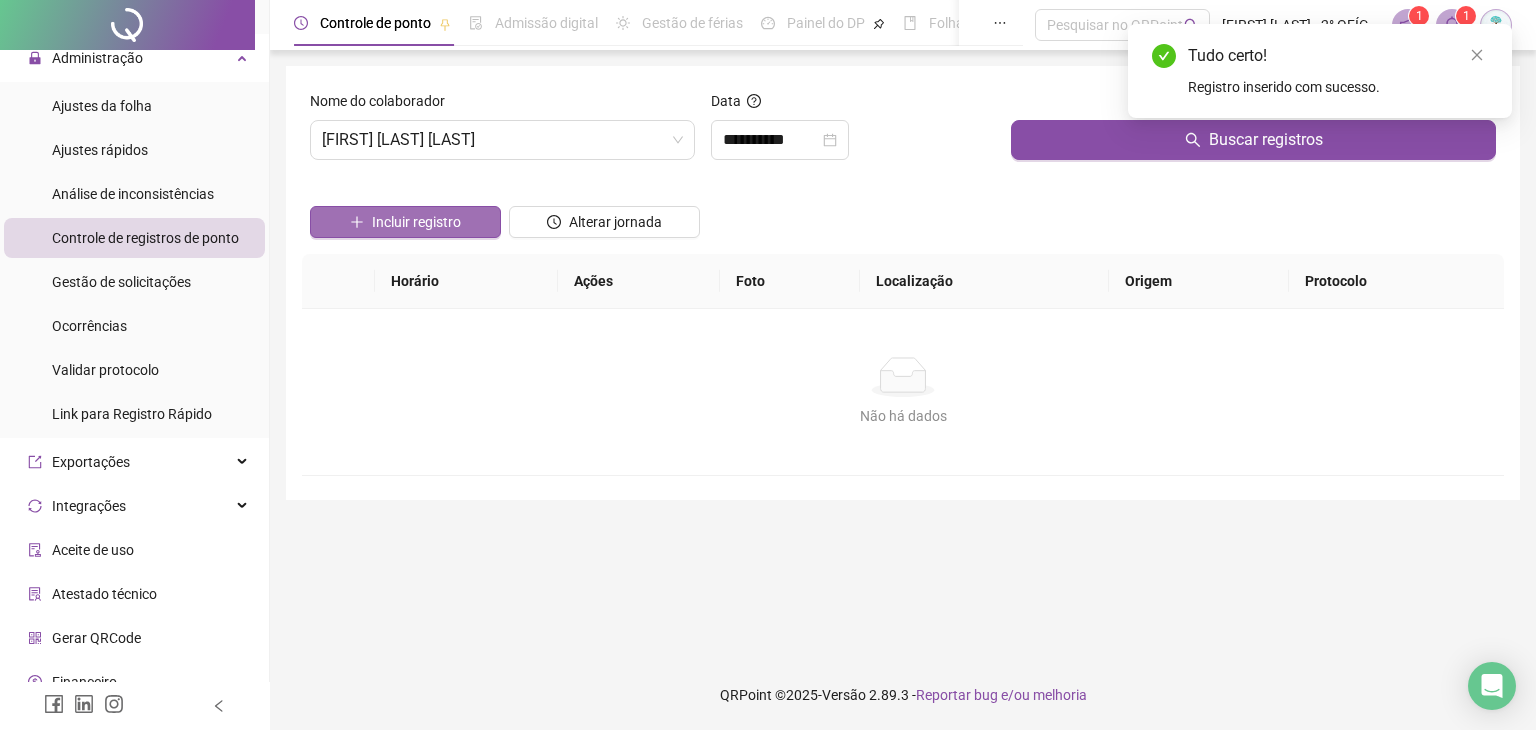 click on "Incluir registro" at bounding box center [416, 222] 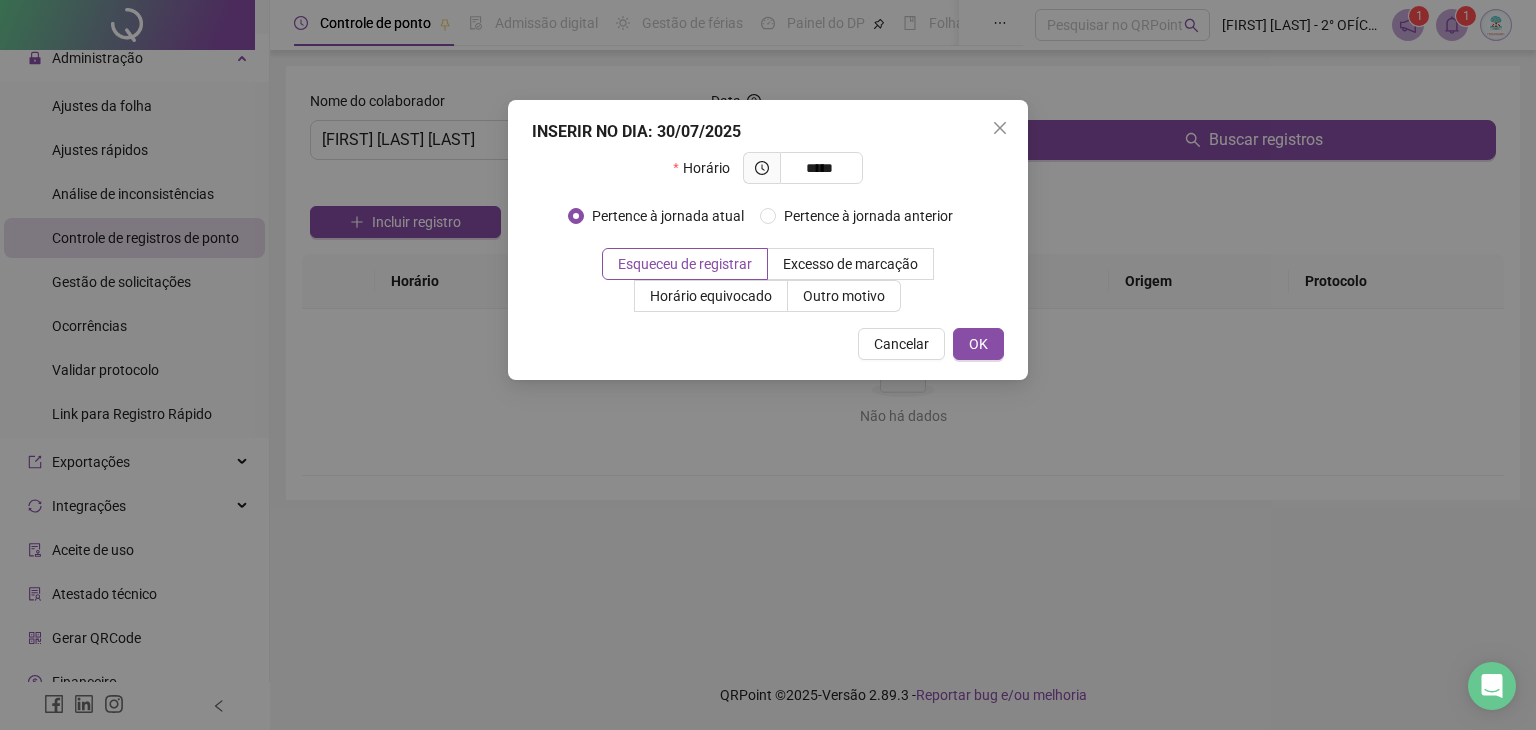 type on "*****" 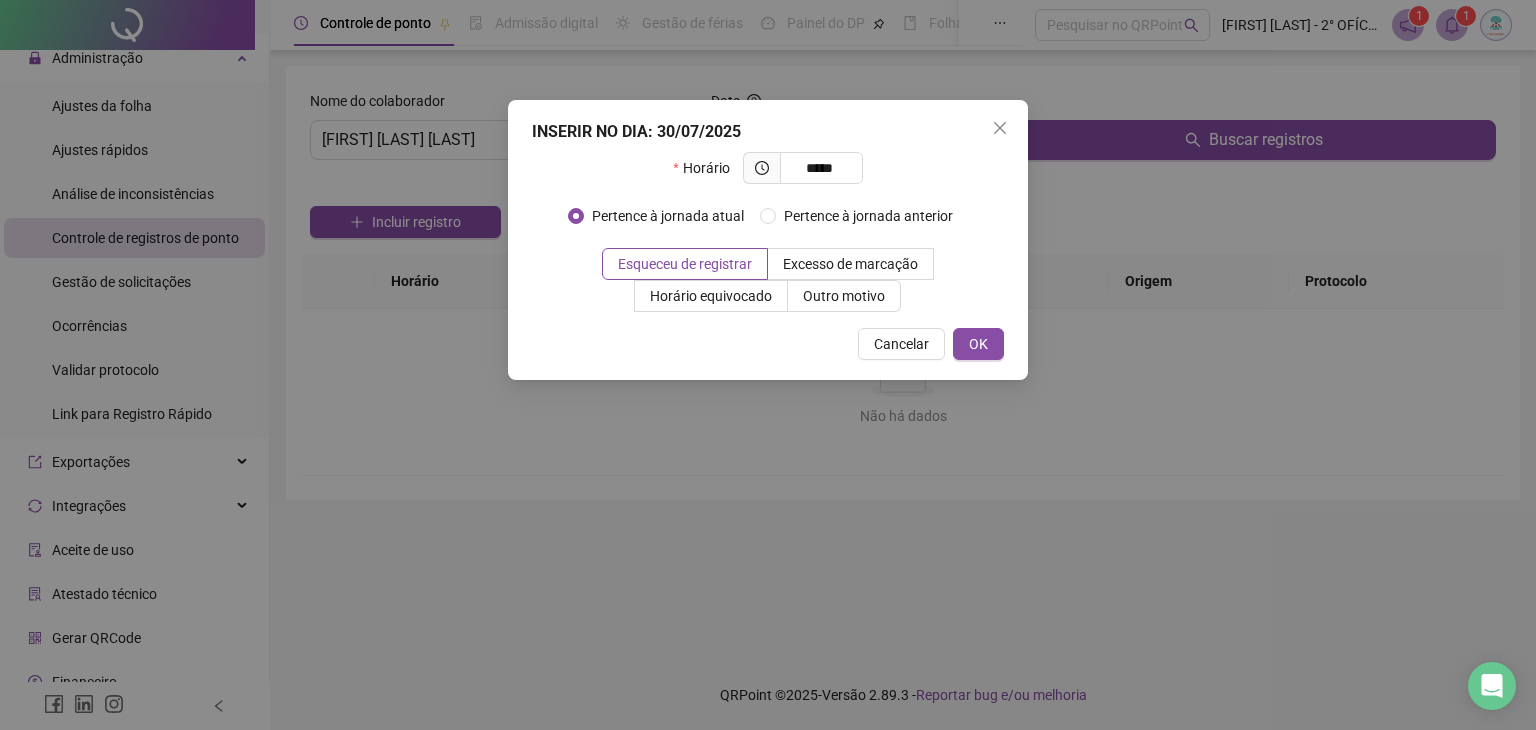 click on "INSERIR NO DIA :   30/07/2025 Horário ***** Pertence à jornada atual Pertence à jornada anterior Esqueceu de registrar Excesso de marcação Horário equivocado Outro motivo Motivo Cancelar OK" at bounding box center (768, 240) 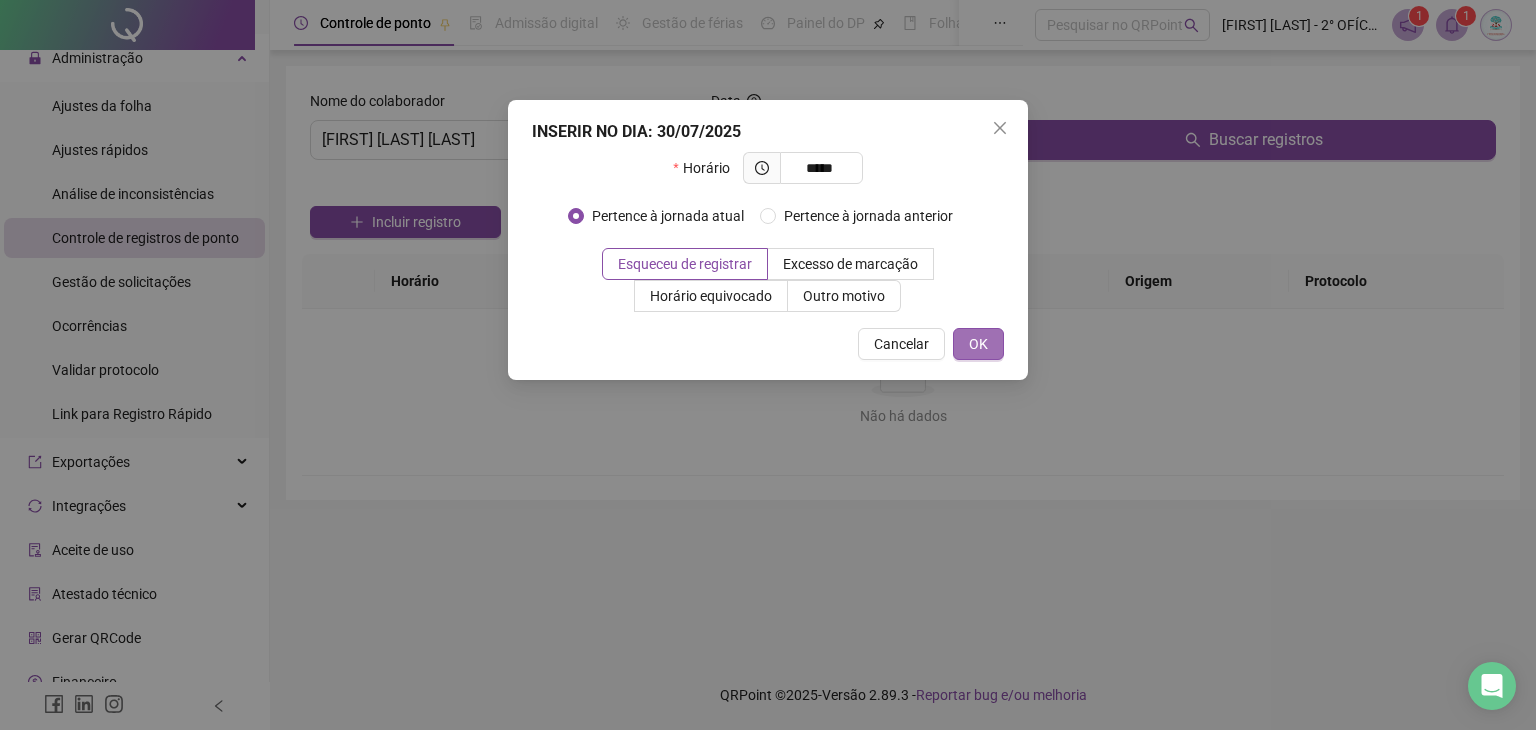 click on "OK" at bounding box center [978, 344] 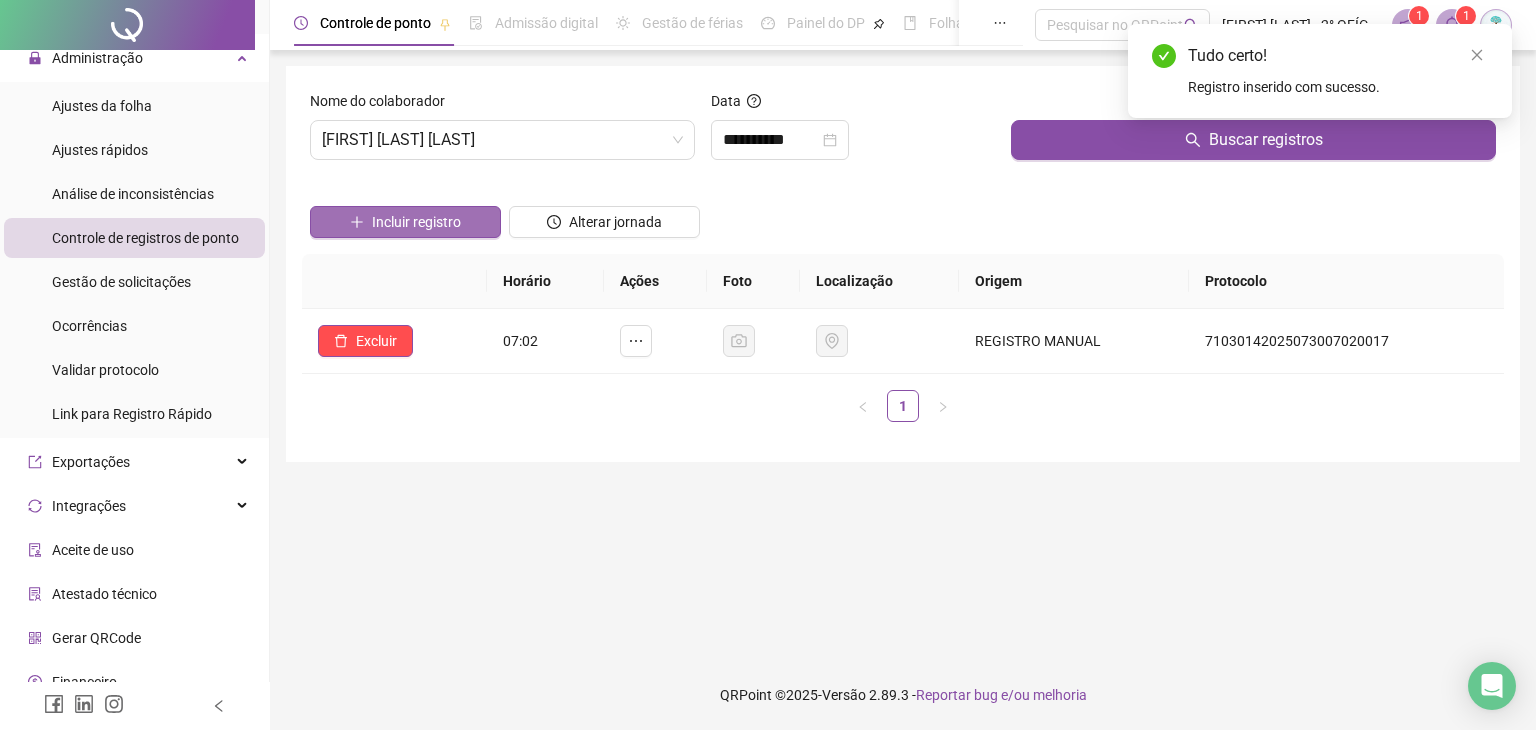 click on "Incluir registro" at bounding box center [405, 222] 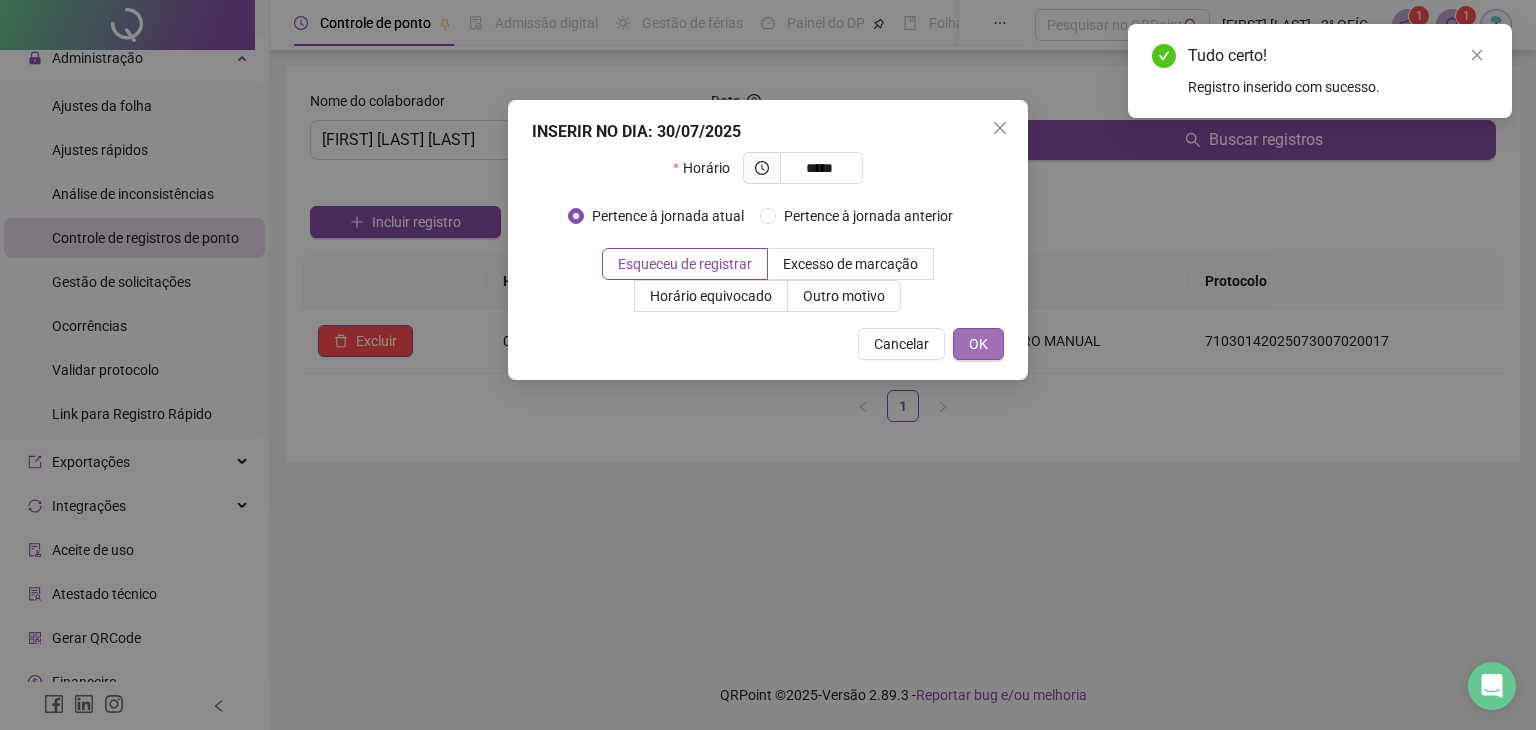 type on "*****" 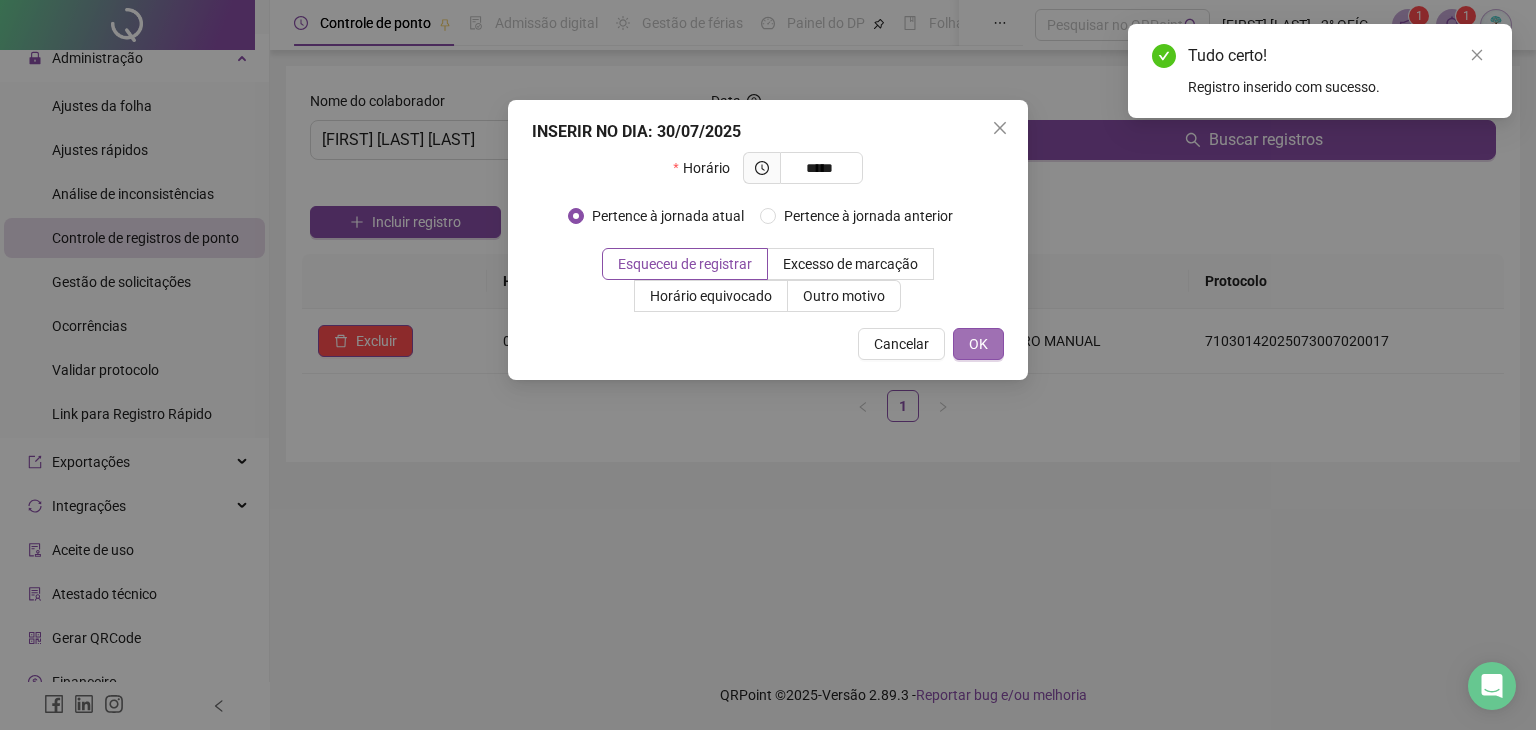 click on "OK" at bounding box center (978, 344) 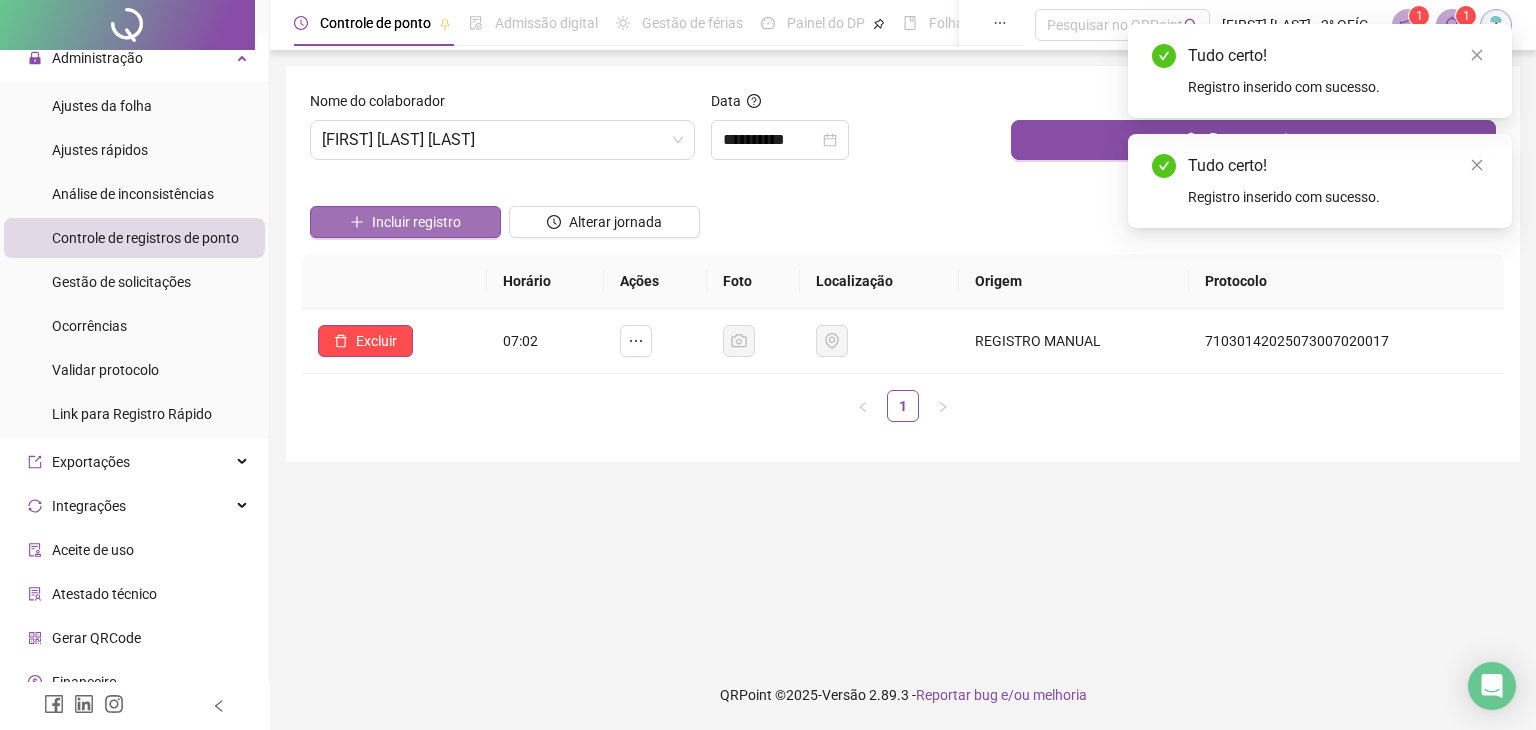 click on "Incluir registro" at bounding box center [416, 222] 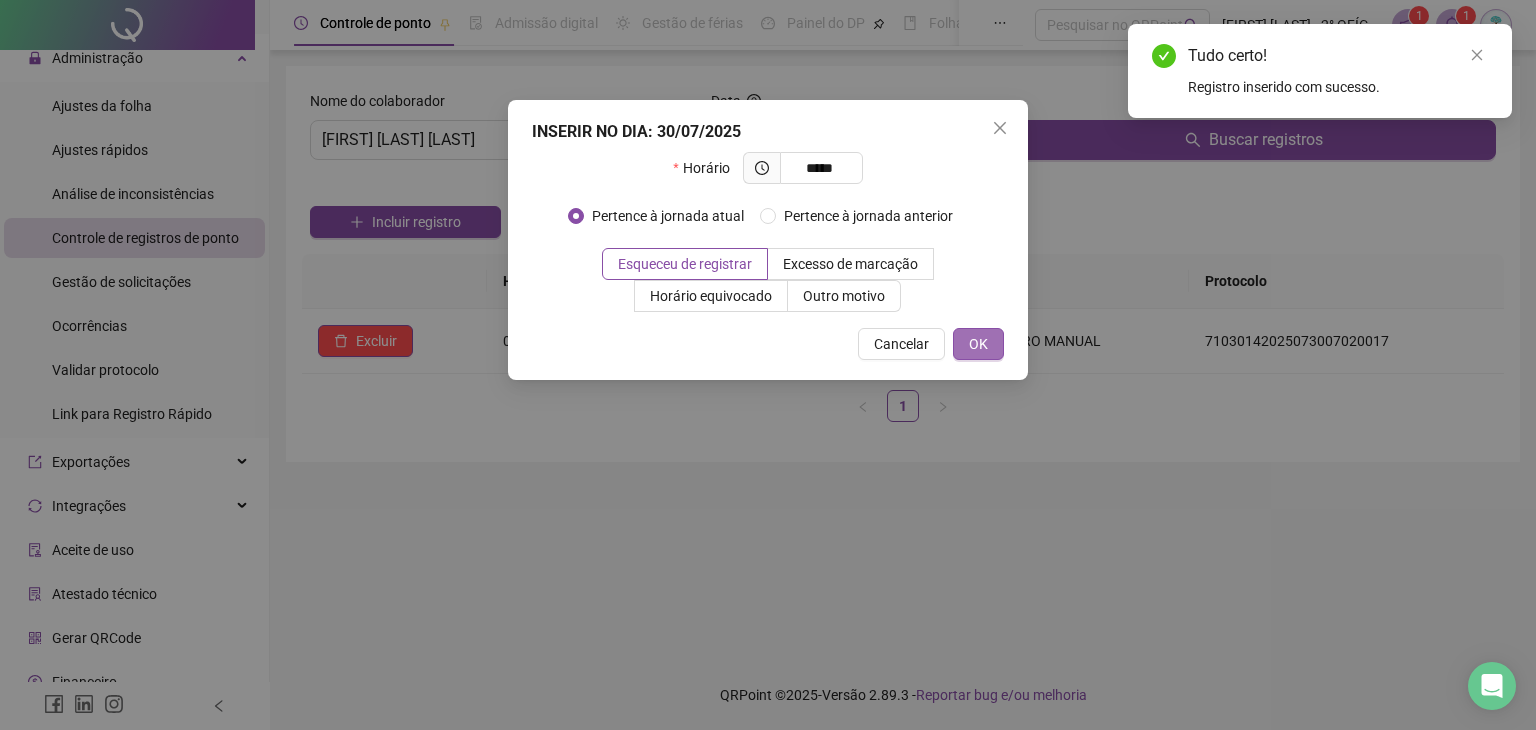 type on "*****" 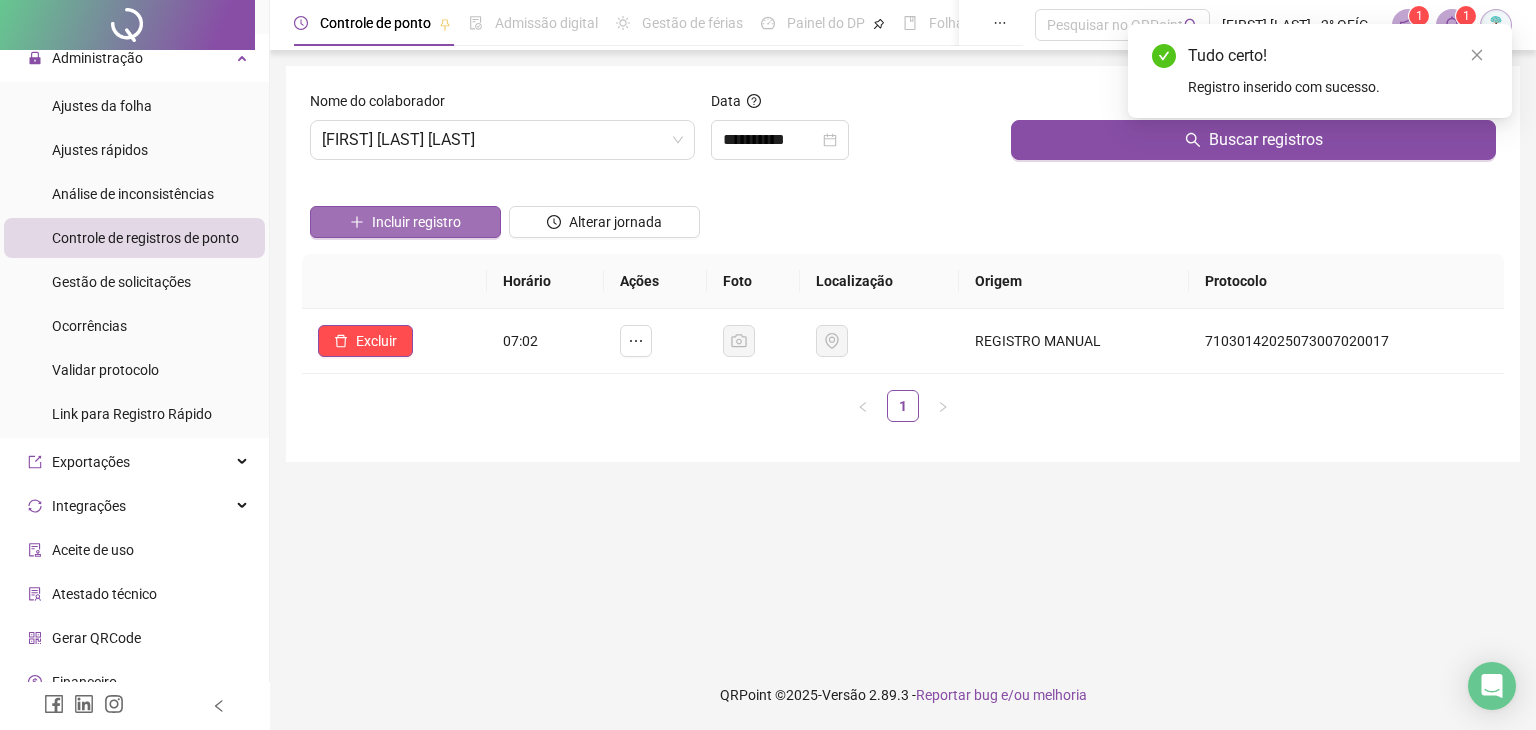 click on "Incluir registro" at bounding box center (405, 222) 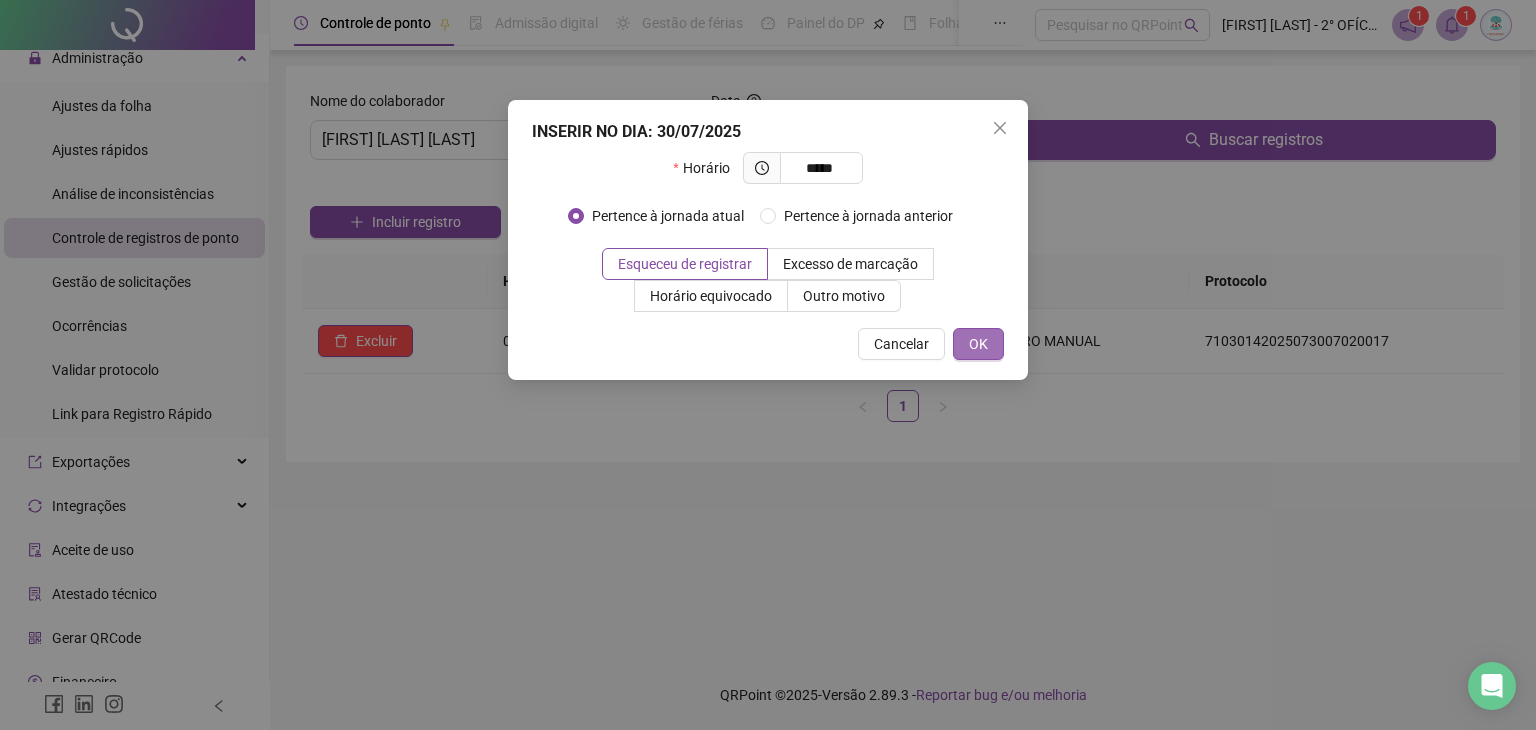 type on "*****" 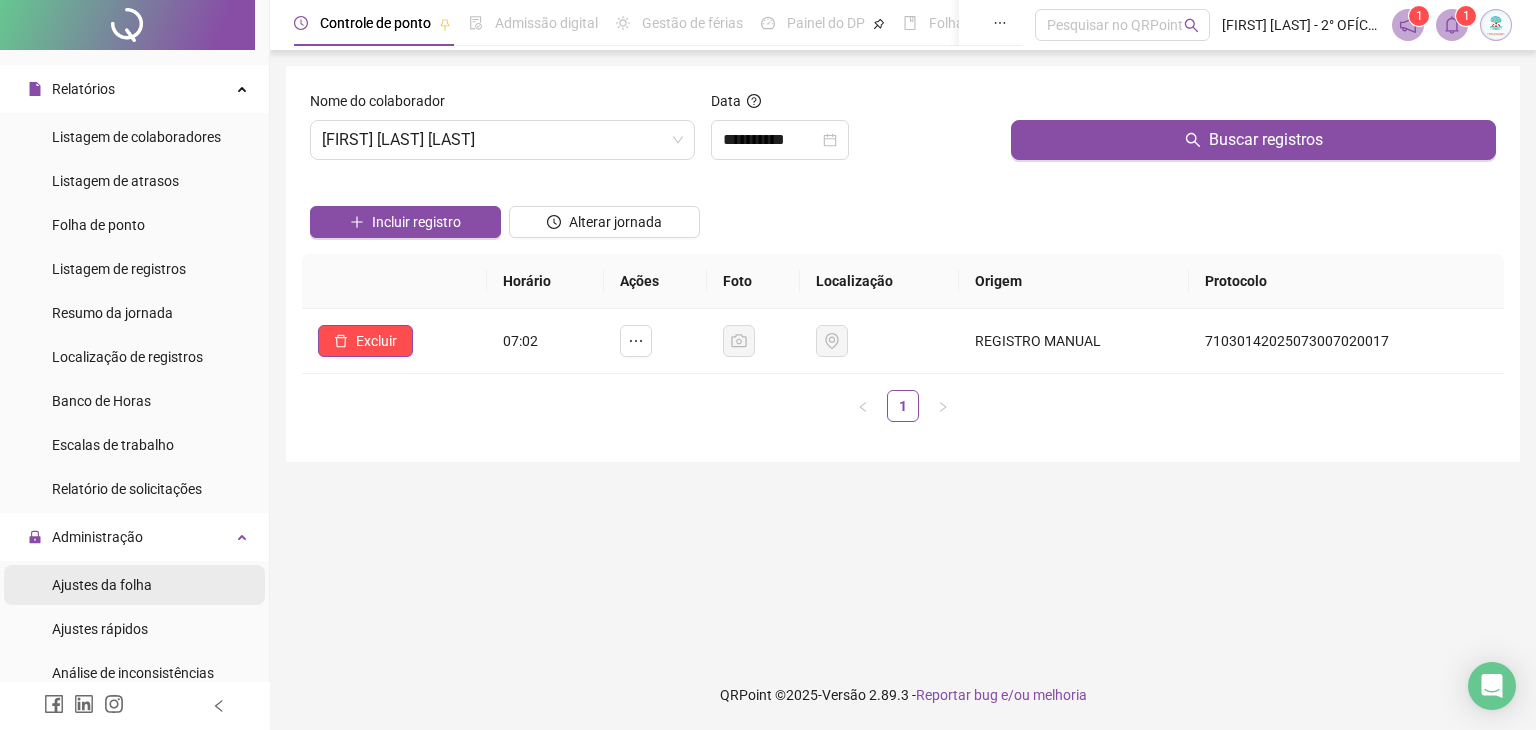 scroll, scrollTop: 268, scrollLeft: 0, axis: vertical 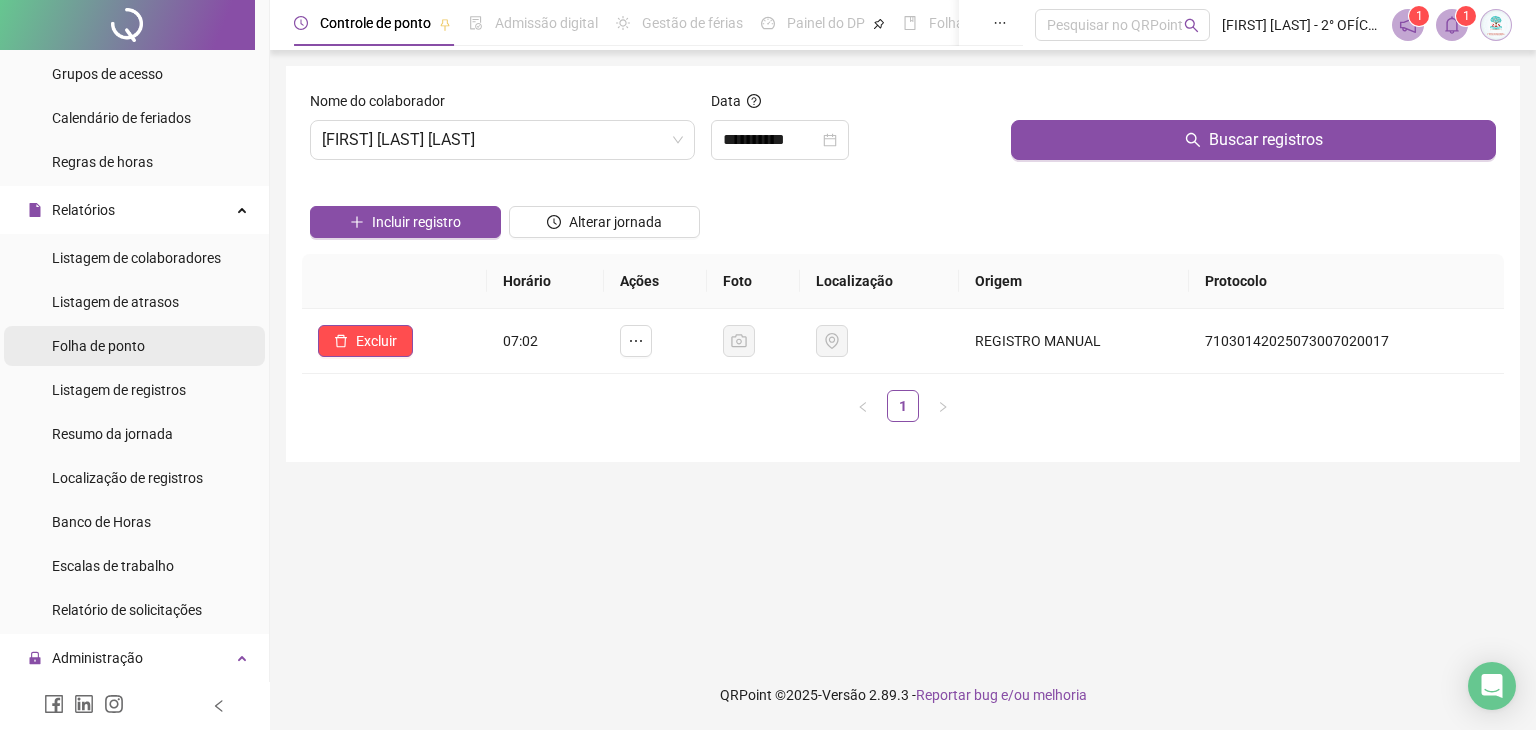 click on "Folha de ponto" at bounding box center [98, 346] 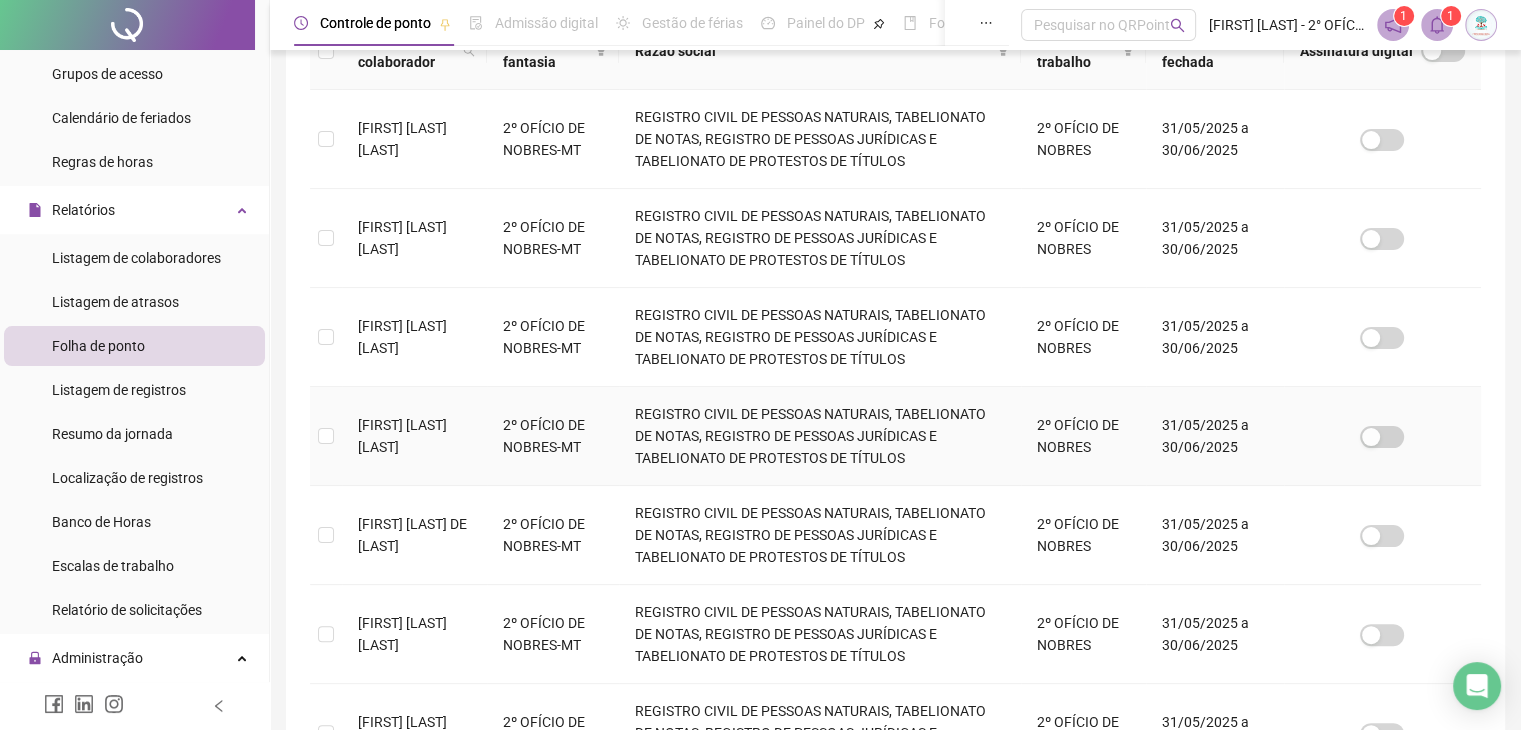 scroll, scrollTop: 658, scrollLeft: 0, axis: vertical 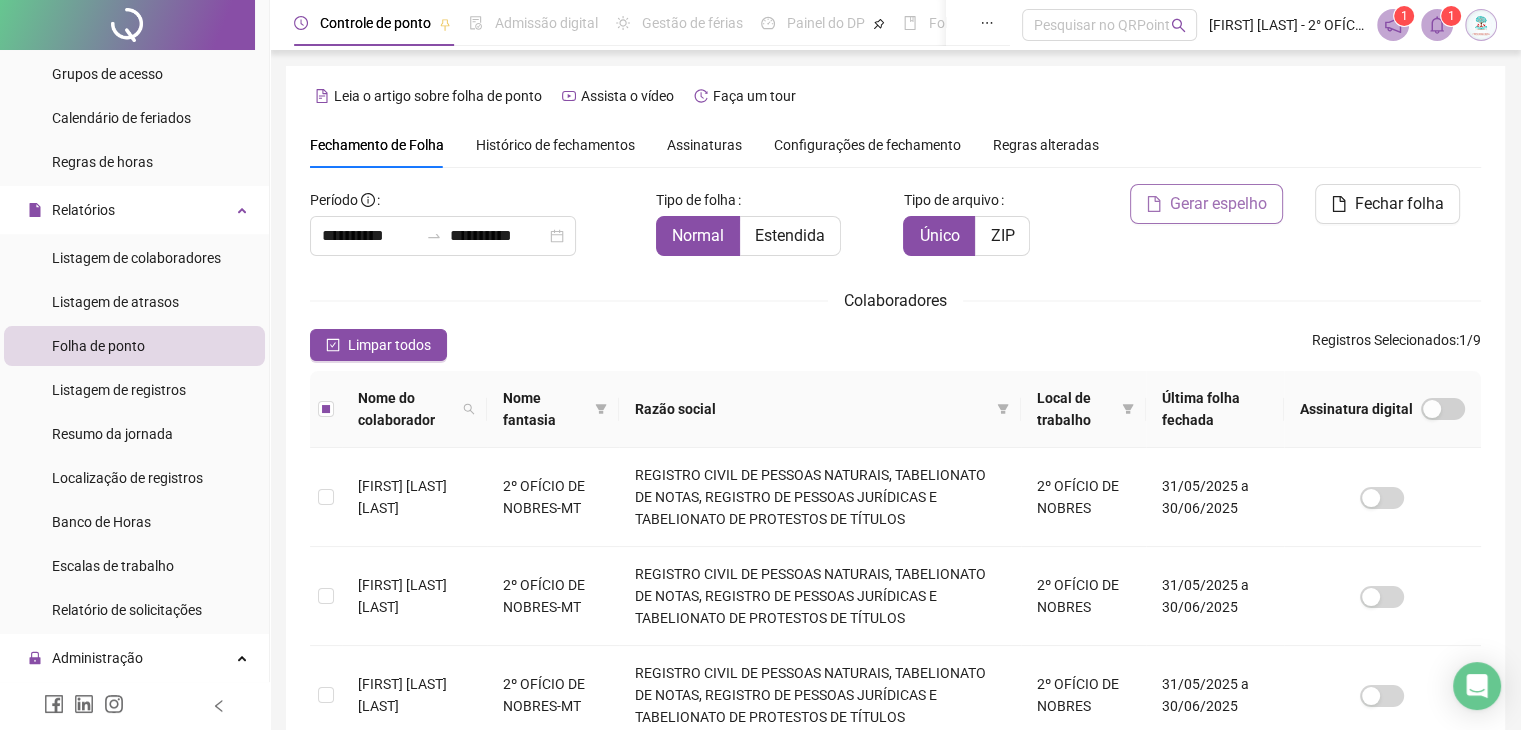 click on "Gerar espelho" at bounding box center [1218, 204] 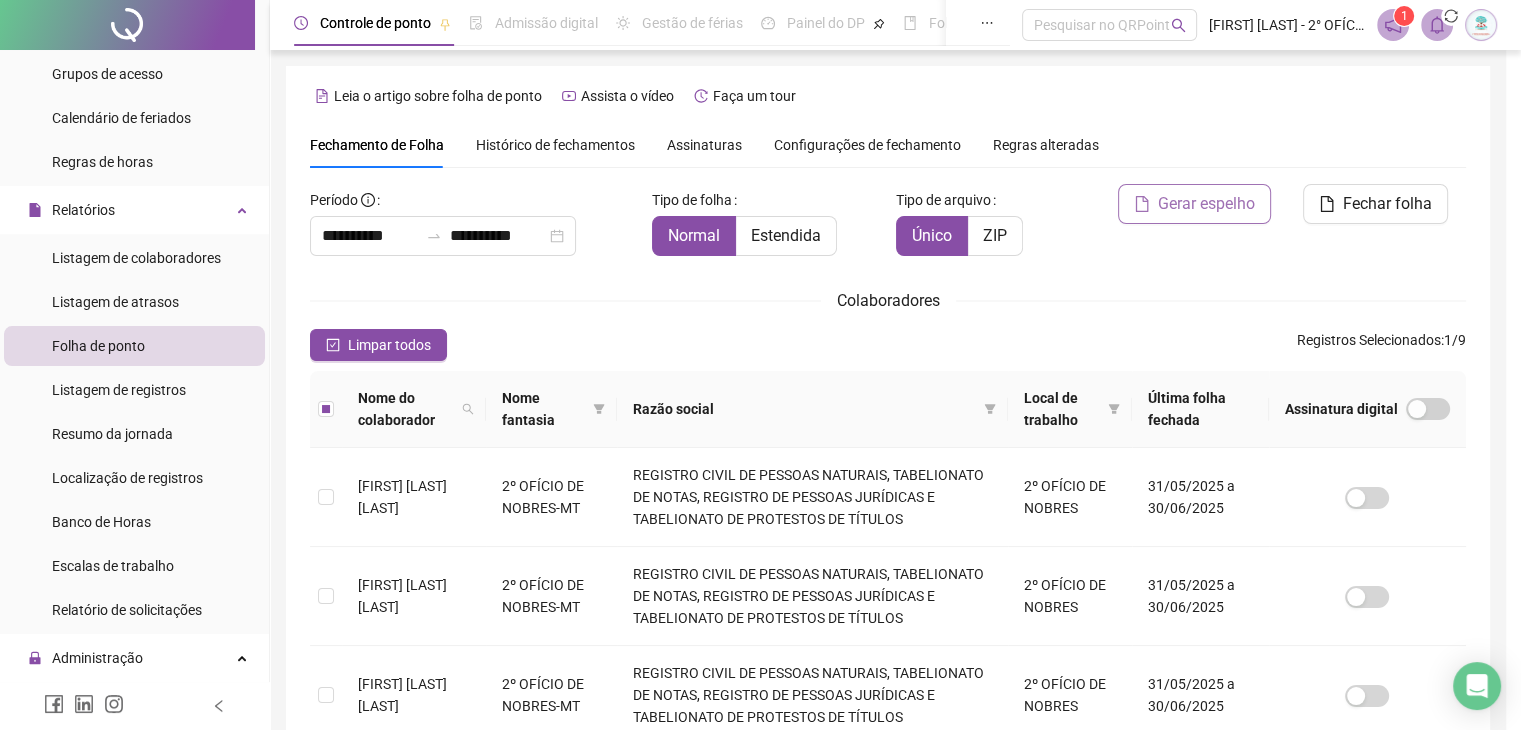 scroll, scrollTop: 44, scrollLeft: 0, axis: vertical 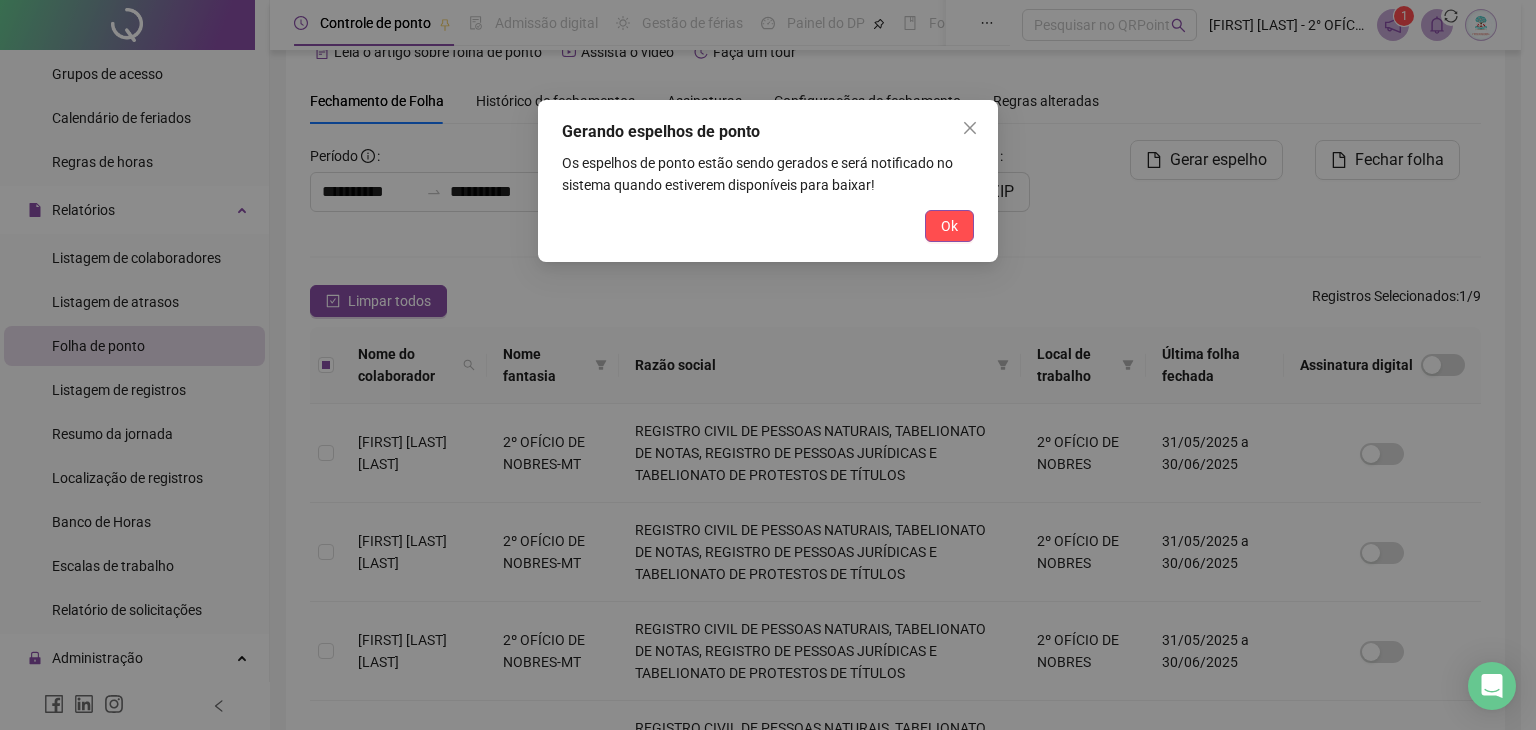 click on "Ok" at bounding box center (949, 226) 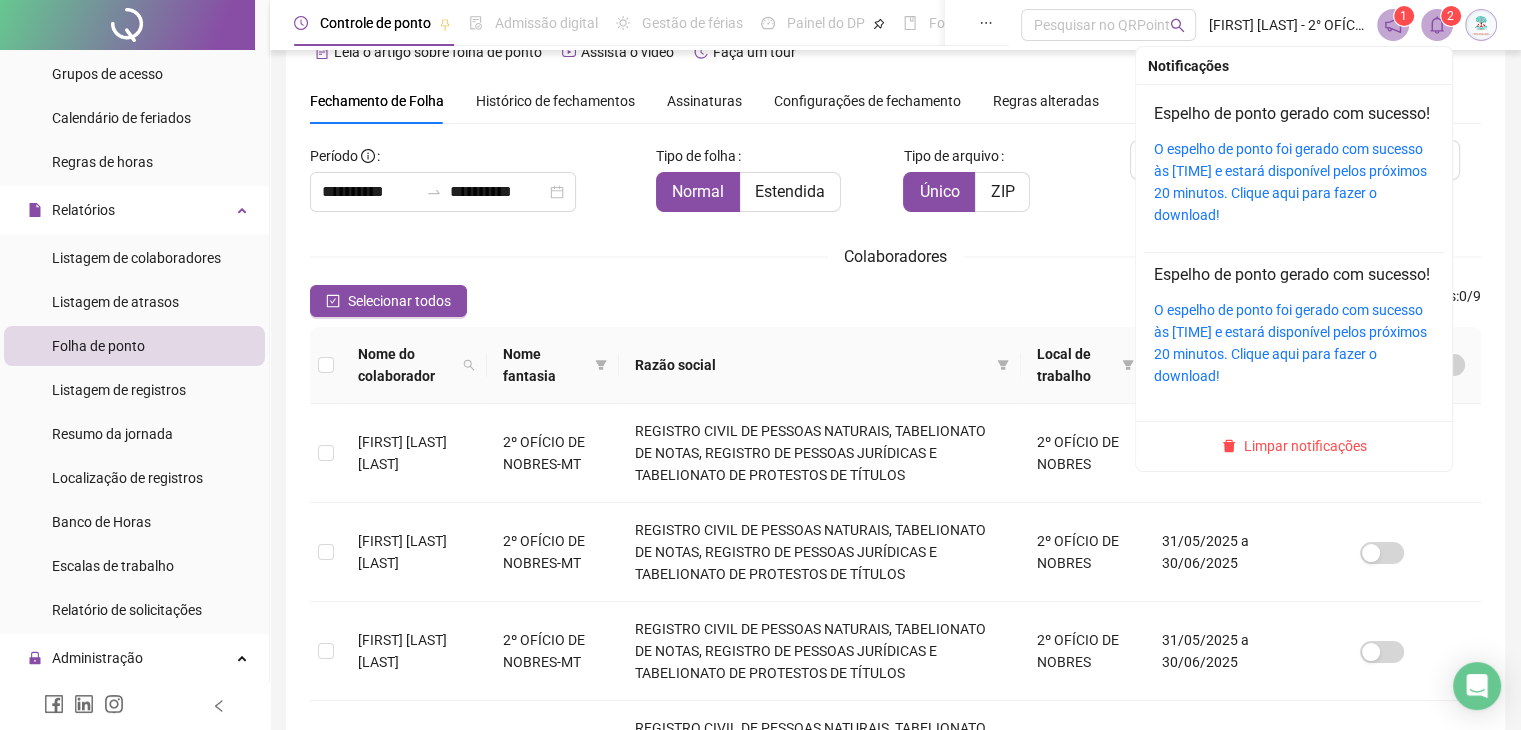 click 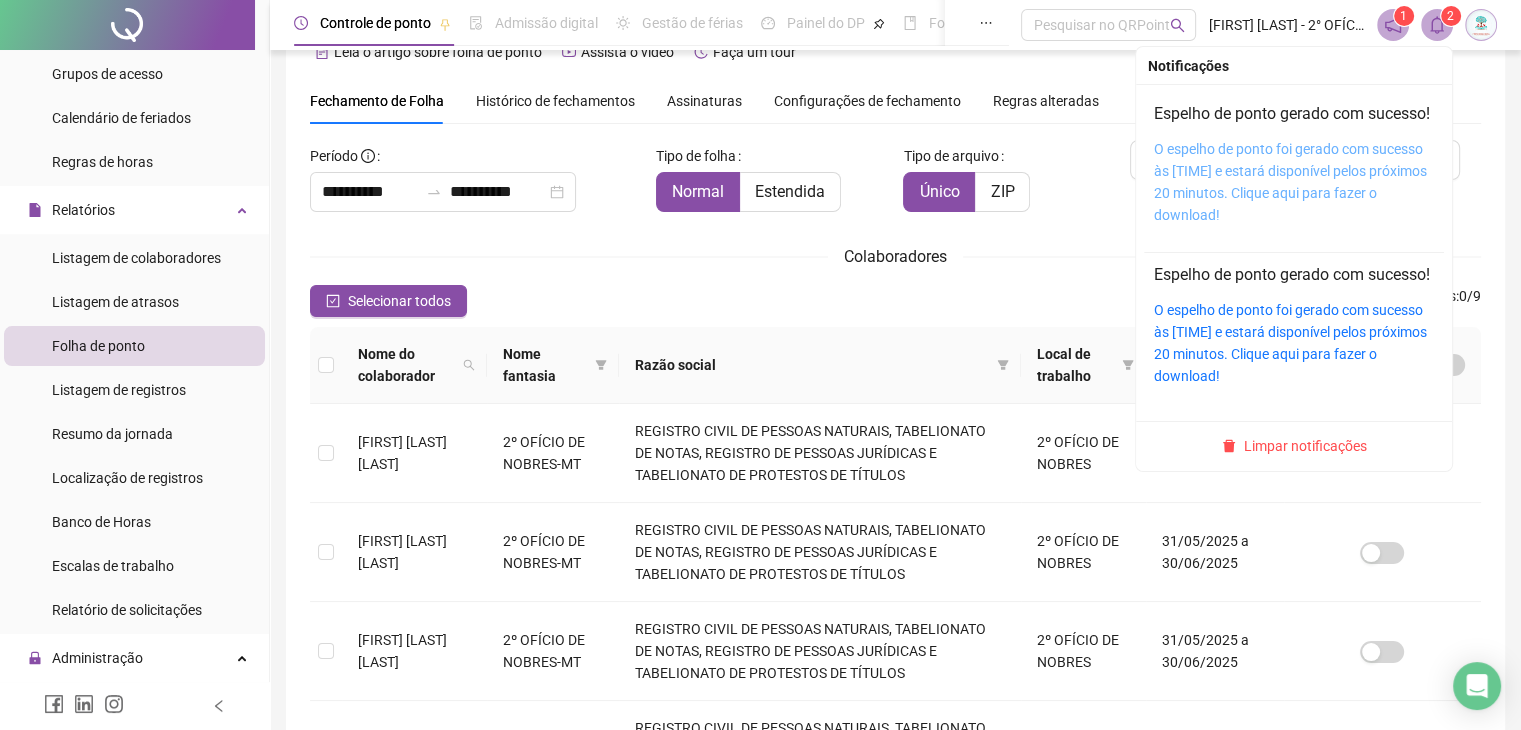 click on "O espelho de ponto foi gerado com sucesso às [TIME] e estará disponível pelos próximos 20 minutos.
Clique aqui para fazer o download!" at bounding box center (1290, 182) 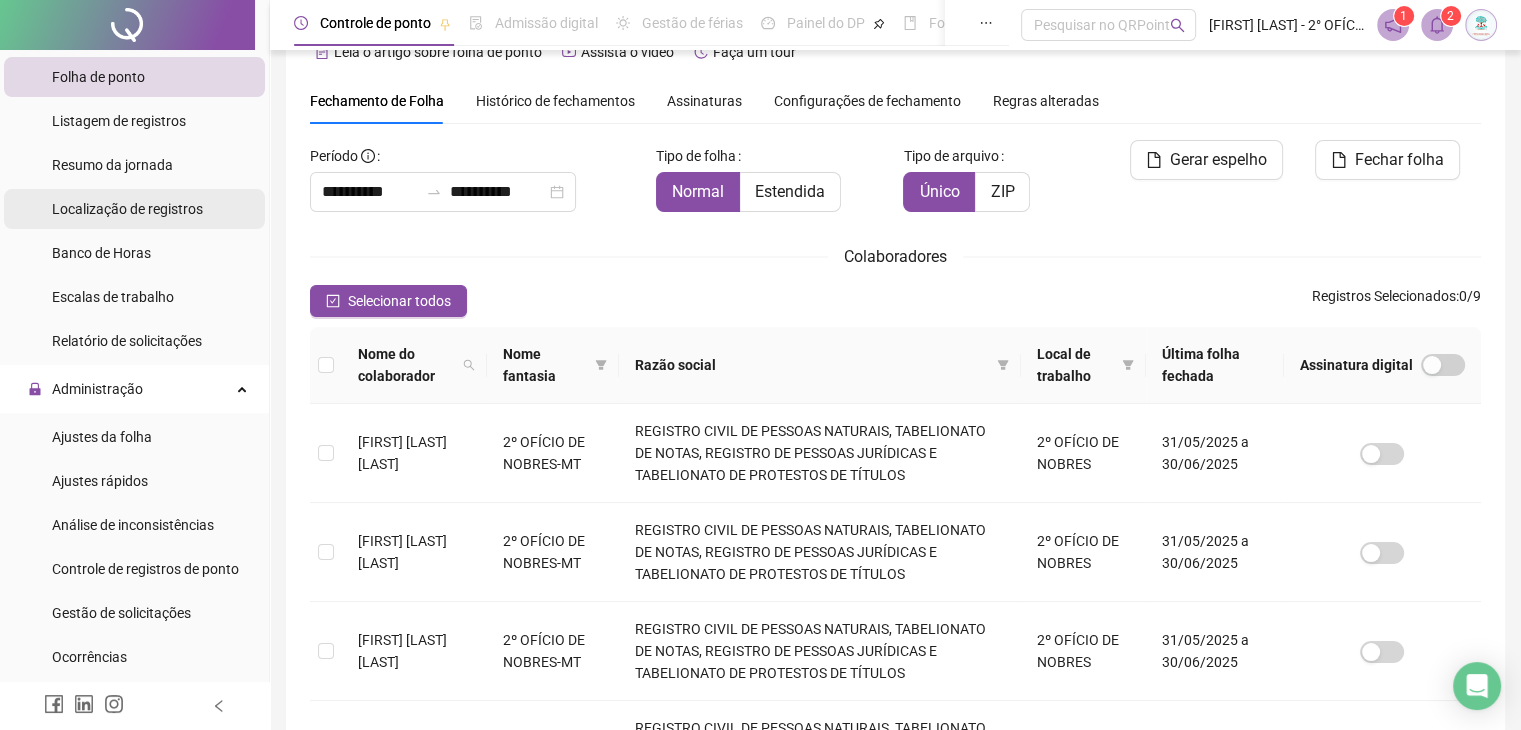 scroll, scrollTop: 732, scrollLeft: 0, axis: vertical 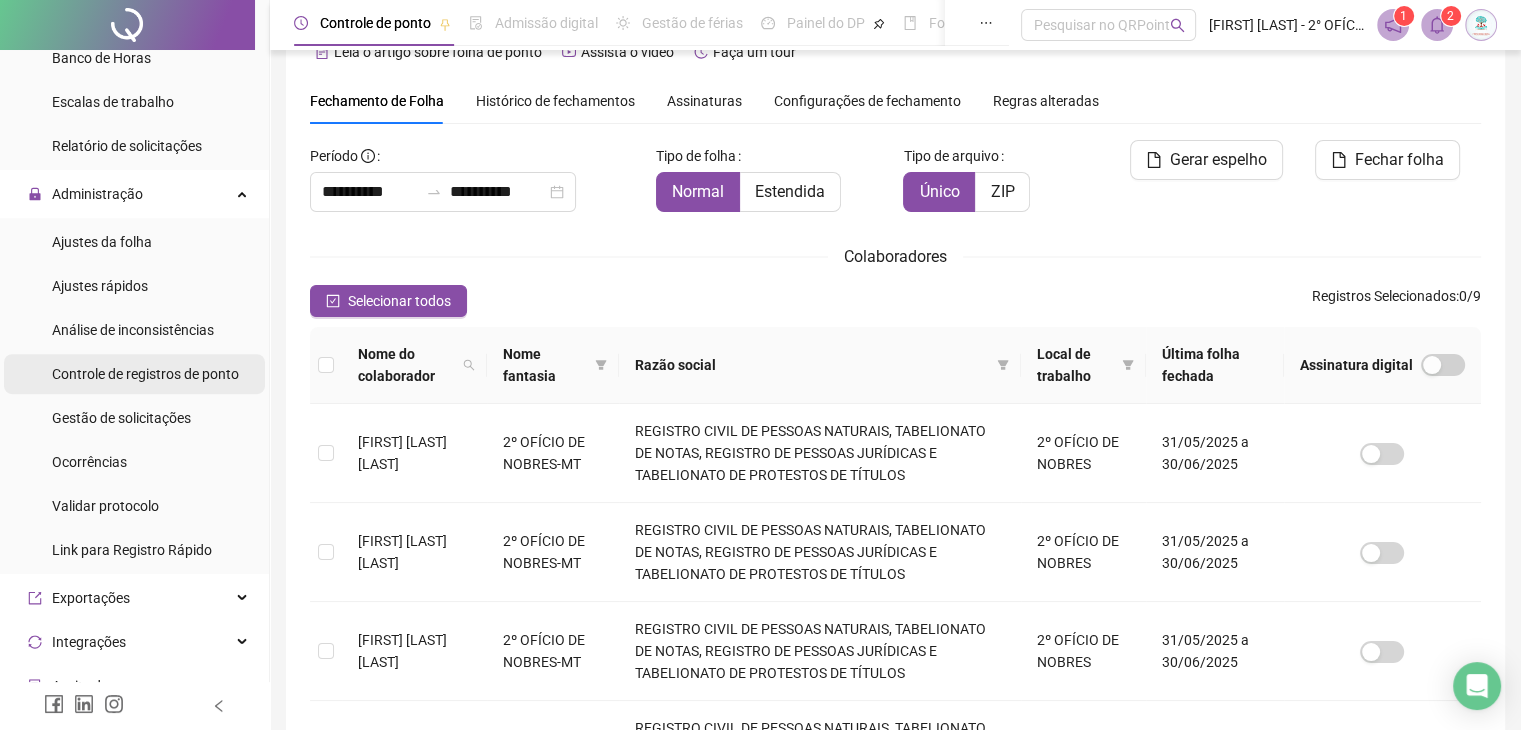 click on "Controle de registros de ponto" at bounding box center (145, 374) 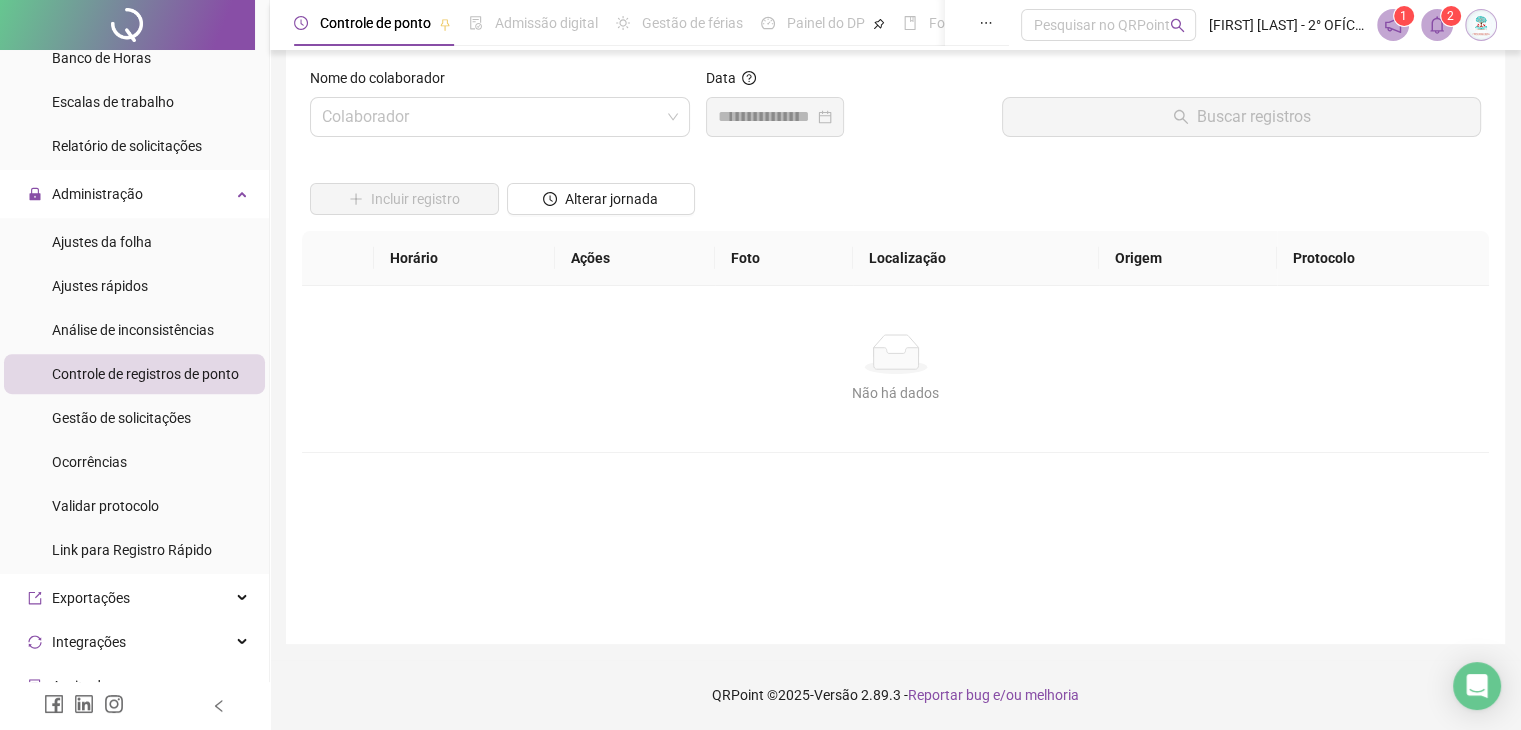 scroll, scrollTop: 23, scrollLeft: 0, axis: vertical 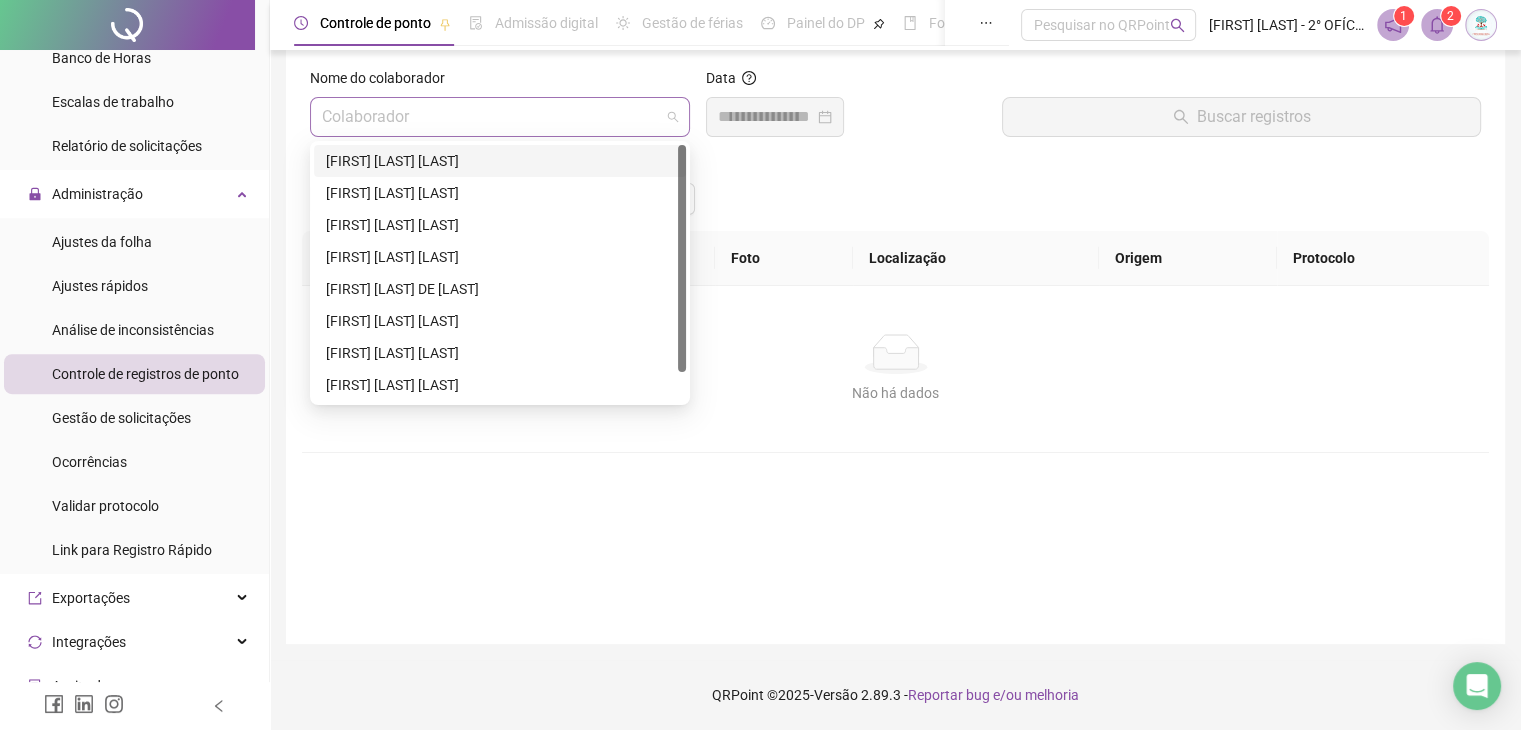 click on "Colaborador" at bounding box center (500, 117) 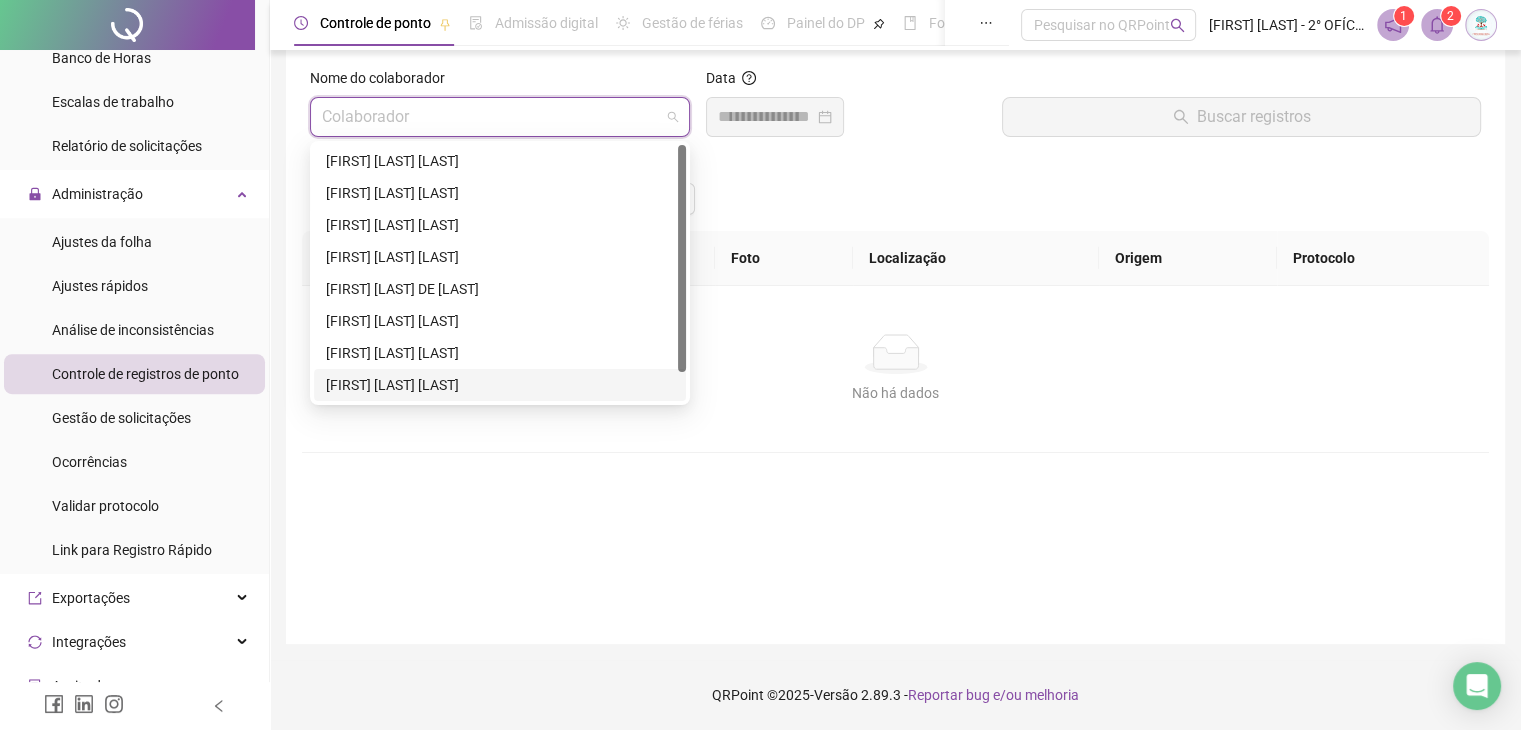 click on "[FIRST] [LAST] [LAST]" at bounding box center [500, 385] 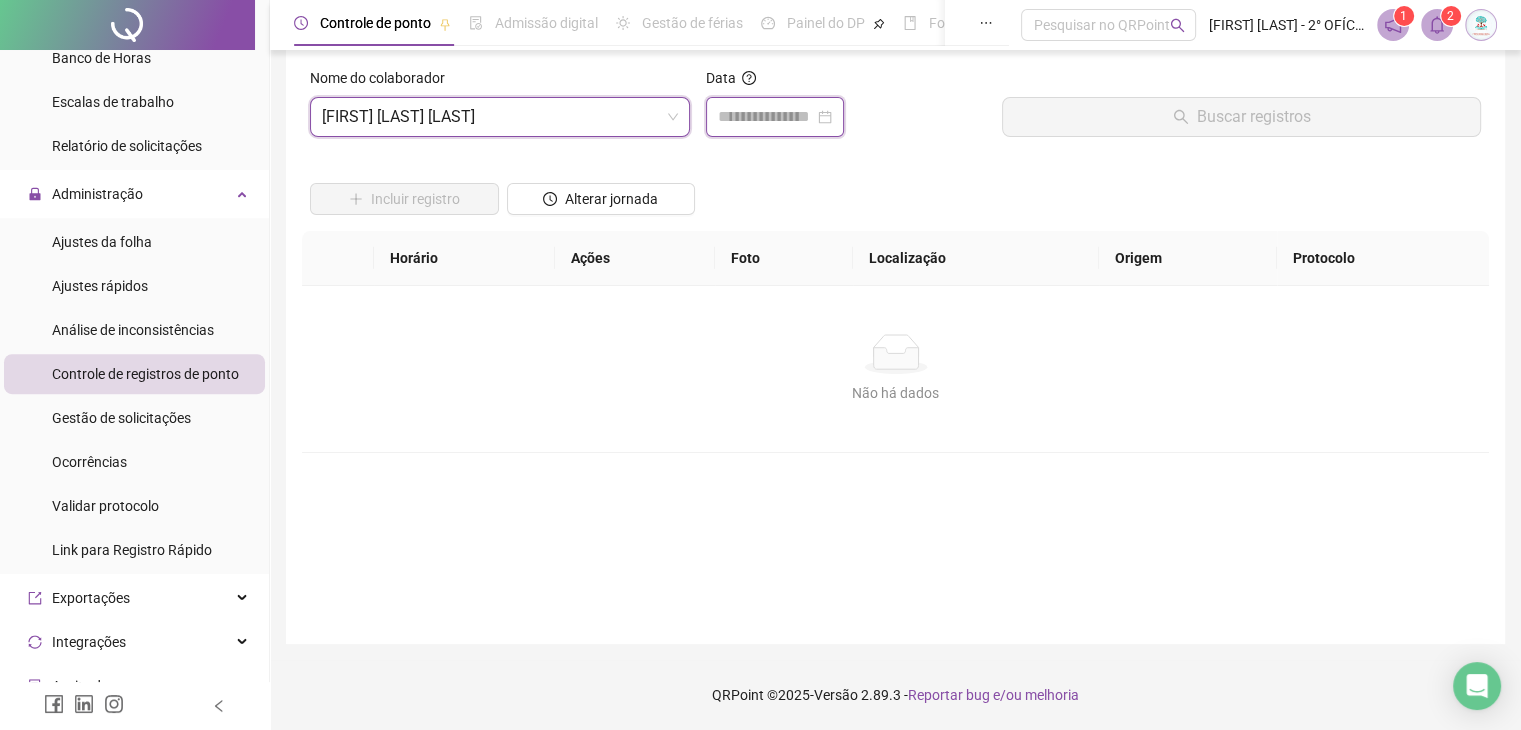 click at bounding box center [766, 117] 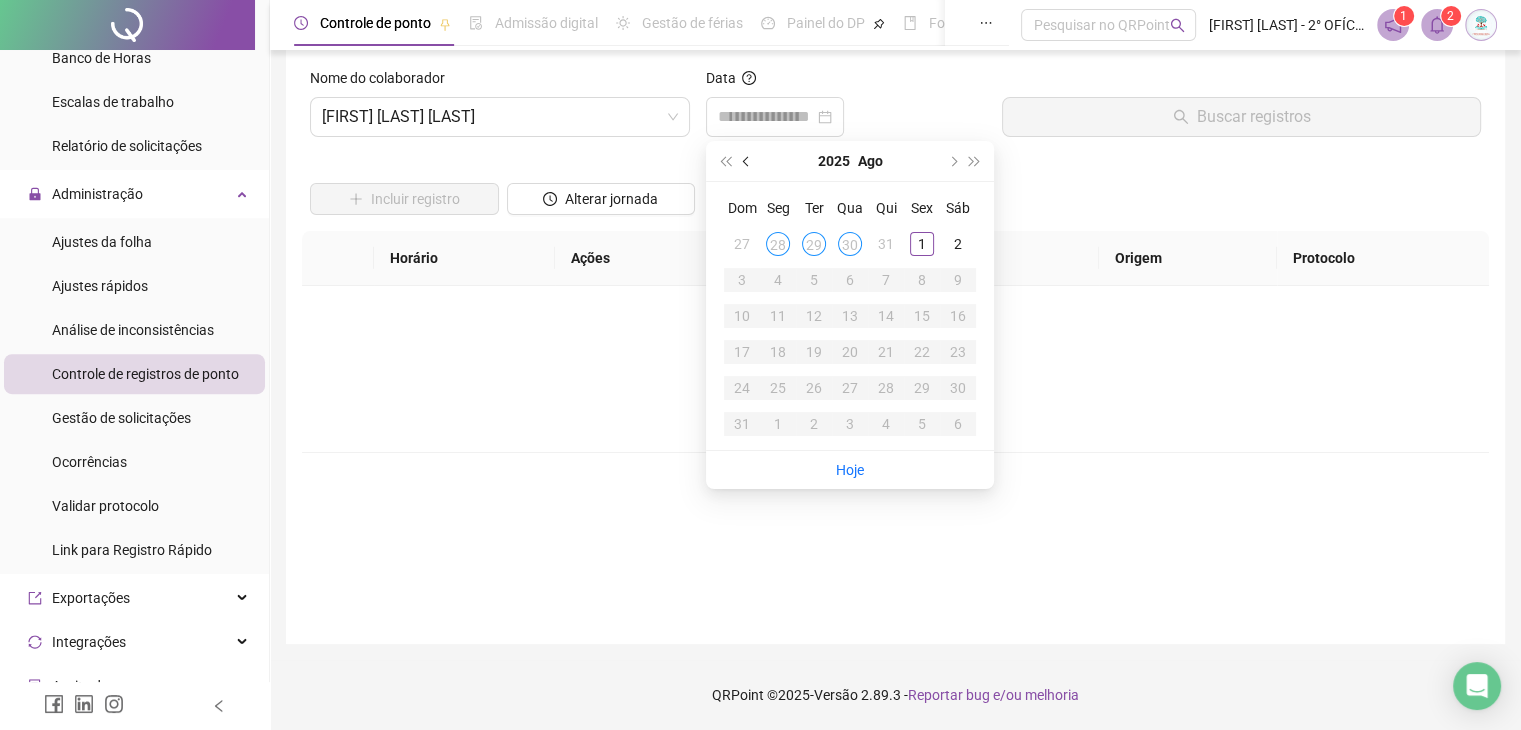 click at bounding box center [747, 161] 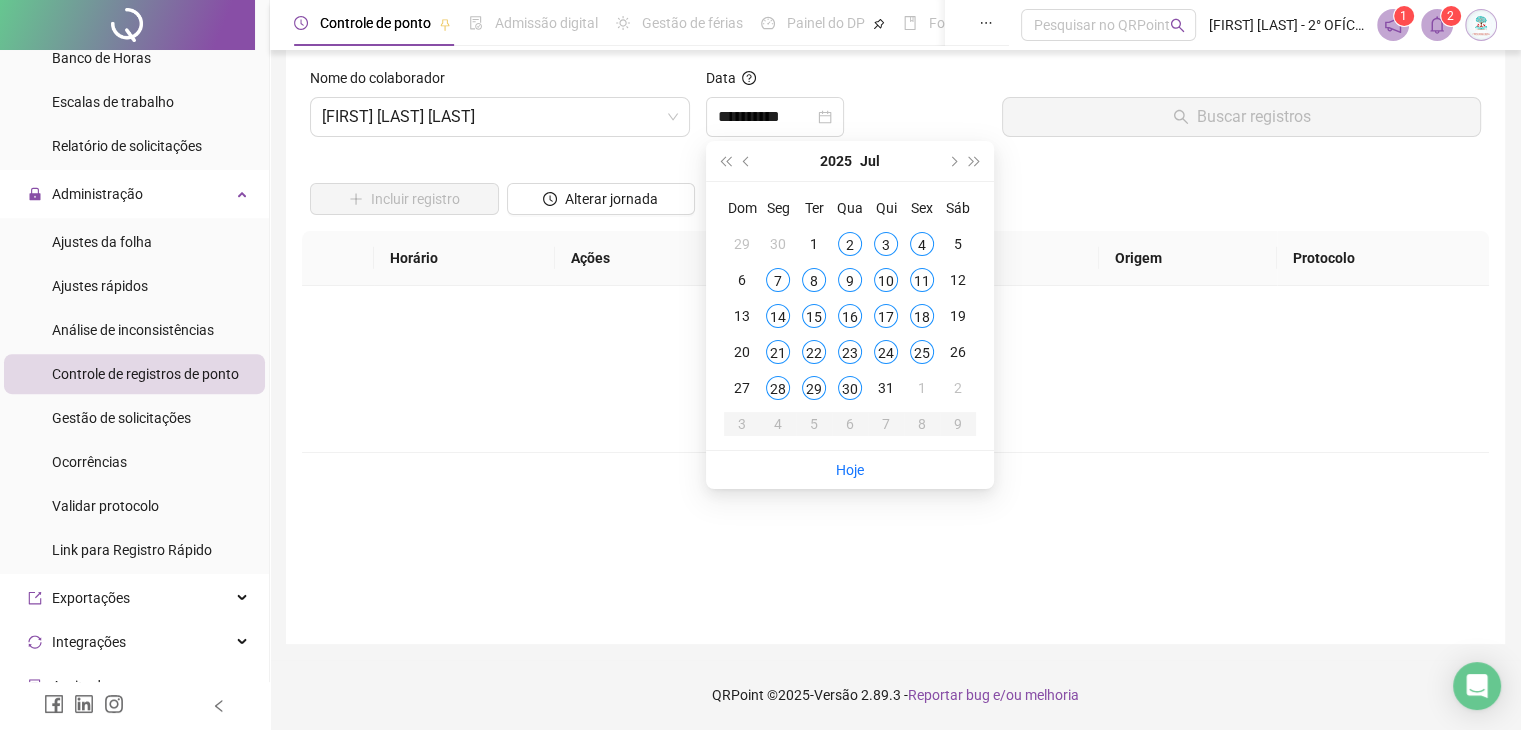 type on "**********" 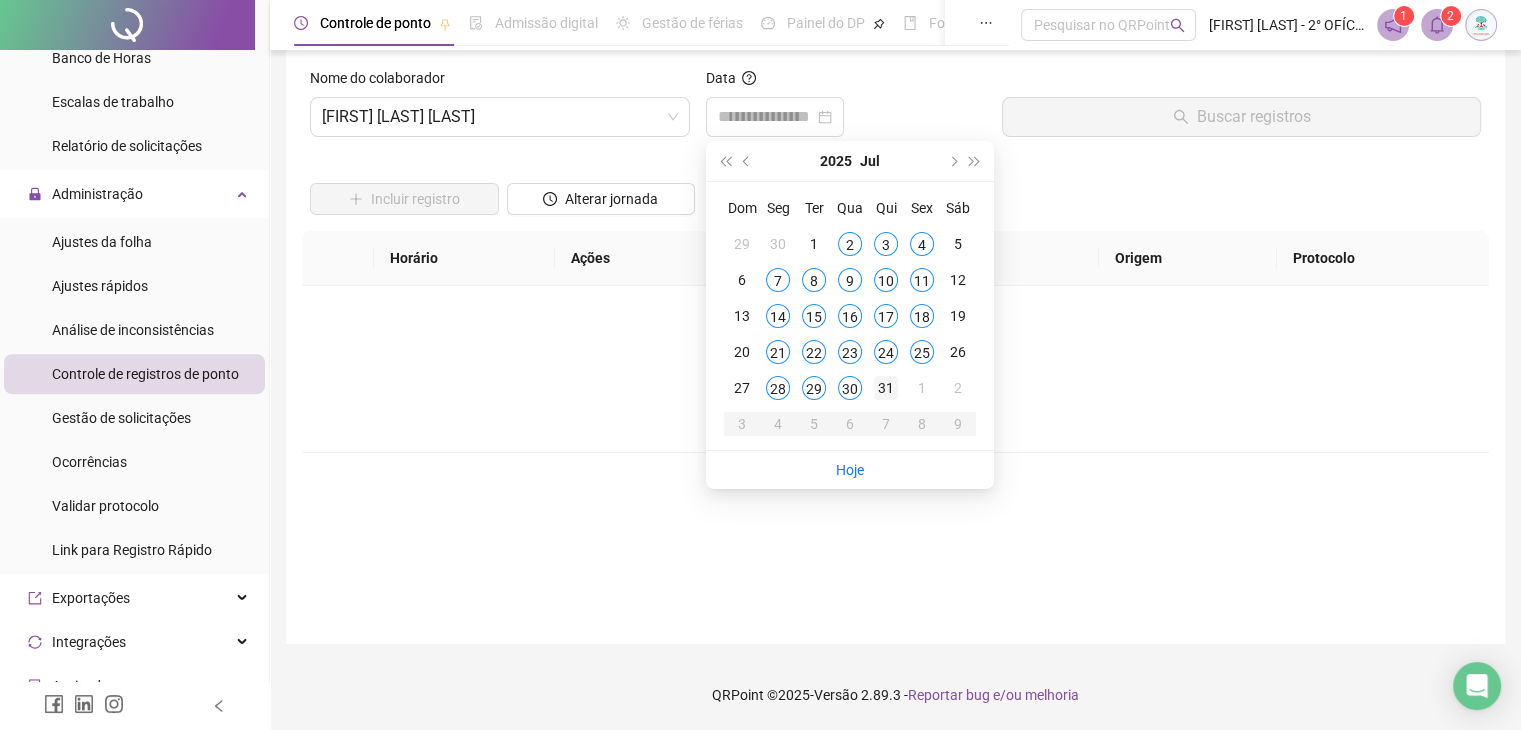 type on "**********" 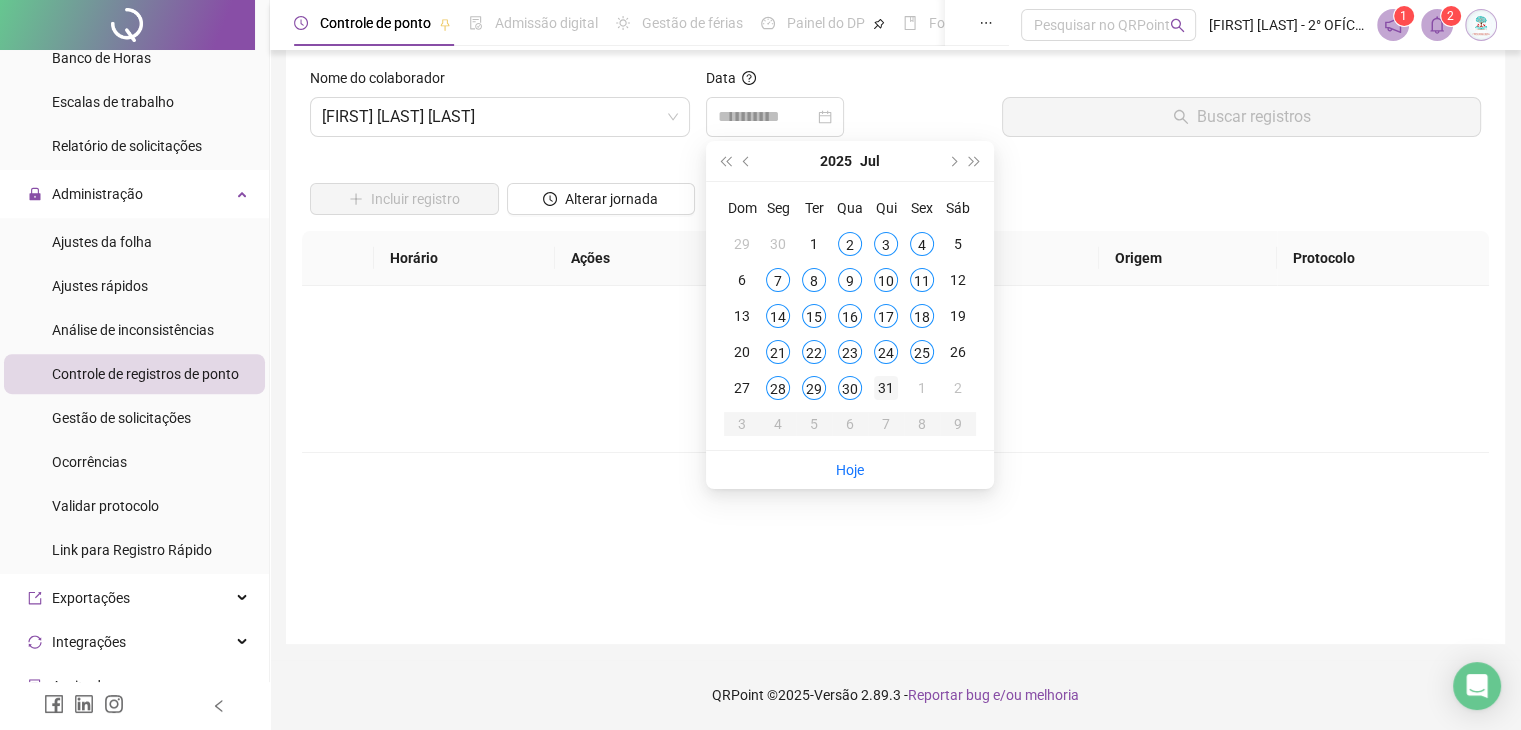 click on "31" at bounding box center [886, 388] 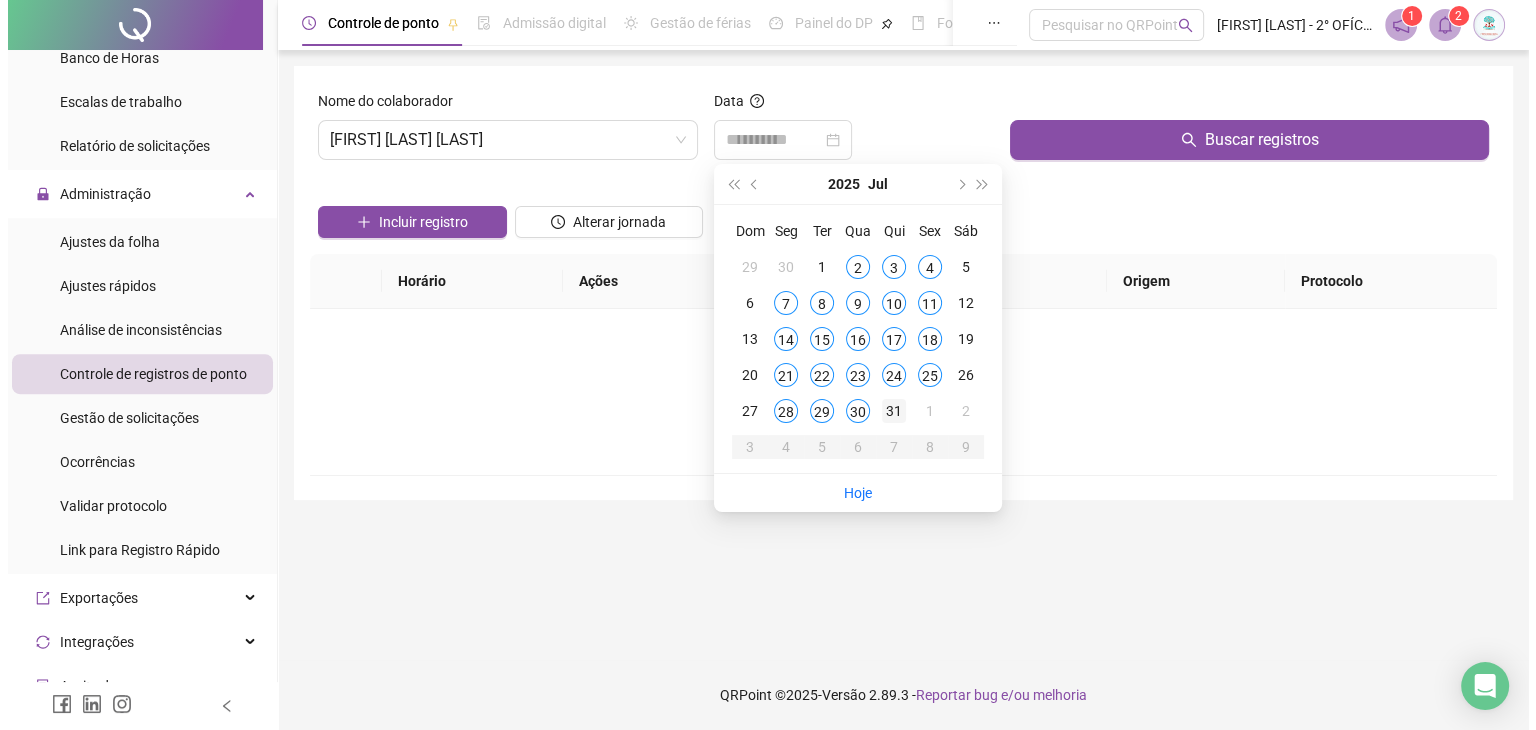 scroll, scrollTop: 0, scrollLeft: 0, axis: both 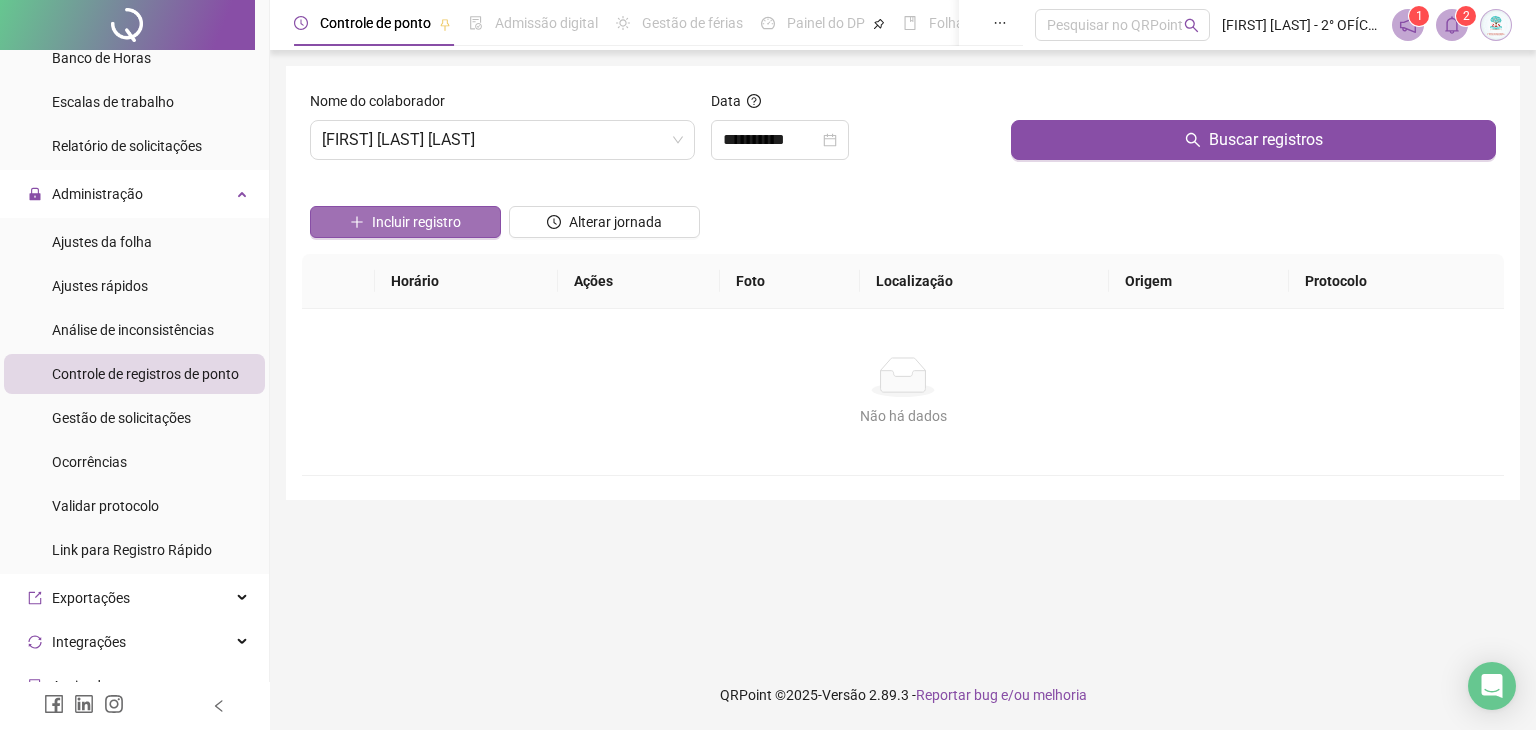 click on "Incluir registro" at bounding box center (405, 222) 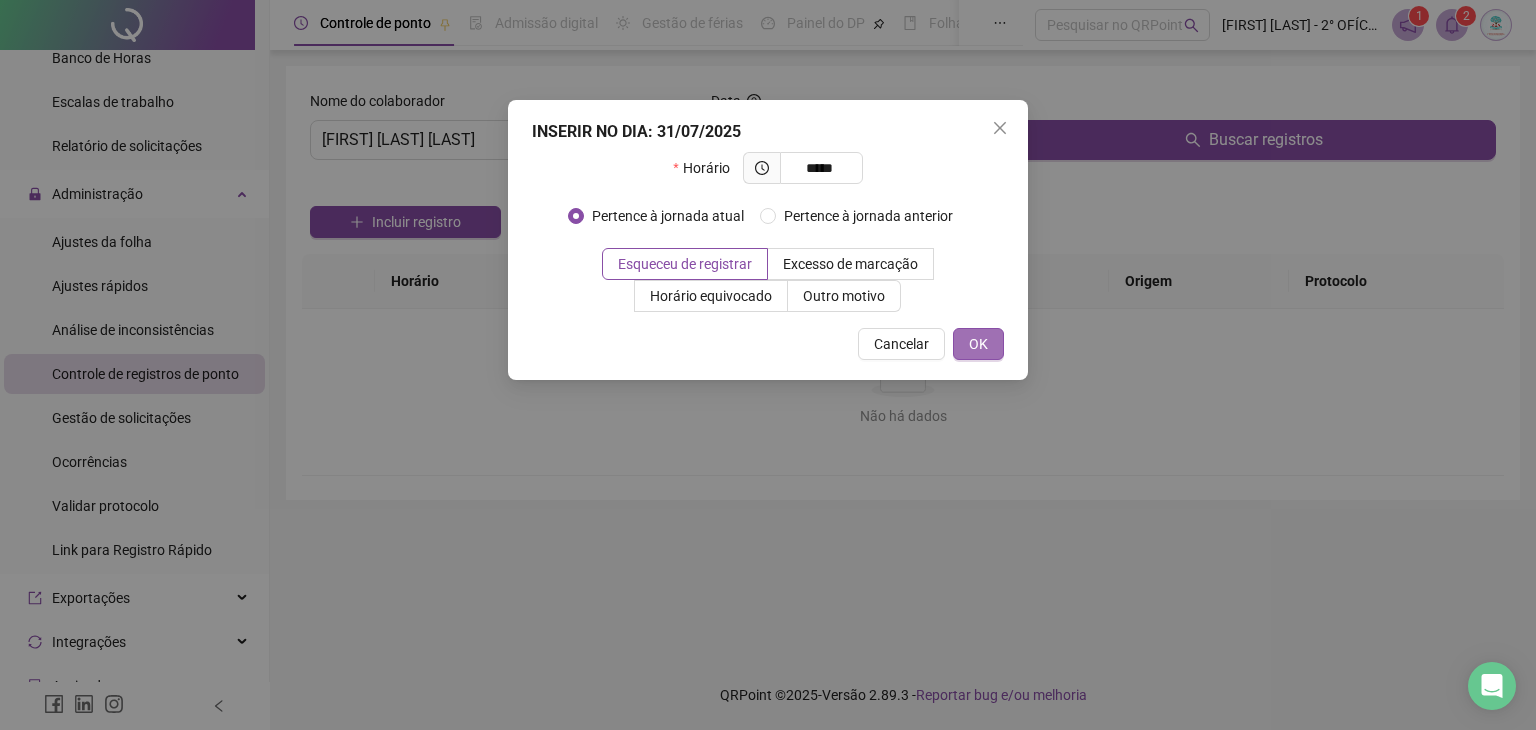 type on "*****" 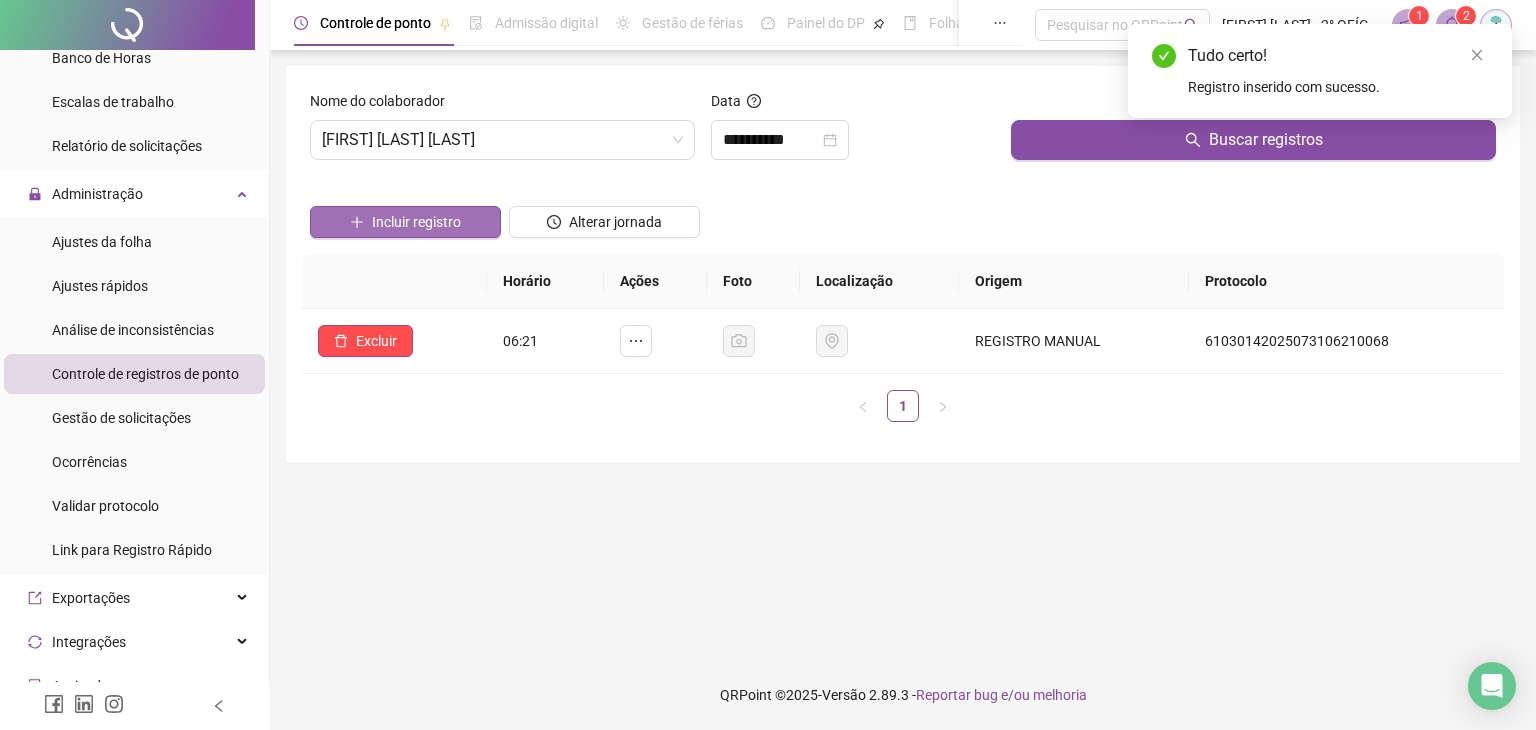 click on "Incluir registro" at bounding box center (416, 222) 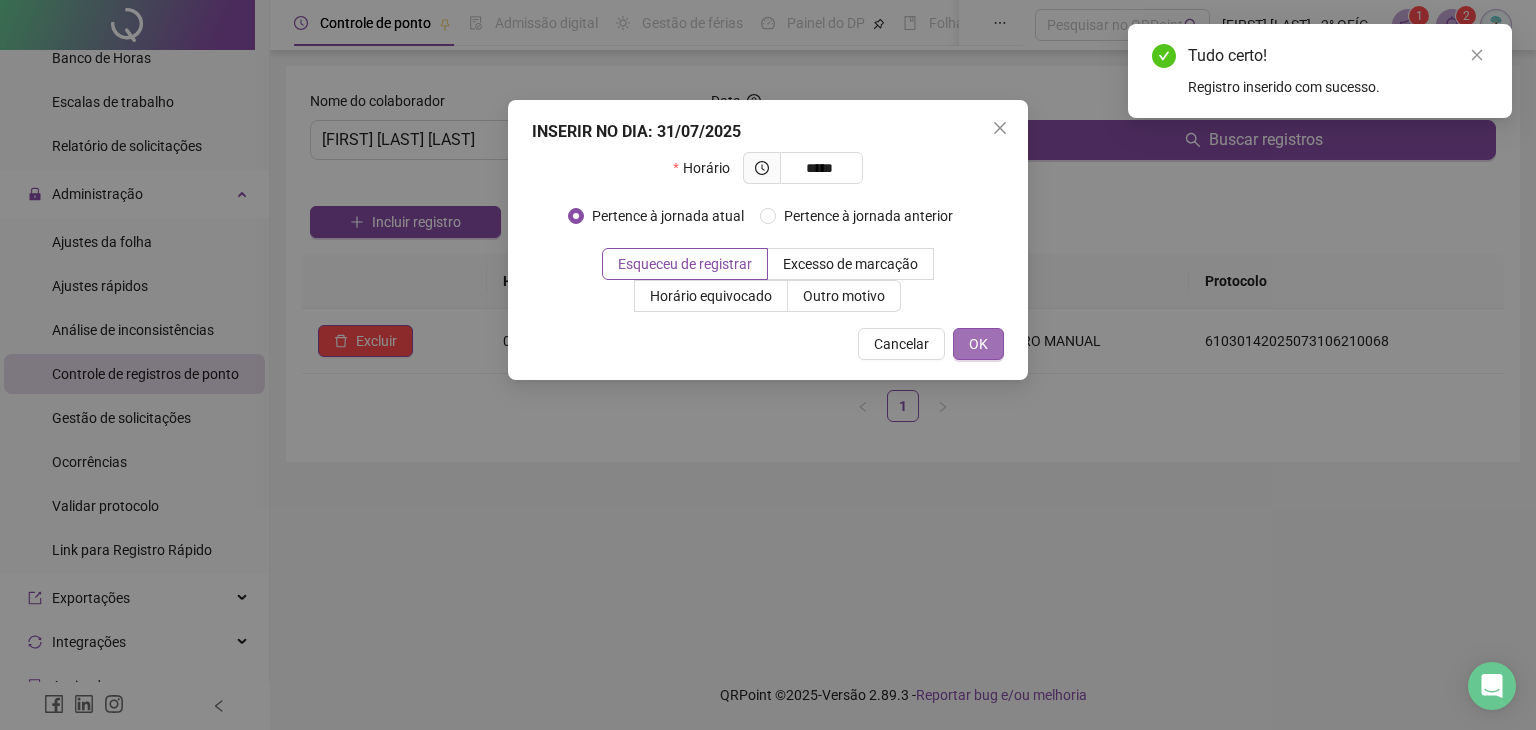 type on "*****" 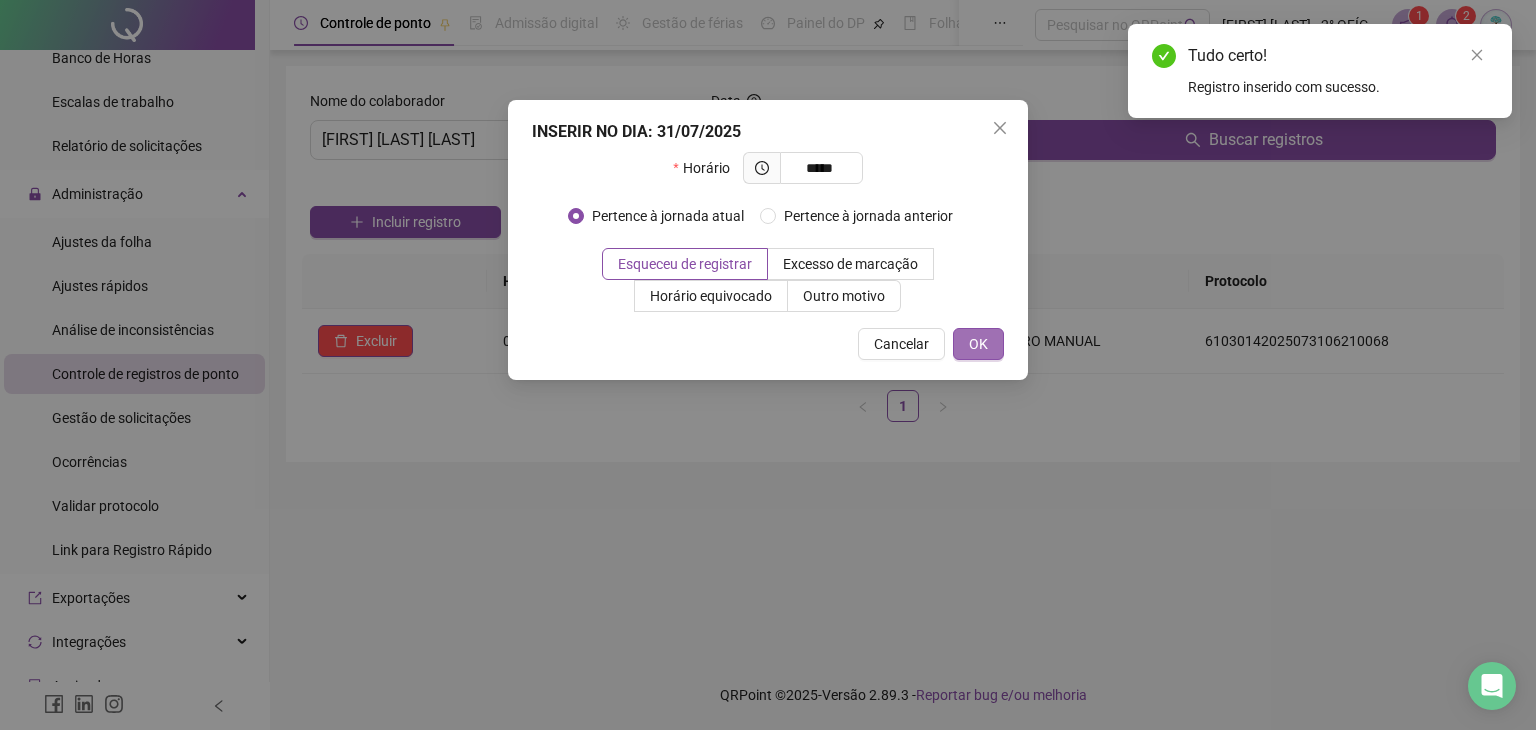 click on "OK" at bounding box center (978, 344) 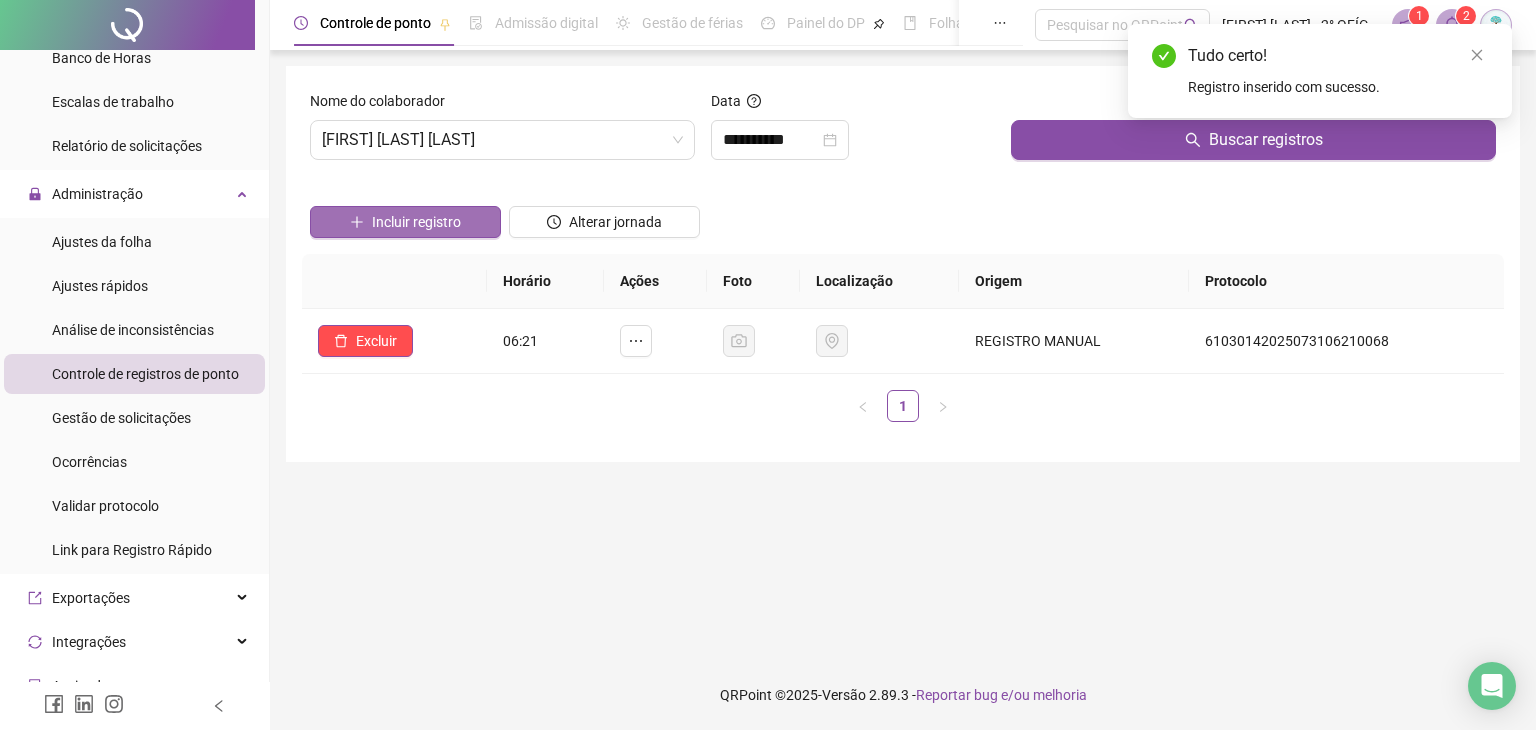 click on "Incluir registro" at bounding box center [416, 222] 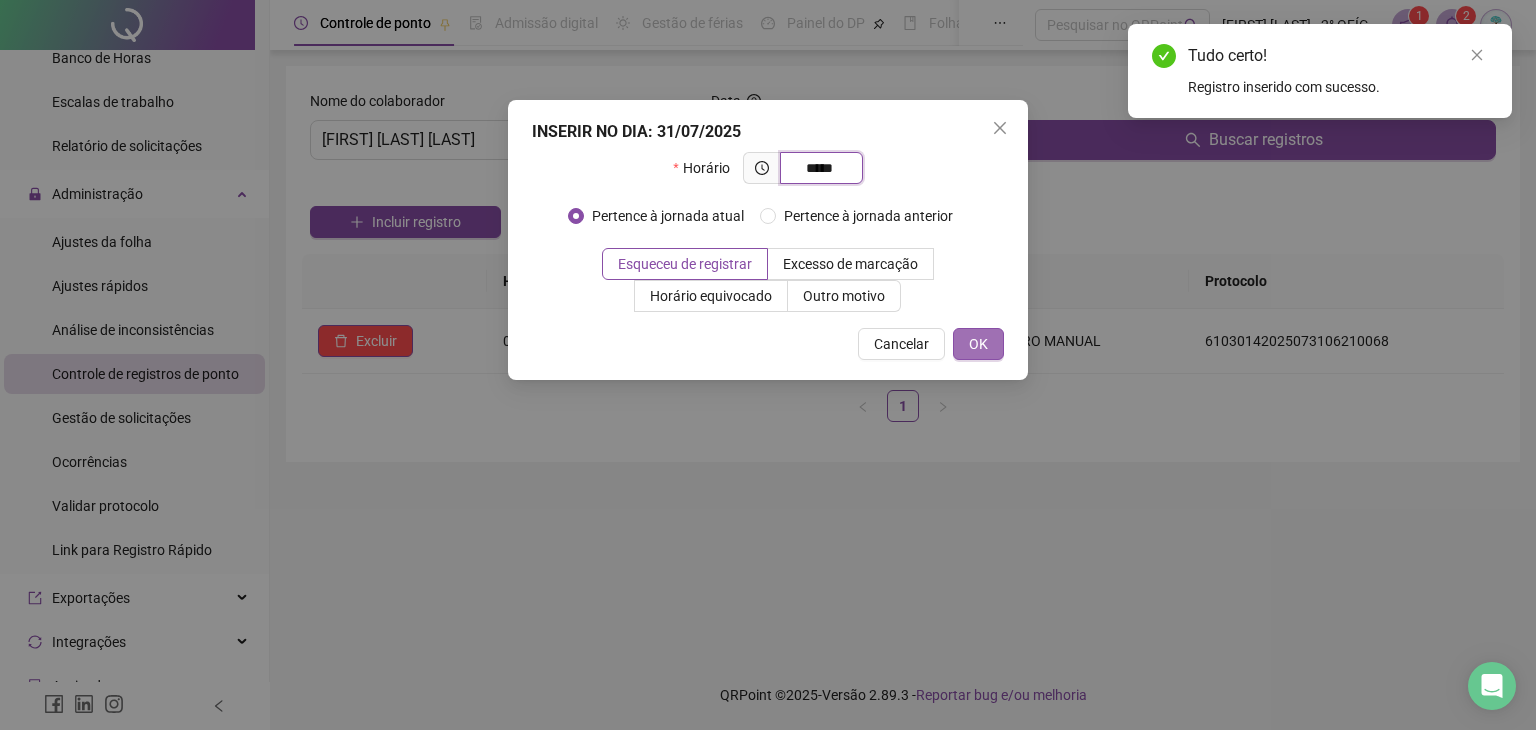 type on "*****" 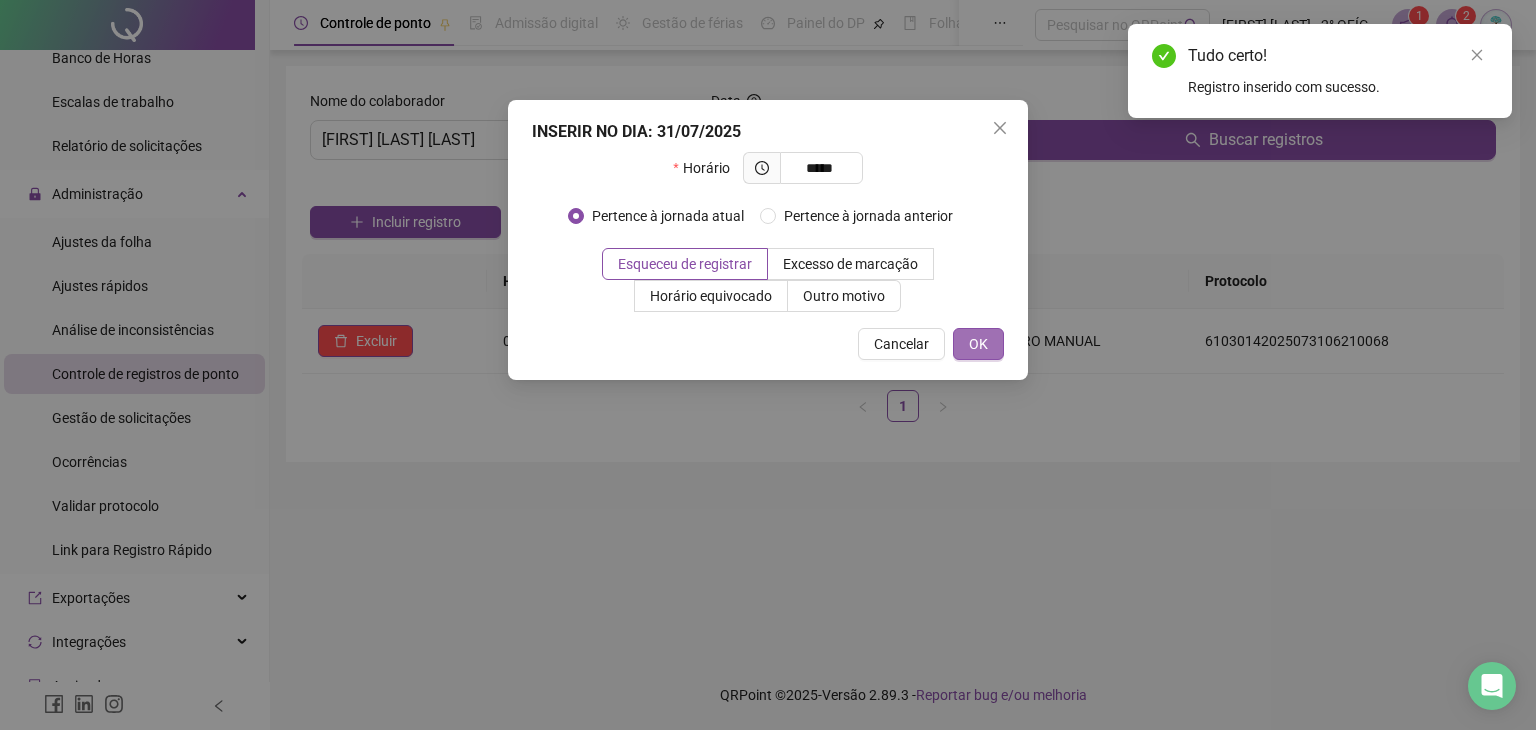 click on "OK" at bounding box center (978, 344) 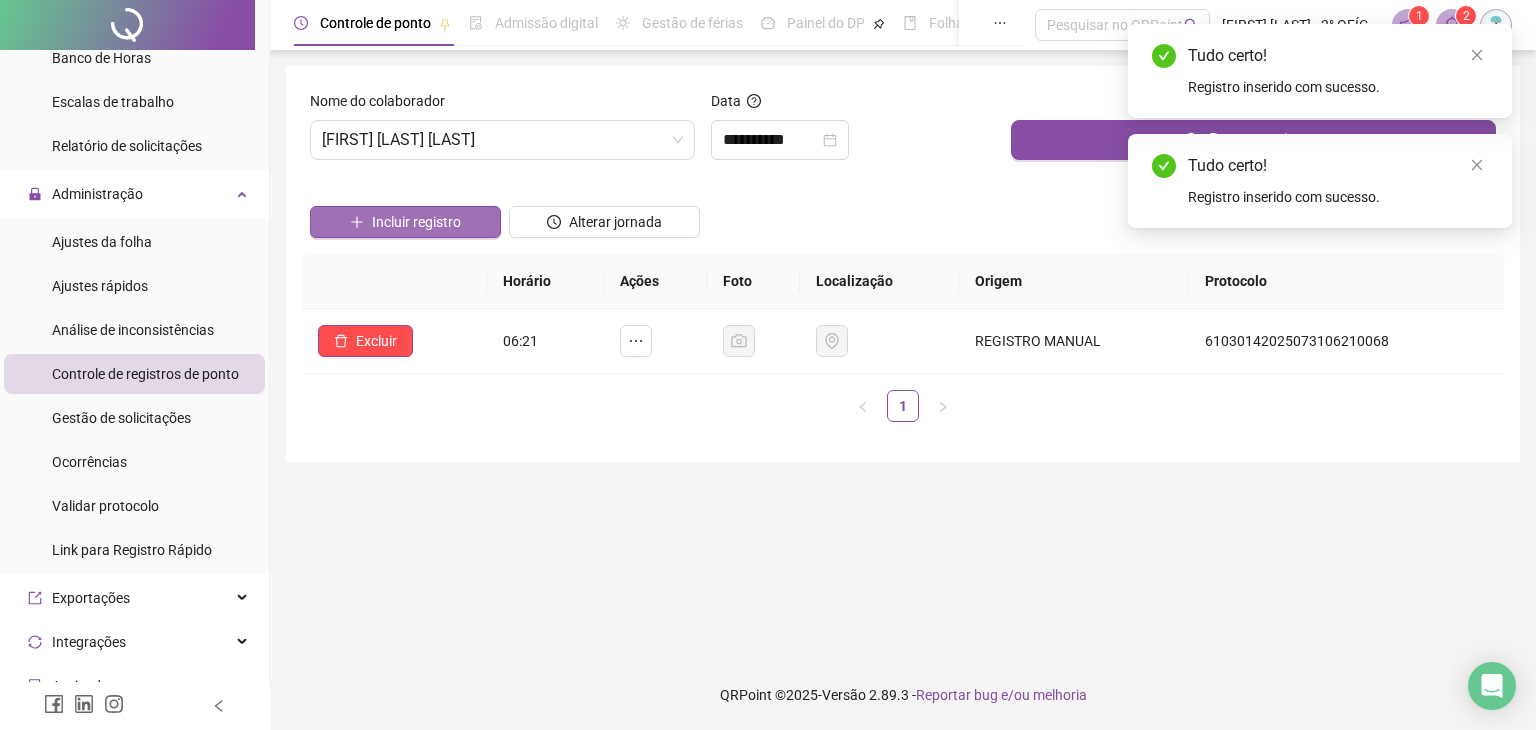 click on "Incluir registro" at bounding box center (416, 222) 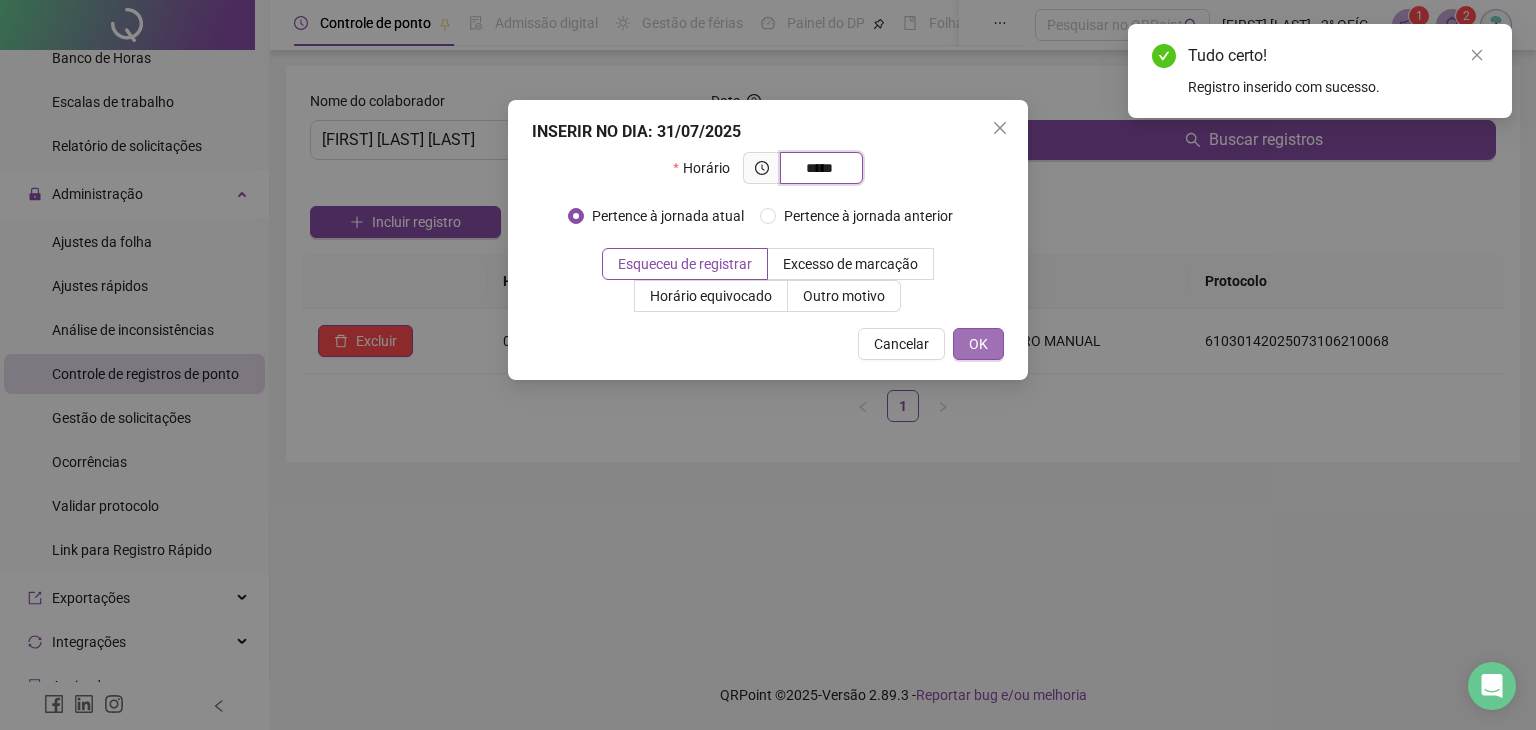 type on "*****" 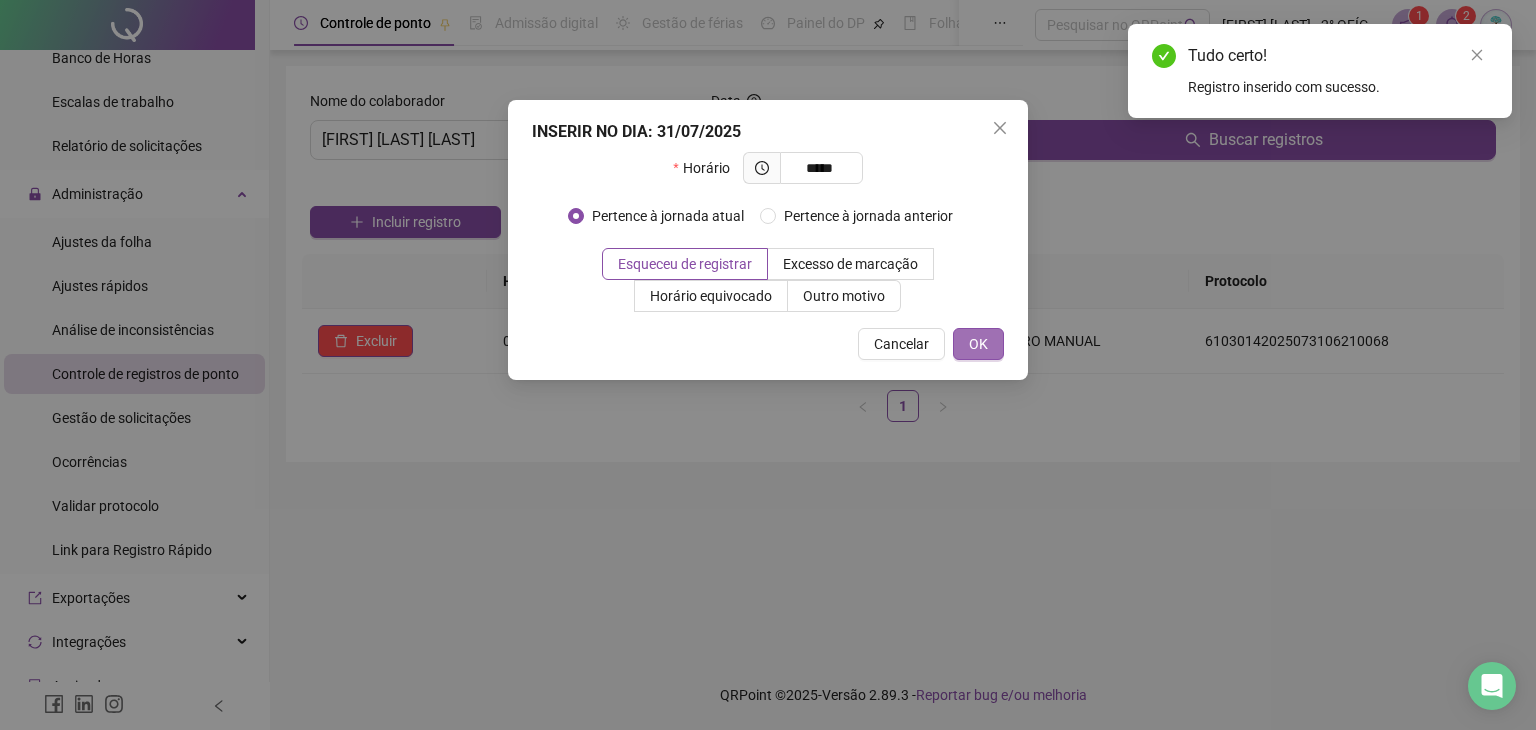 click on "OK" at bounding box center [978, 344] 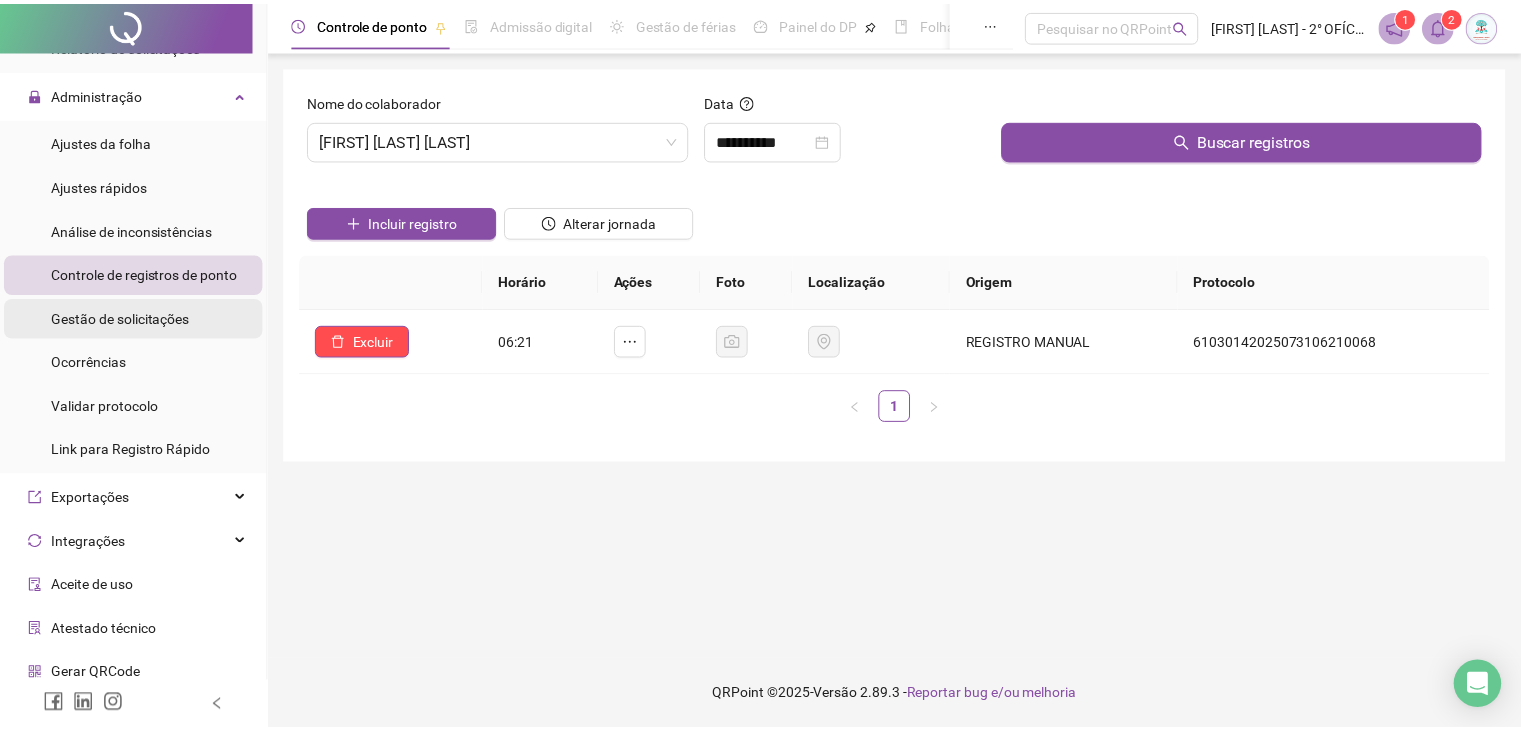 scroll, scrollTop: 532, scrollLeft: 0, axis: vertical 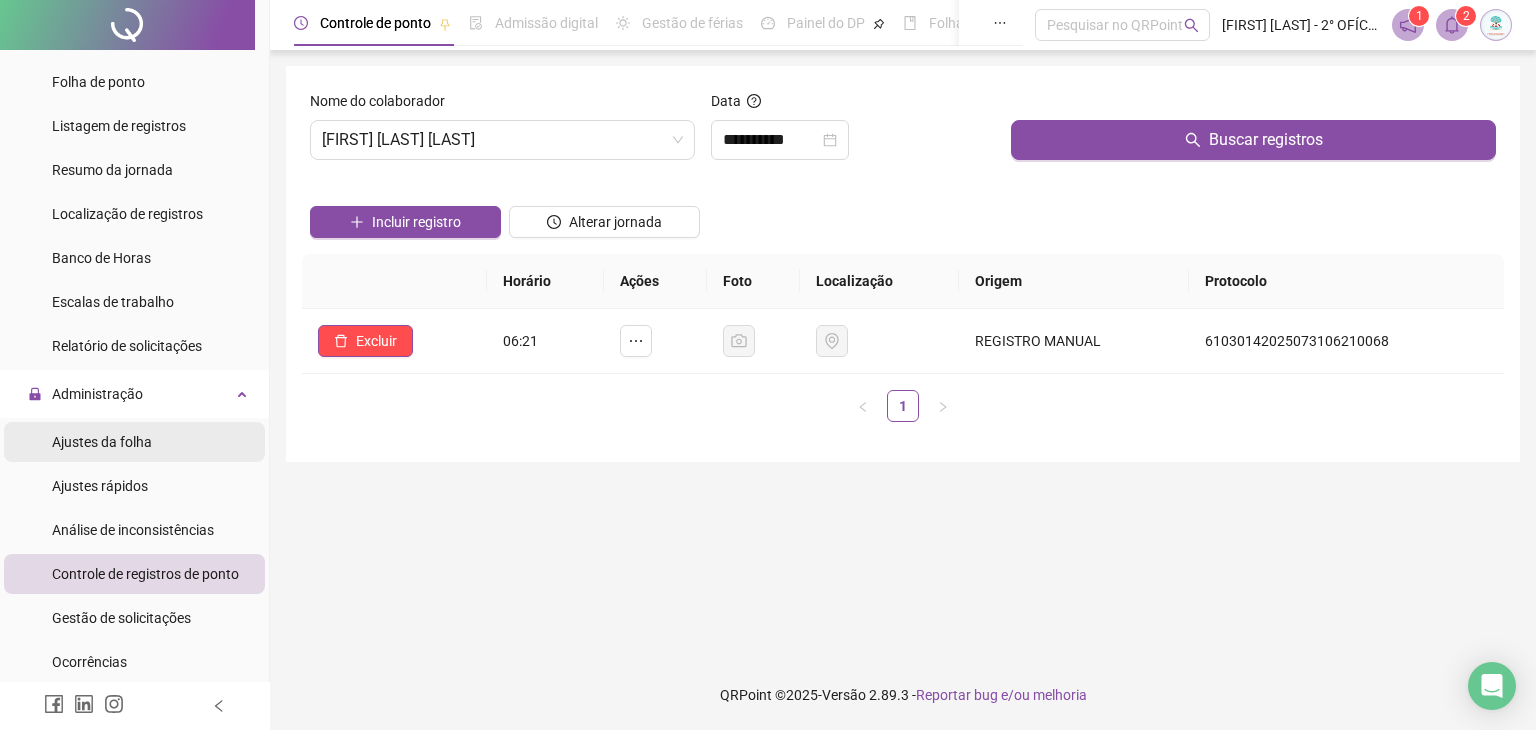 click on "Ajustes da folha" at bounding box center (102, 442) 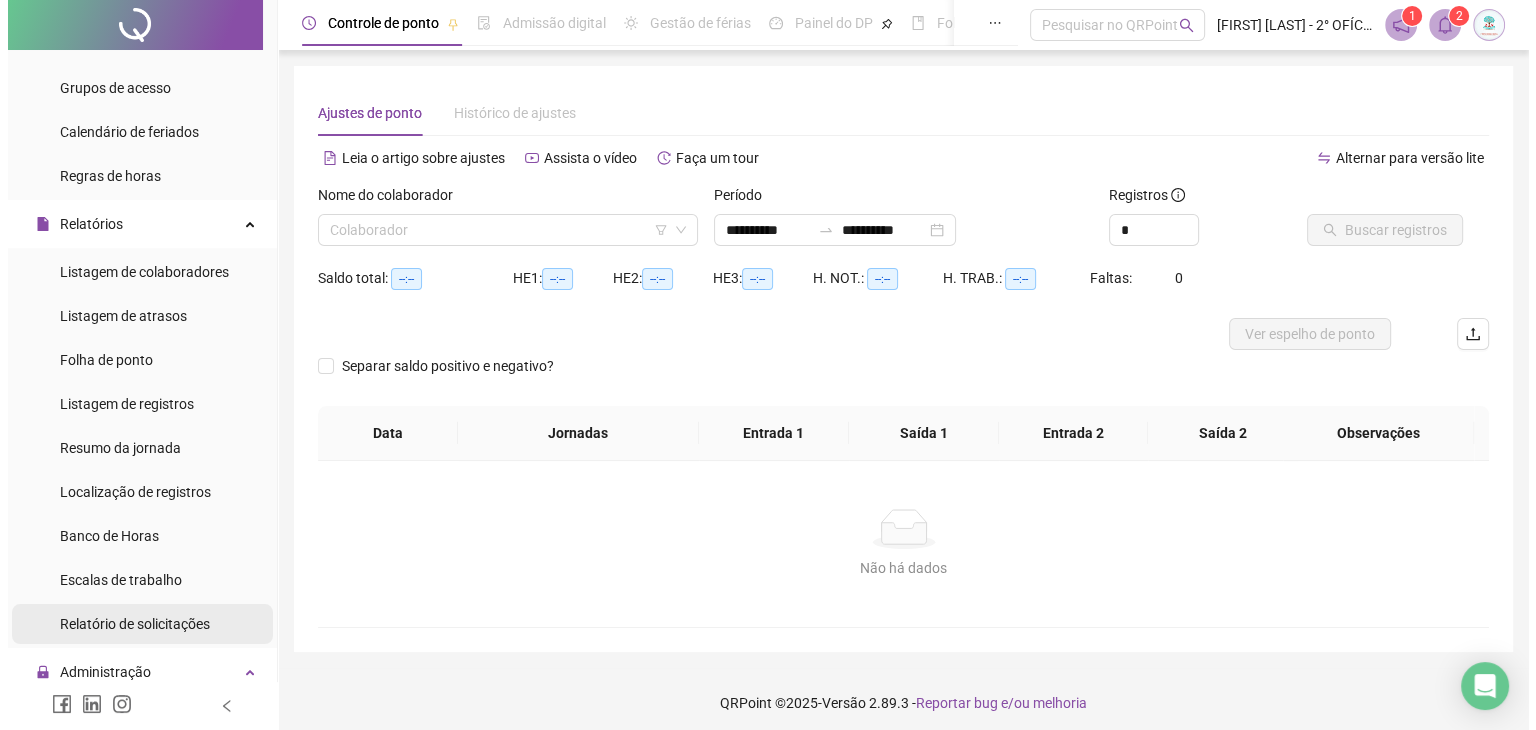 scroll, scrollTop: 232, scrollLeft: 0, axis: vertical 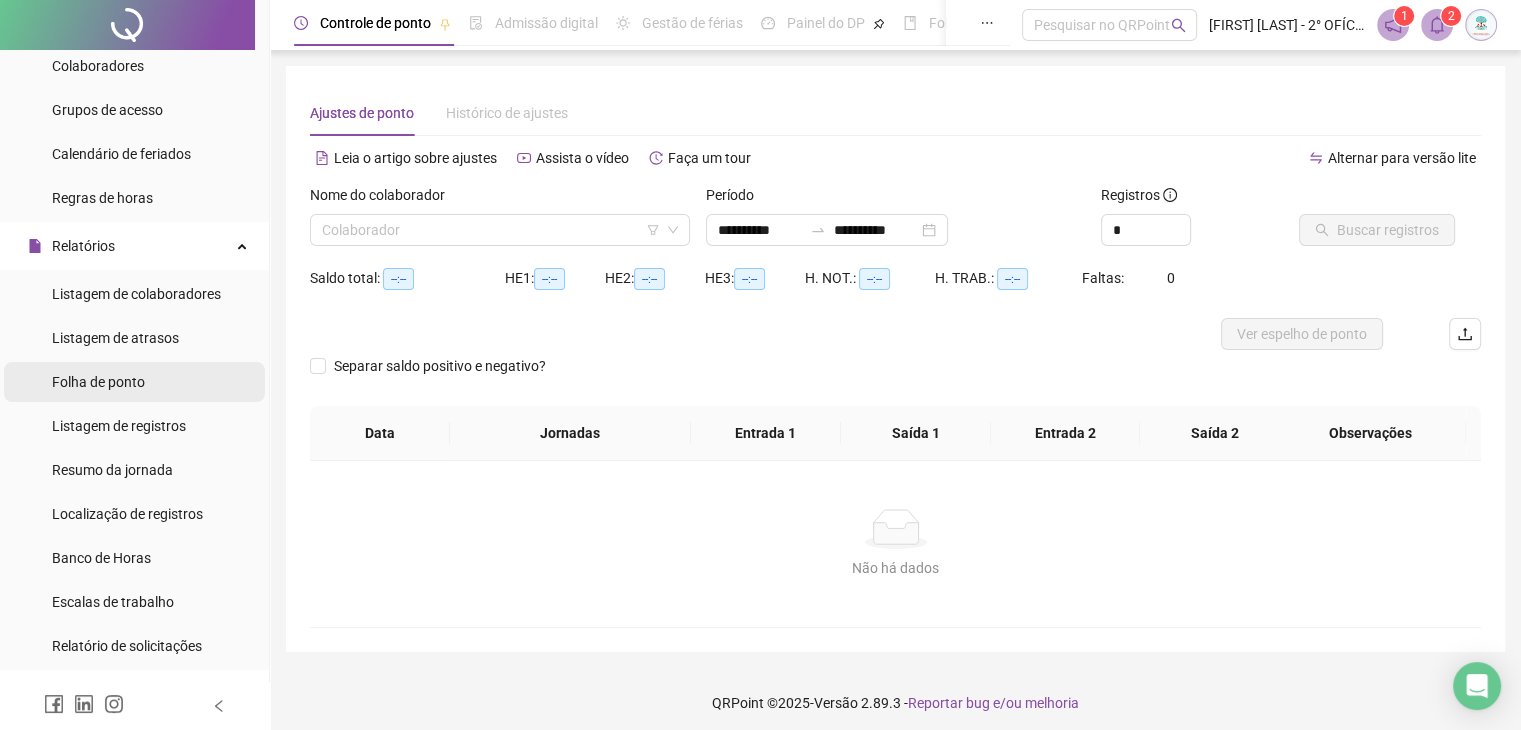 click on "Folha de ponto" at bounding box center [98, 382] 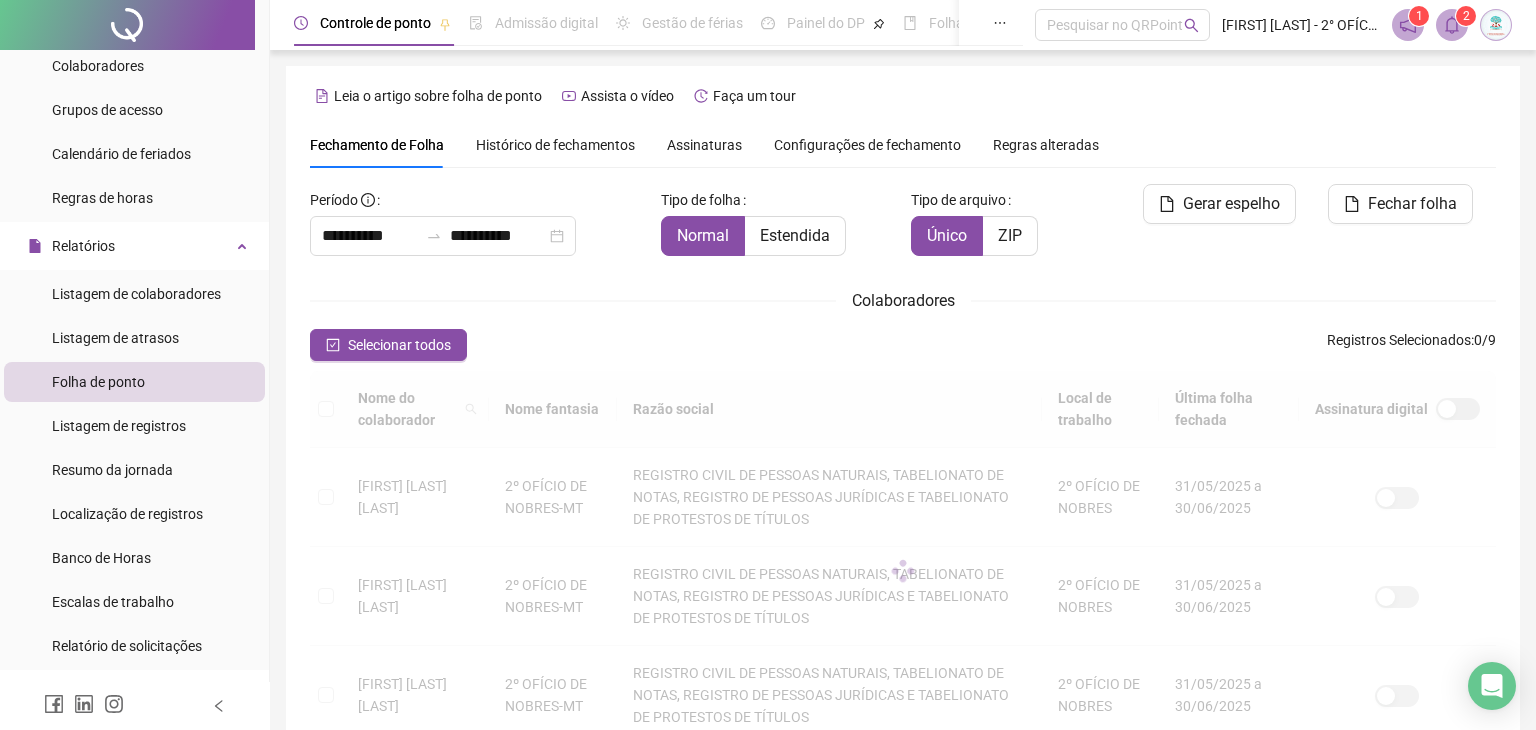 scroll, scrollTop: 44, scrollLeft: 0, axis: vertical 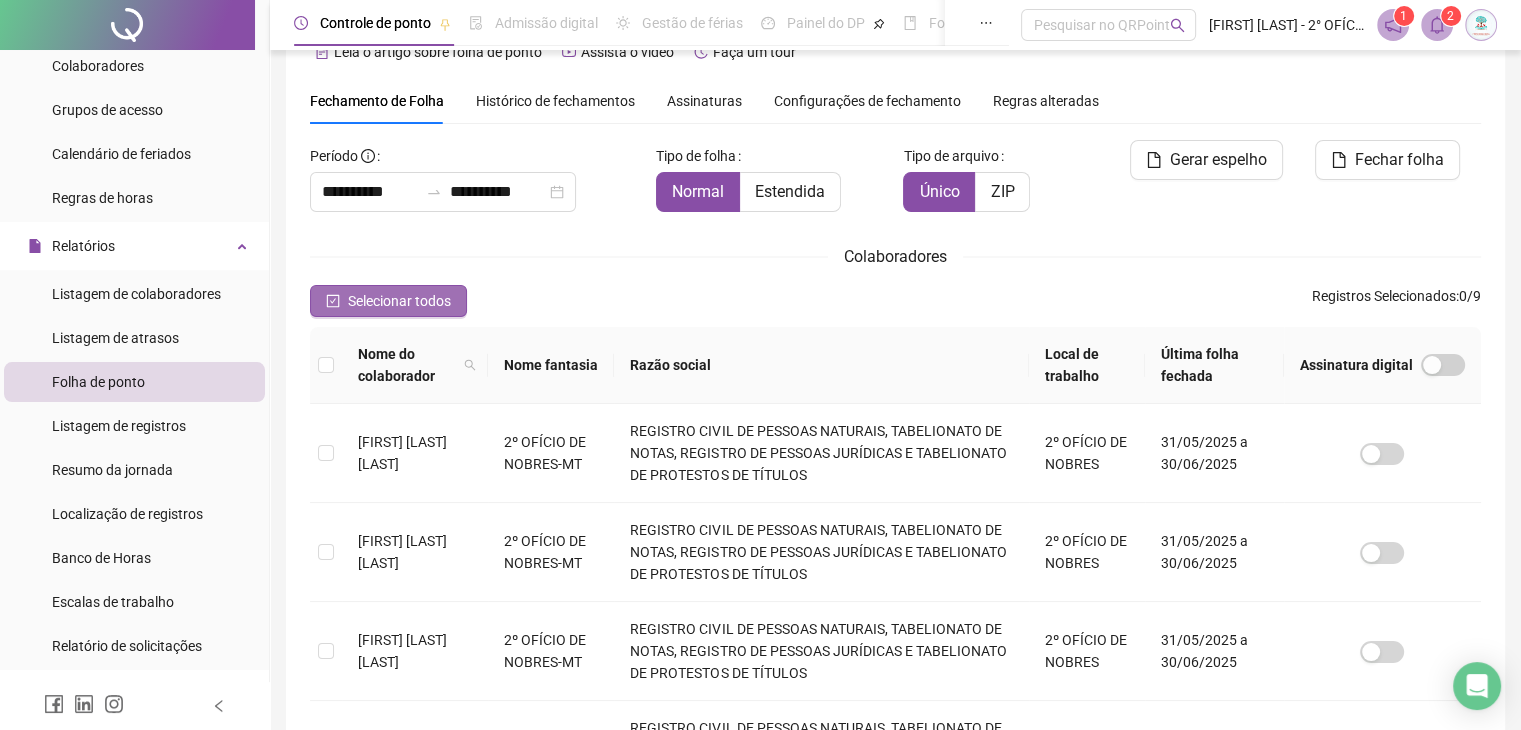 click on "Selecionar todos" at bounding box center (399, 301) 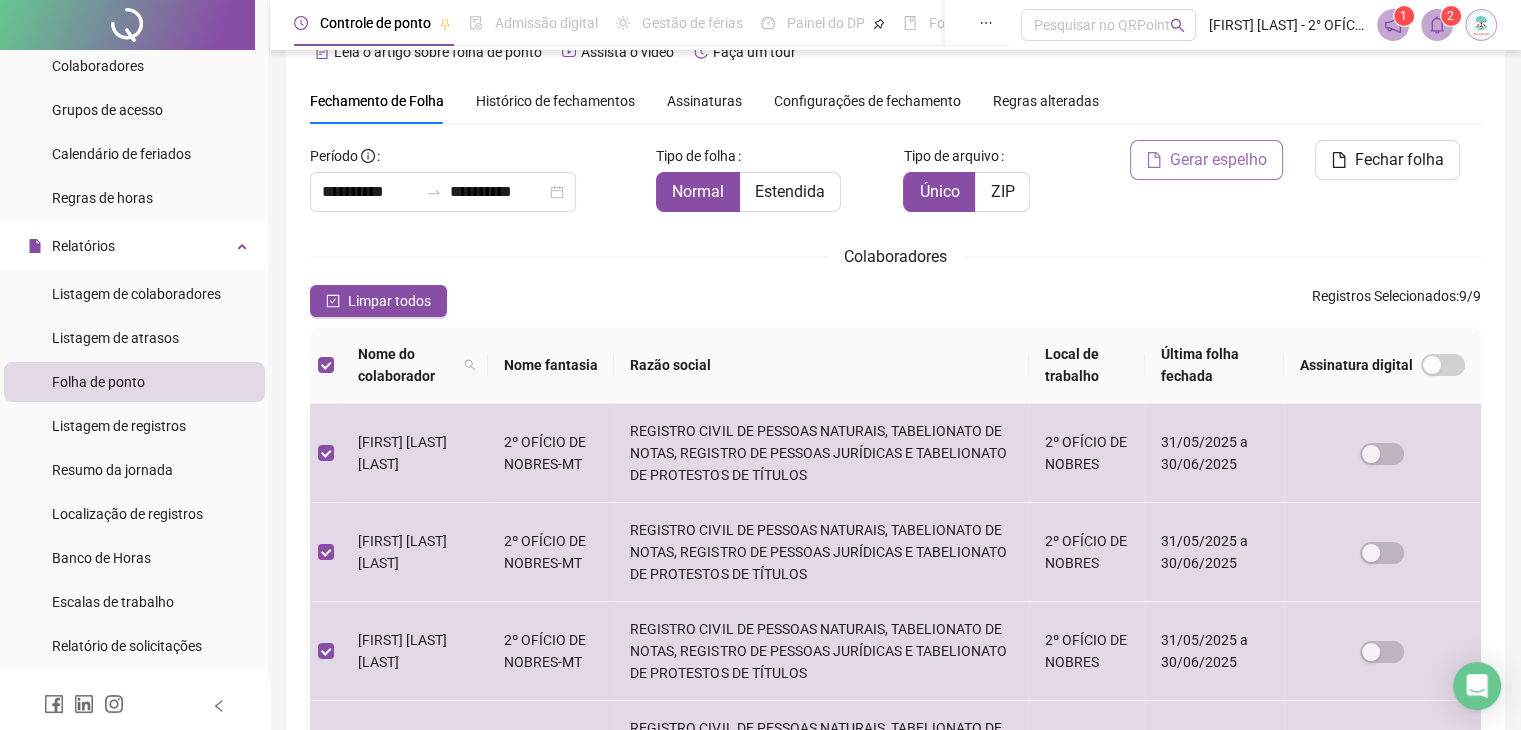 click on "Gerar espelho" at bounding box center [1218, 160] 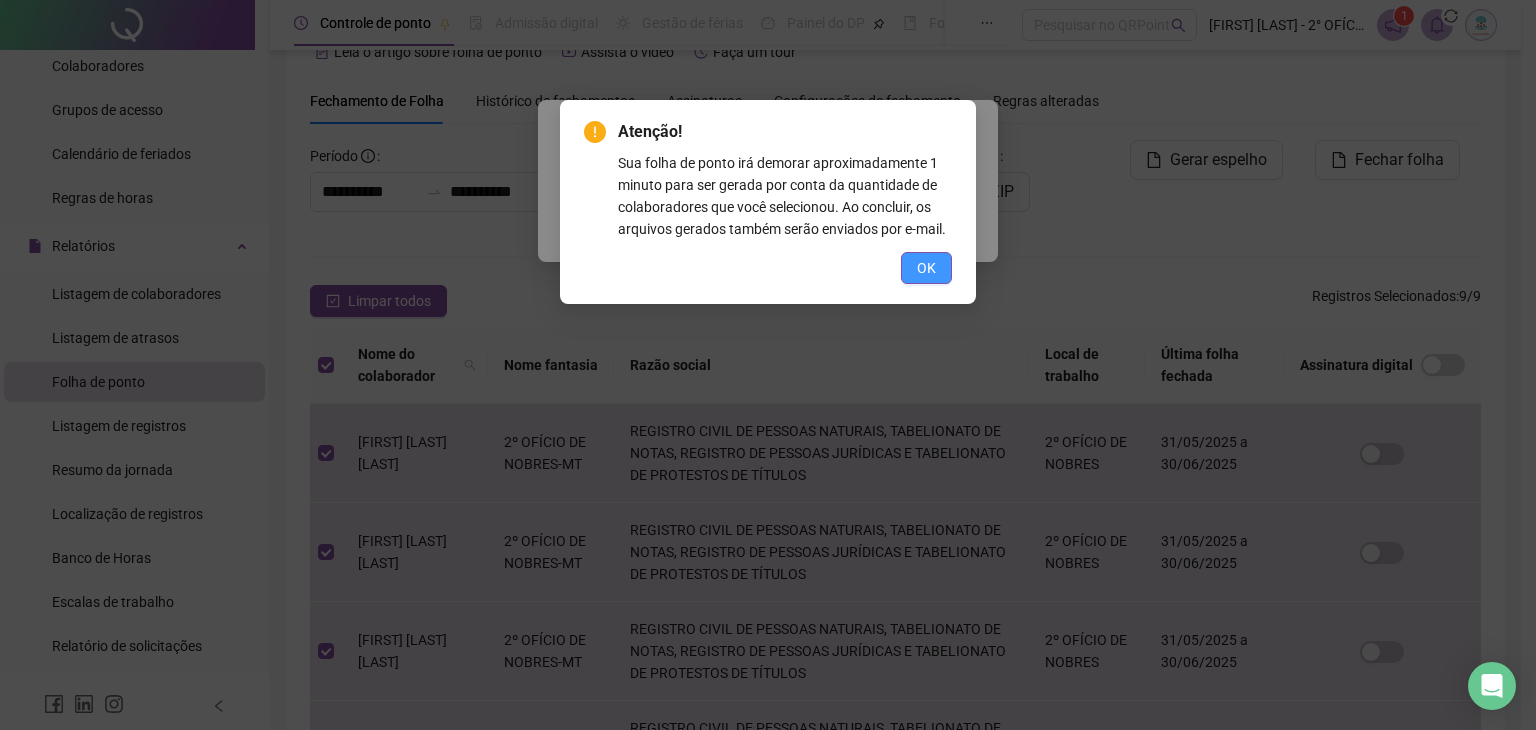 click on "OK" at bounding box center (926, 268) 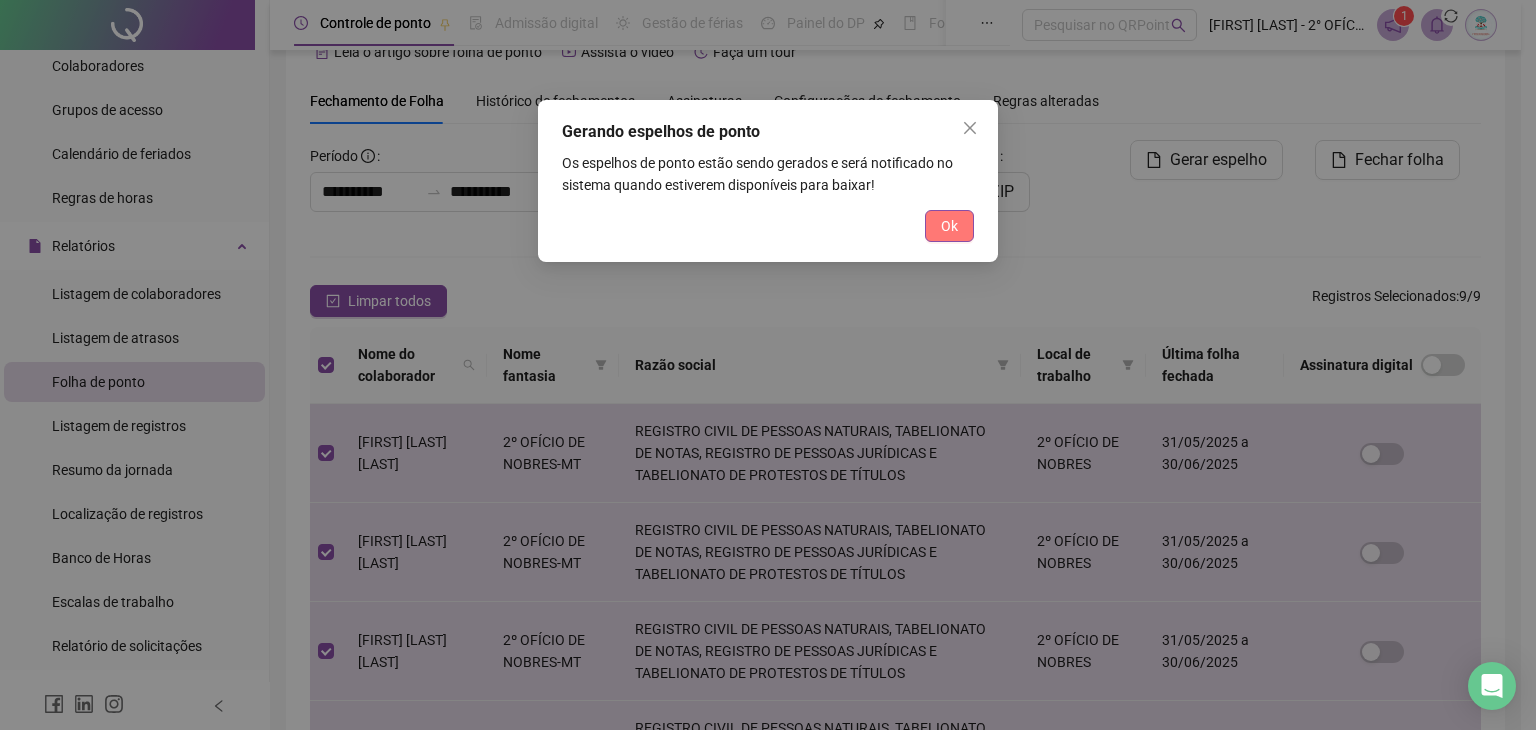 click on "Ok" at bounding box center [949, 226] 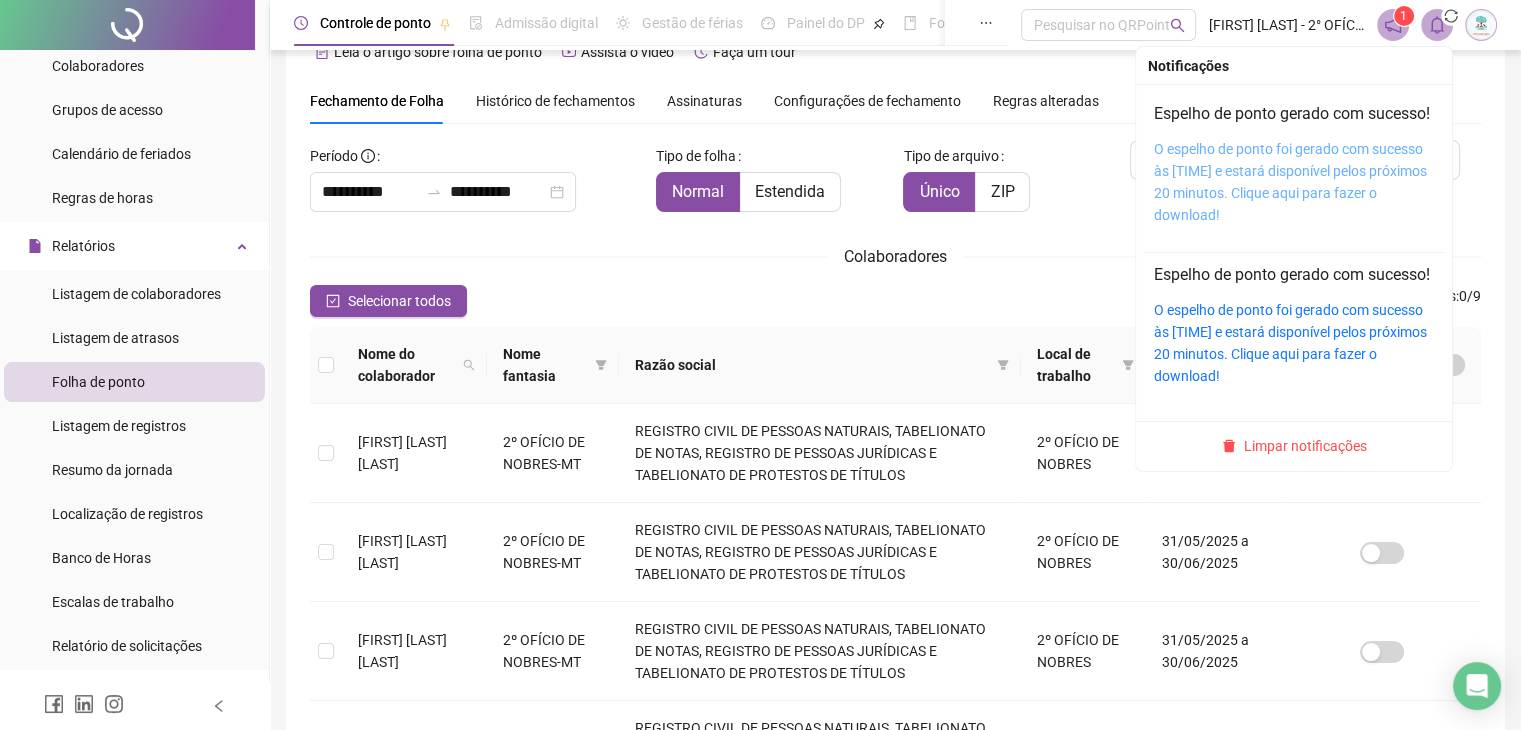 click on "O espelho de ponto foi gerado com sucesso às [TIME] e estará disponível pelos próximos 20 minutos.
Clique aqui para fazer o download!" at bounding box center [1290, 182] 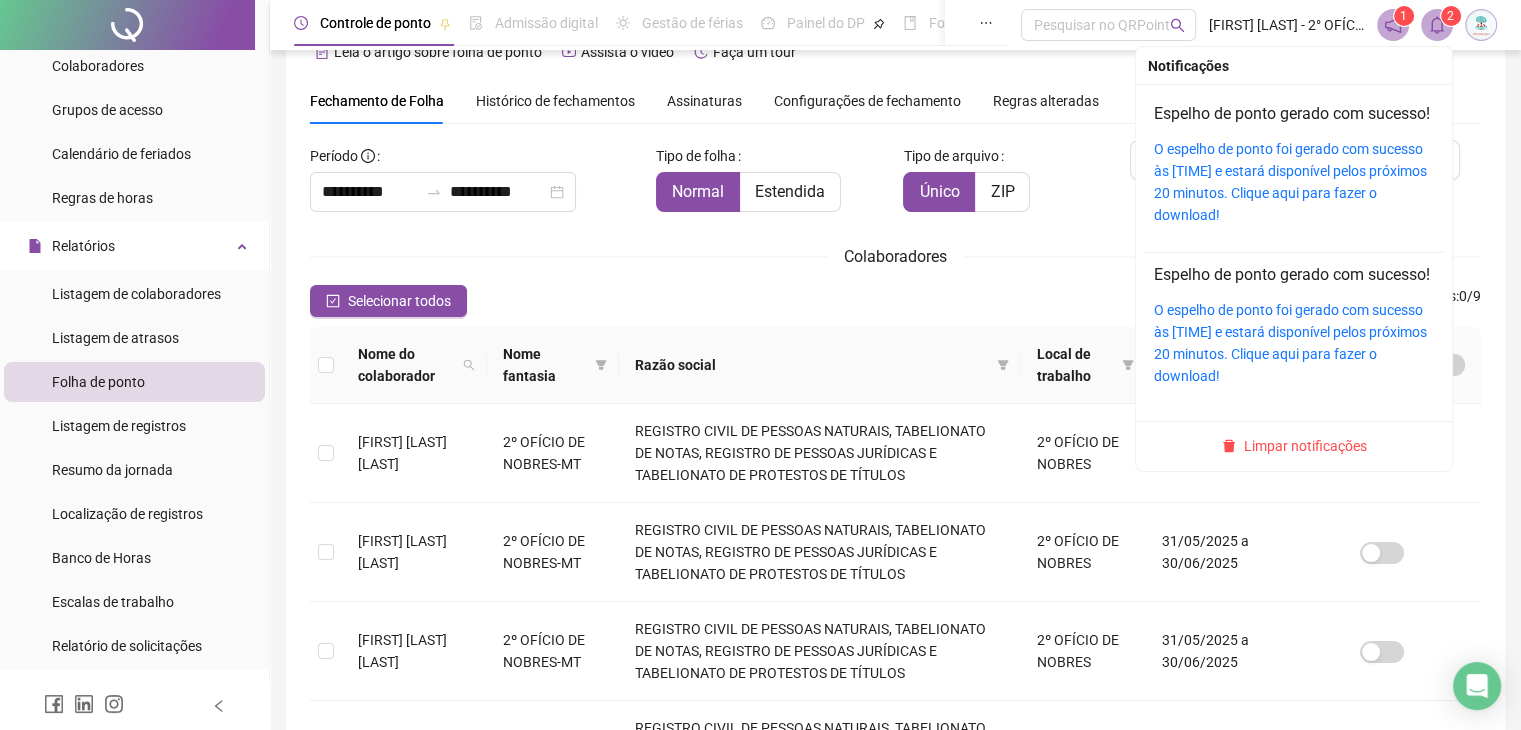 click 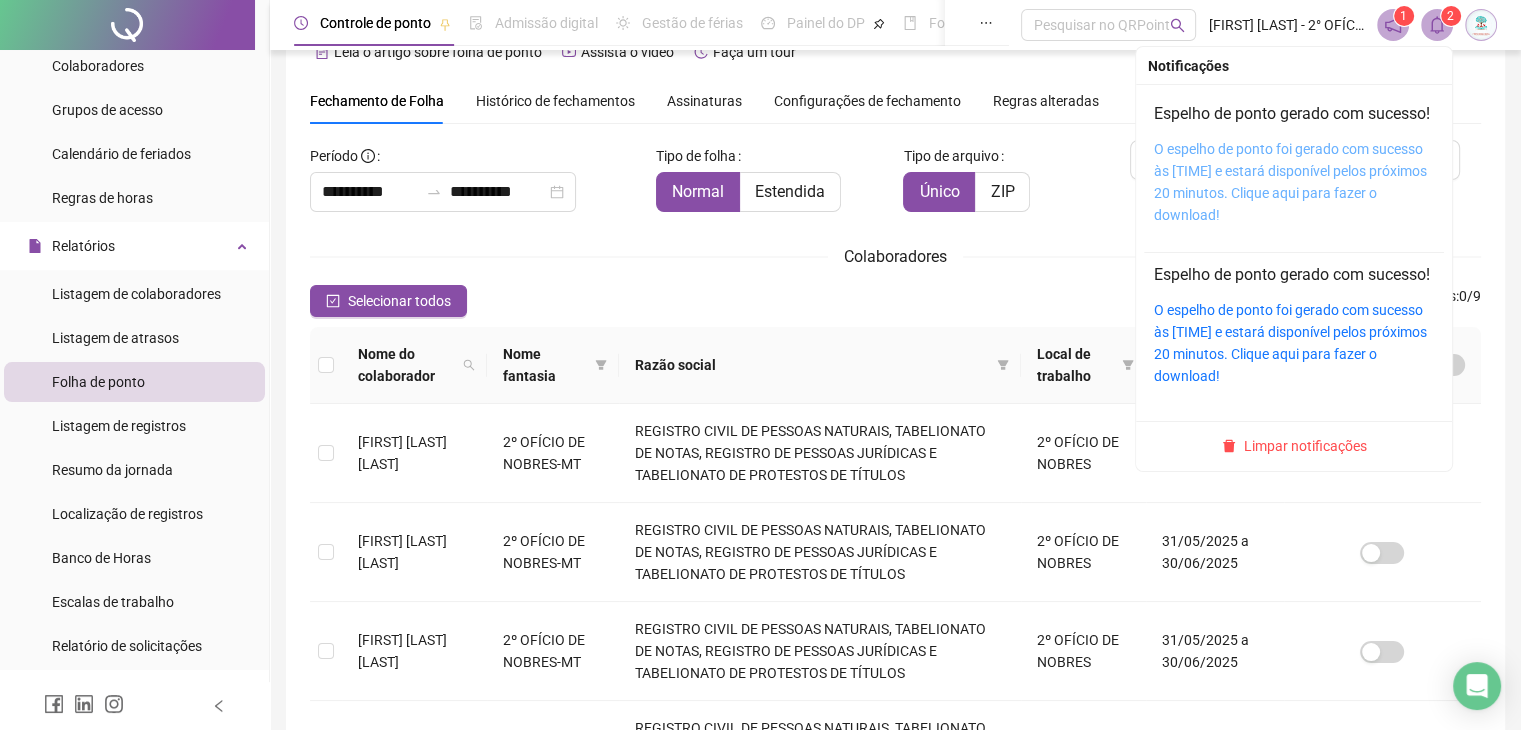 click on "O espelho de ponto foi gerado com sucesso às [TIME] e estará disponível pelos próximos 20 minutos.
Clique aqui para fazer o download!" at bounding box center (1290, 182) 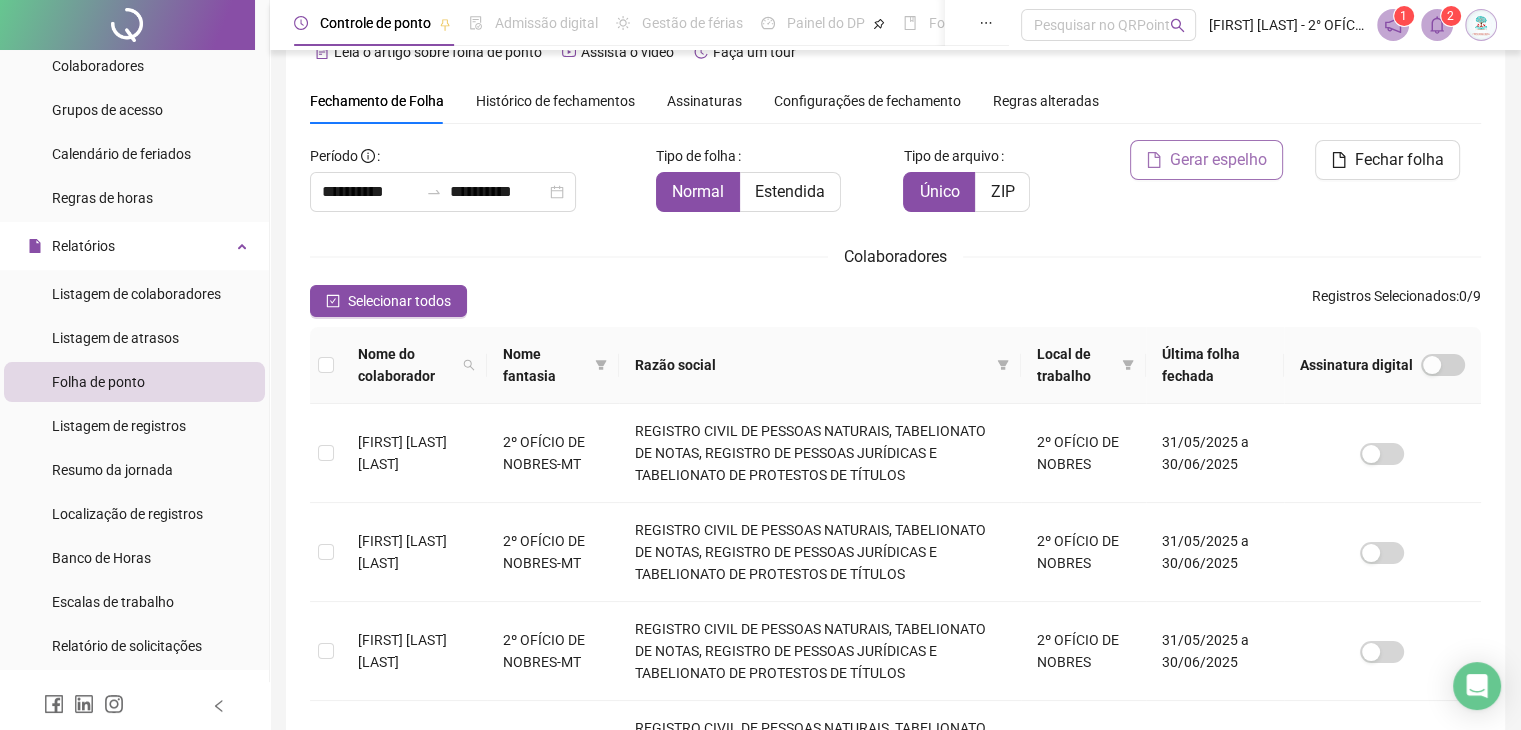 click on "Gerar espelho" at bounding box center [1218, 160] 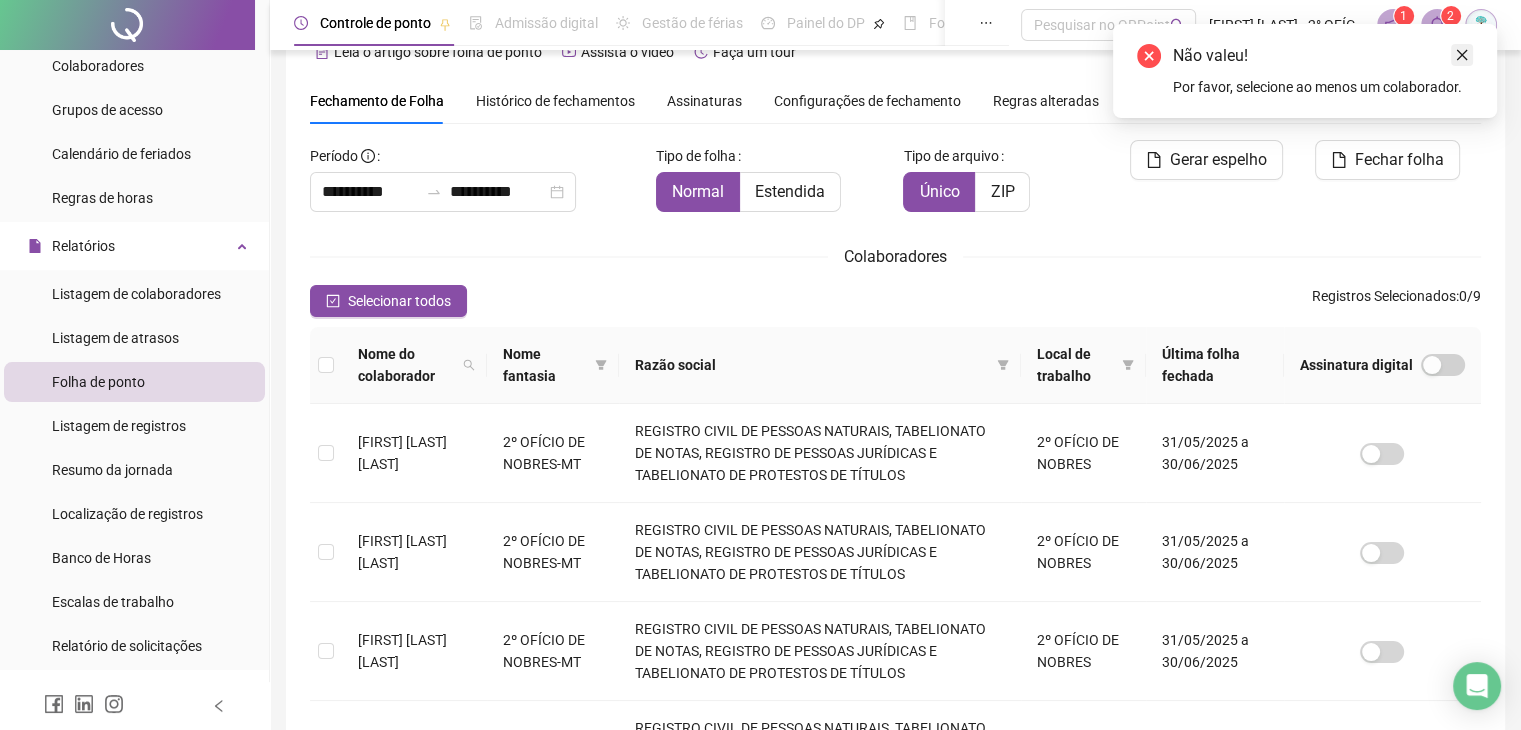 click 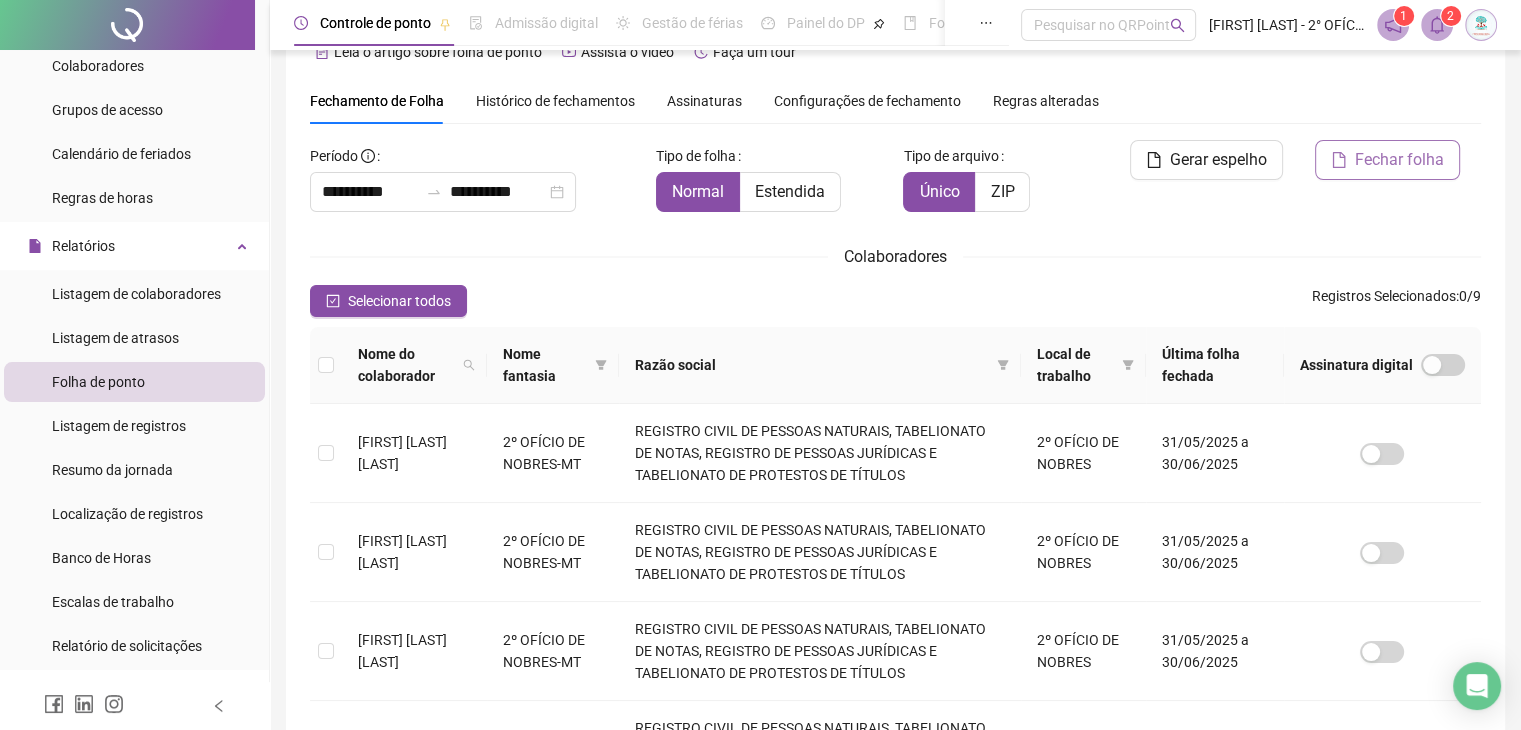 click on "Fechar folha" at bounding box center [1399, 160] 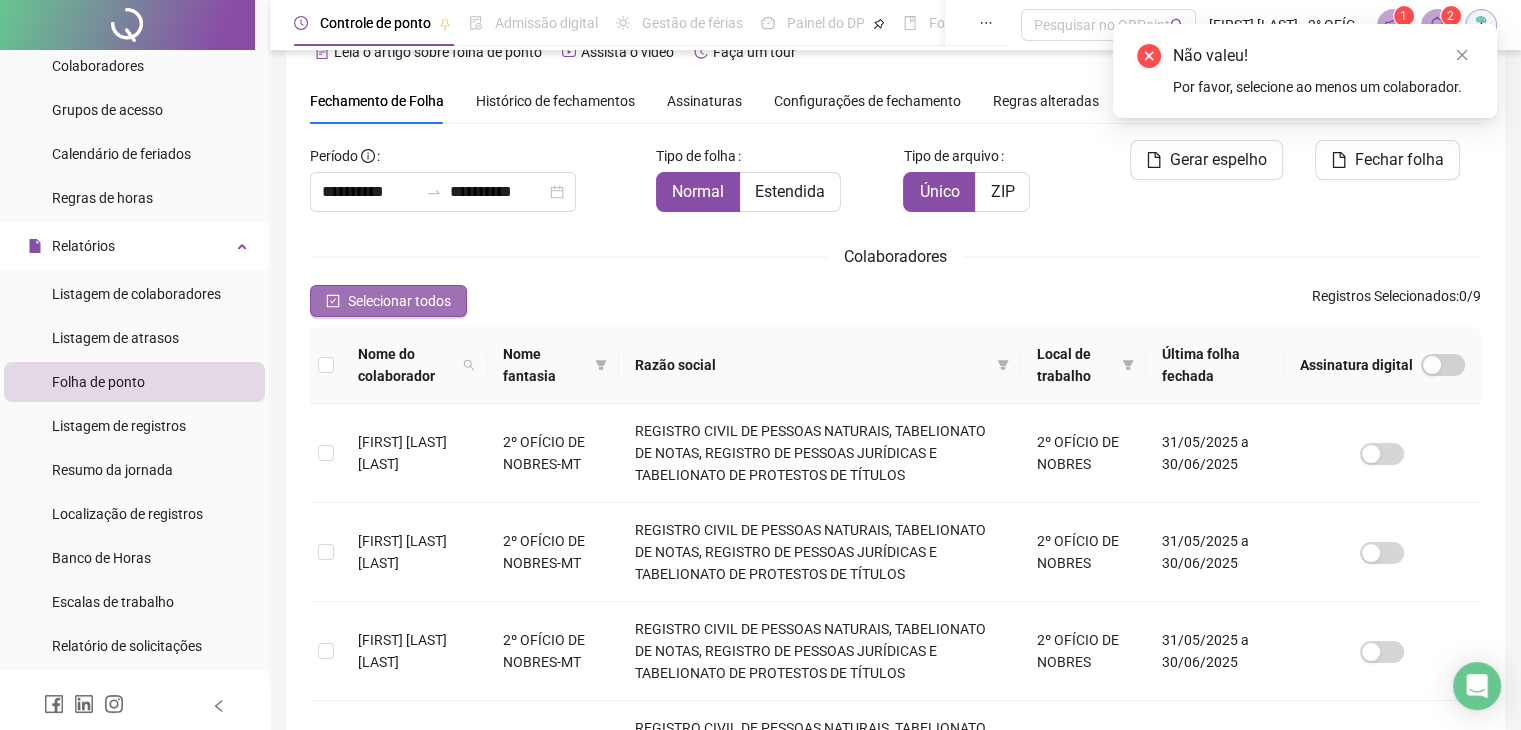 click on "Selecionar todos" at bounding box center [399, 301] 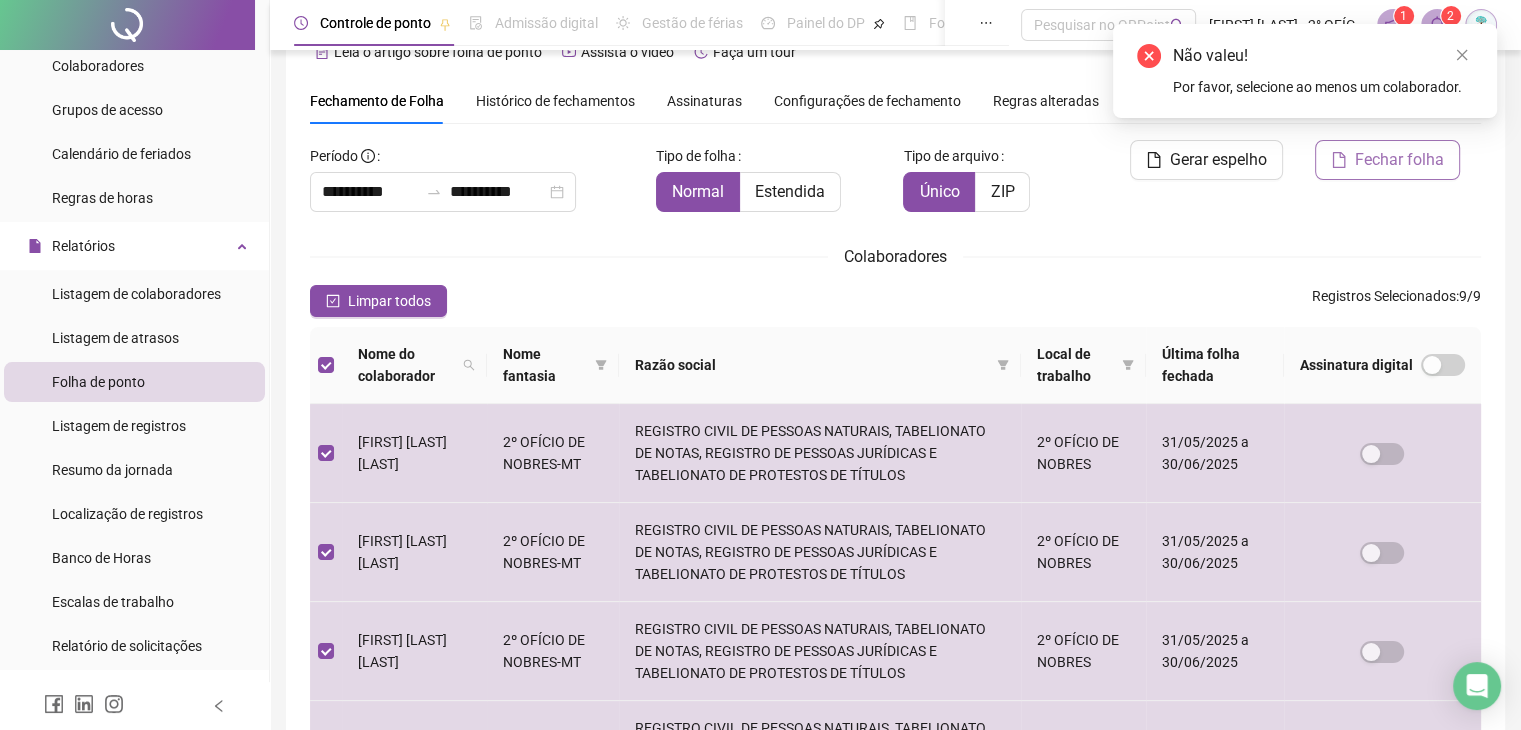 click on "Fechar folha" at bounding box center (1399, 160) 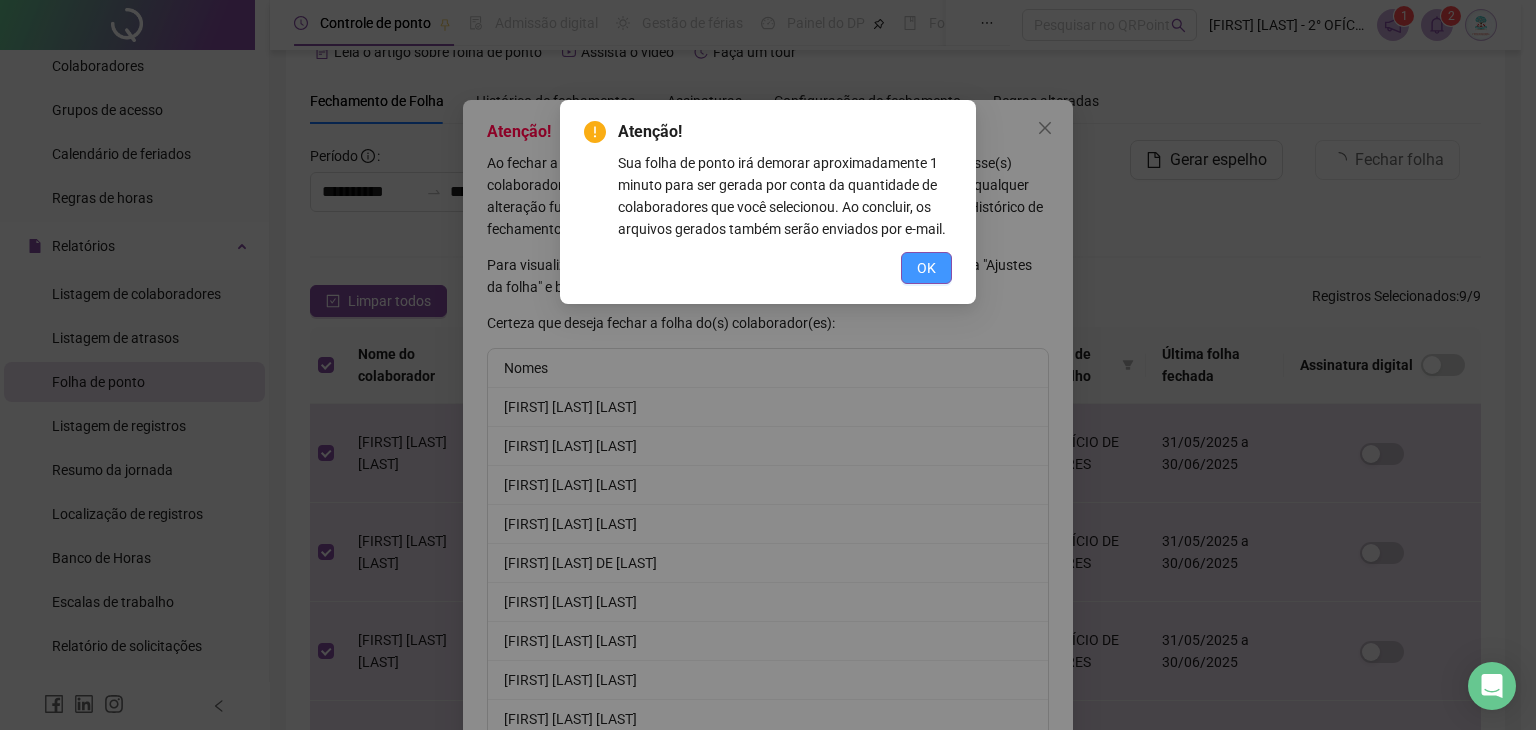 click on "OK" at bounding box center [926, 268] 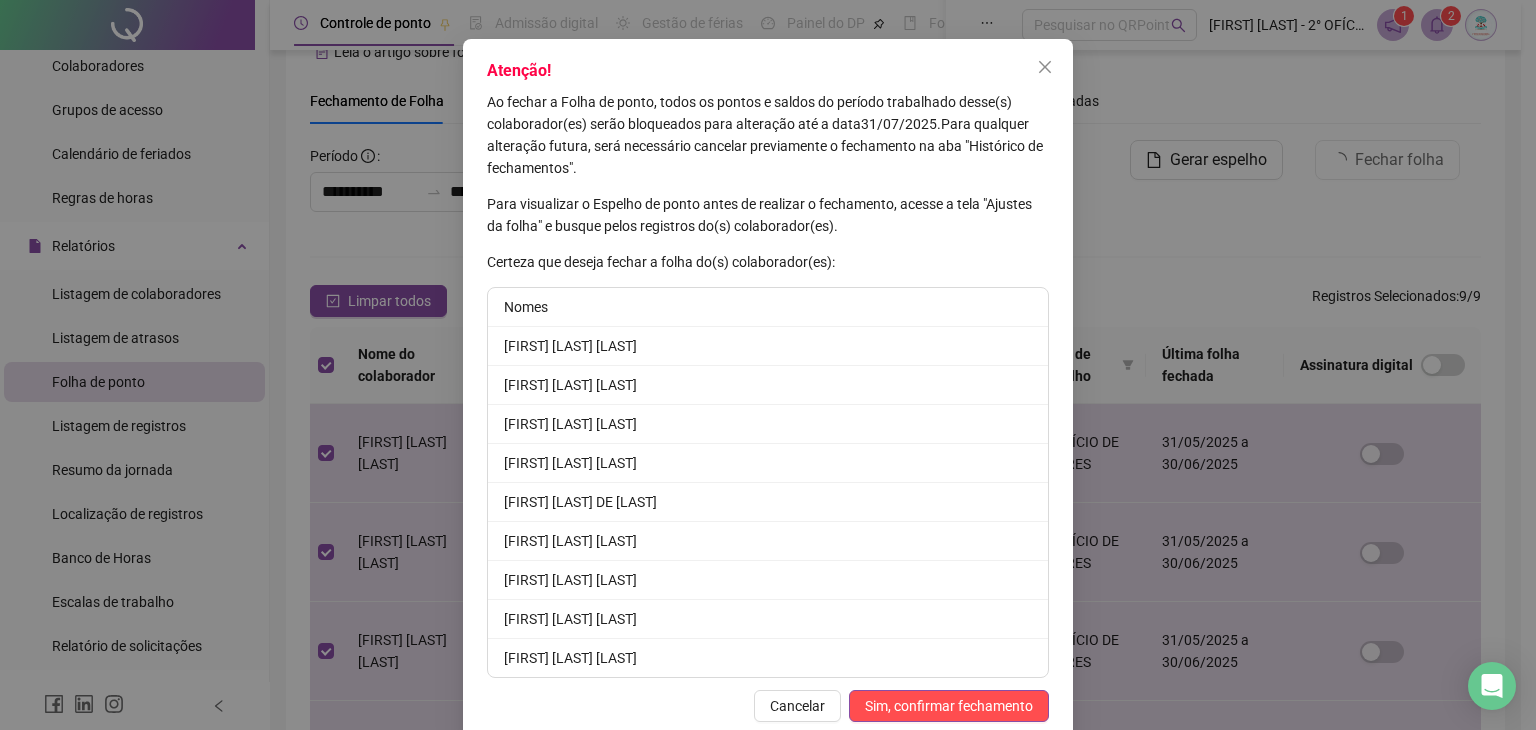 scroll, scrollTop: 95, scrollLeft: 0, axis: vertical 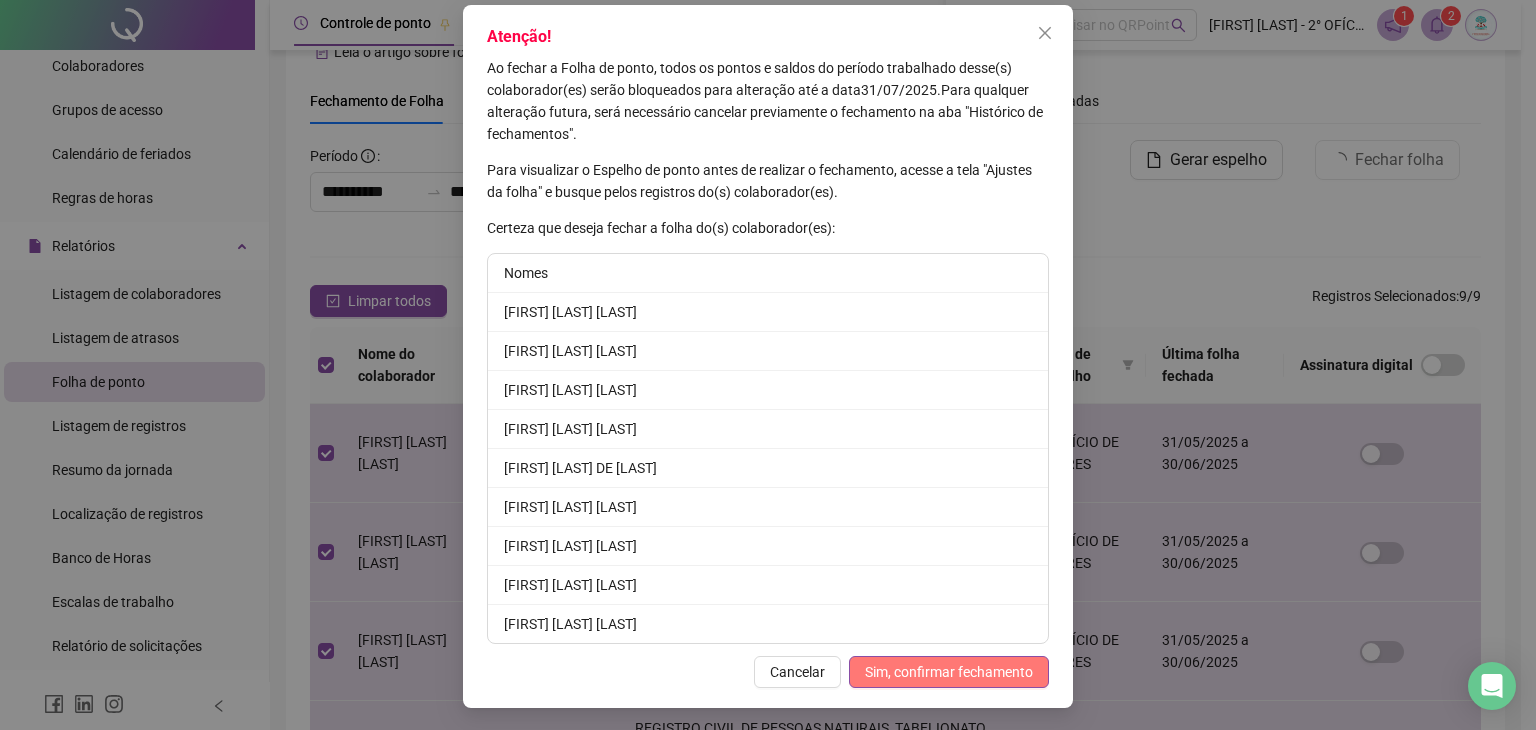 click on "Sim, confirmar fechamento" at bounding box center [949, 672] 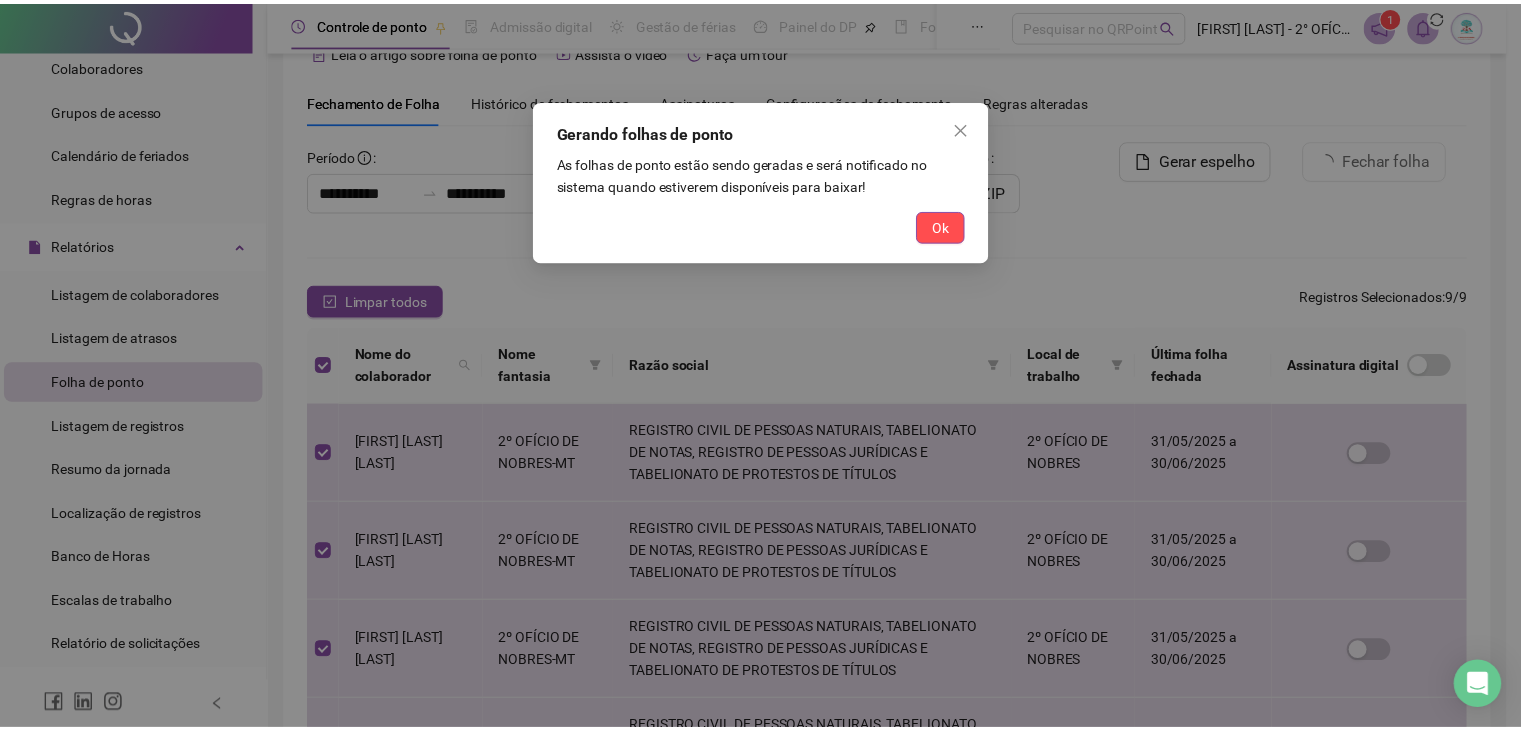 scroll, scrollTop: 0, scrollLeft: 0, axis: both 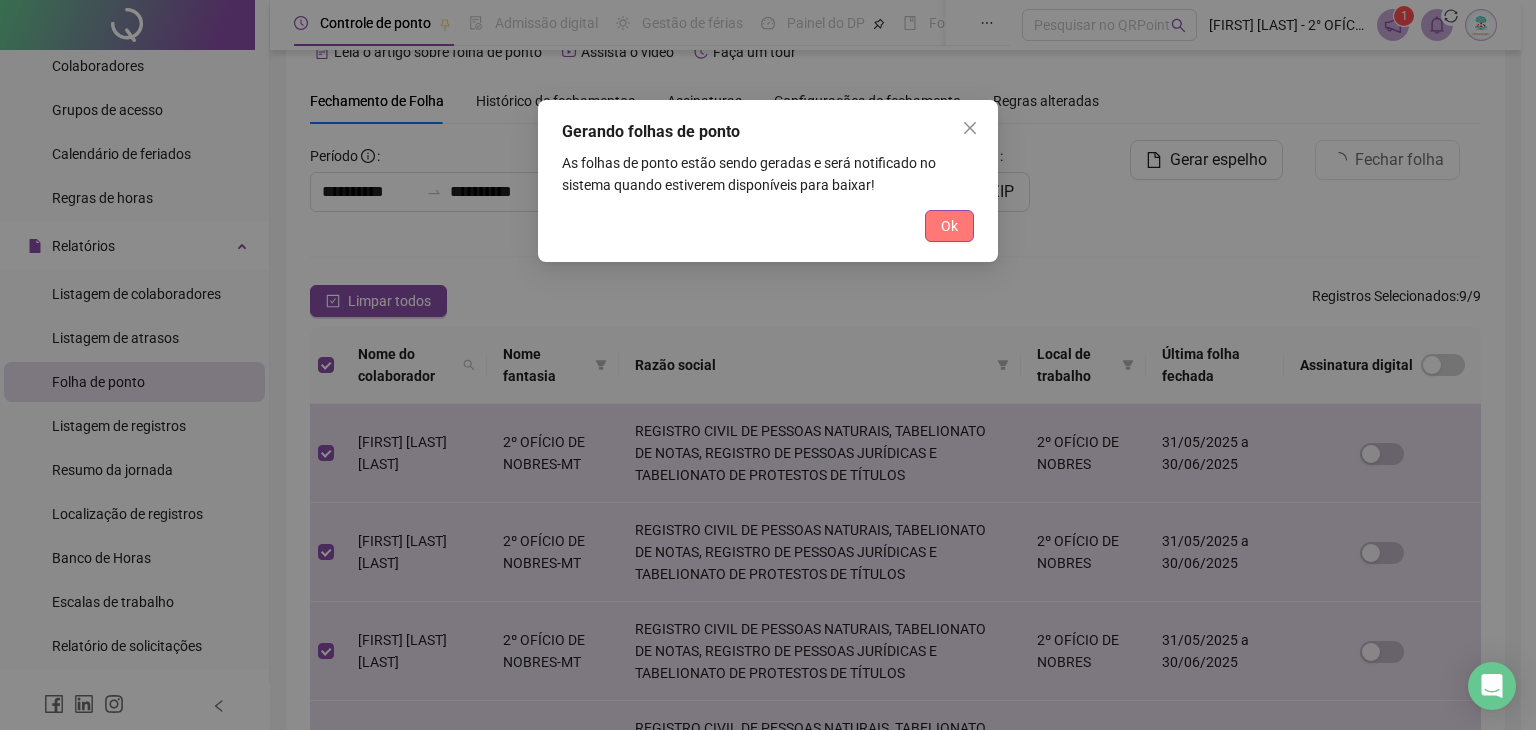 click on "Ok" at bounding box center [949, 226] 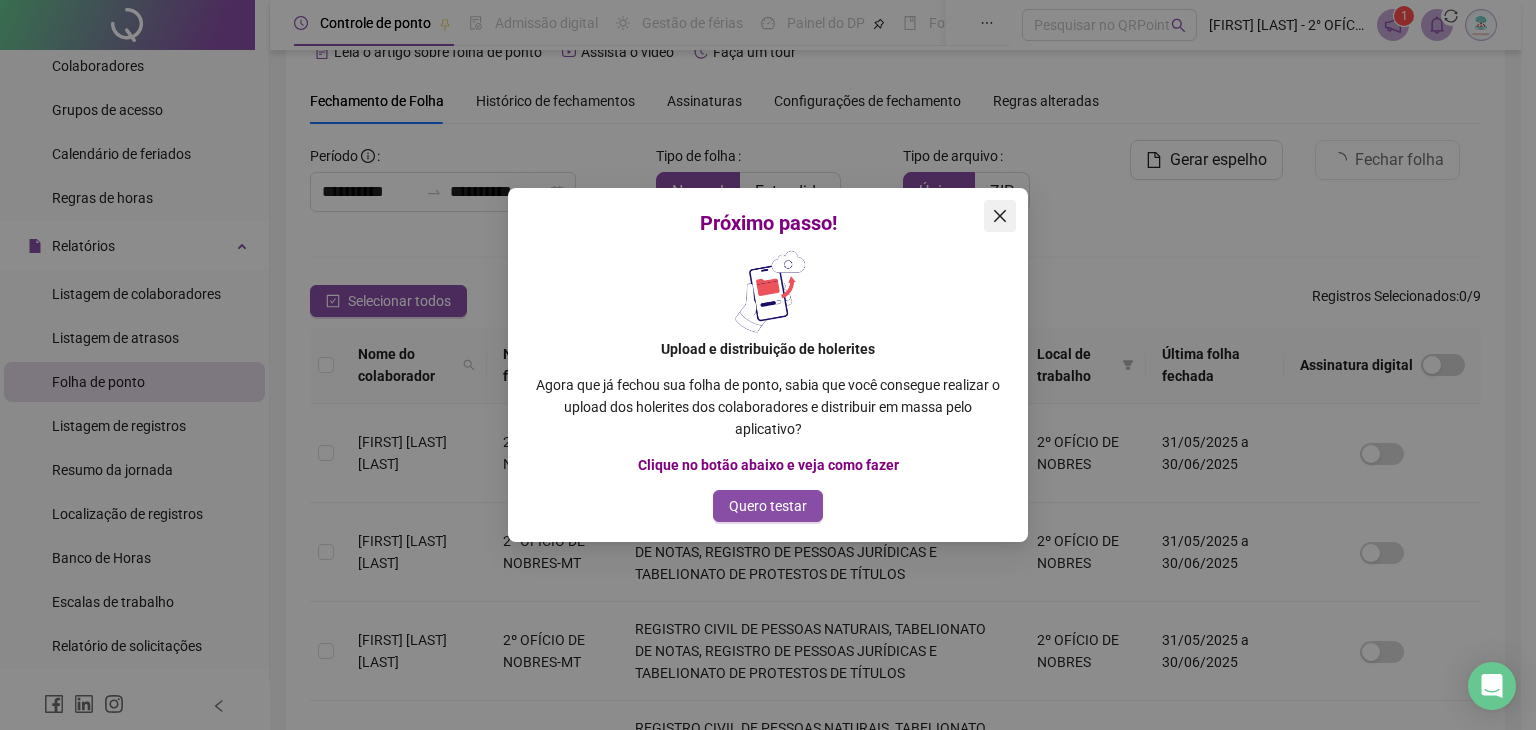click 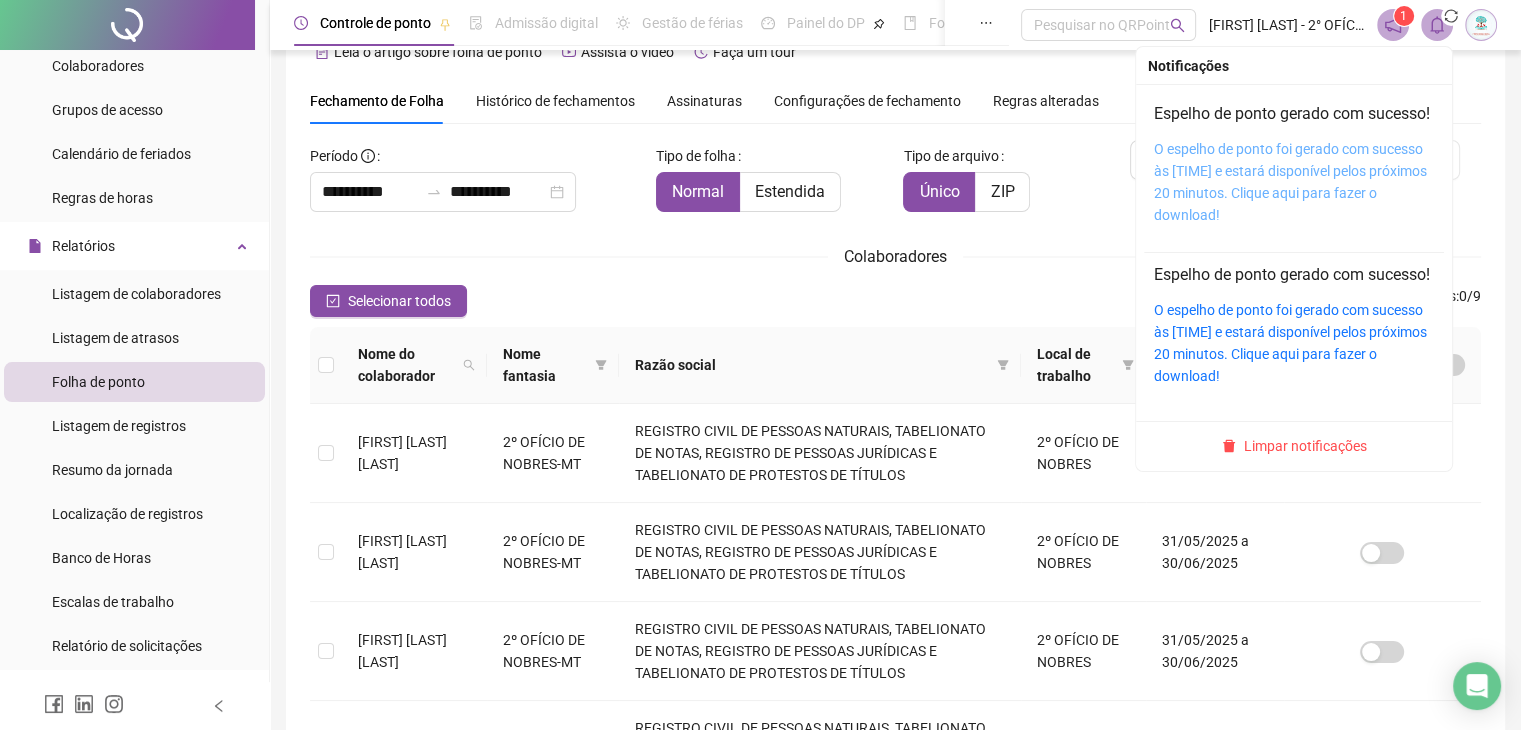 click on "O espelho de ponto foi gerado com sucesso às [TIME] e estará disponível pelos próximos 20 minutos.
Clique aqui para fazer o download!" at bounding box center (1290, 182) 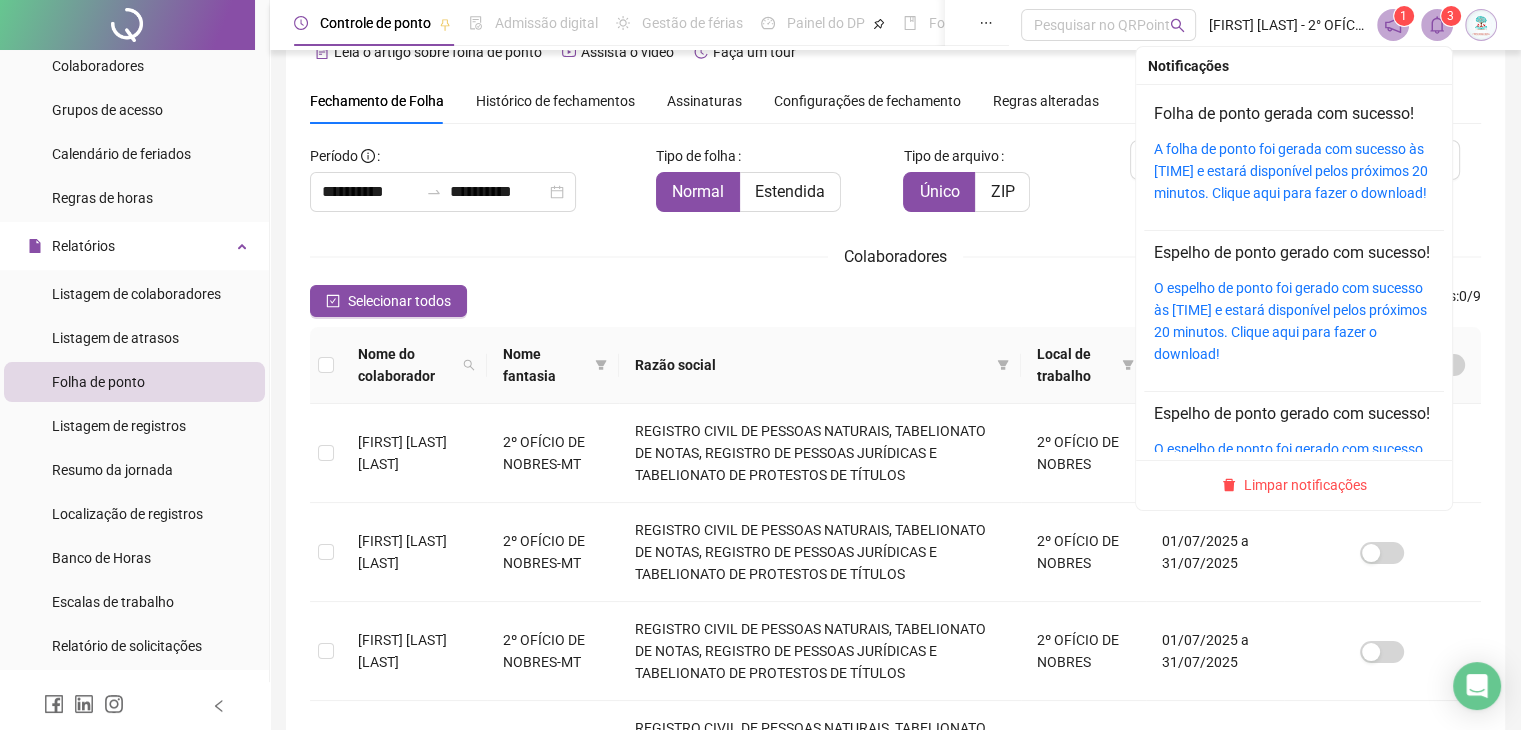 click 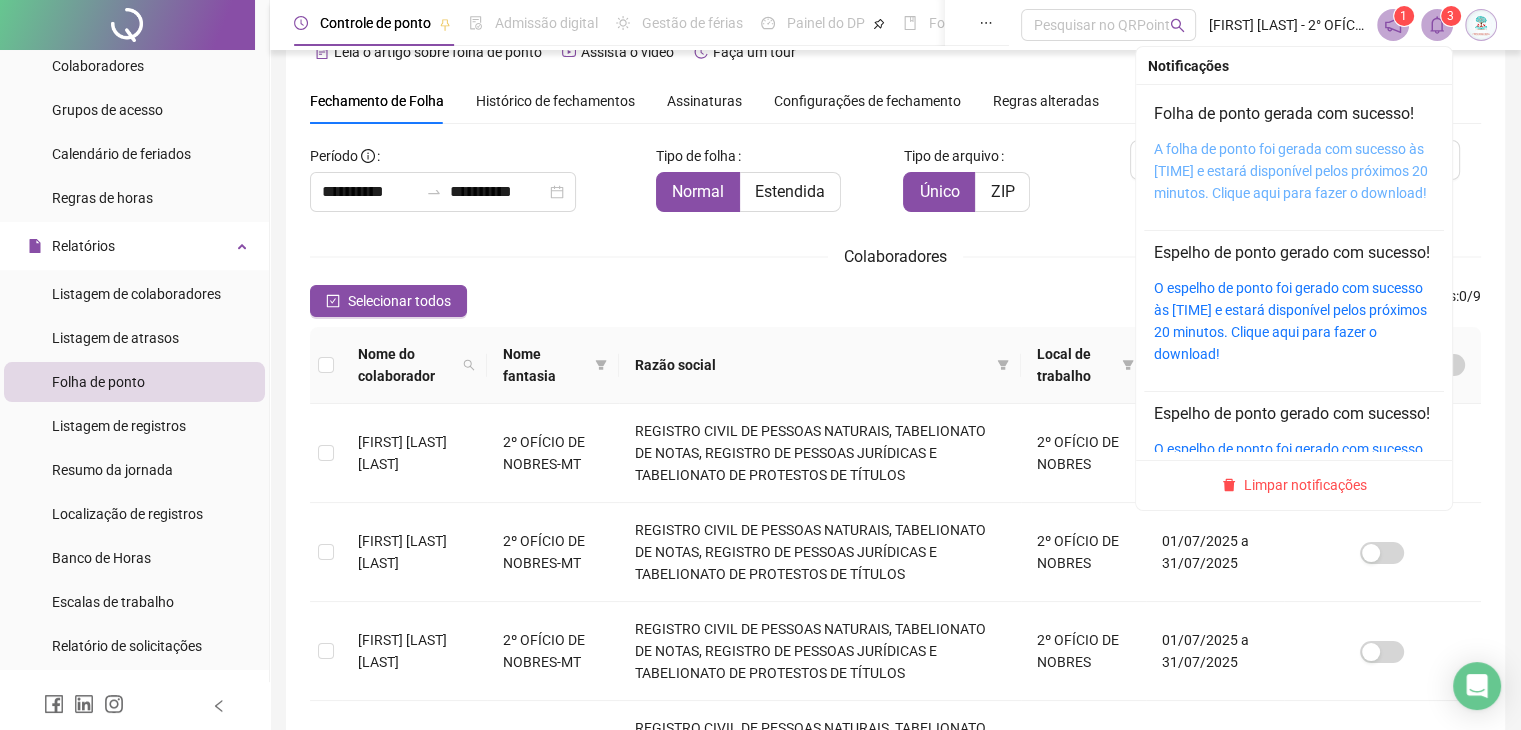 click on "A folha de ponto foi gerada com sucesso às [TIME] e estará disponível pelos próximos 20 minutos.
Clique aqui para fazer o download!" at bounding box center [1291, 171] 